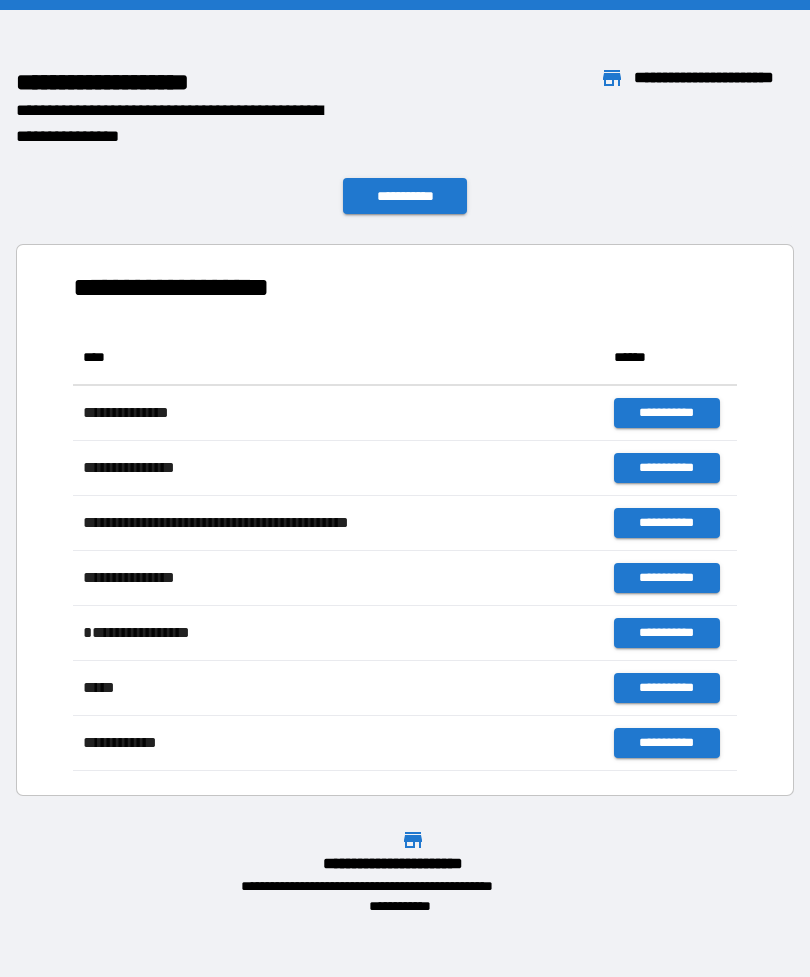 scroll, scrollTop: 0, scrollLeft: 0, axis: both 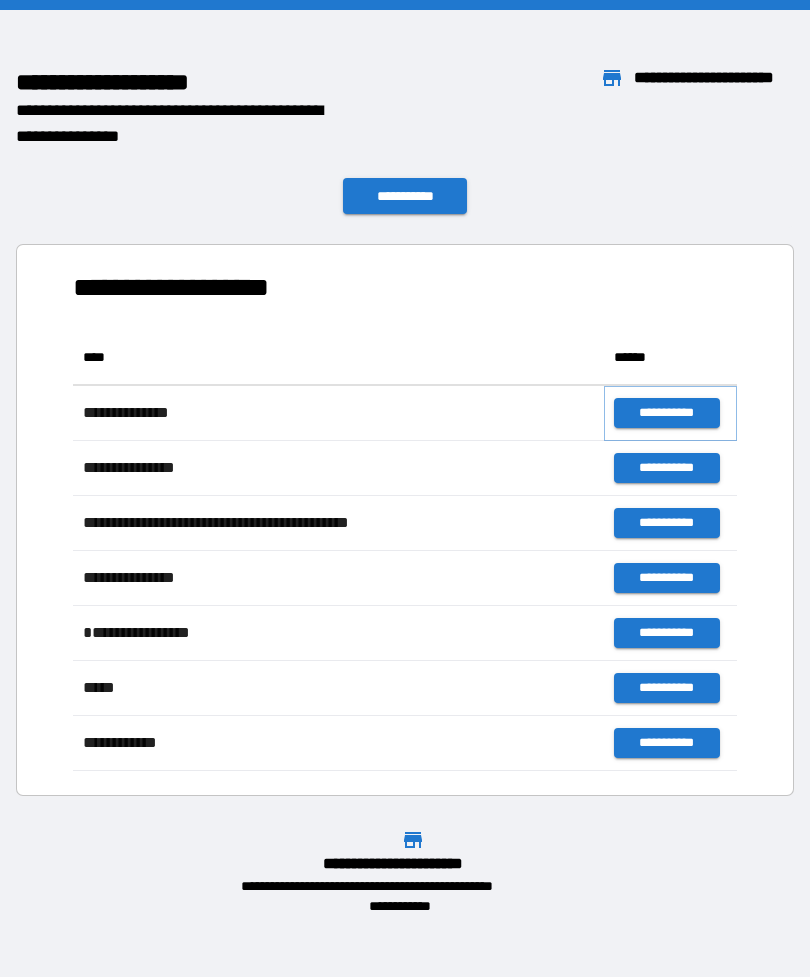 click on "**********" at bounding box center (666, 413) 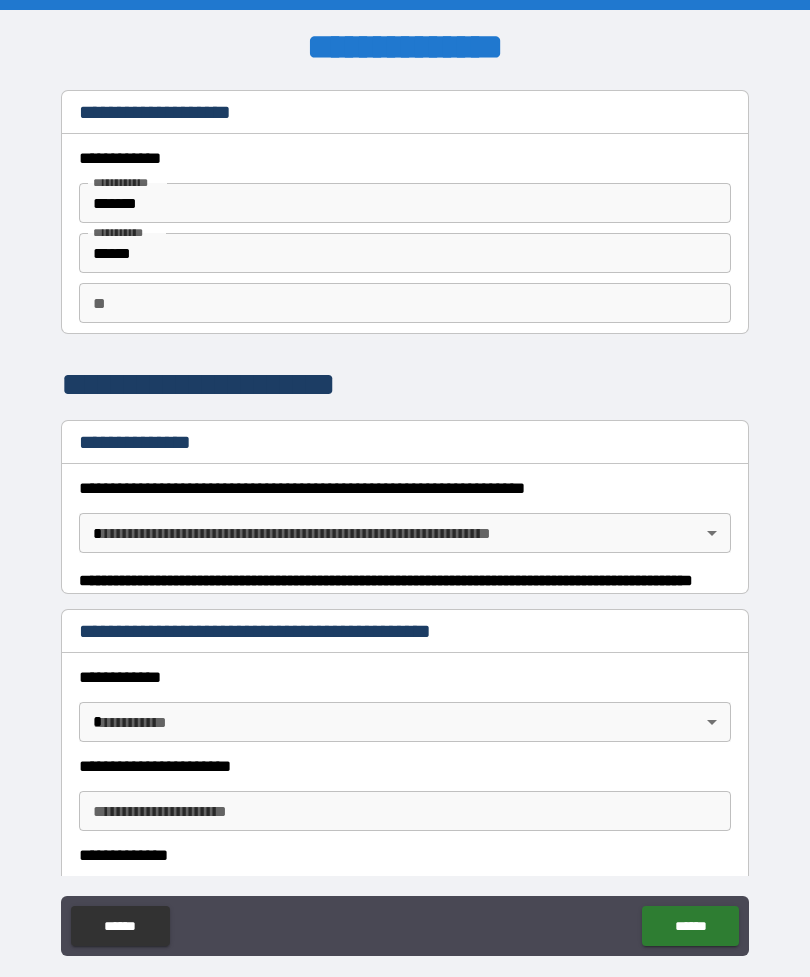 click on "**********" at bounding box center [405, 520] 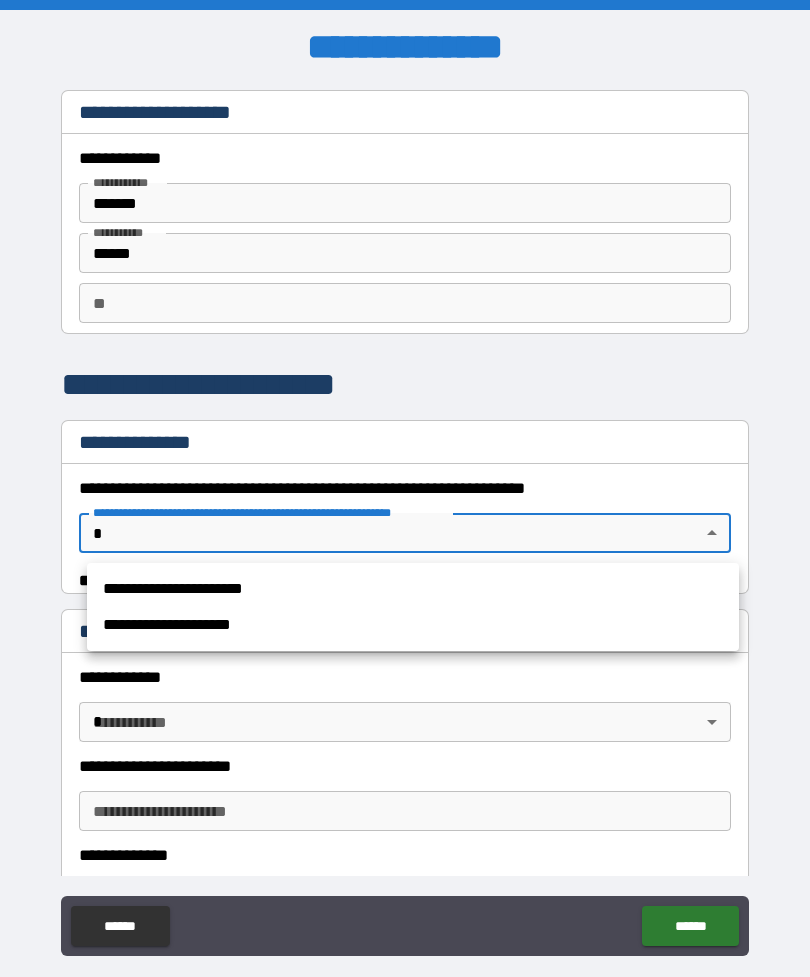 click on "**********" at bounding box center [413, 589] 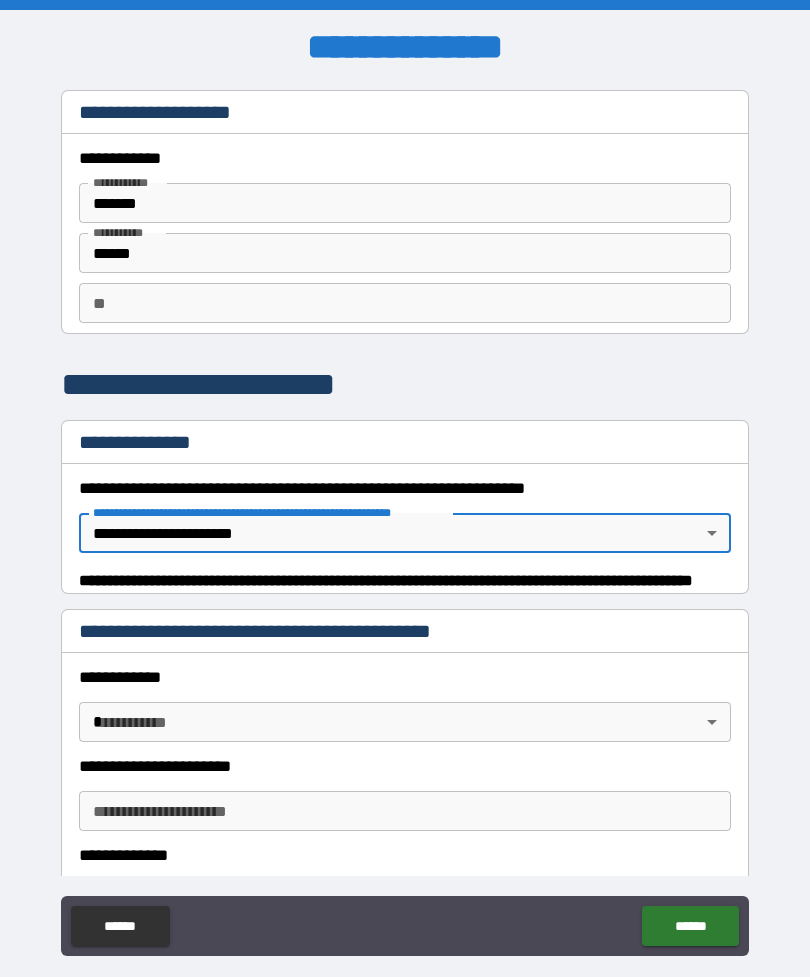 type on "*" 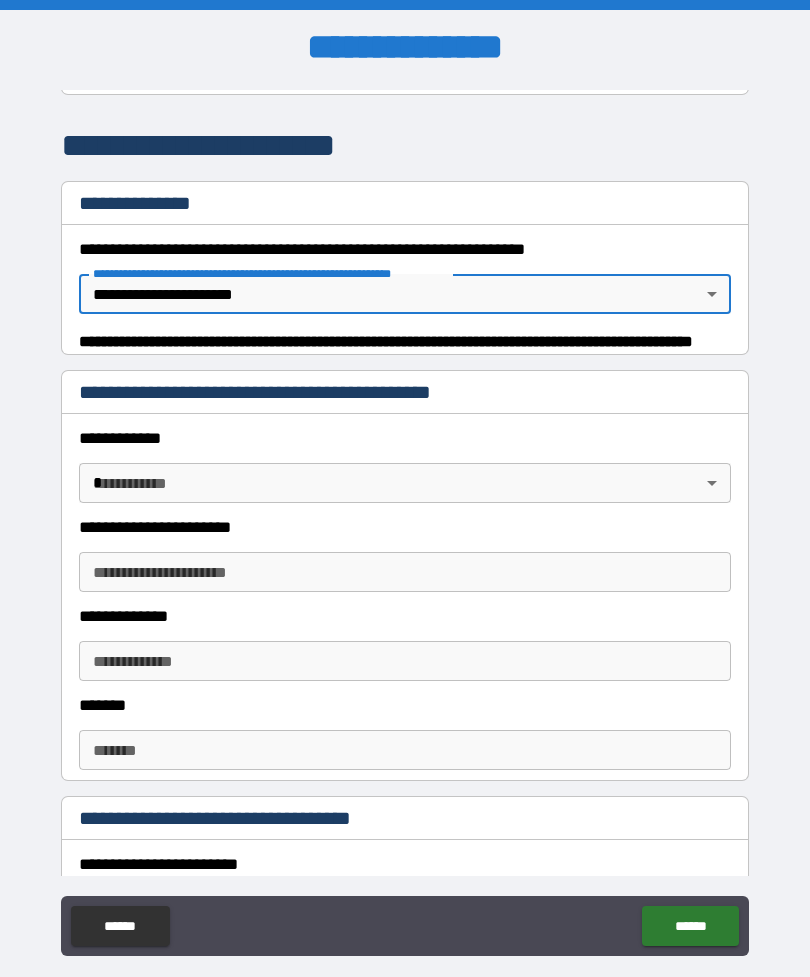 scroll, scrollTop: 242, scrollLeft: 0, axis: vertical 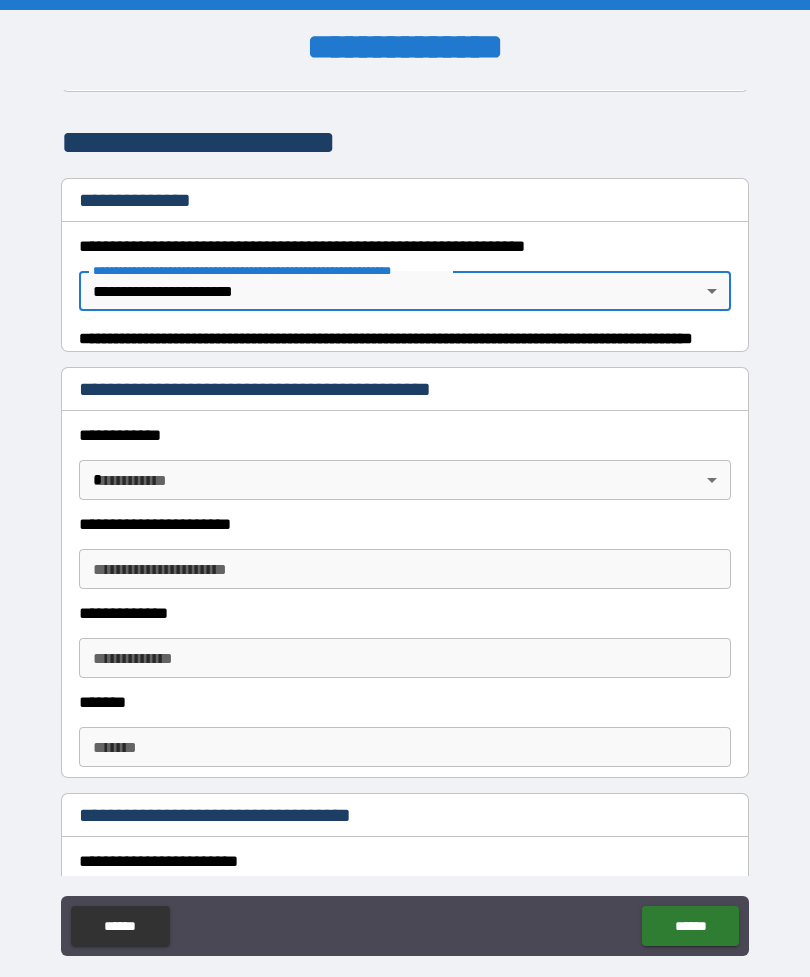click on "**********" at bounding box center (405, 520) 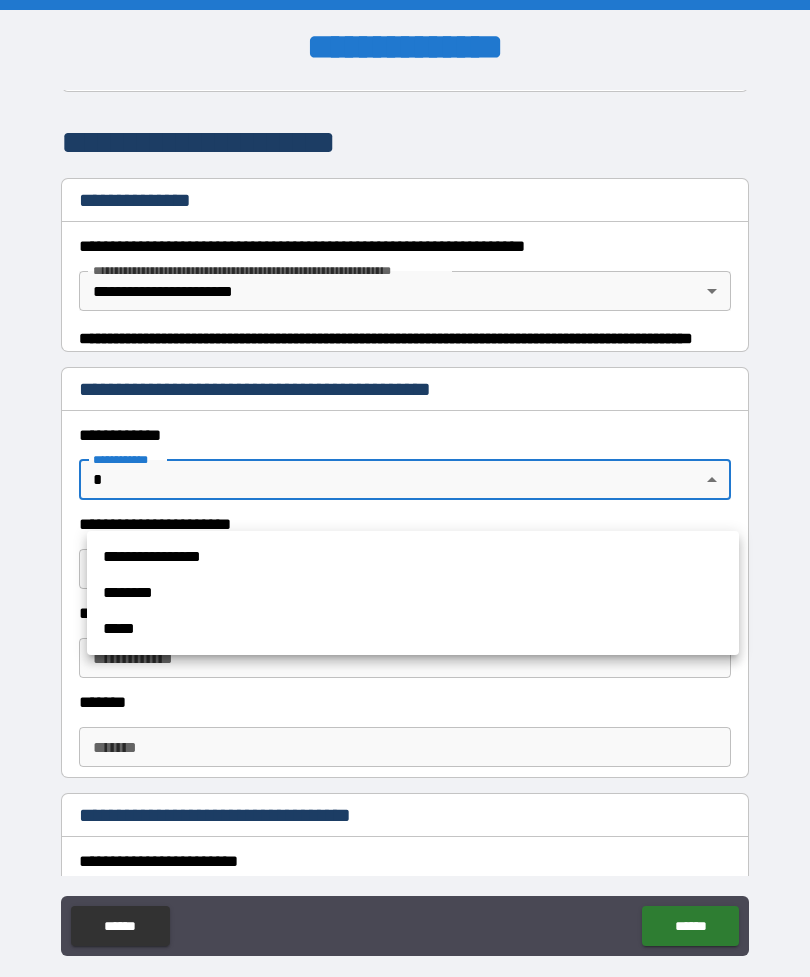 click on "********" at bounding box center (413, 593) 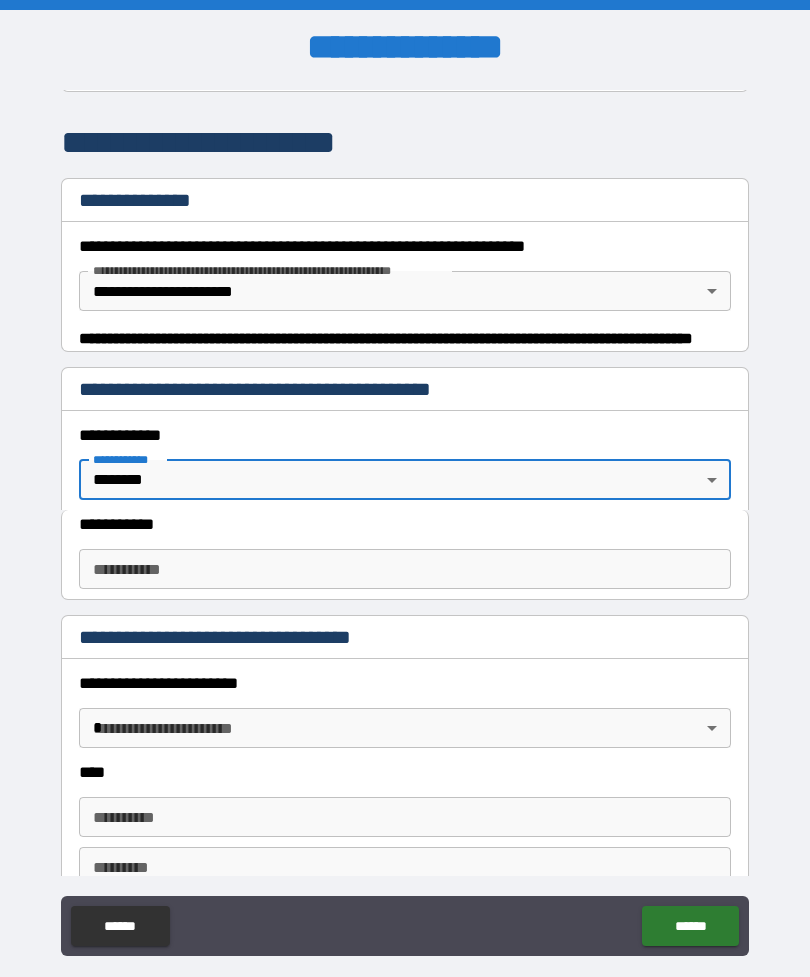 type on "*" 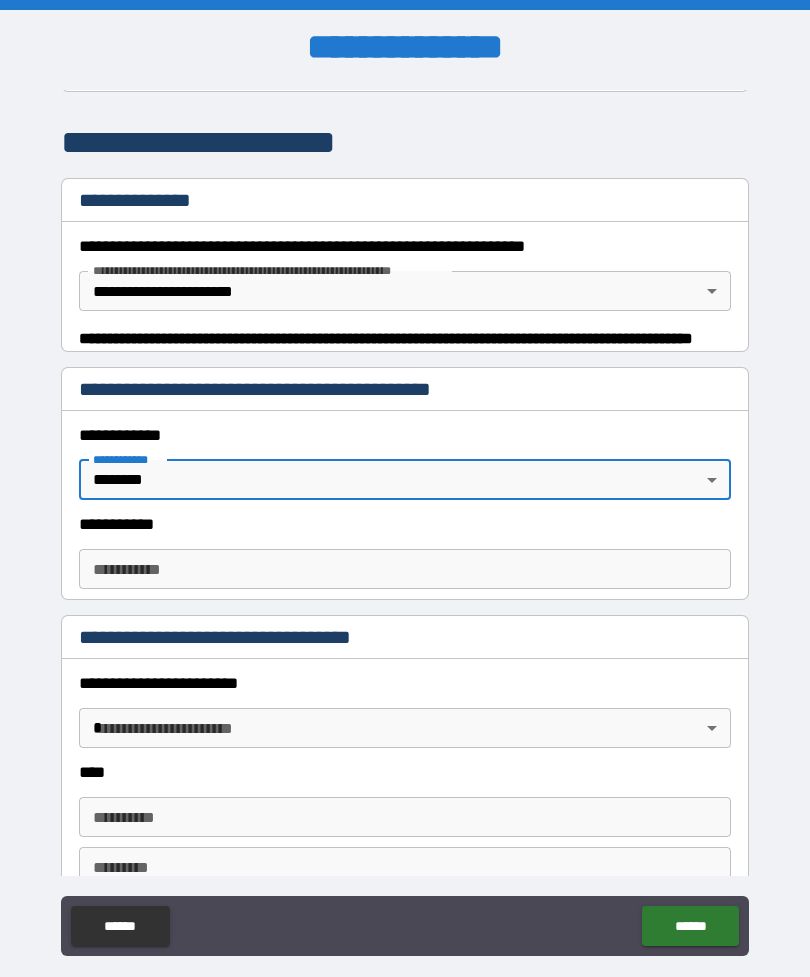 click on "**********" at bounding box center (405, 569) 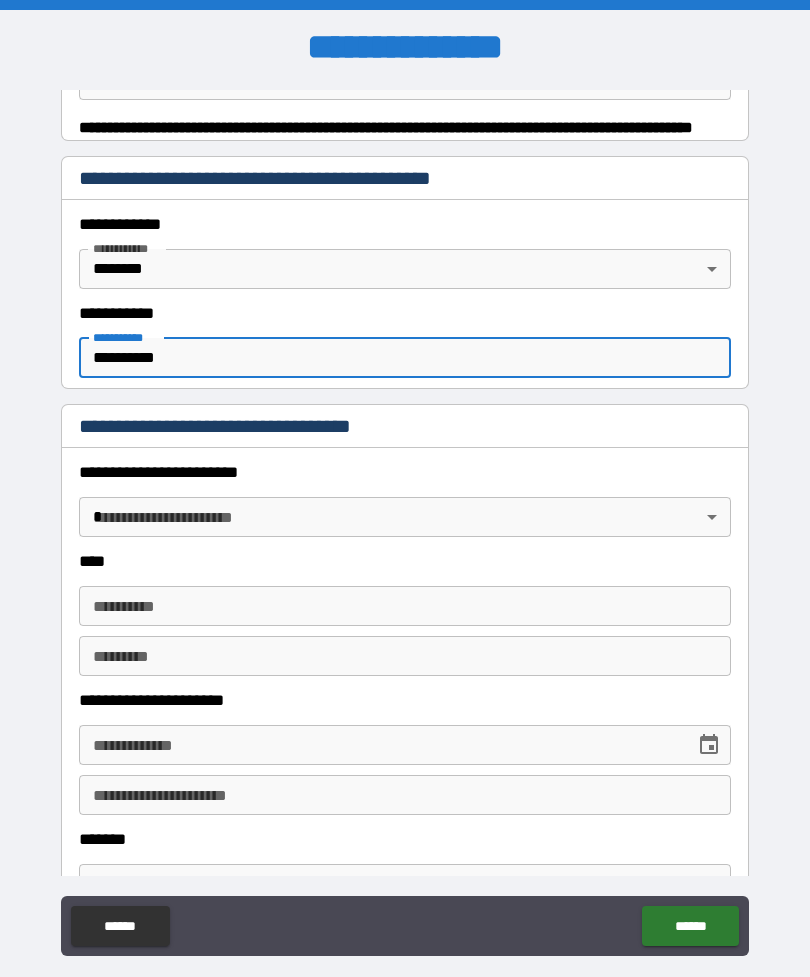 scroll, scrollTop: 458, scrollLeft: 0, axis: vertical 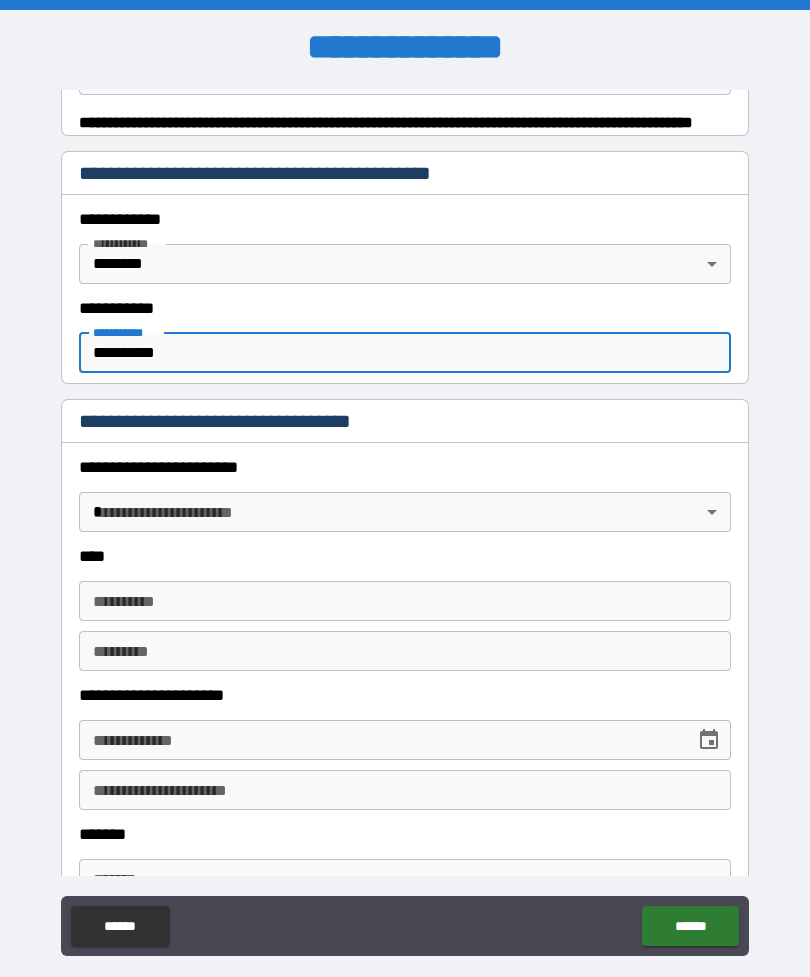 type on "**********" 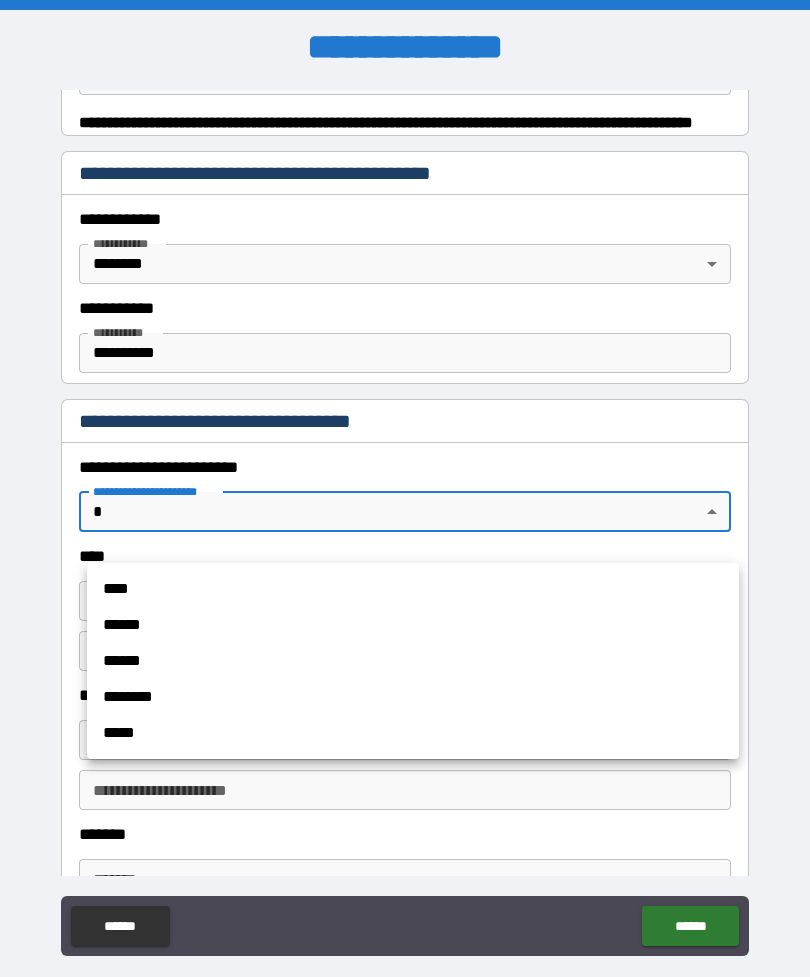 click on "****" at bounding box center (413, 589) 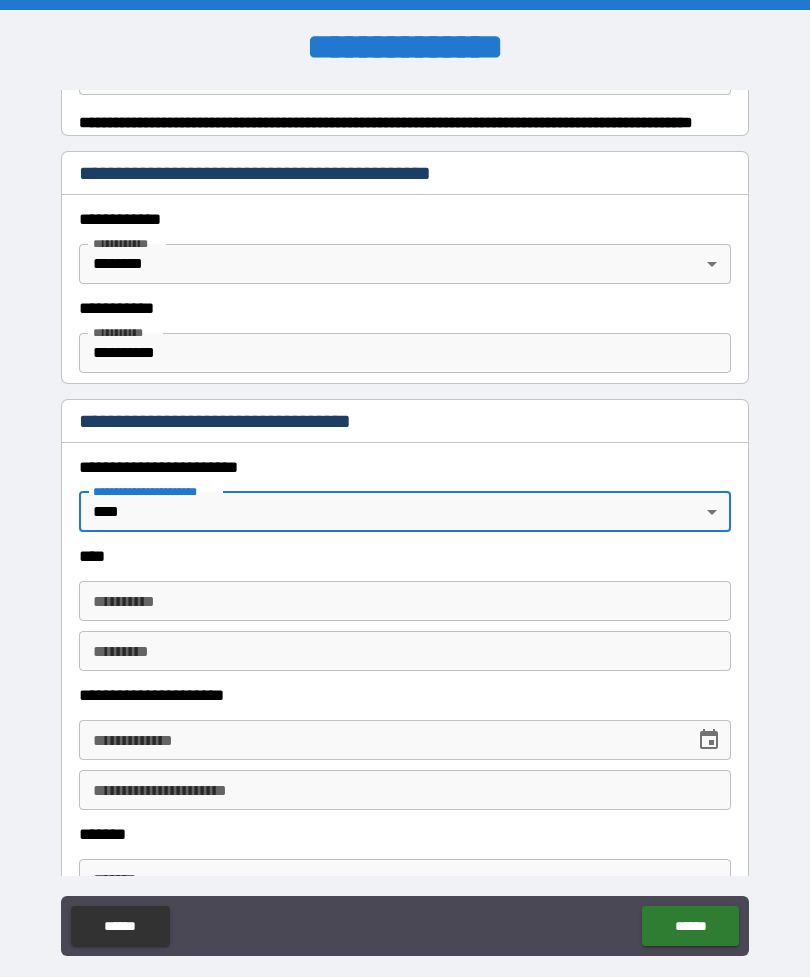 click on "**********" at bounding box center (405, 601) 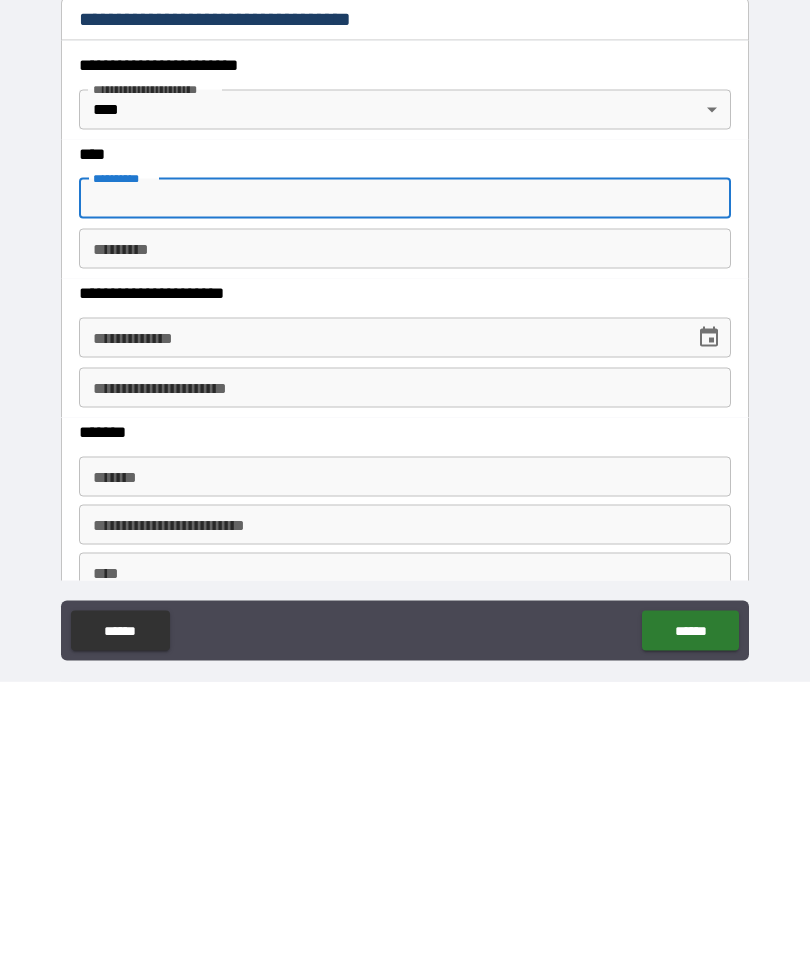 scroll, scrollTop: 568, scrollLeft: 0, axis: vertical 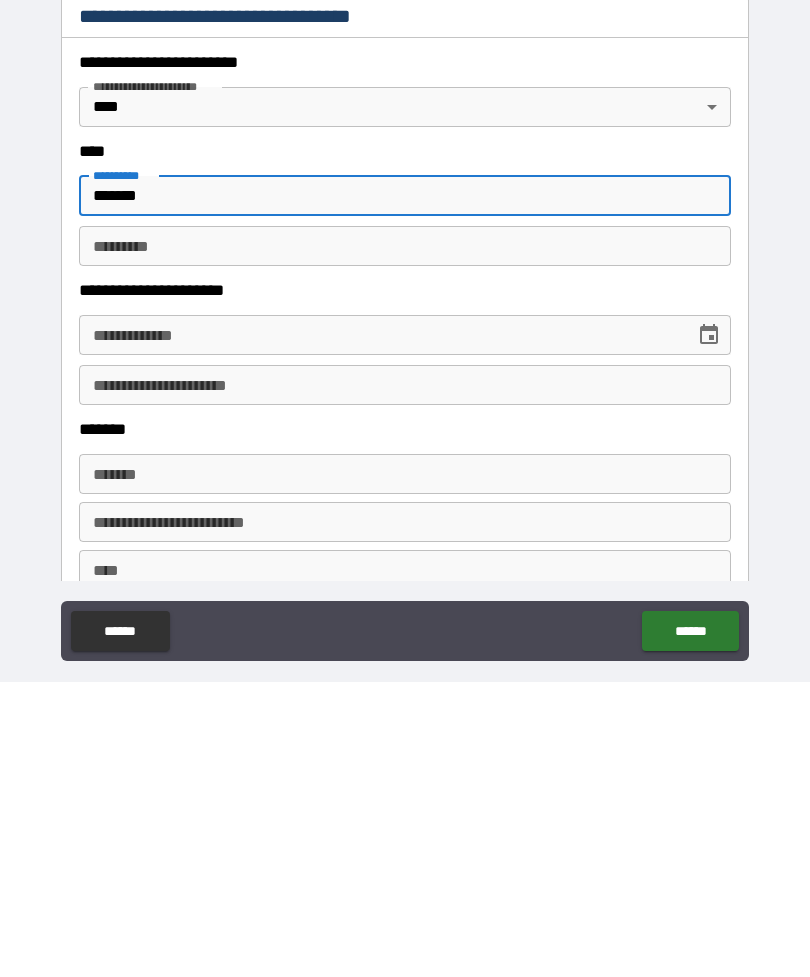 click on "*******" at bounding box center [405, 491] 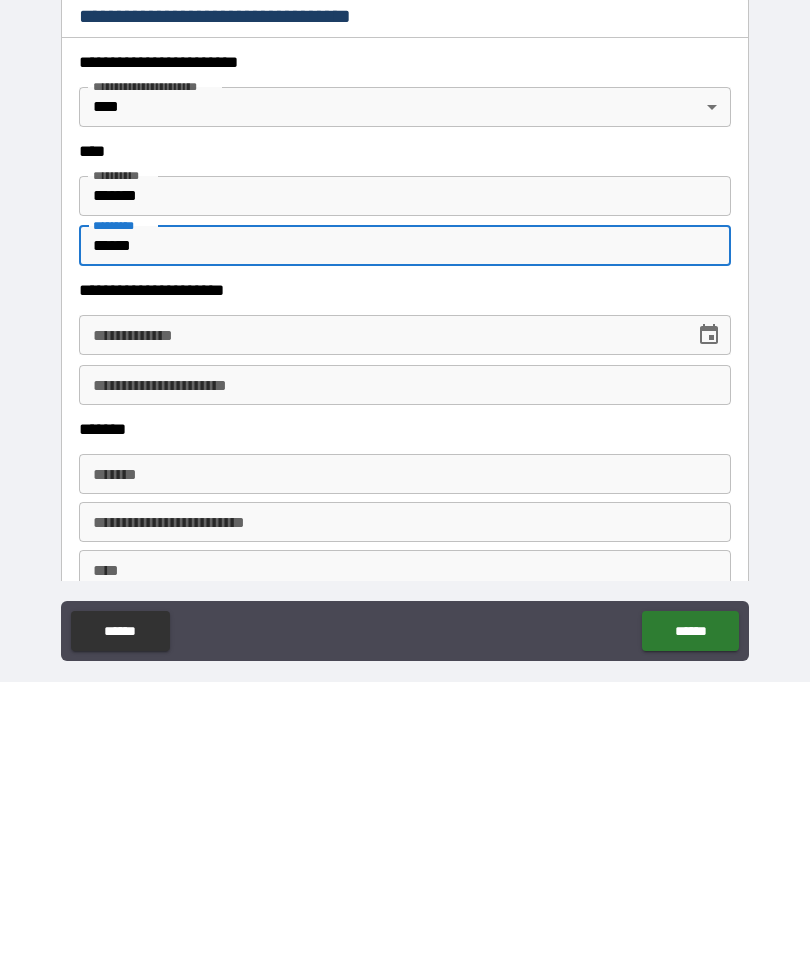 type on "******" 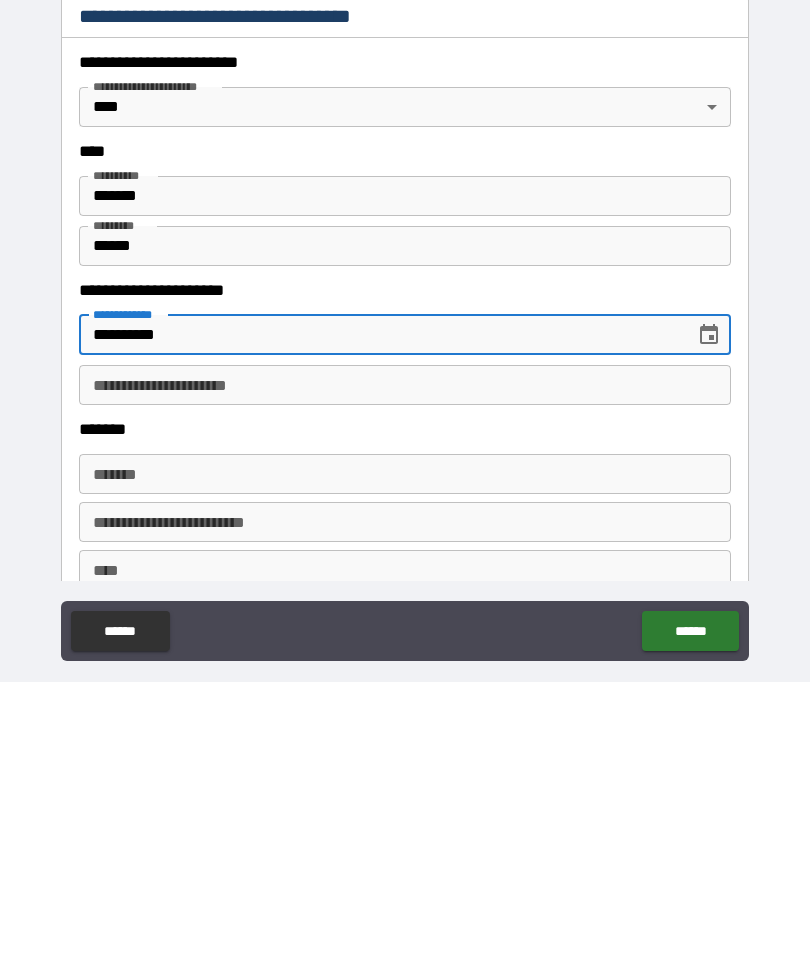 type on "**********" 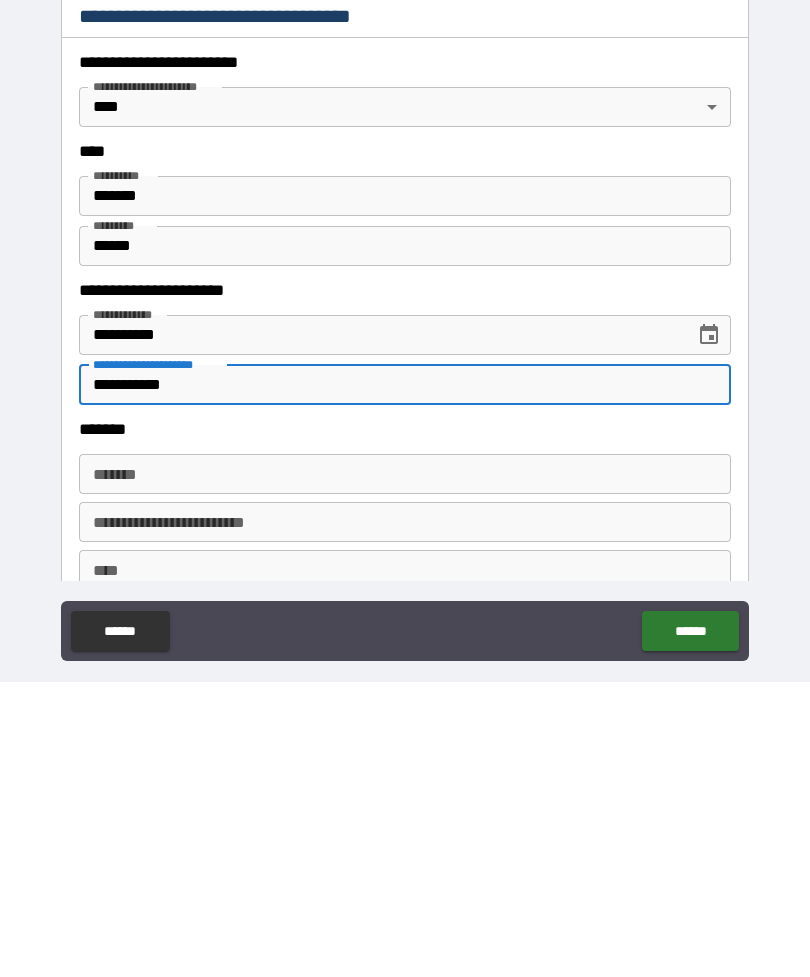 type on "**********" 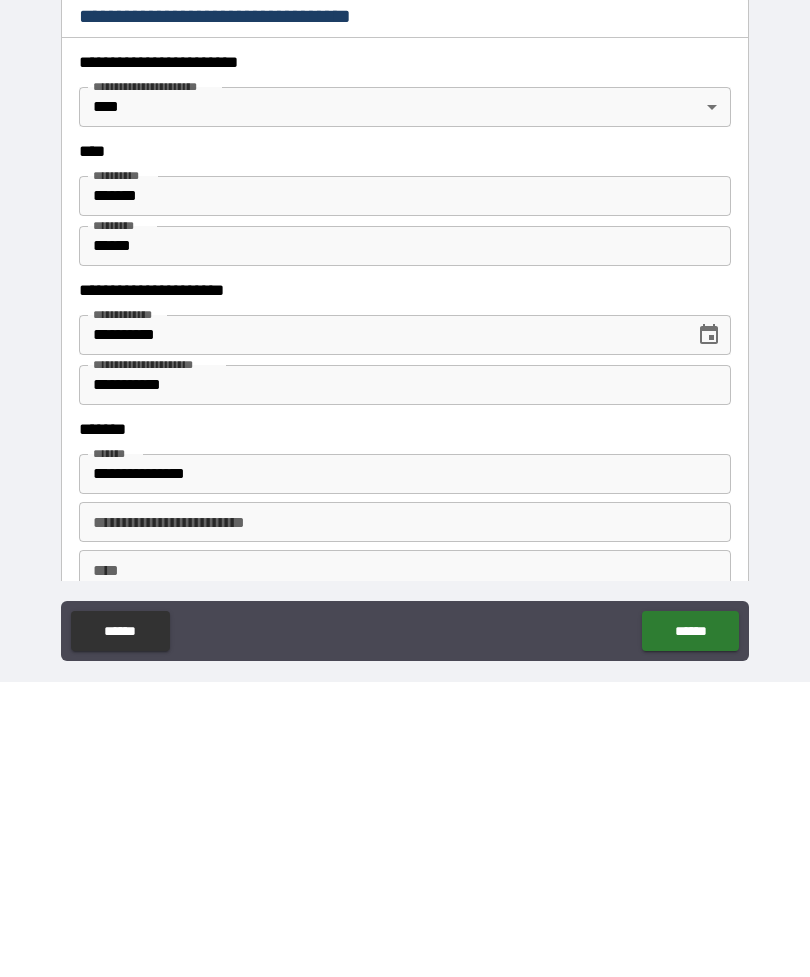 scroll, scrollTop: 64, scrollLeft: 0, axis: vertical 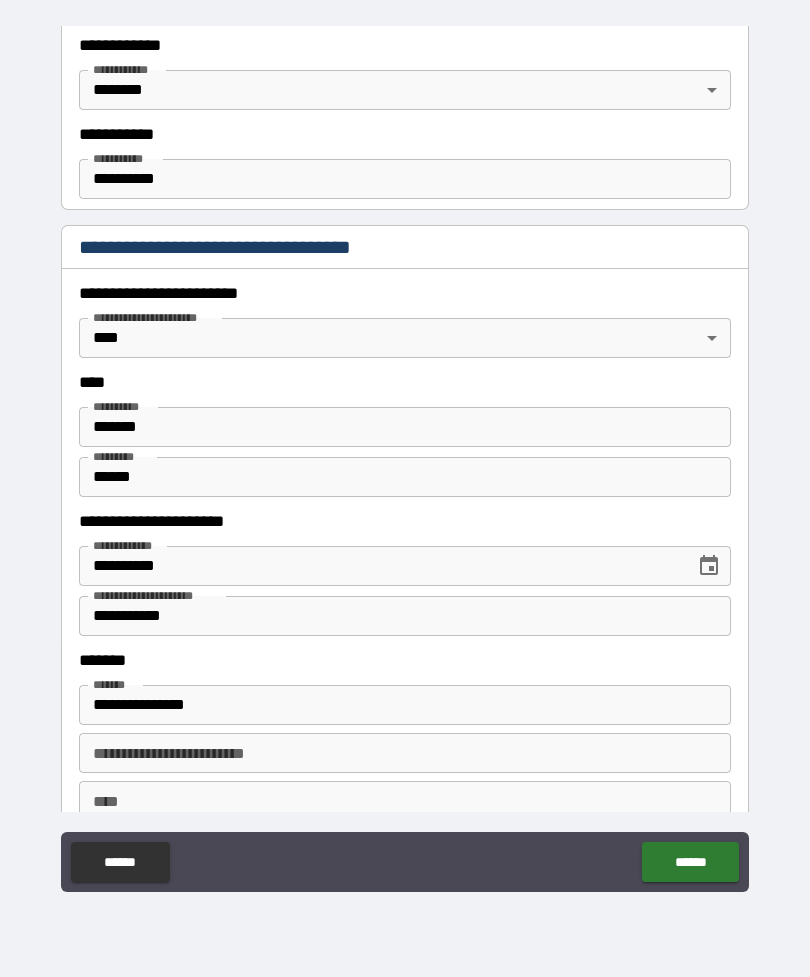 type on "**********" 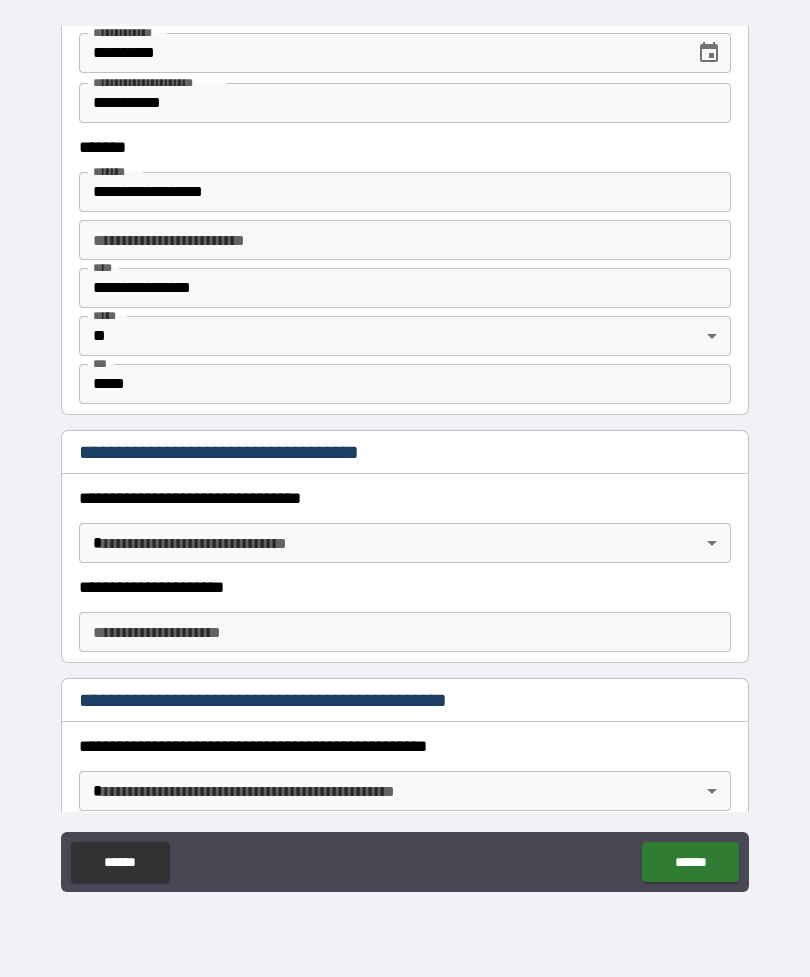scroll, scrollTop: 1083, scrollLeft: 0, axis: vertical 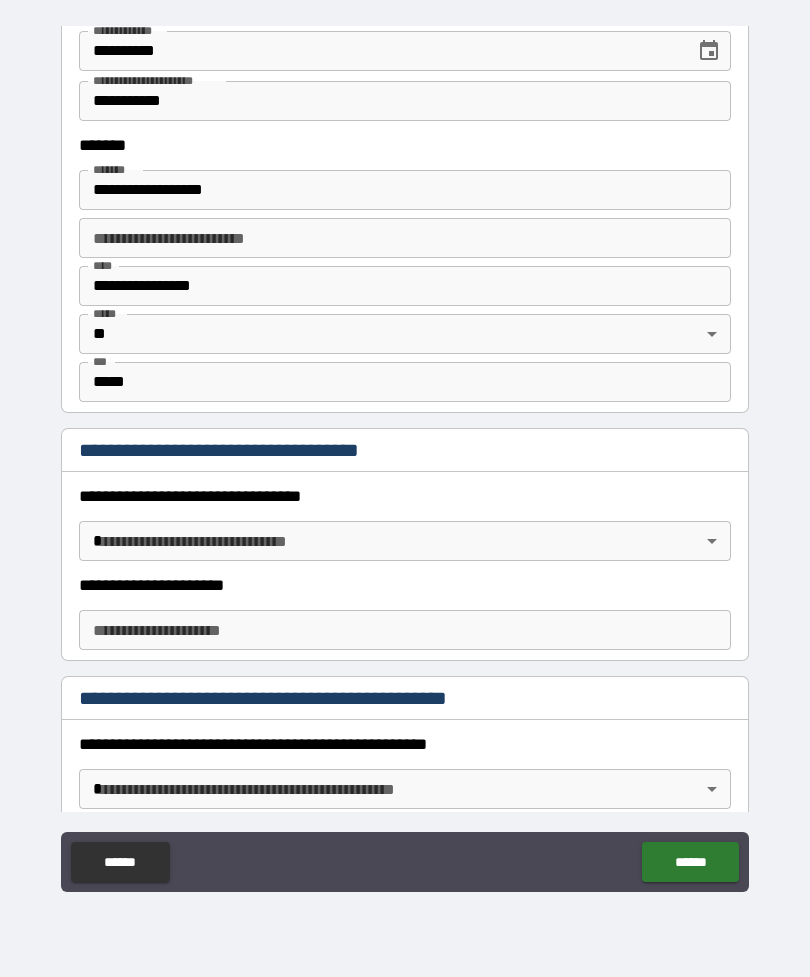 click on "**********" at bounding box center (405, 456) 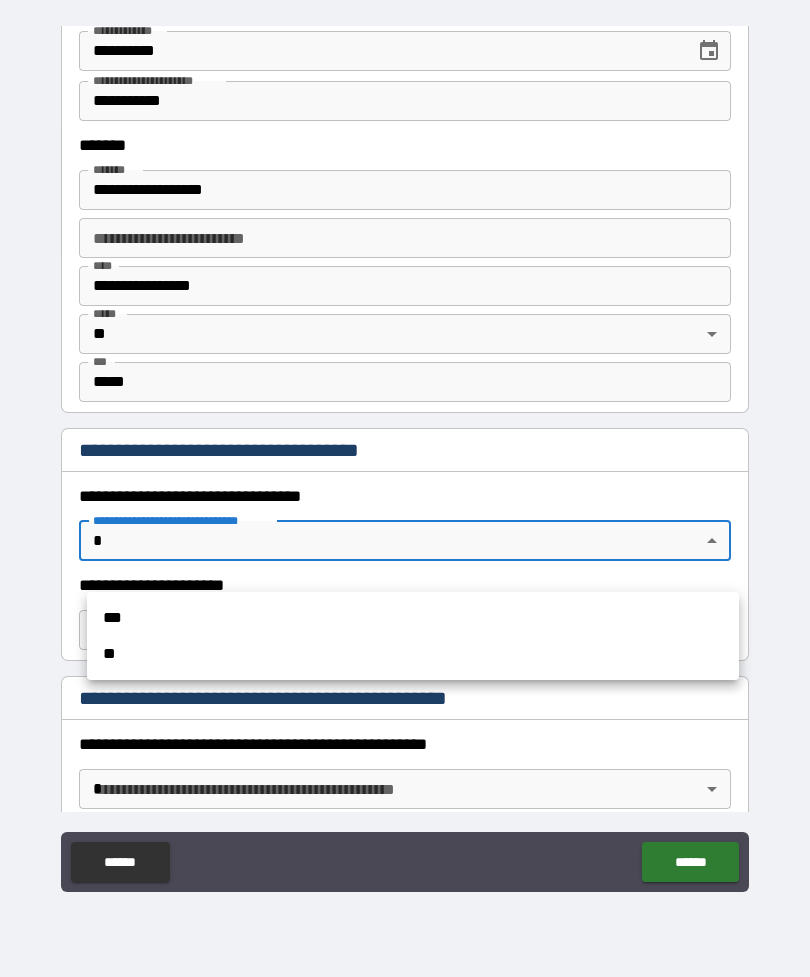 click on "**" at bounding box center [413, 654] 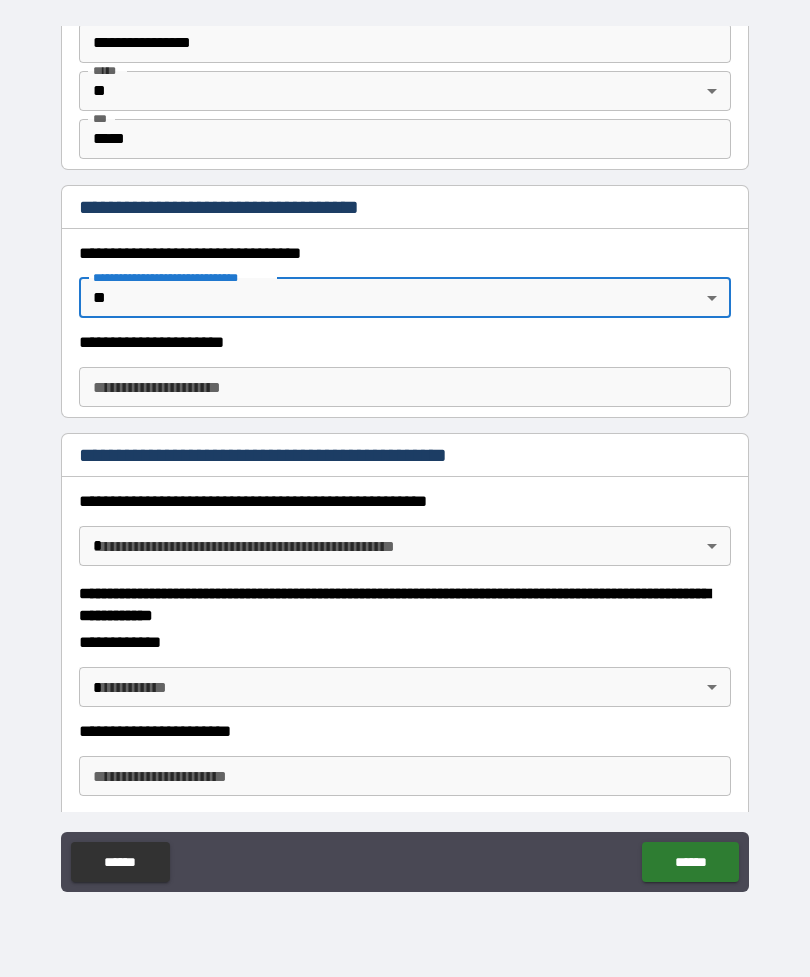 scroll, scrollTop: 1328, scrollLeft: 0, axis: vertical 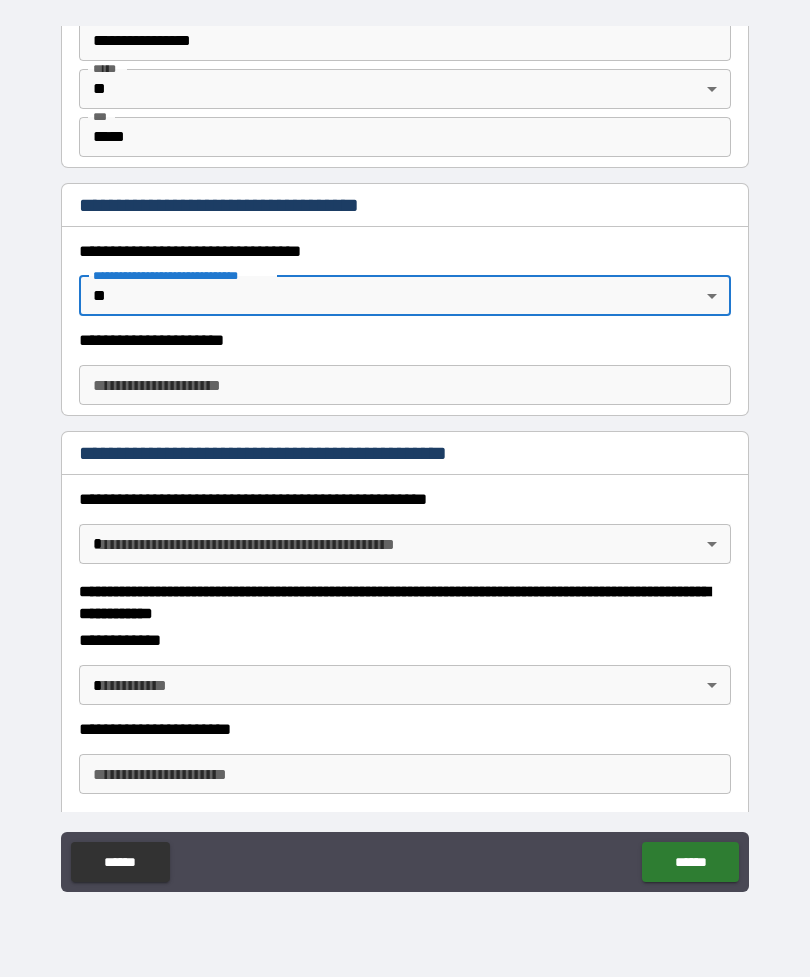 click on "**********" at bounding box center [405, 456] 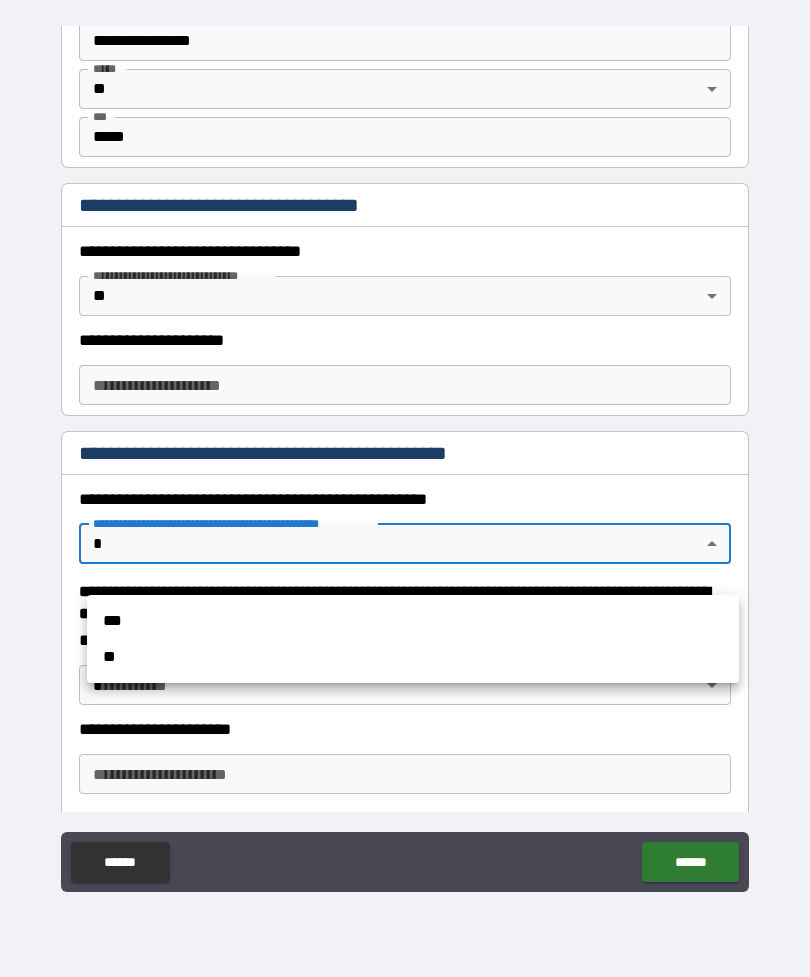 click on "**" at bounding box center (413, 657) 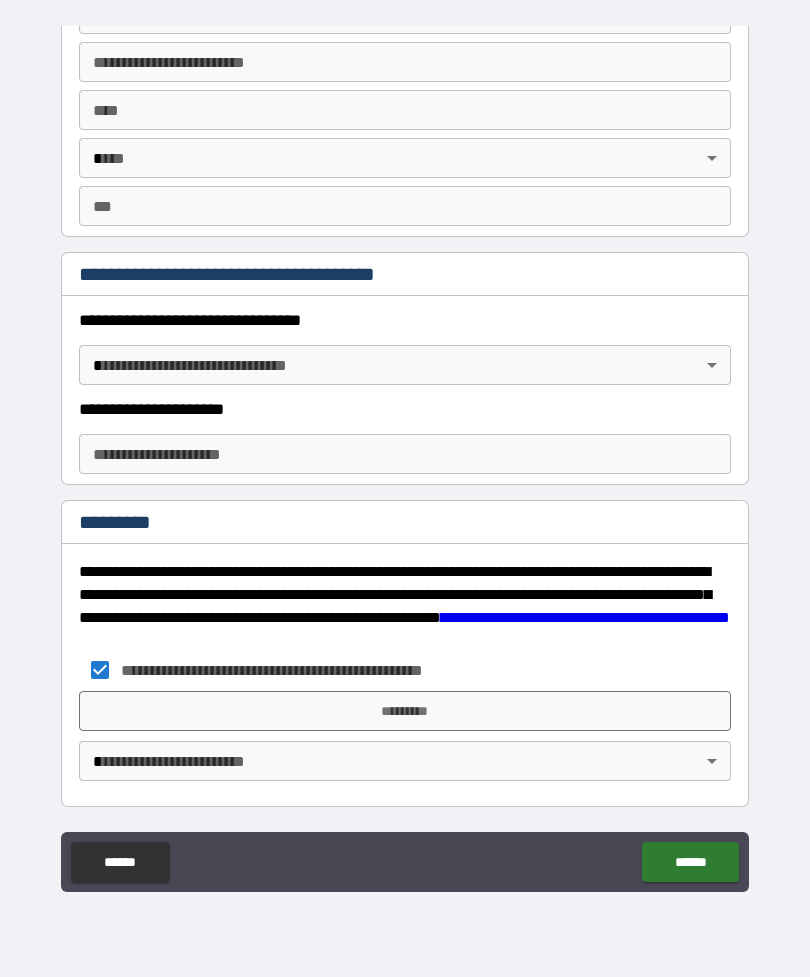 scroll, scrollTop: 2862, scrollLeft: 0, axis: vertical 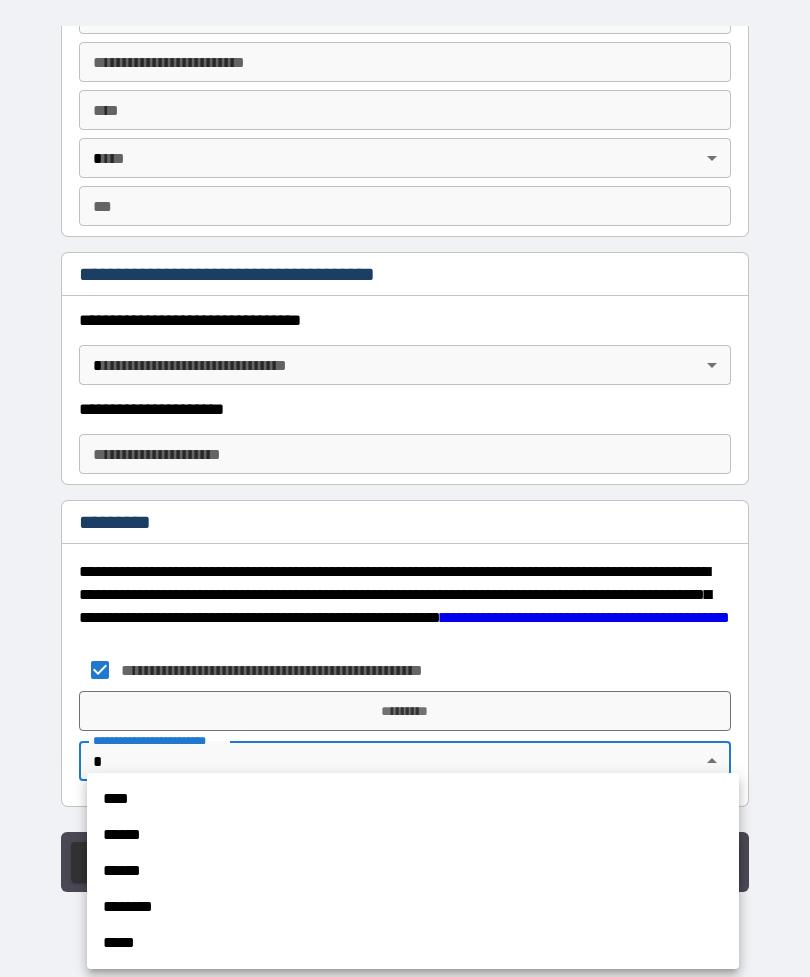 click on "****" at bounding box center [413, 799] 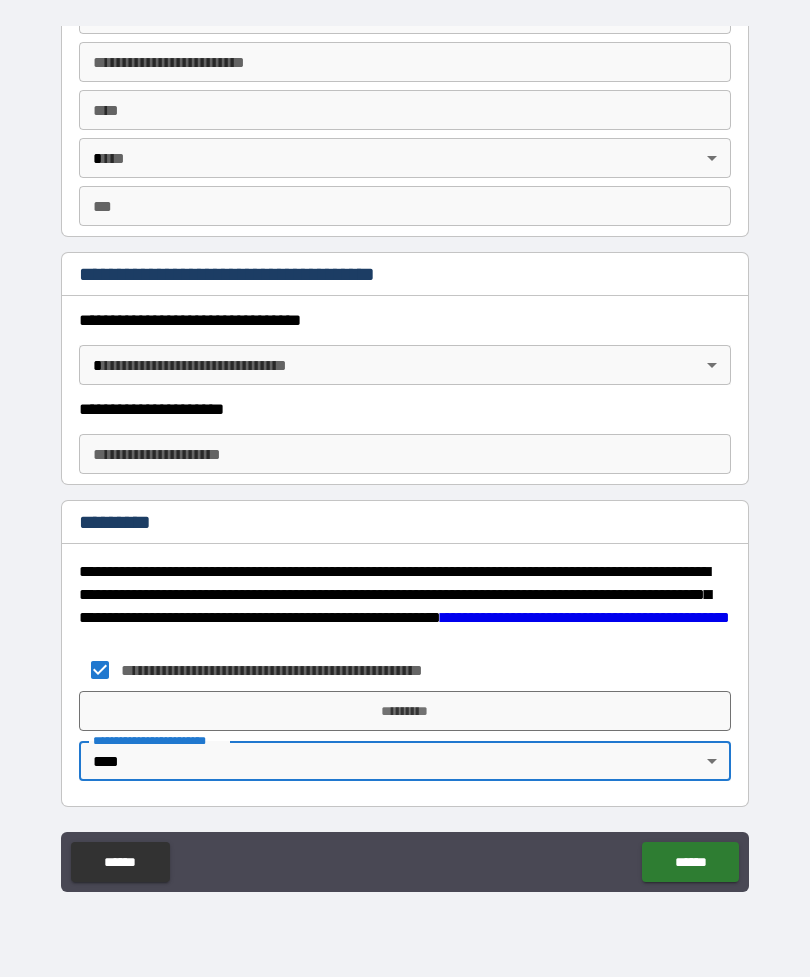 click on "*********" at bounding box center (405, 711) 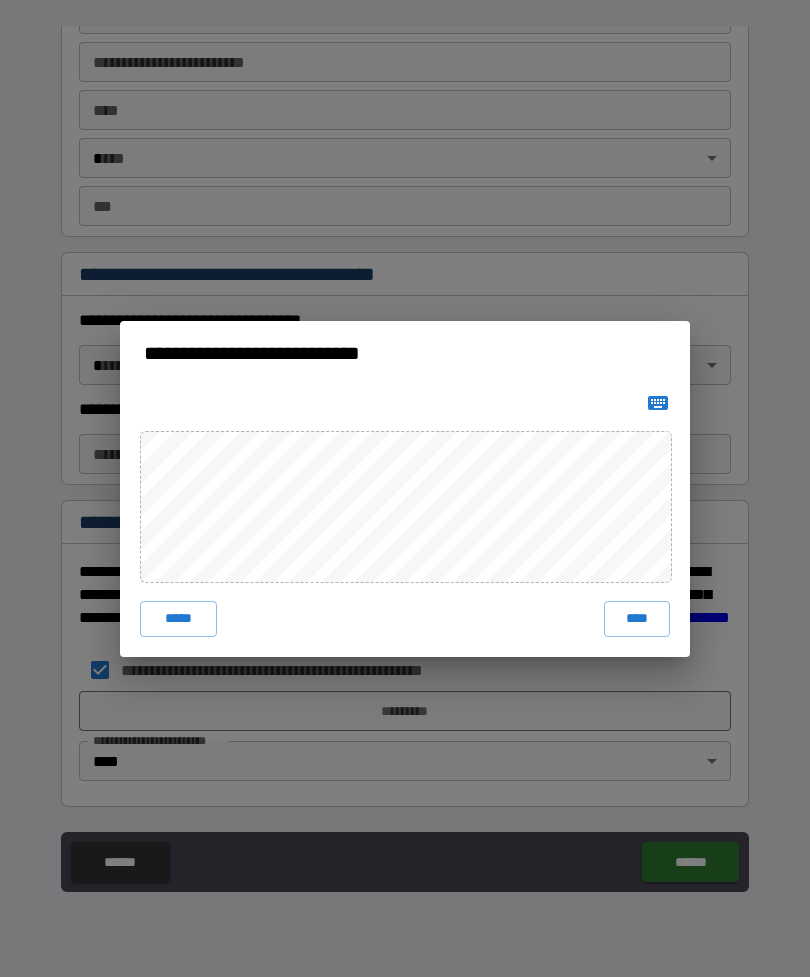 click on "****" at bounding box center [637, 619] 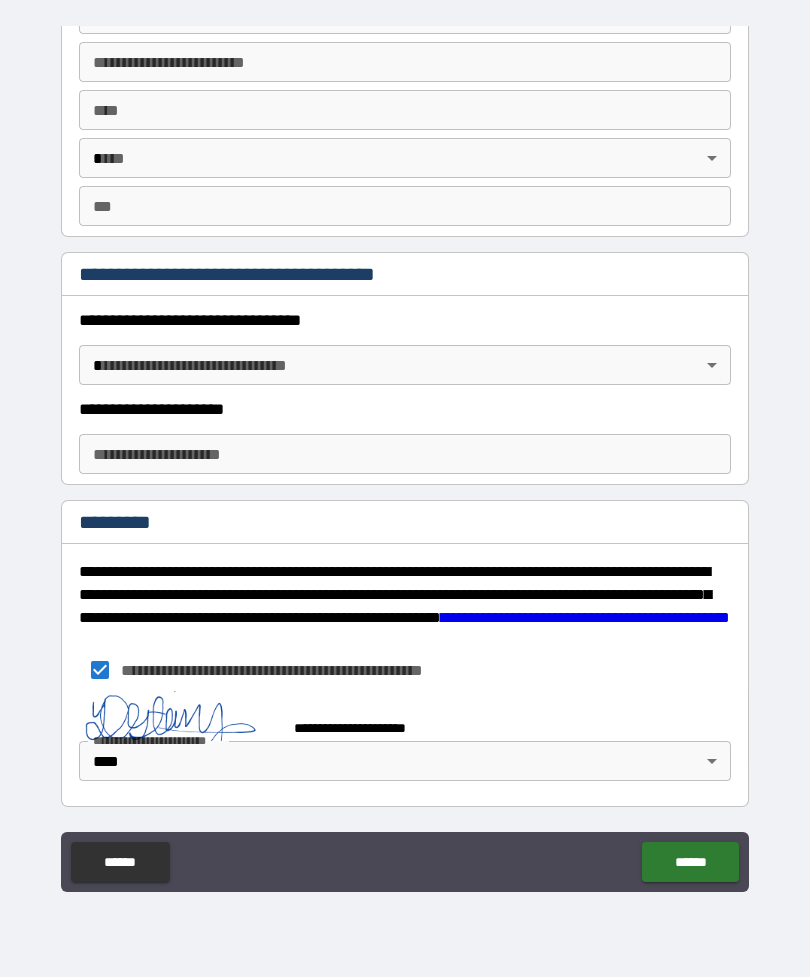 scroll, scrollTop: 2852, scrollLeft: 0, axis: vertical 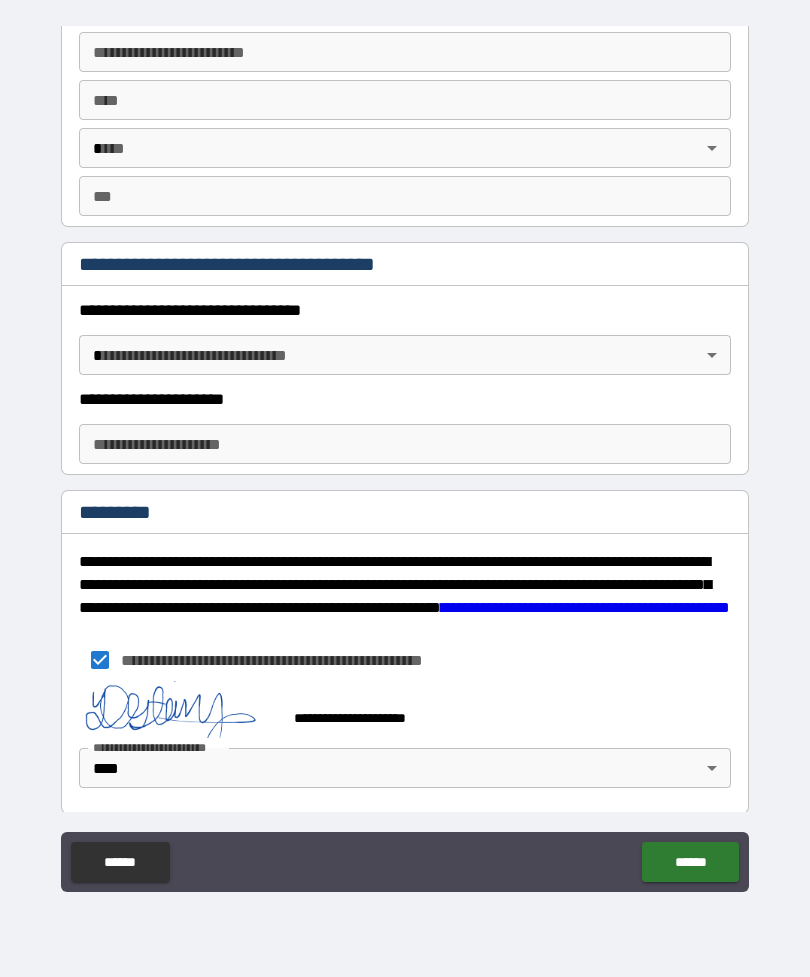 click at bounding box center [179, 709] 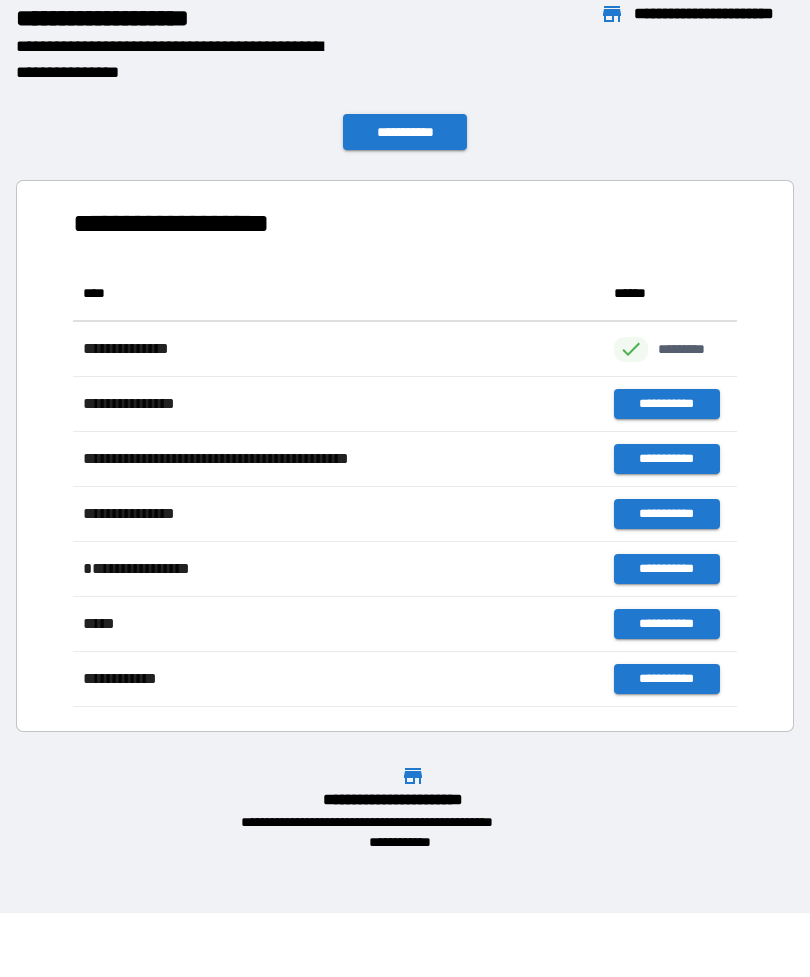 scroll, scrollTop: 441, scrollLeft: 664, axis: both 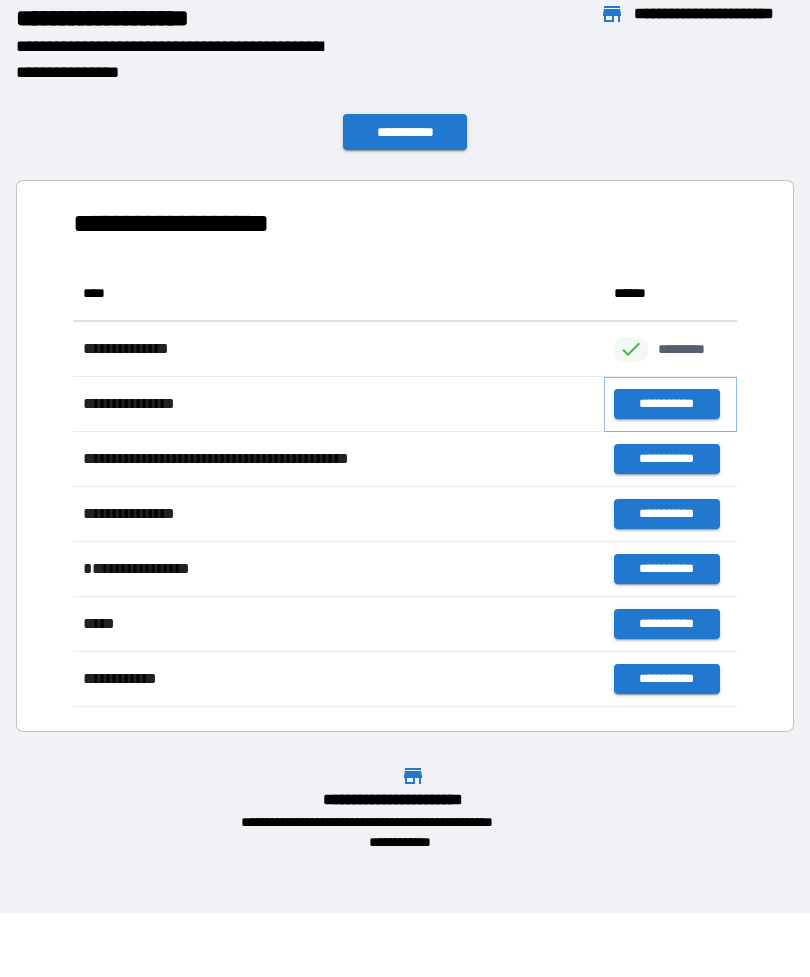 click on "**********" at bounding box center [666, 404] 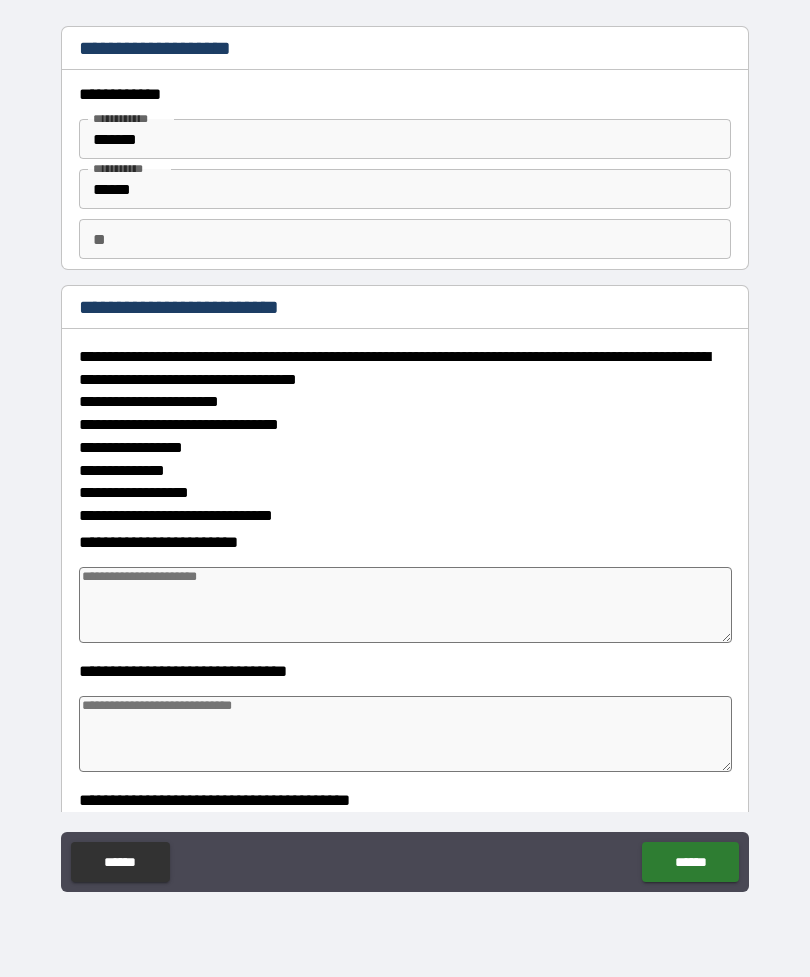 type on "*" 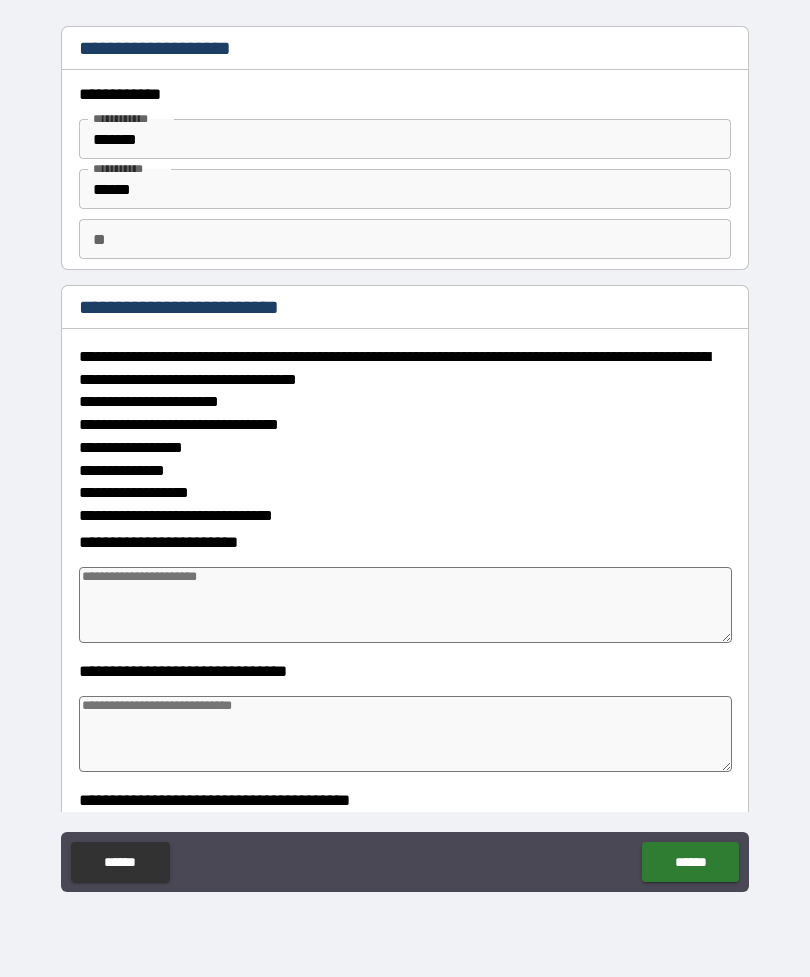 type on "*" 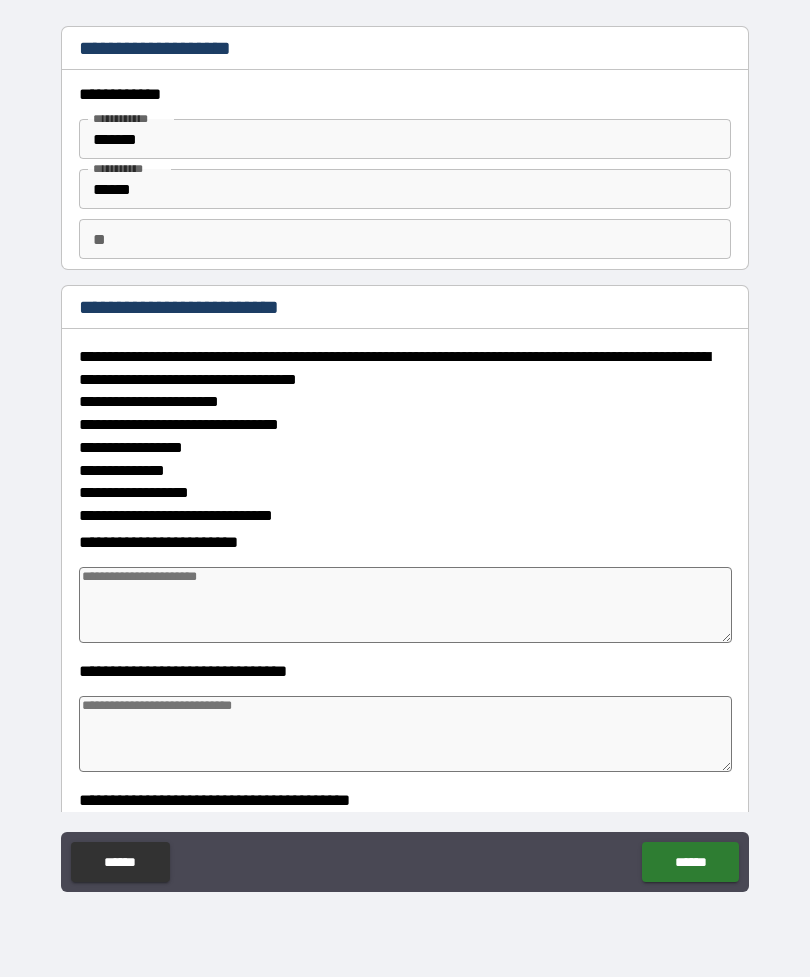 type on "*" 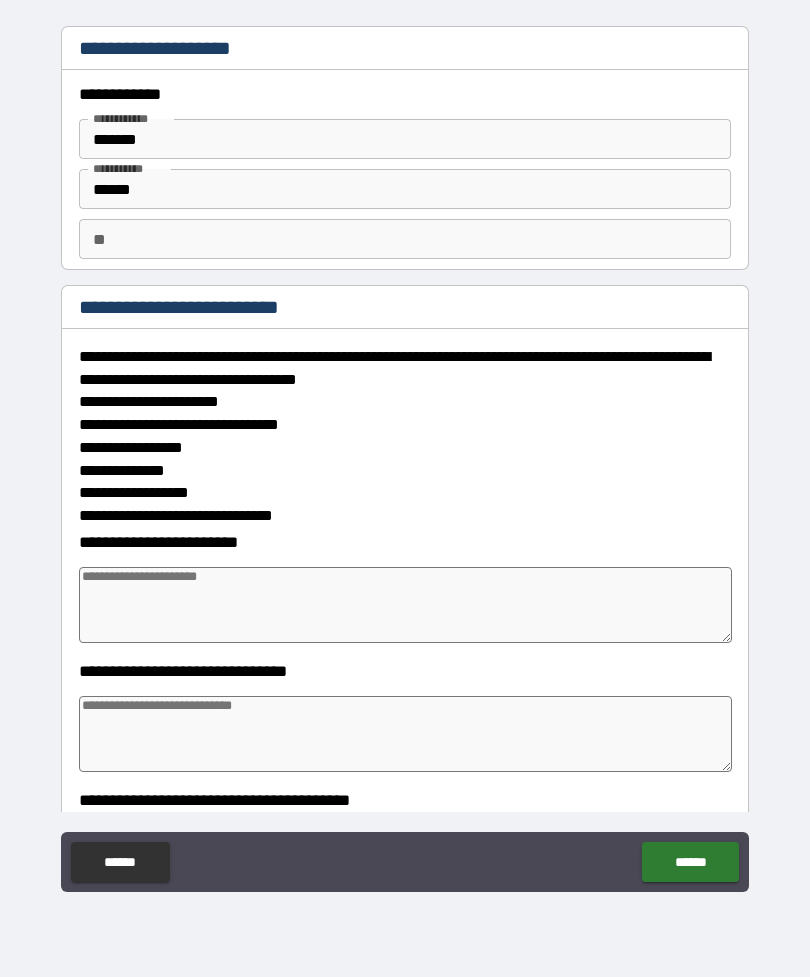 type on "*" 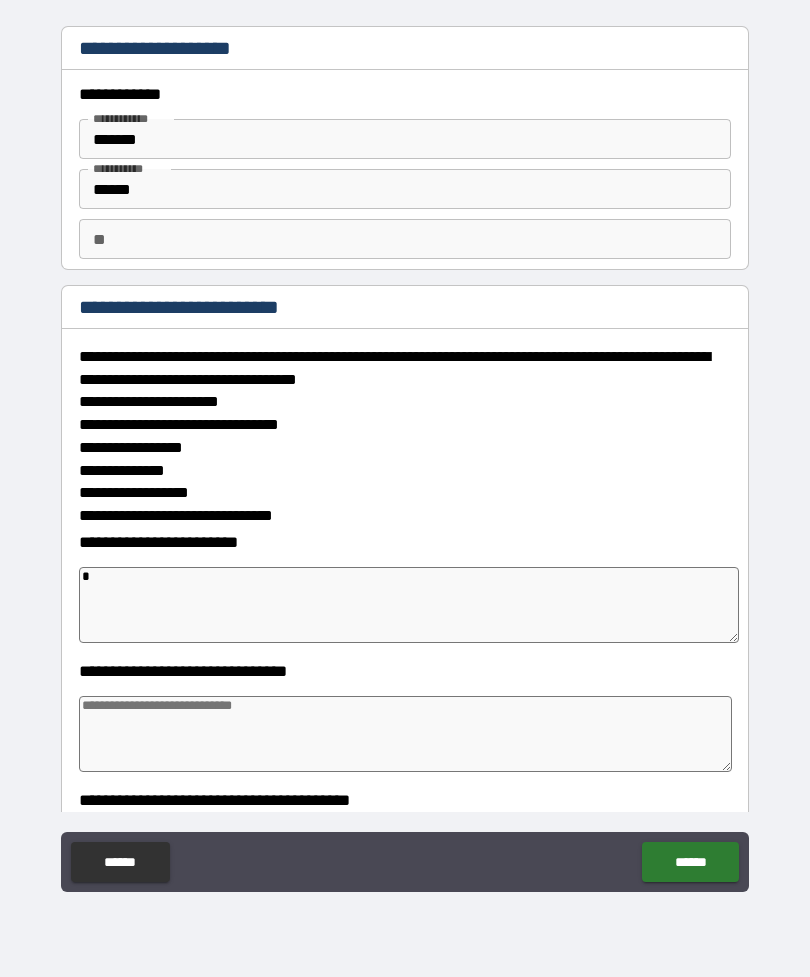 type on "**" 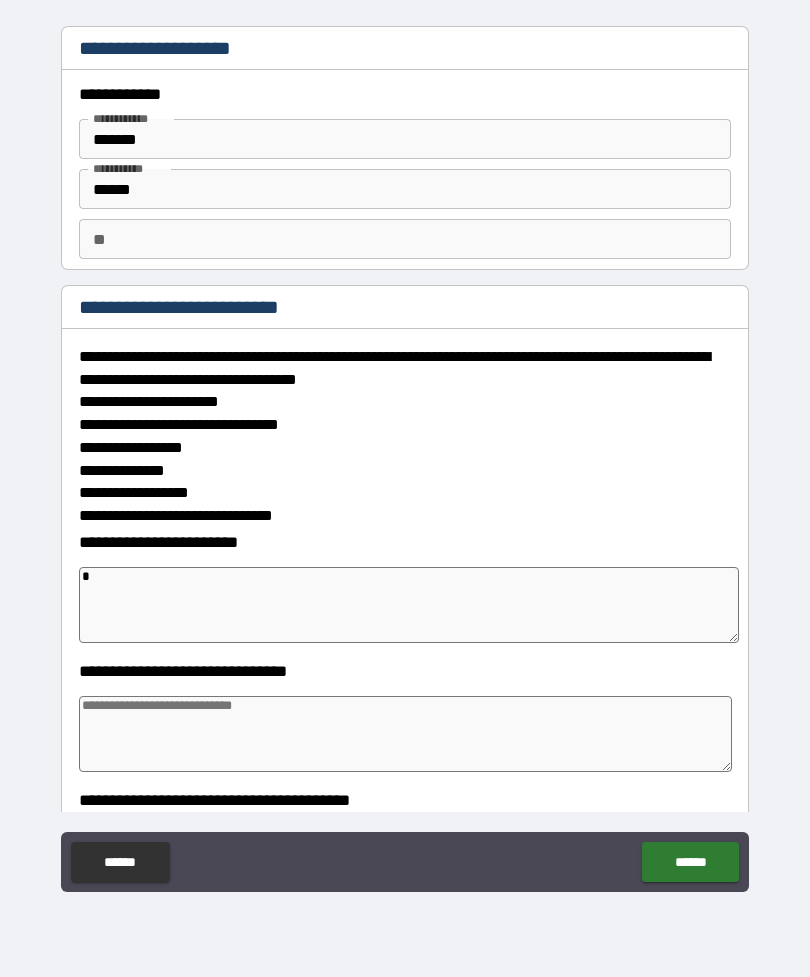 type on "*" 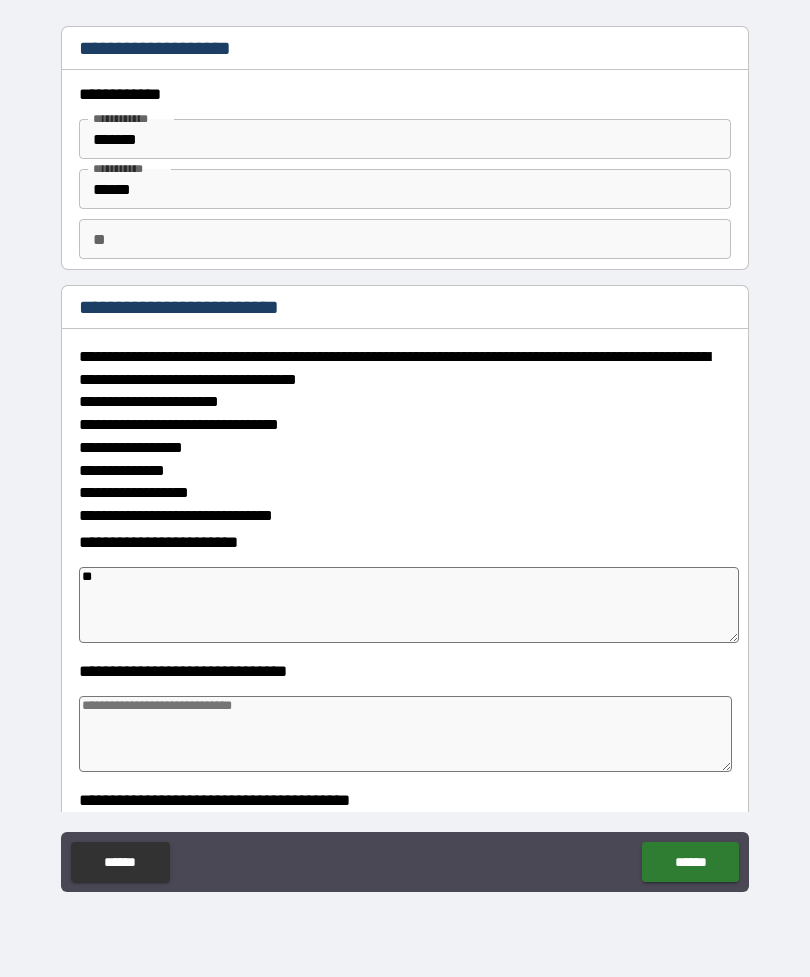 type on "***" 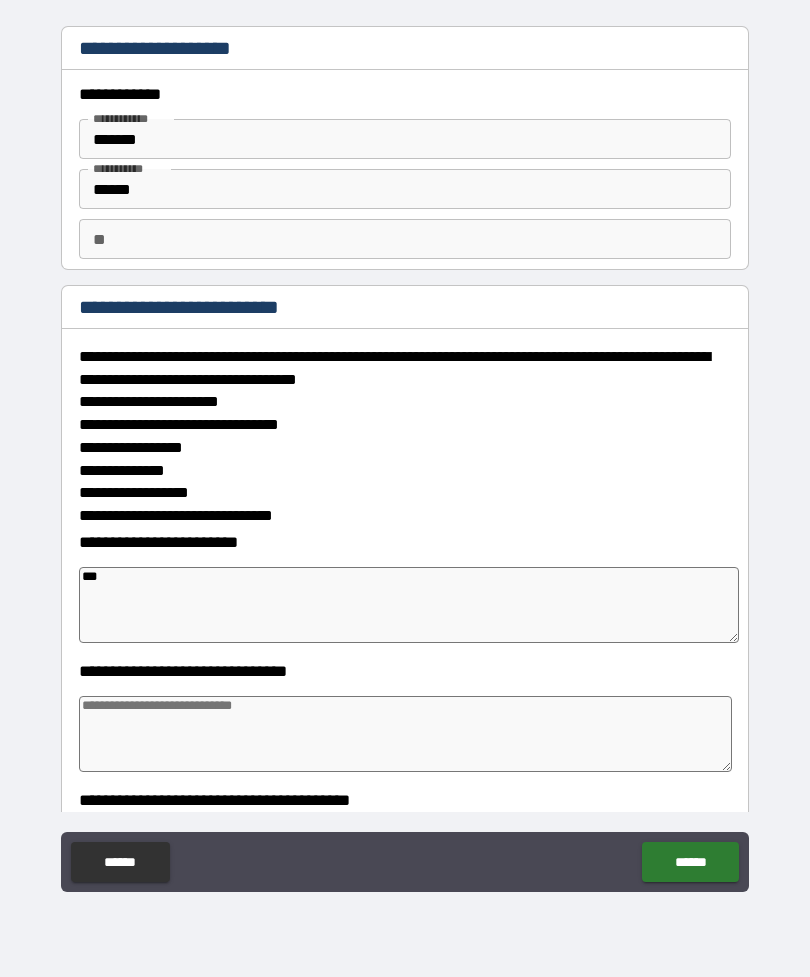 type on "*" 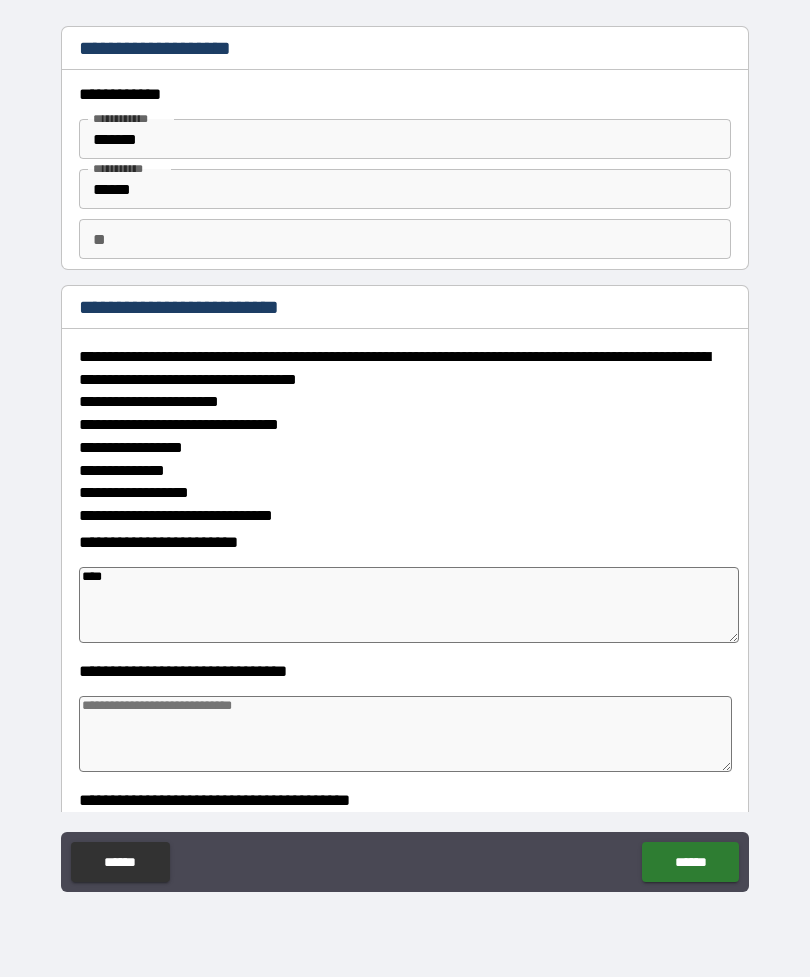 type on "*" 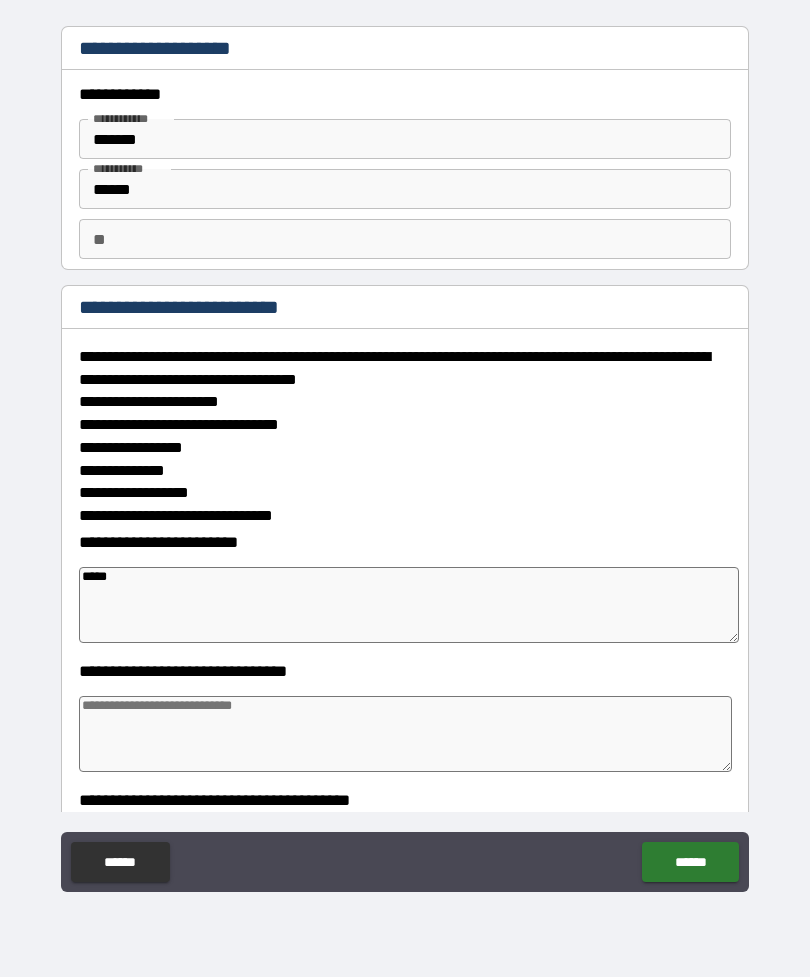type on "*" 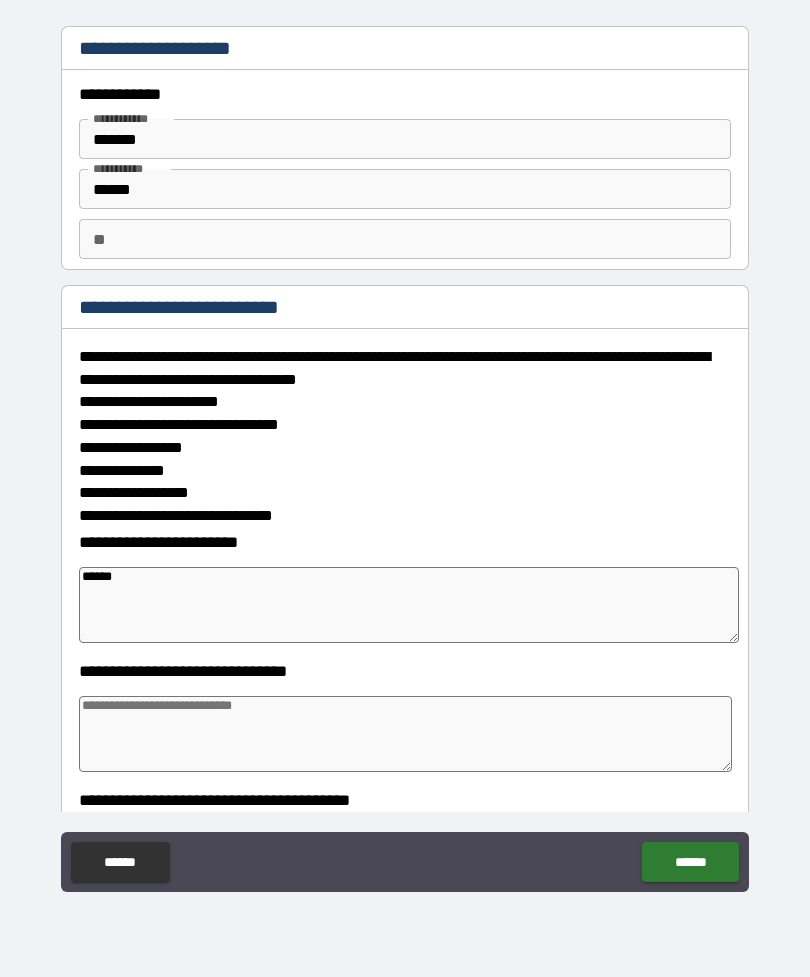 type on "*******" 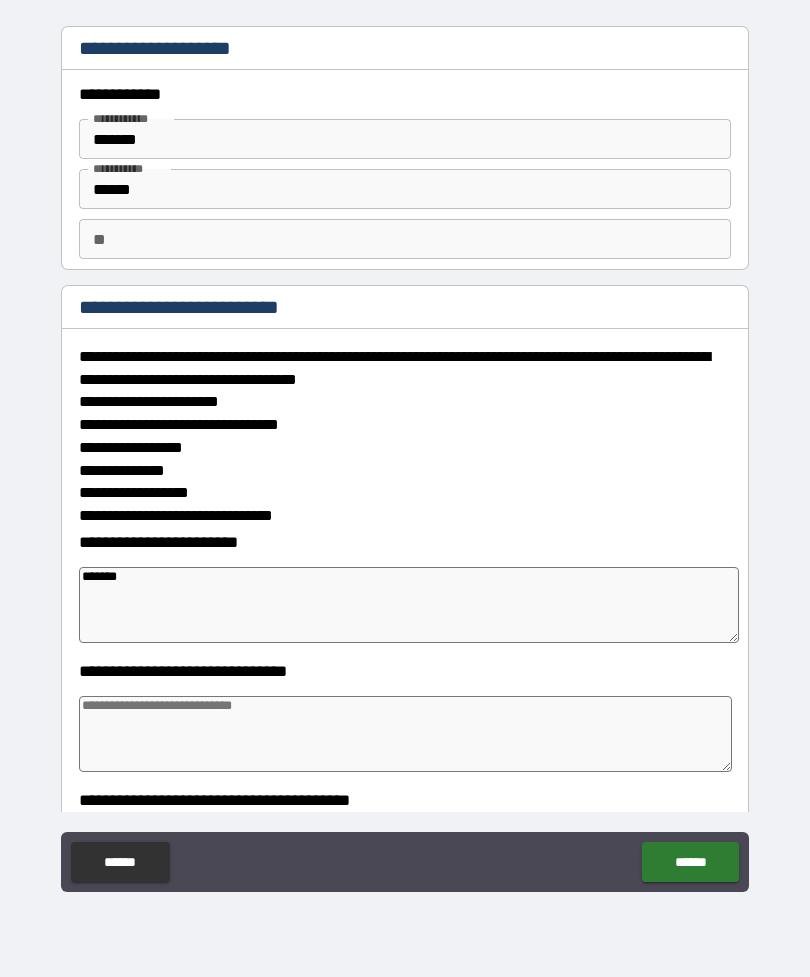 type on "*" 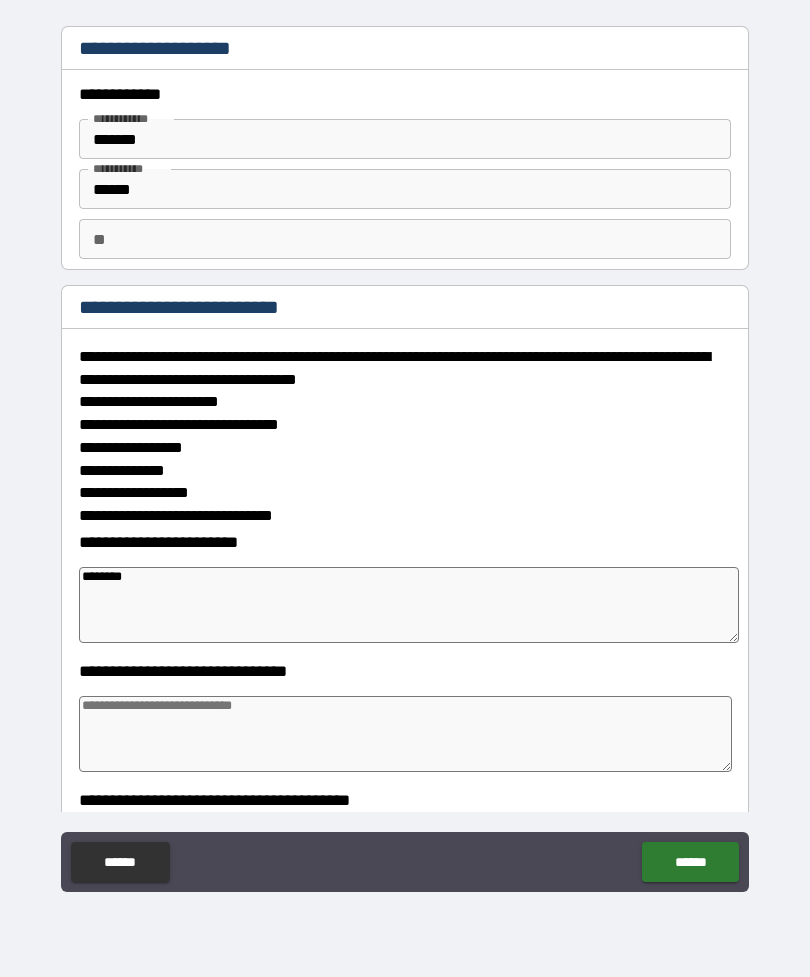 type on "*" 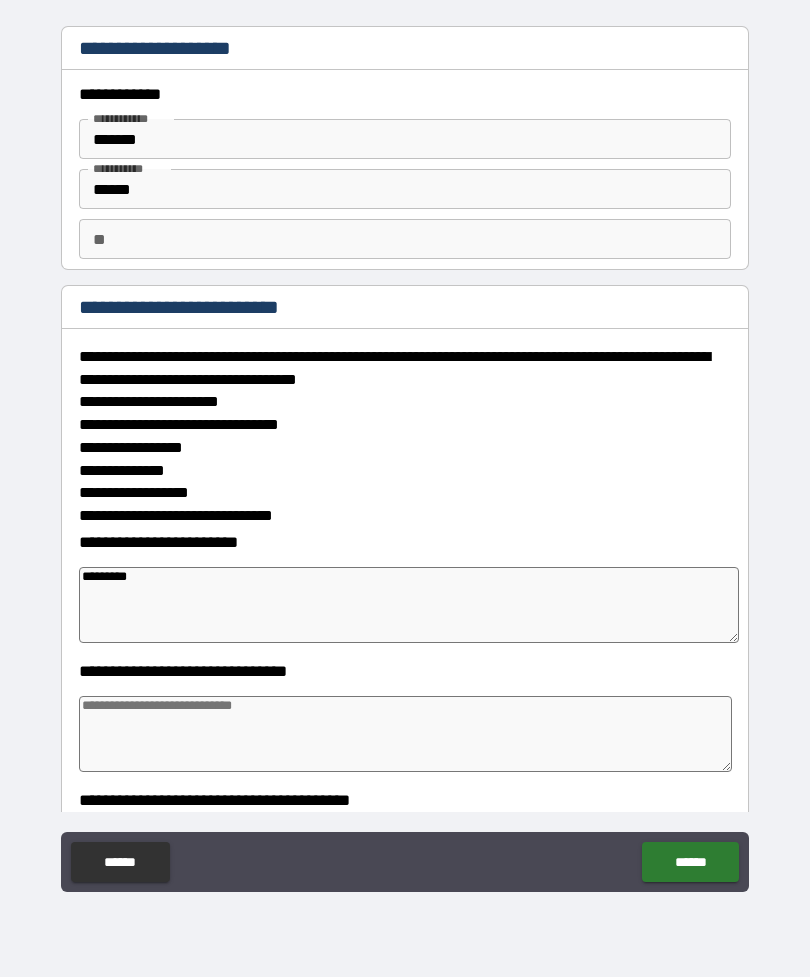 type on "*" 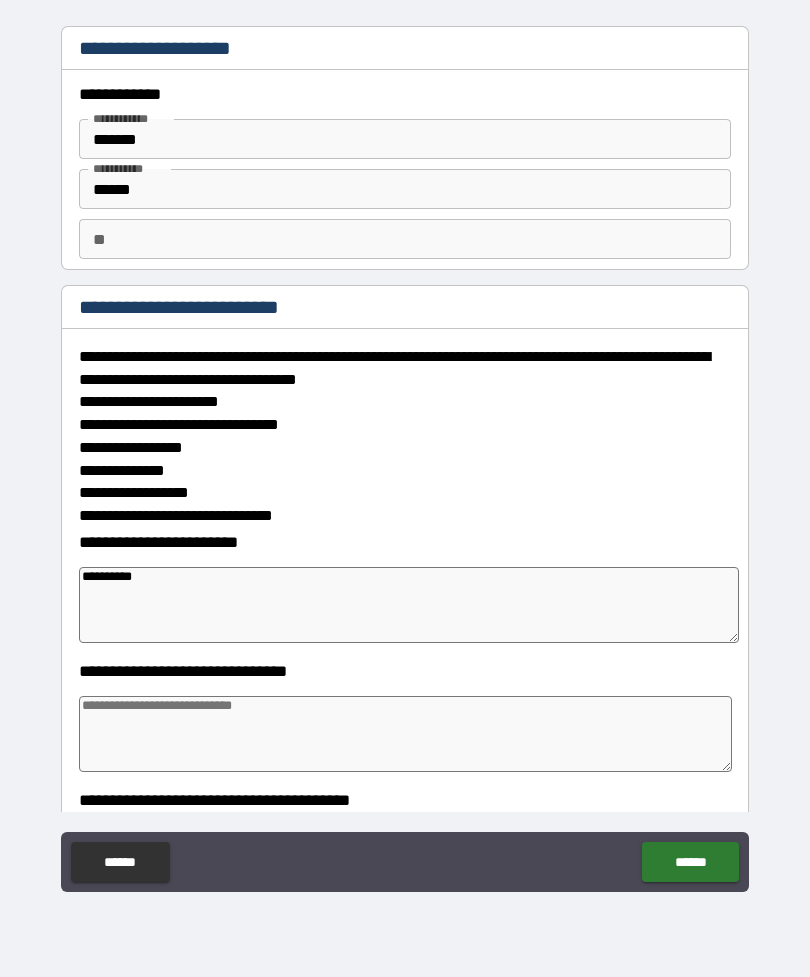 type on "*" 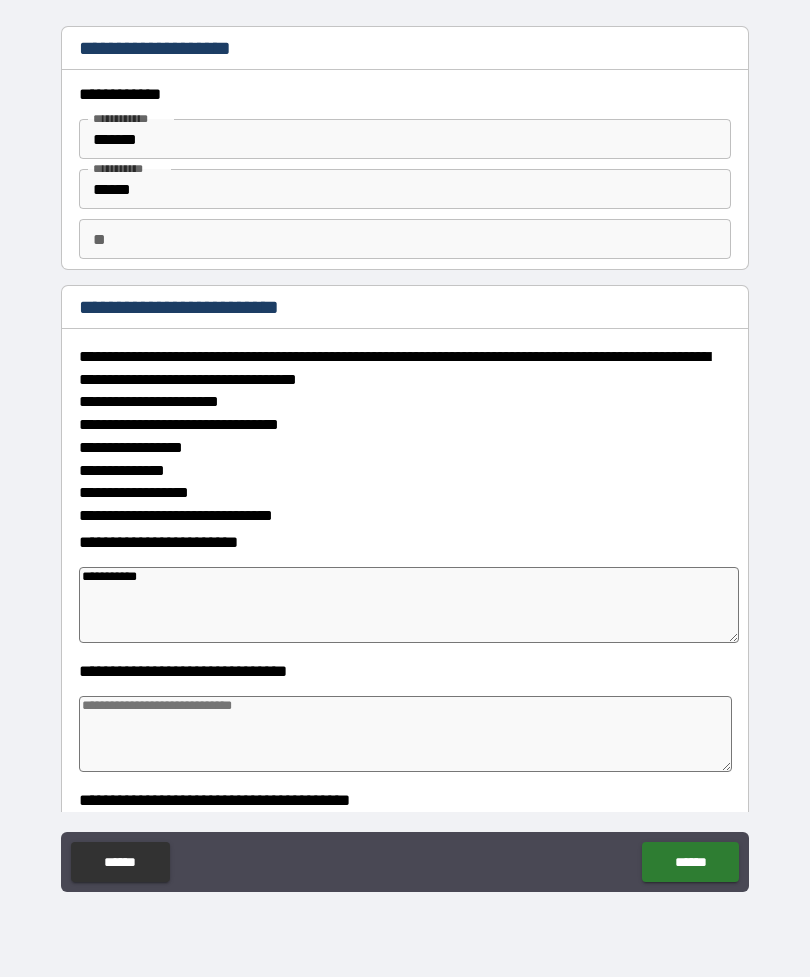 type on "*" 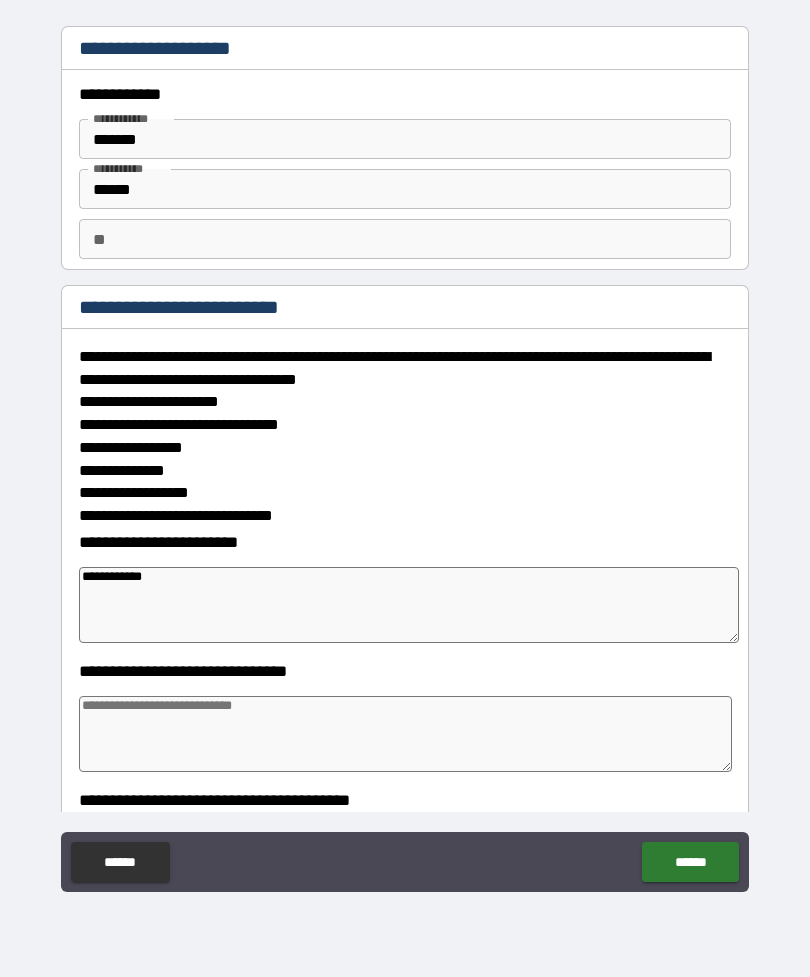 type on "*" 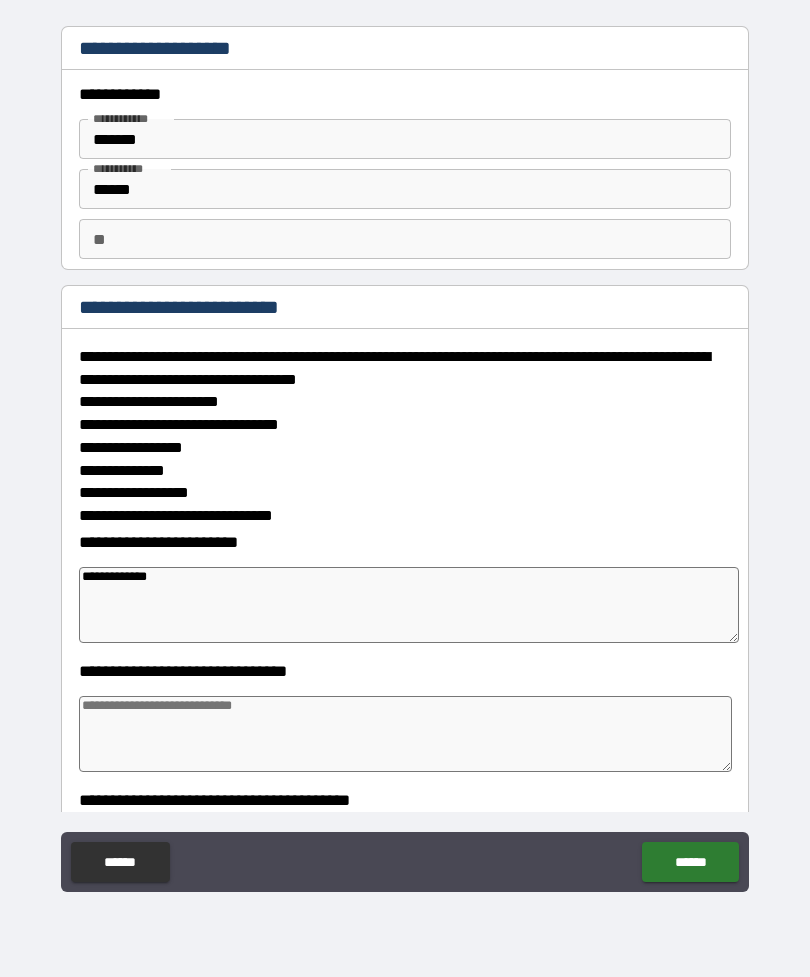 type on "**********" 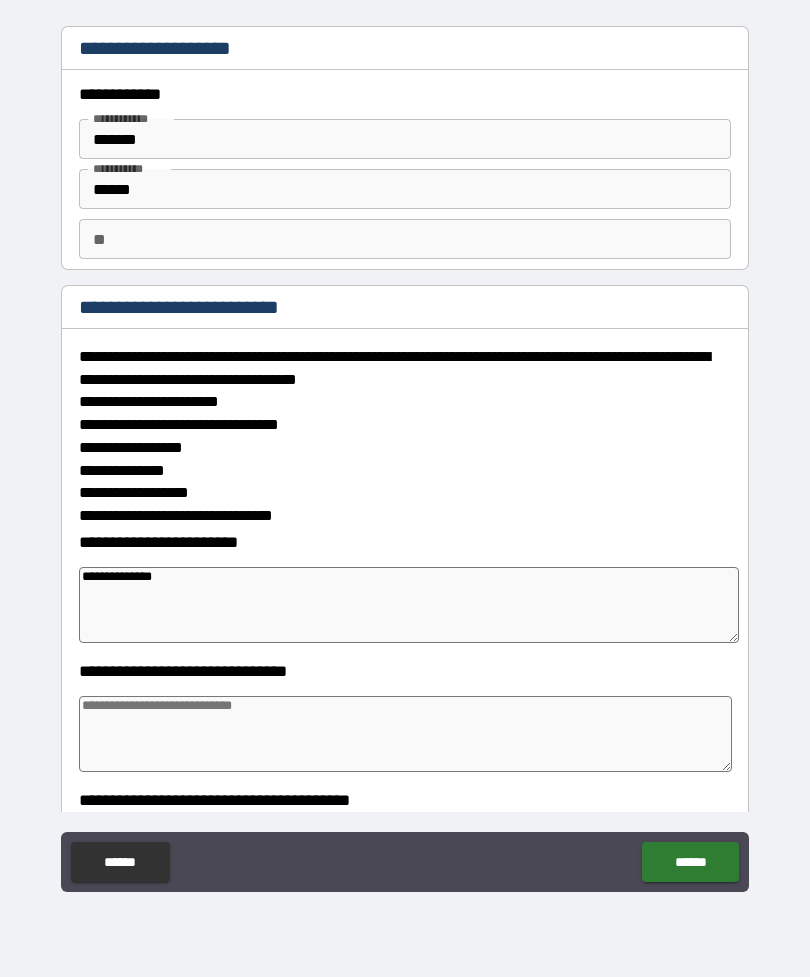 type on "*" 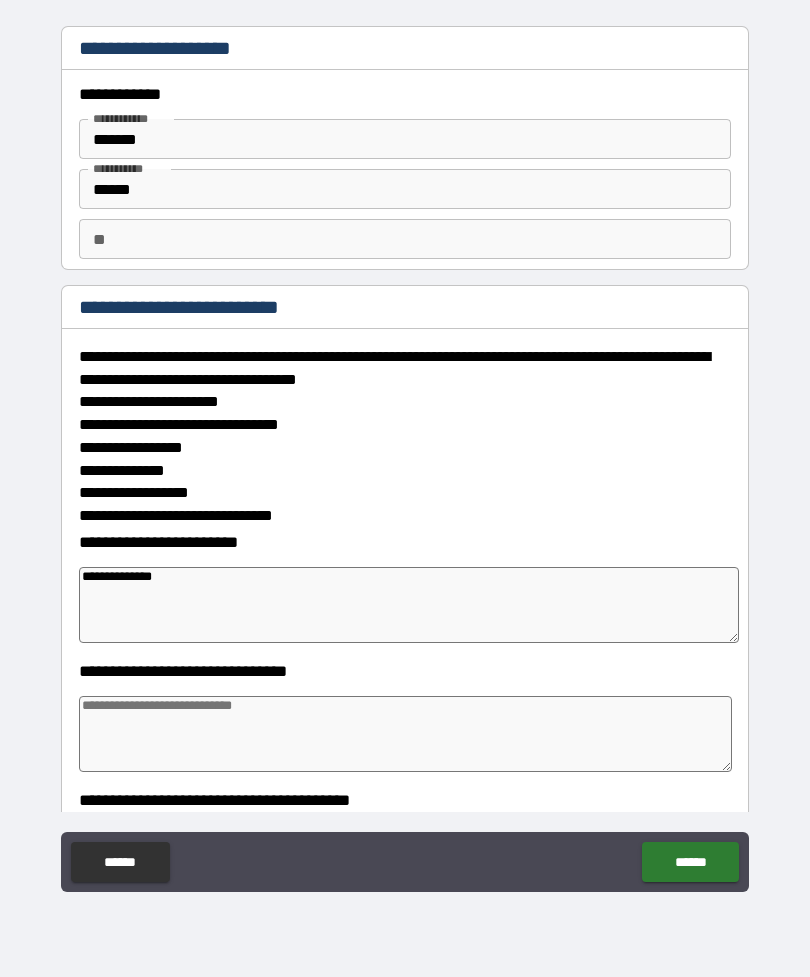 type on "**********" 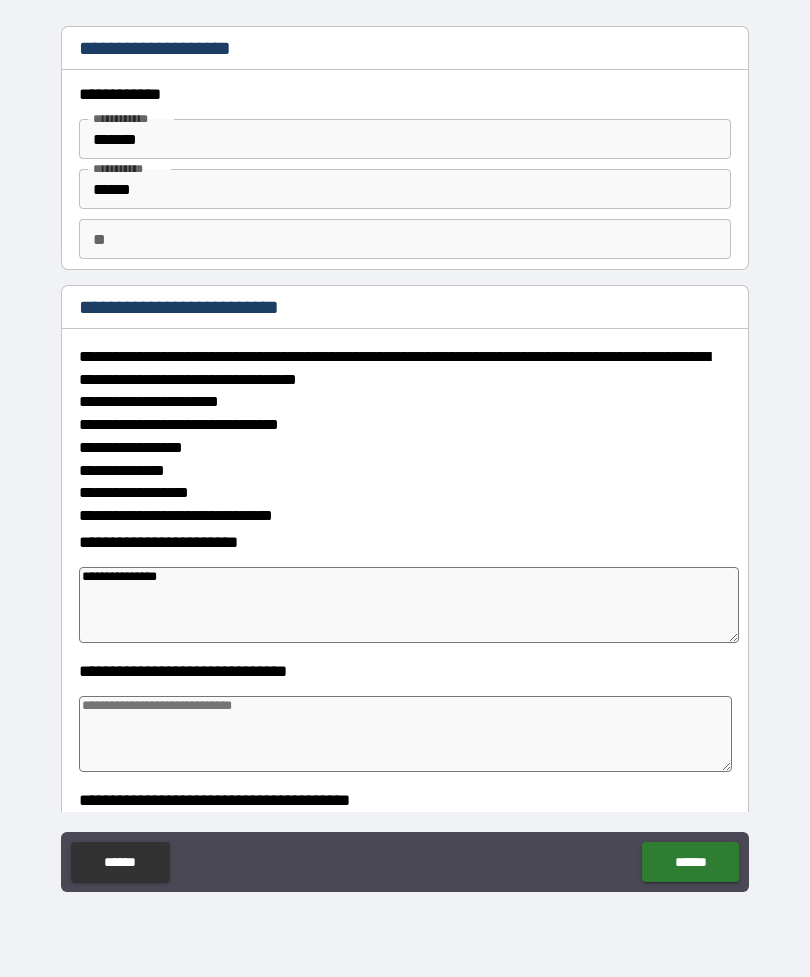 type on "*" 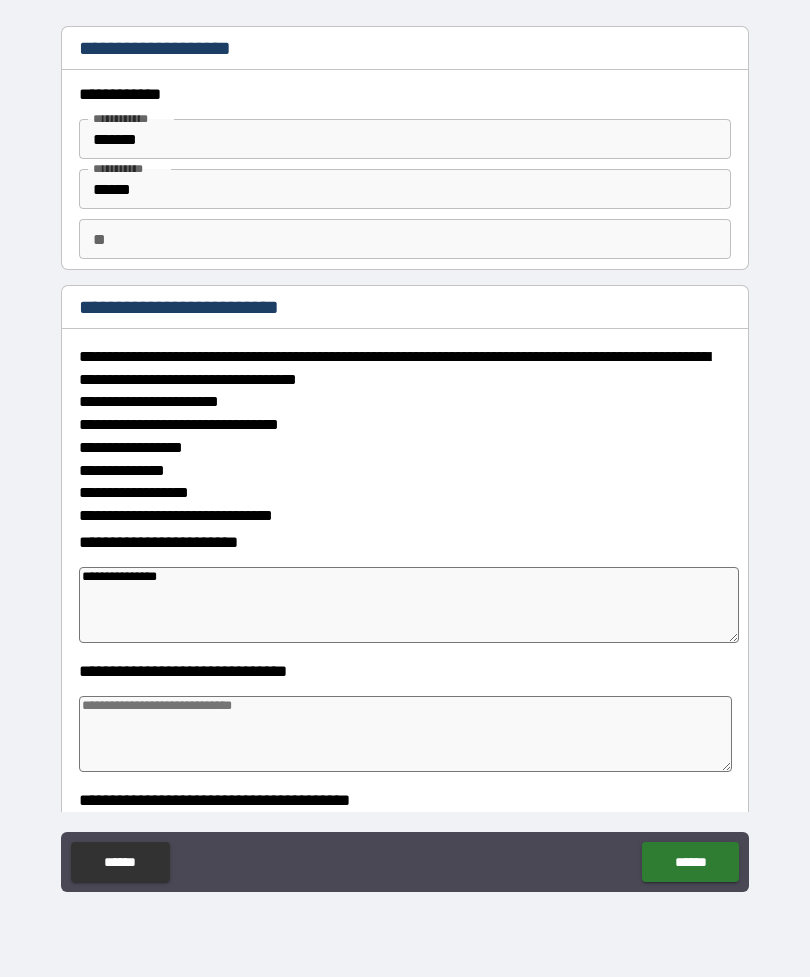 type on "**********" 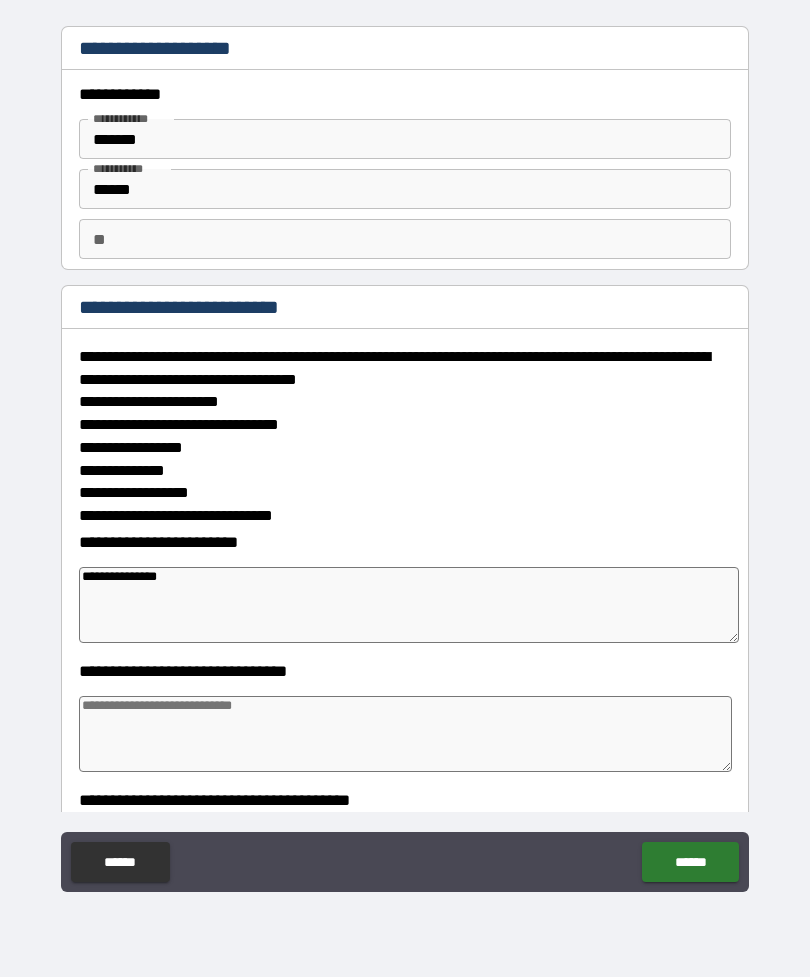 type on "*" 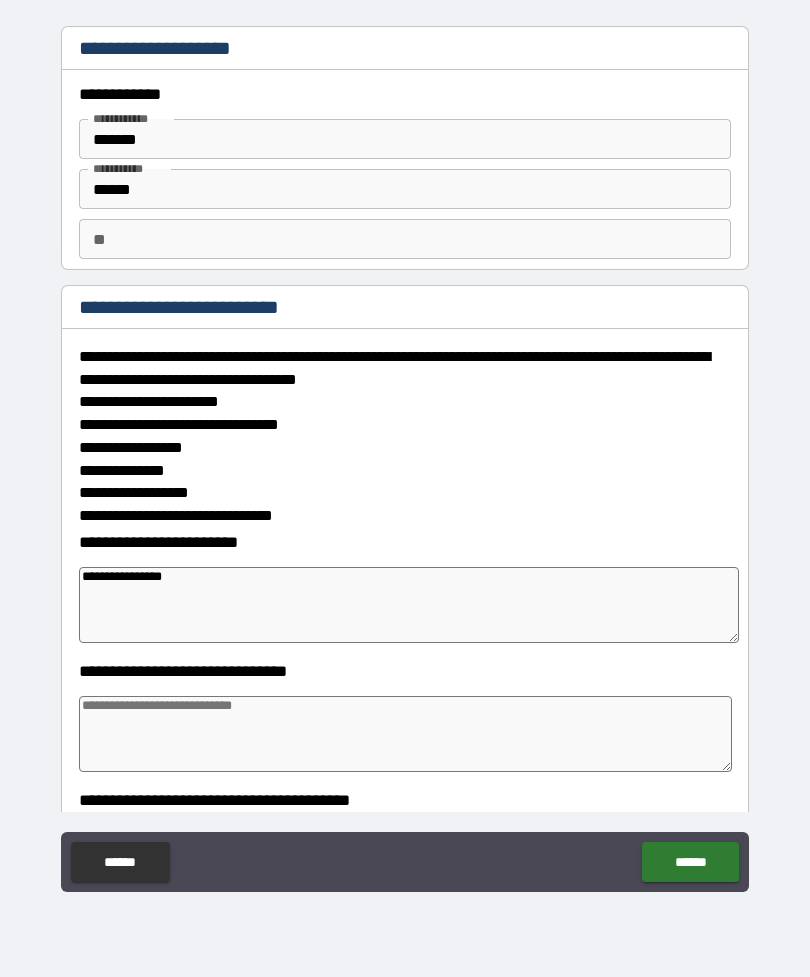 type on "*" 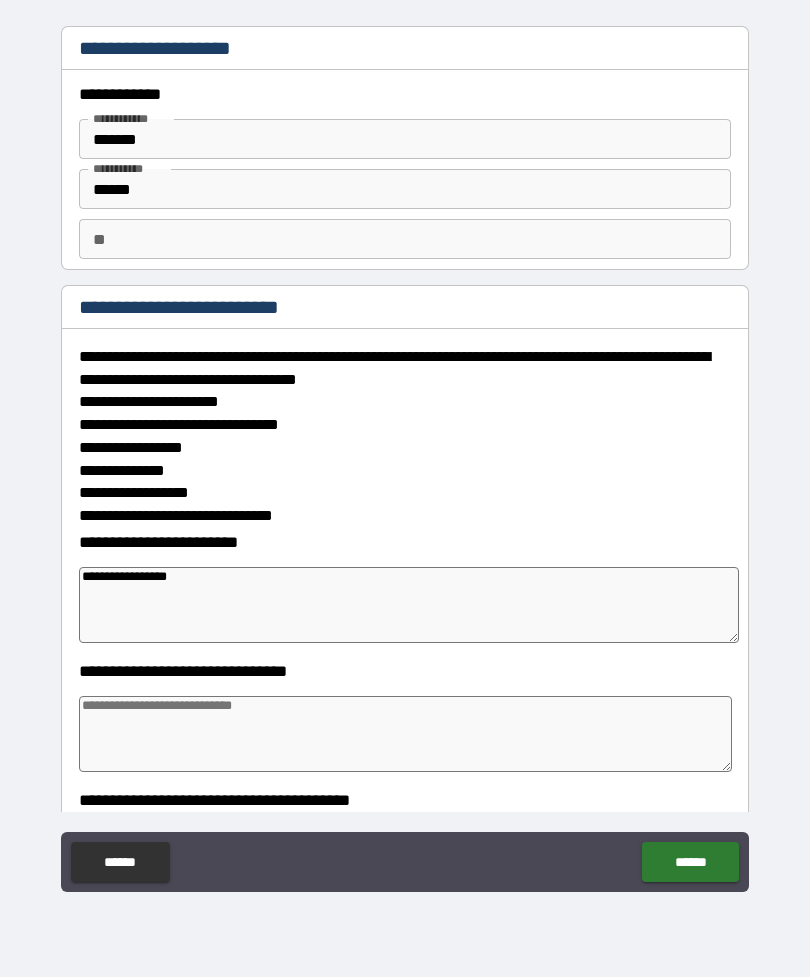 type on "*" 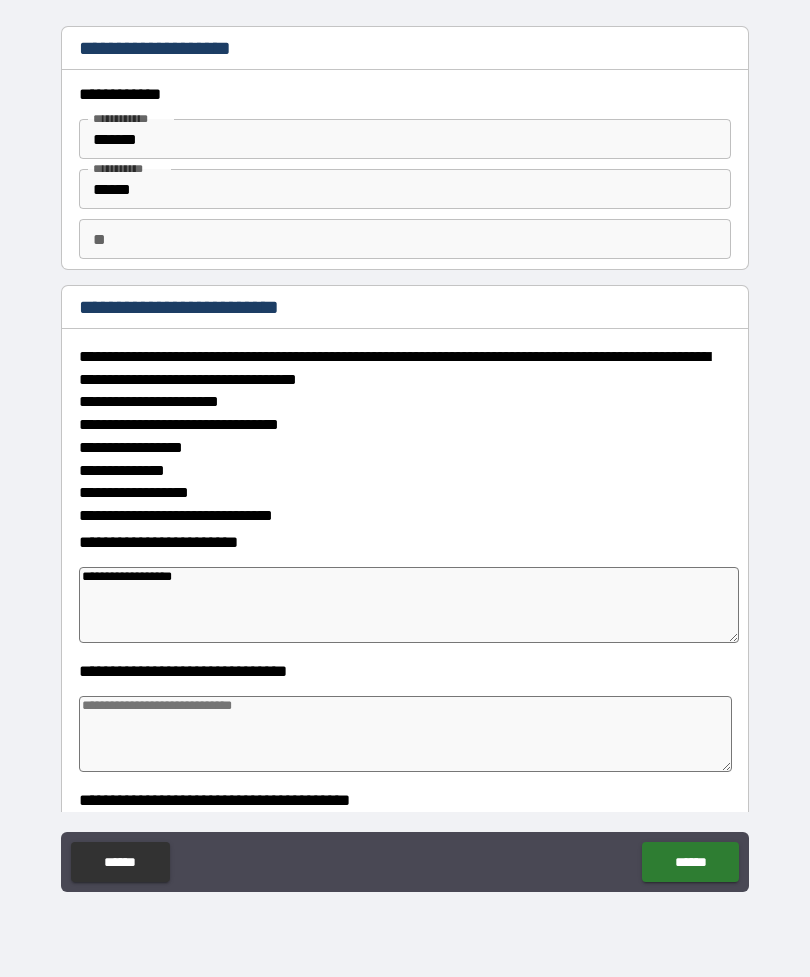 type on "*" 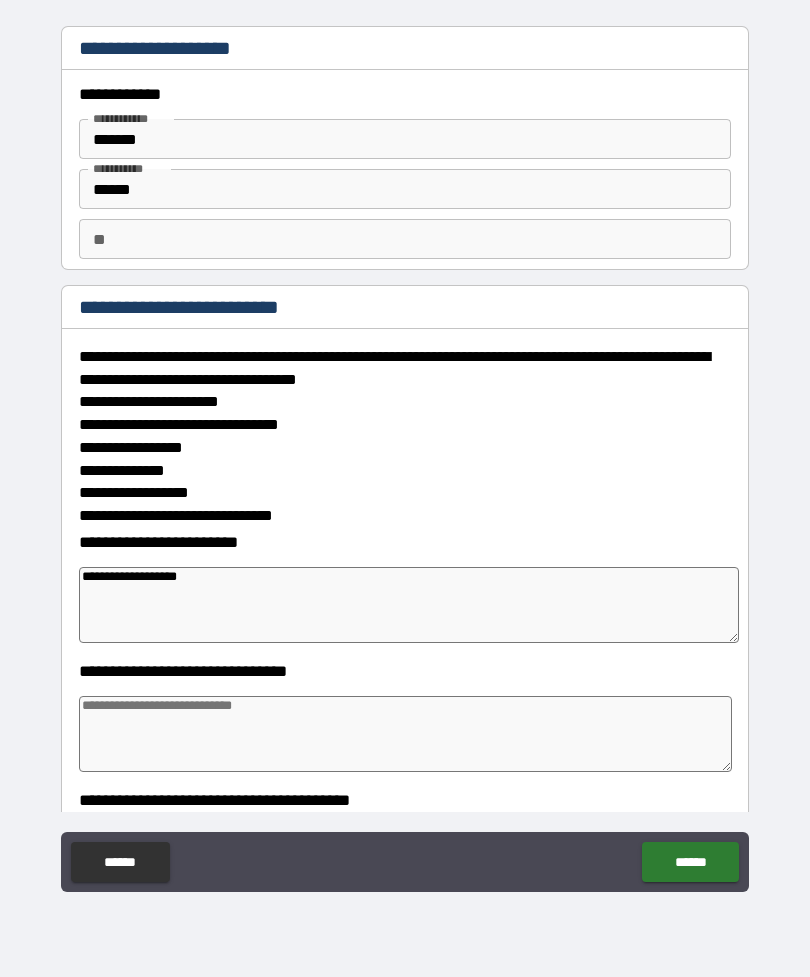 type on "*" 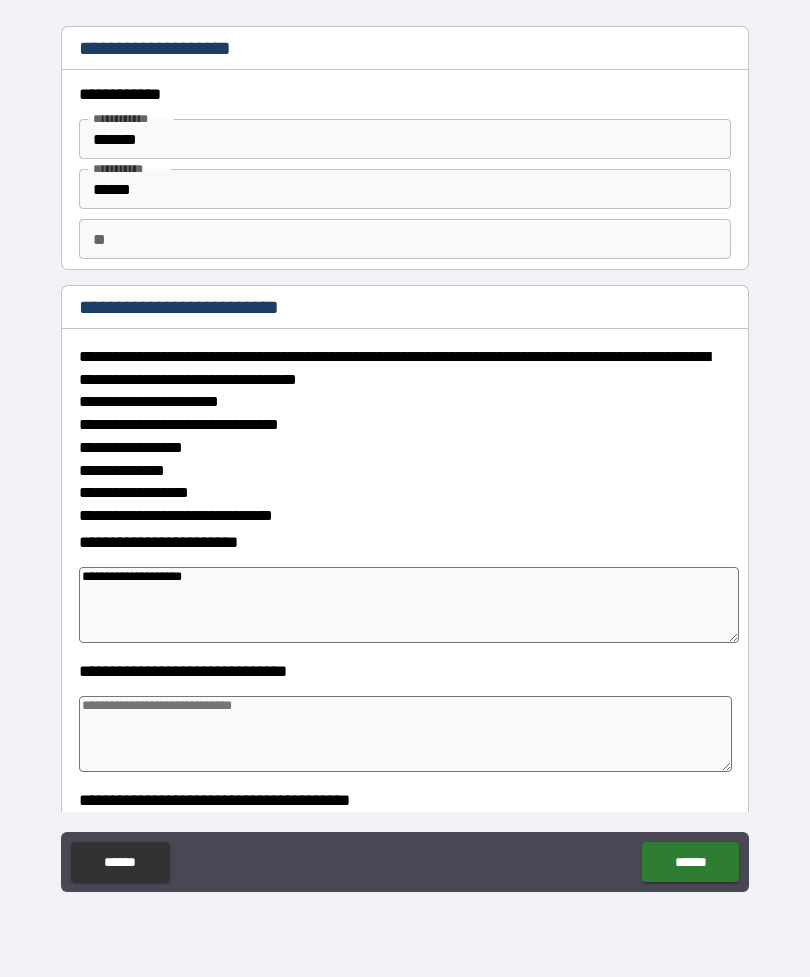 type on "*" 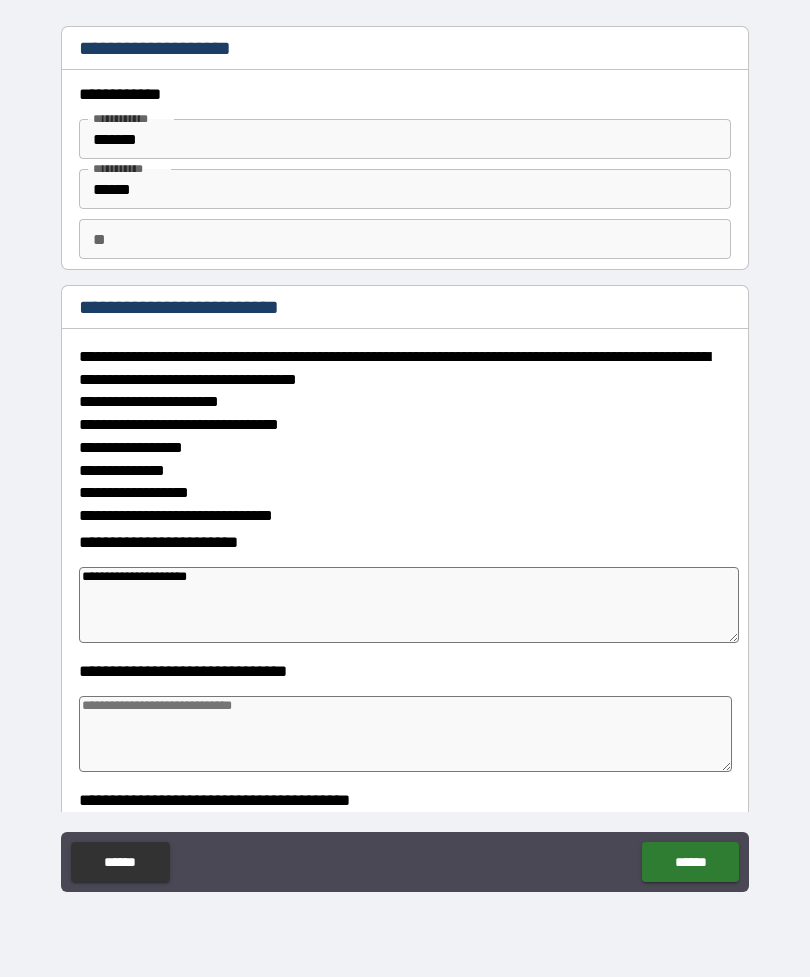 type on "*" 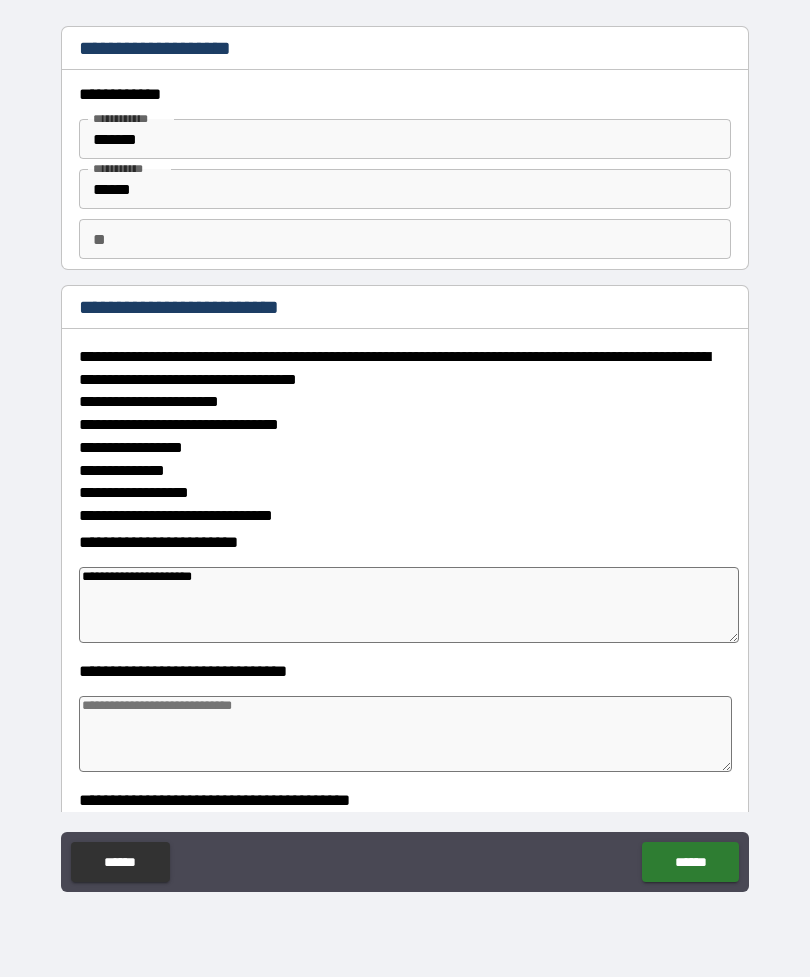 type on "*" 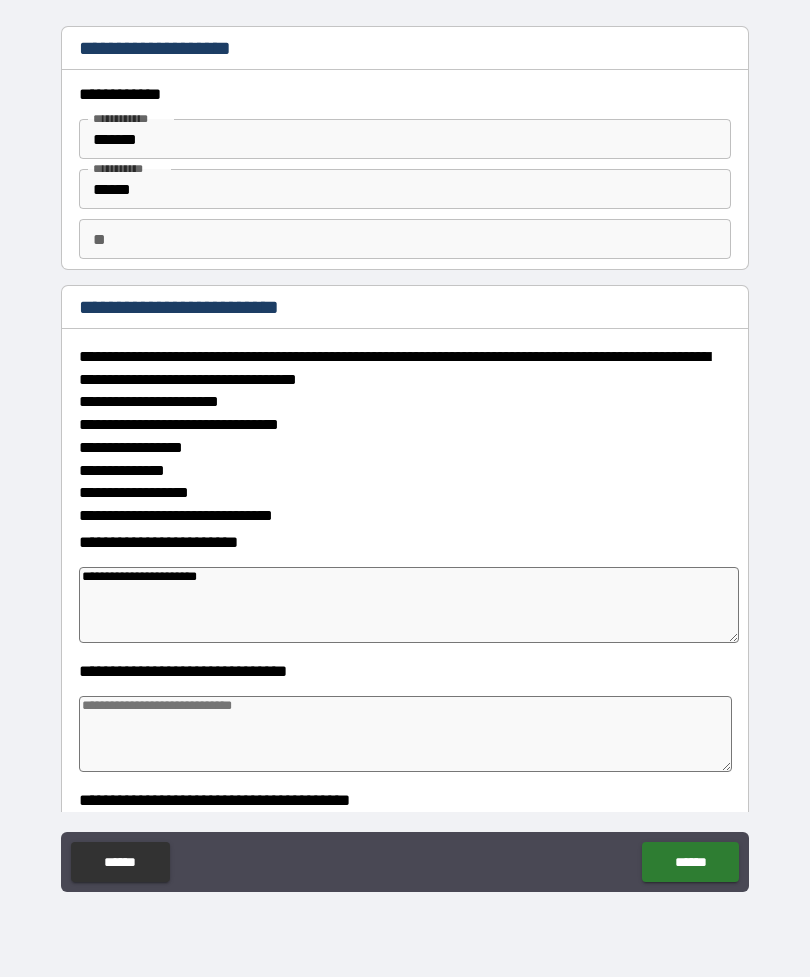 type on "*" 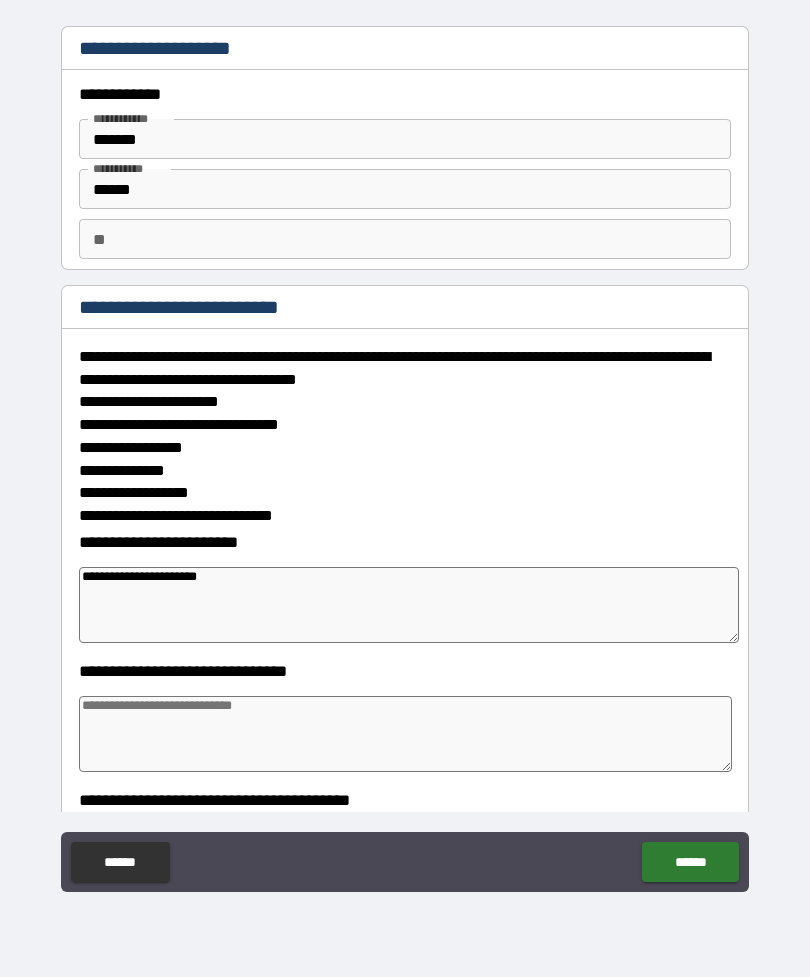 type on "**********" 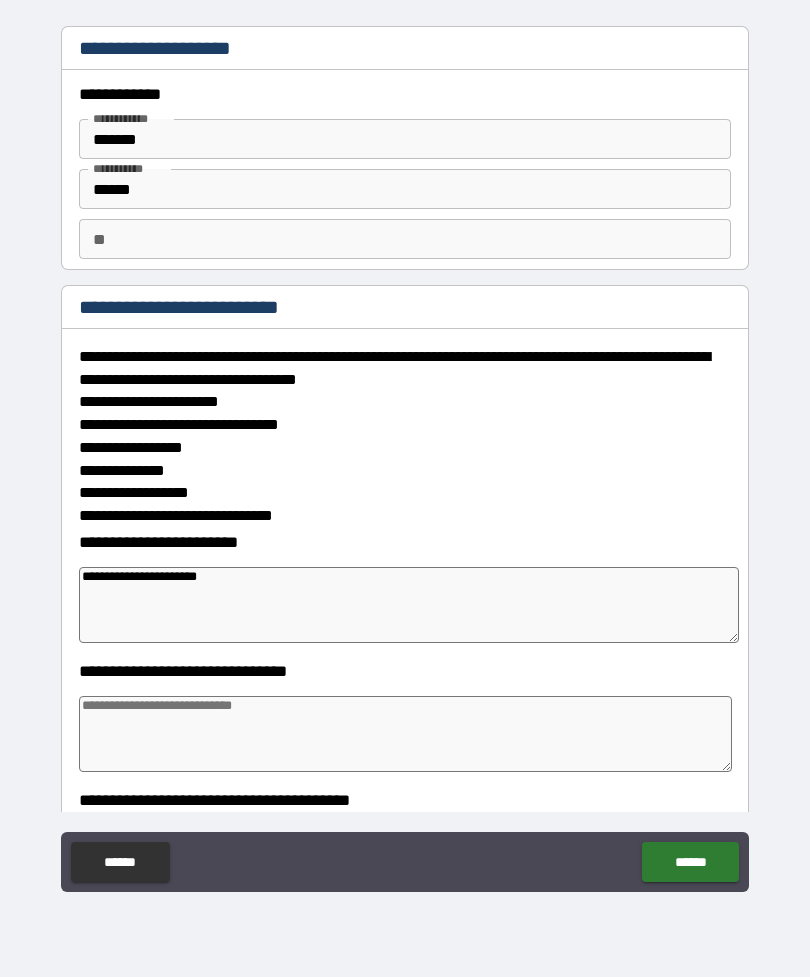 type on "*" 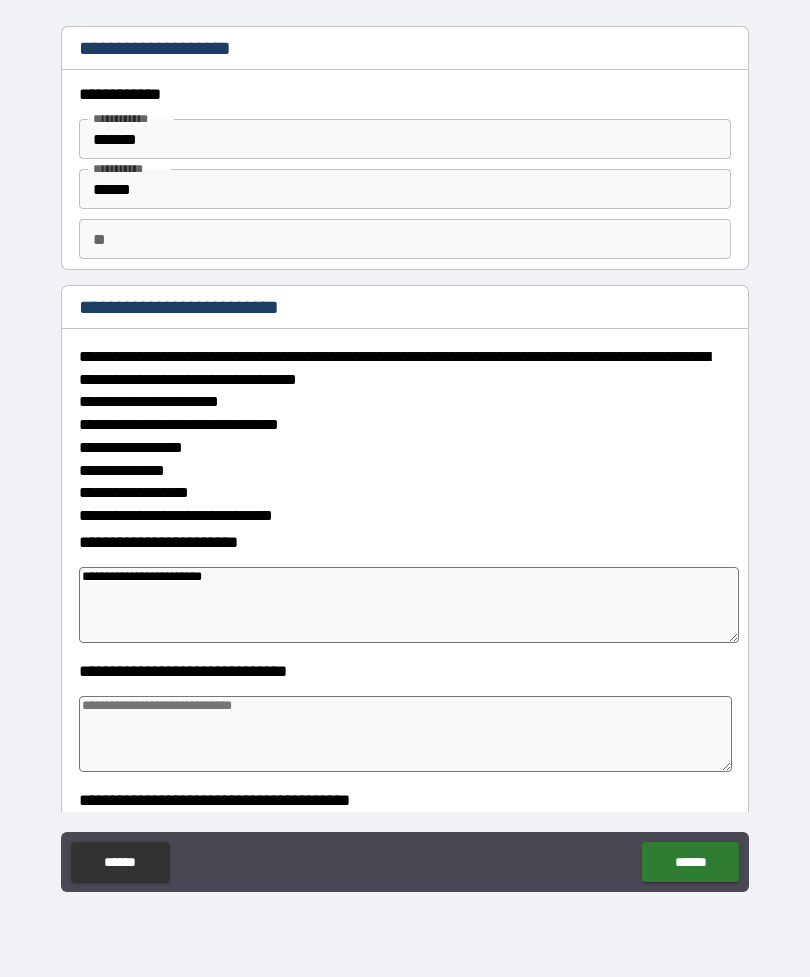 type on "*" 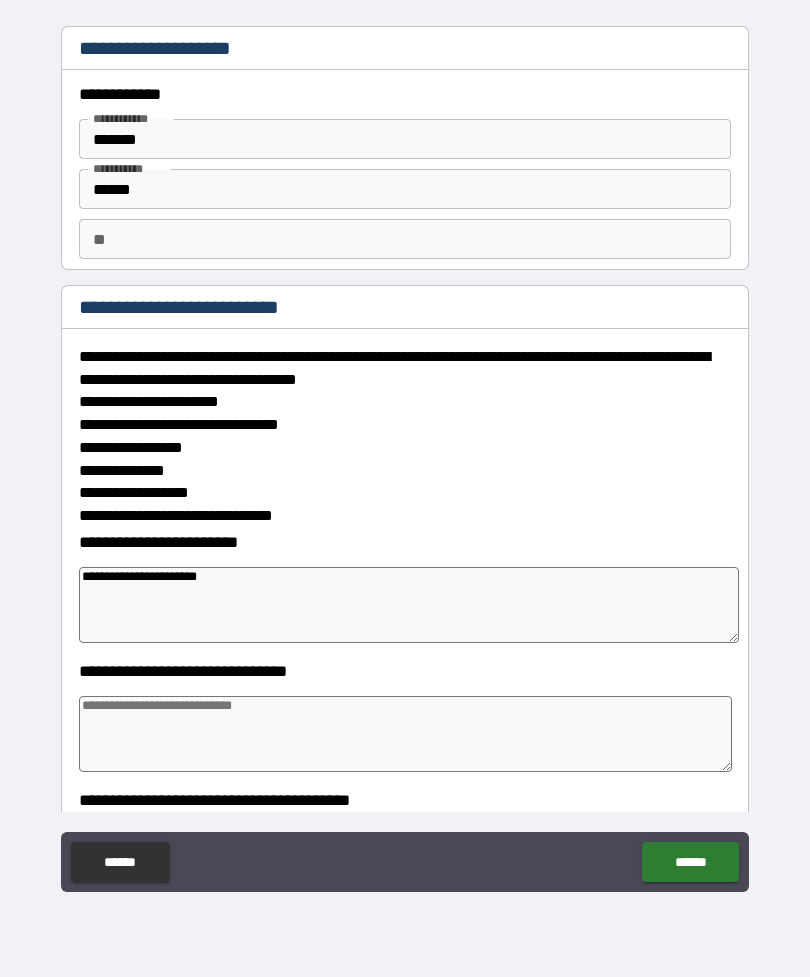 type on "*" 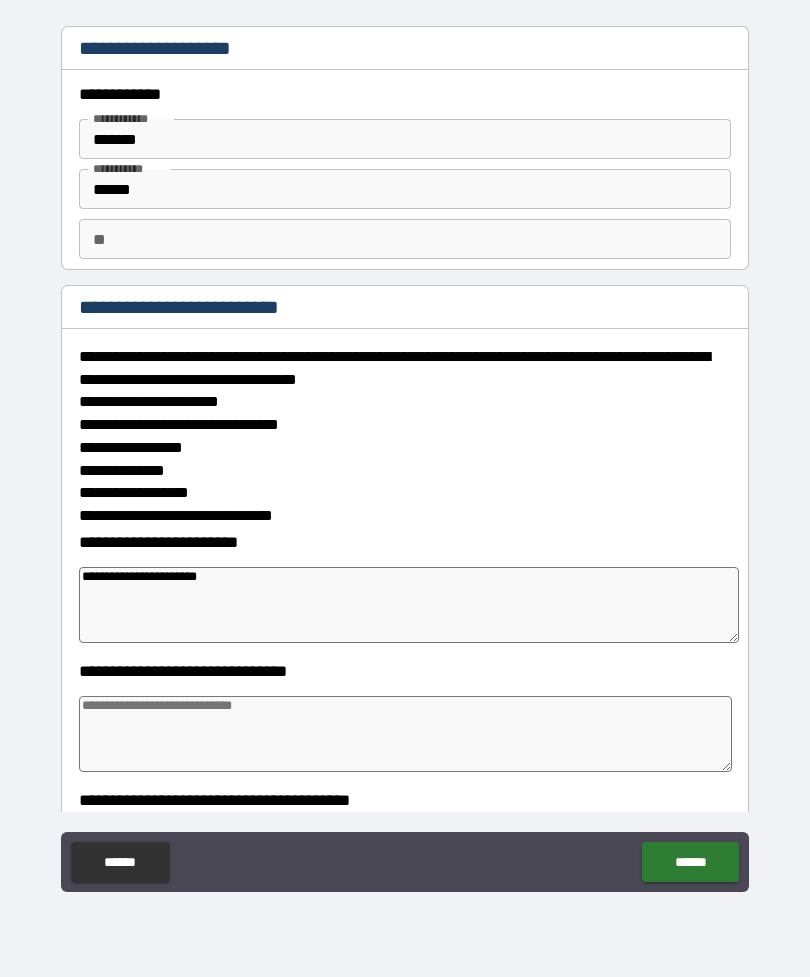 type on "**********" 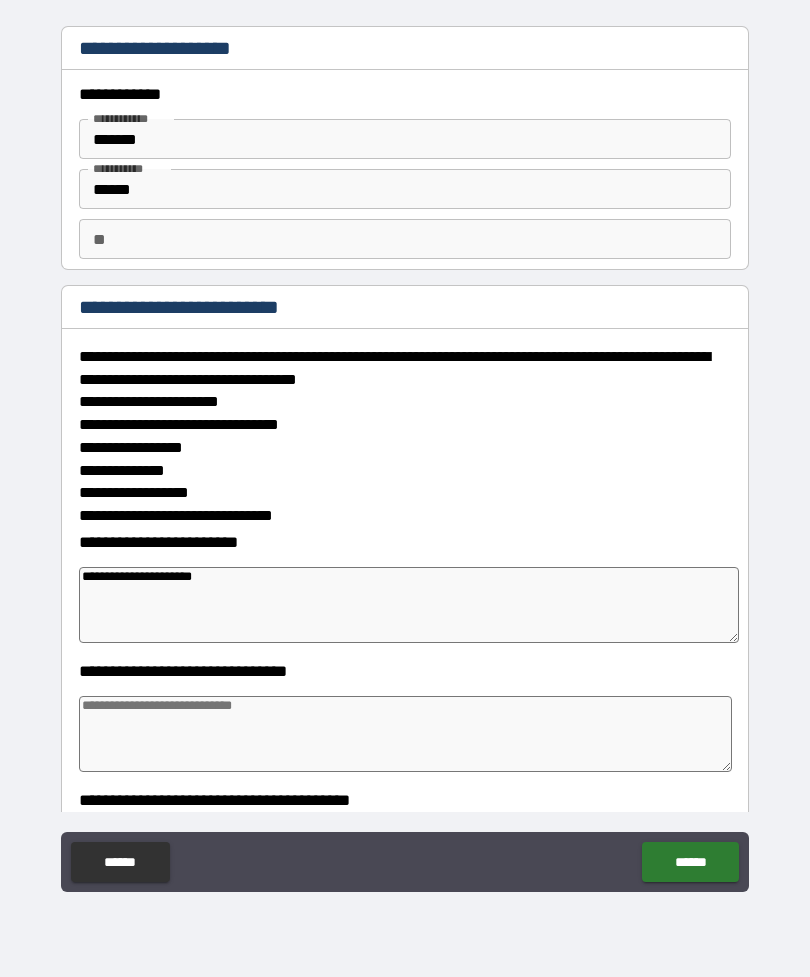 type on "*" 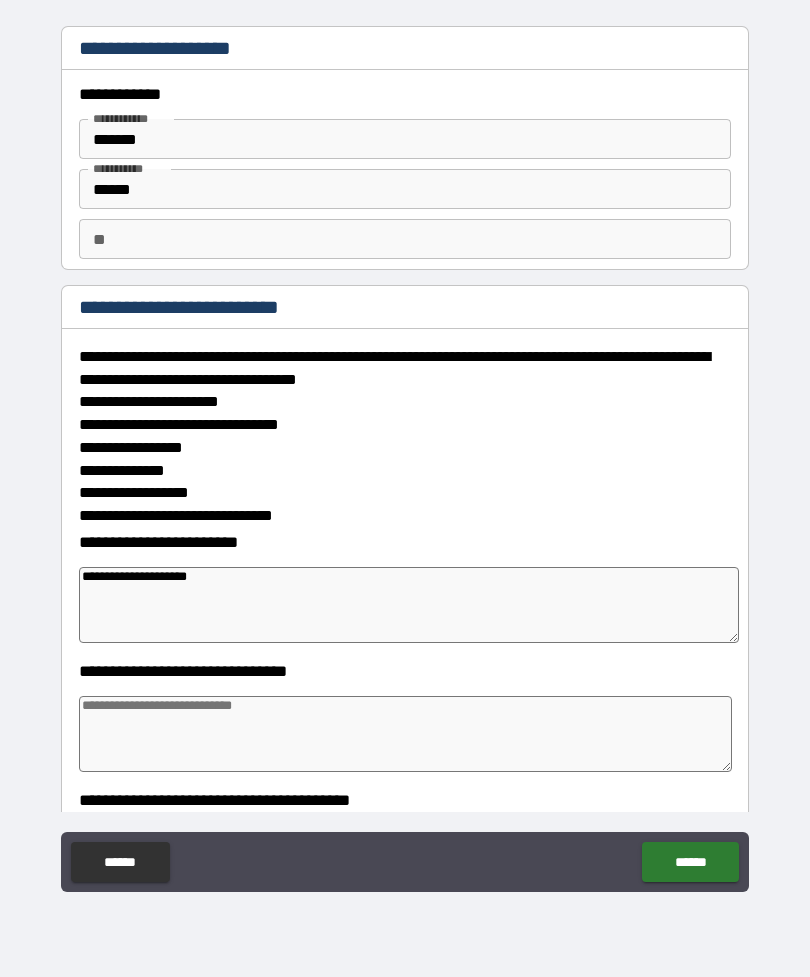 type on "*" 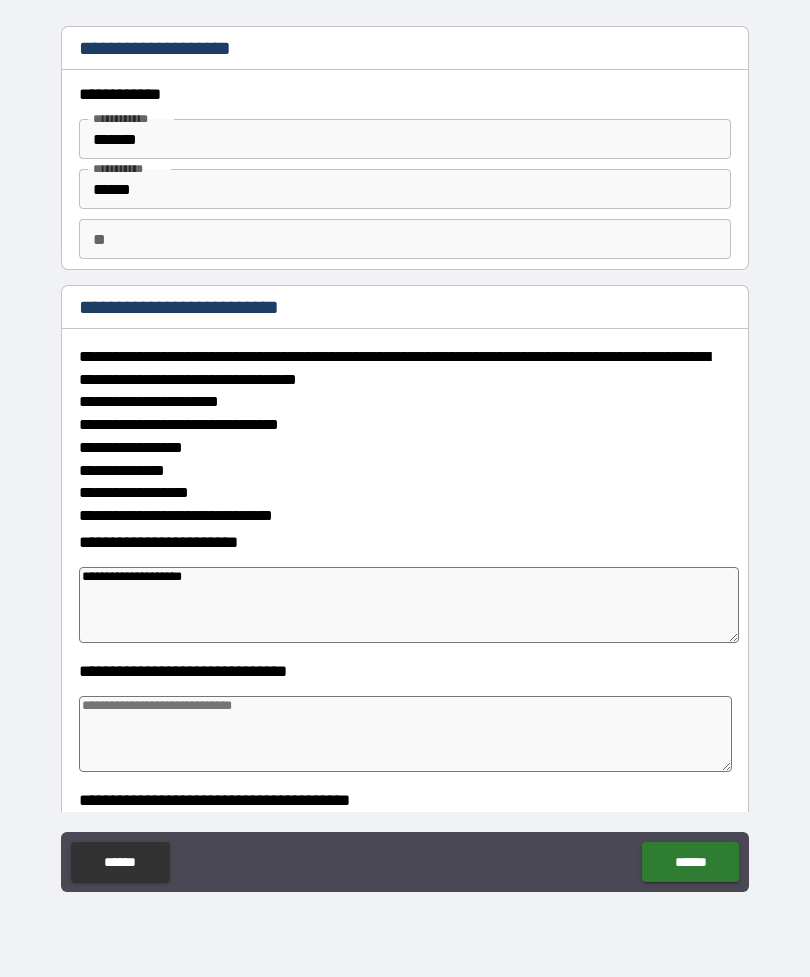 type on "**********" 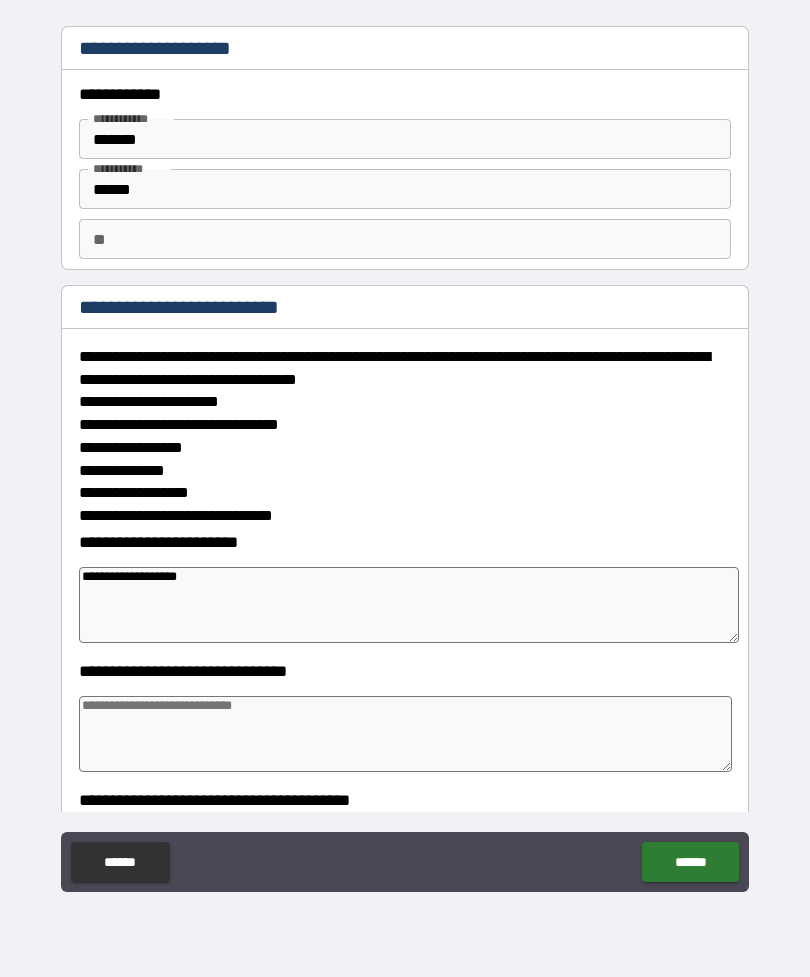 type on "**********" 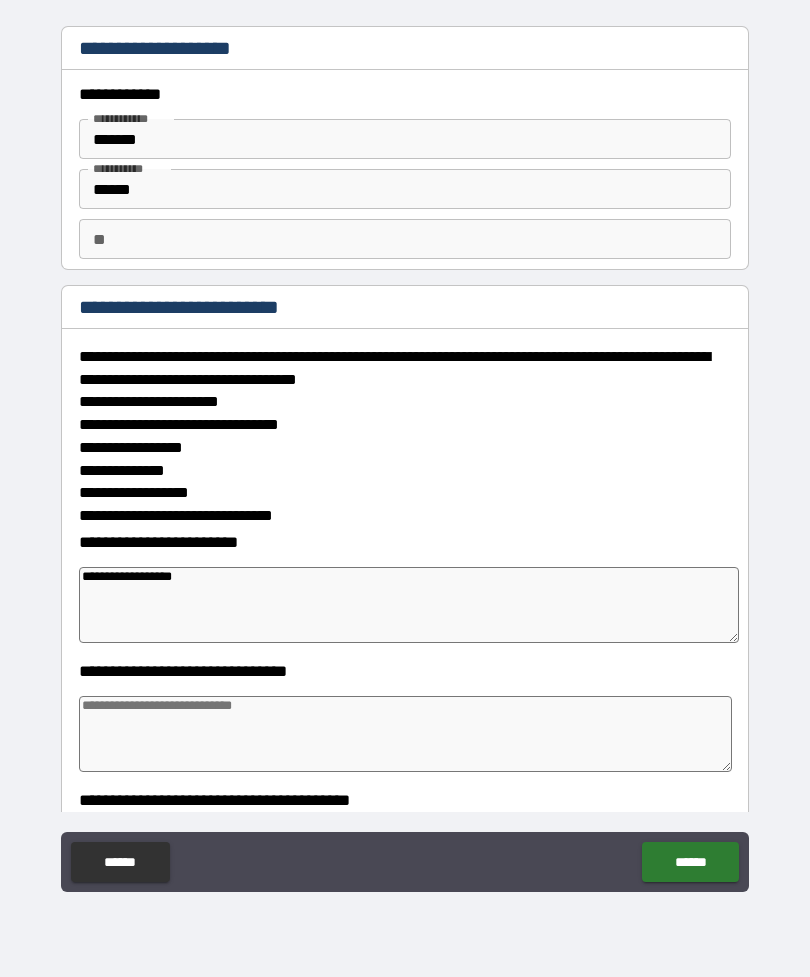 type on "**********" 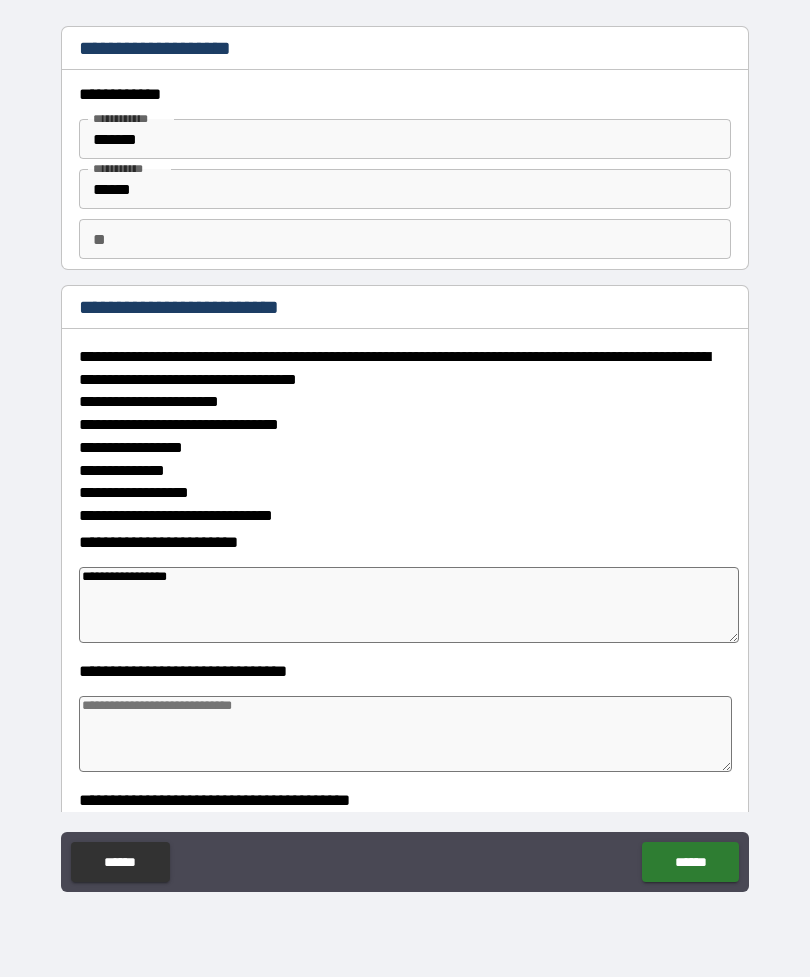 type on "**********" 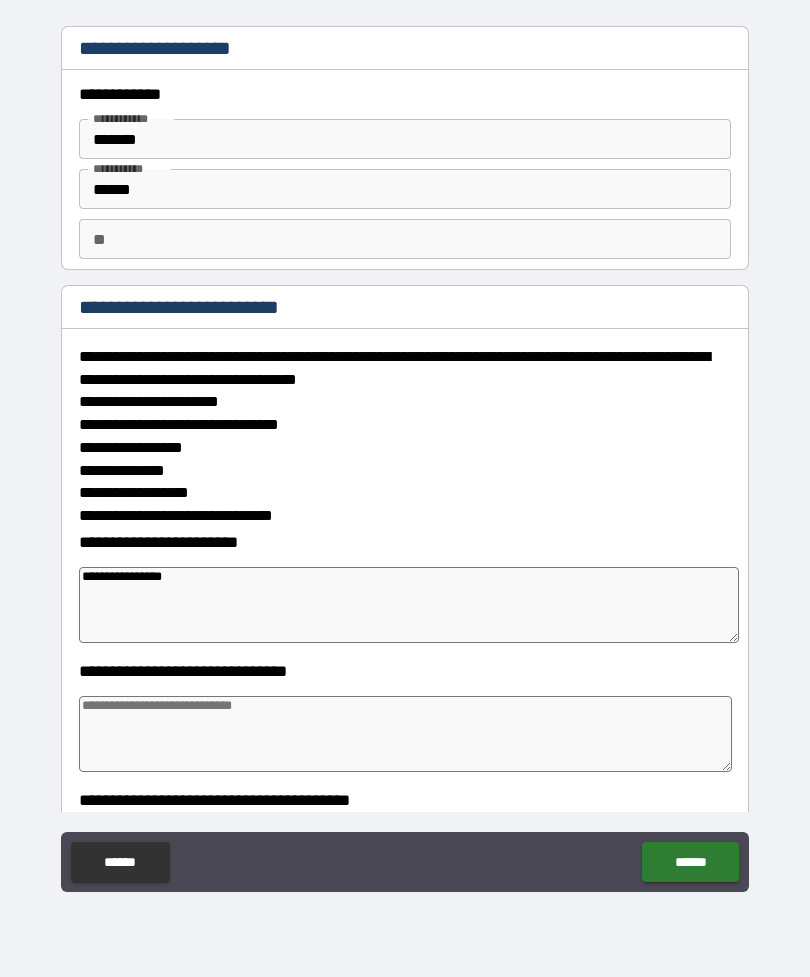 type on "**********" 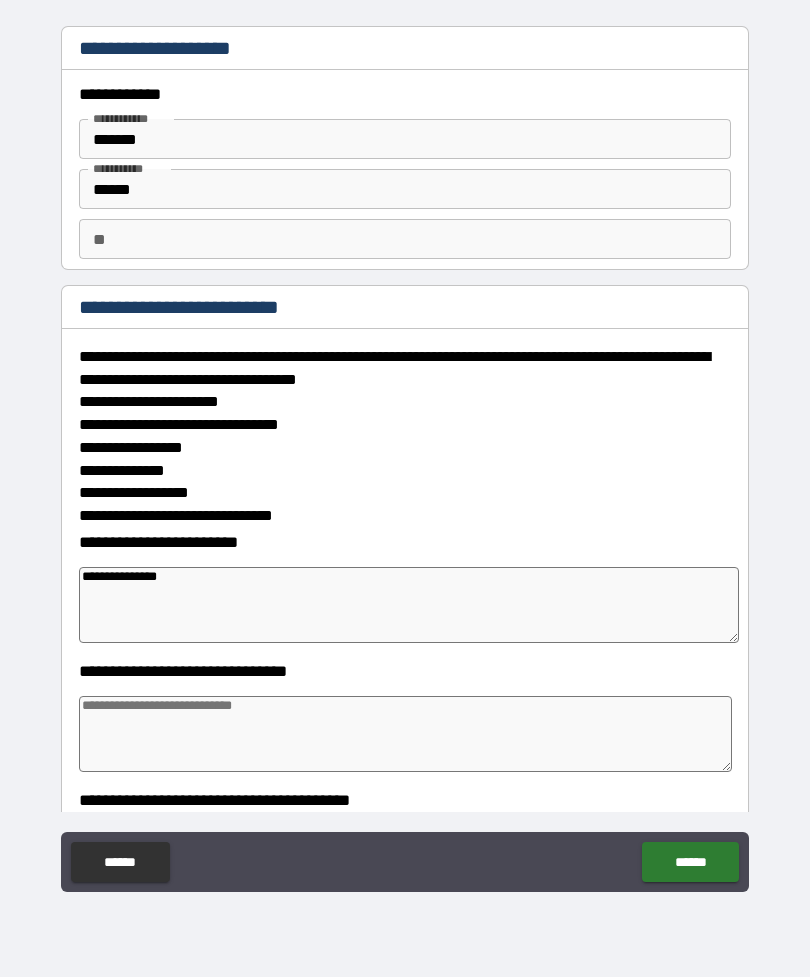 type on "**********" 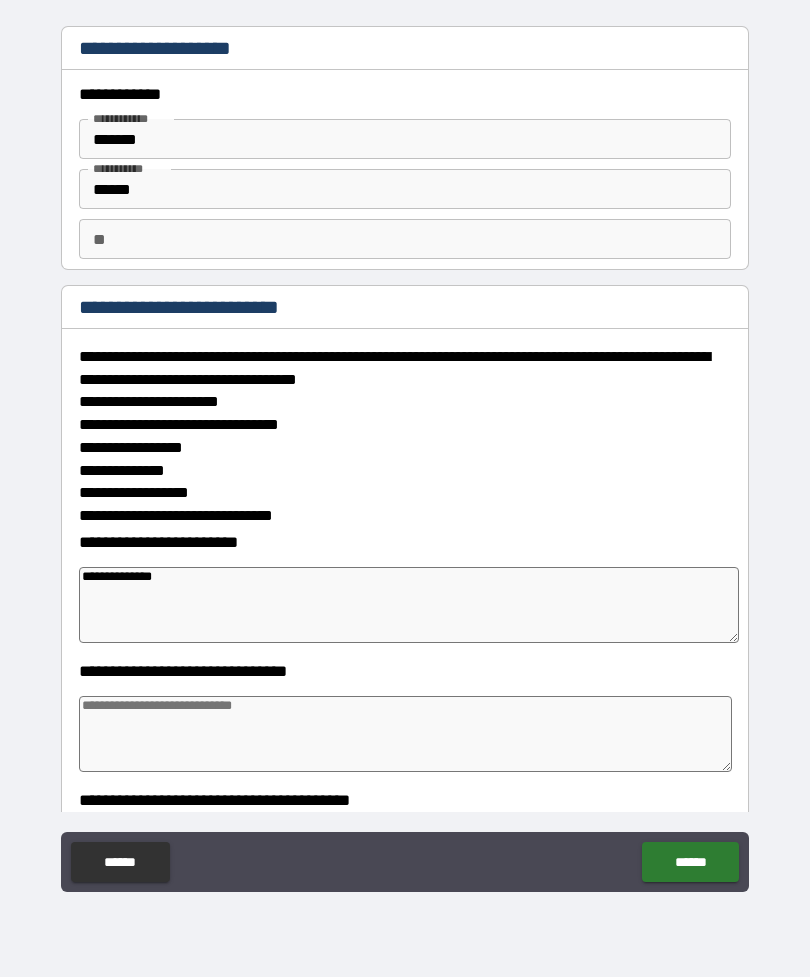 type on "**********" 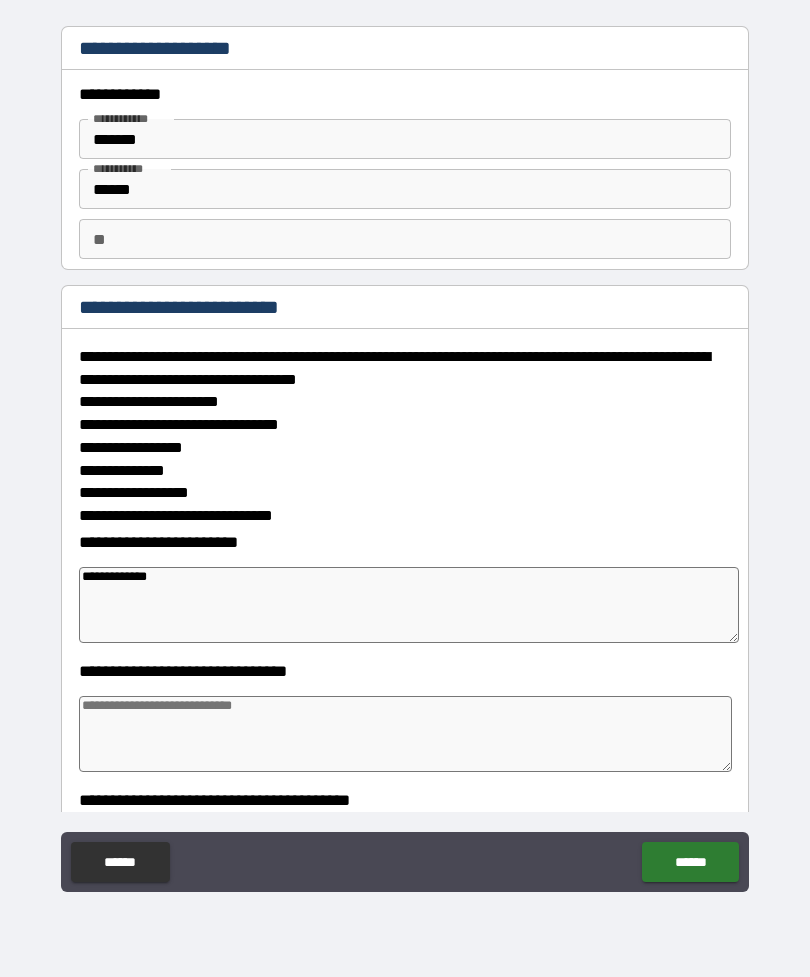 type on "*" 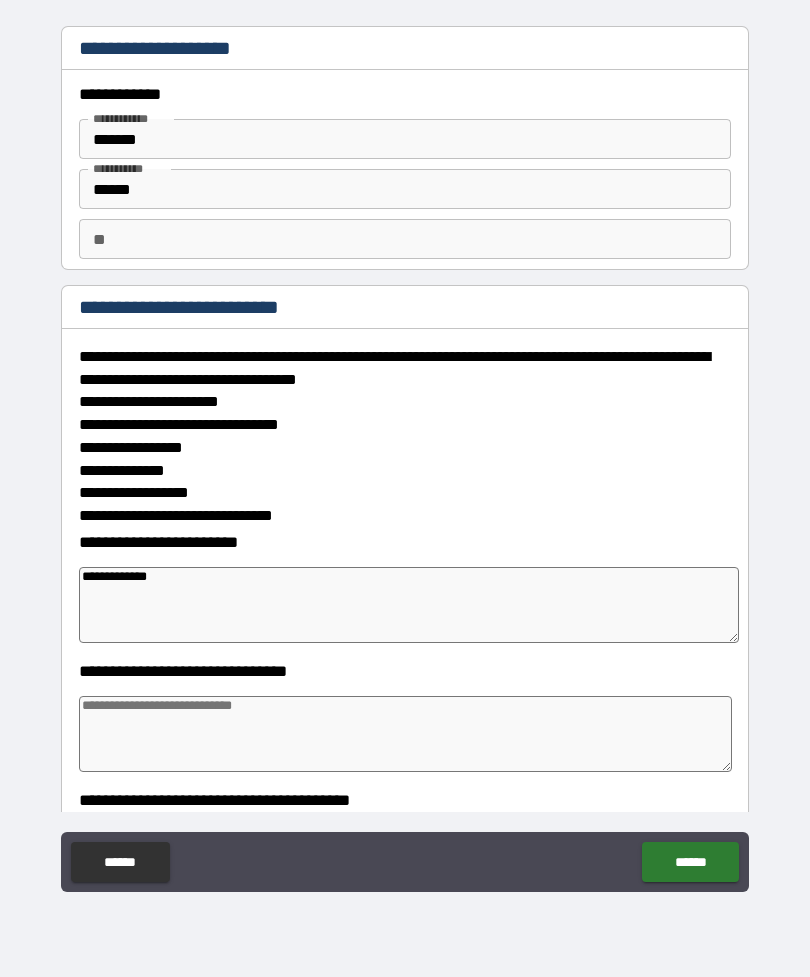 type 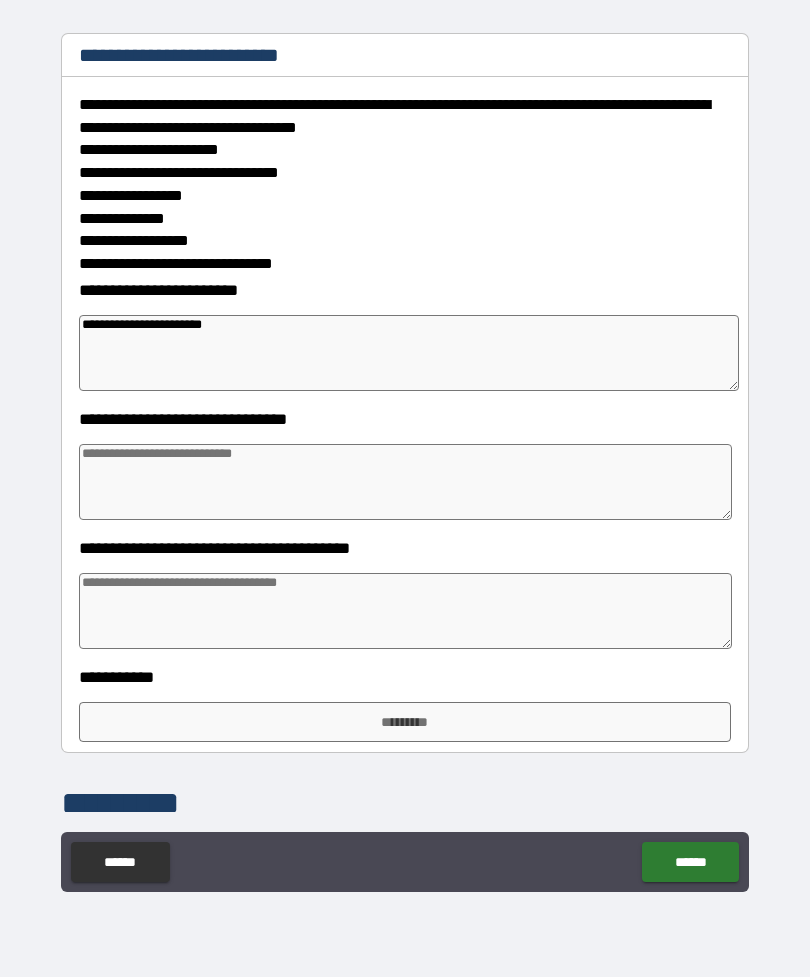 scroll, scrollTop: 248, scrollLeft: 0, axis: vertical 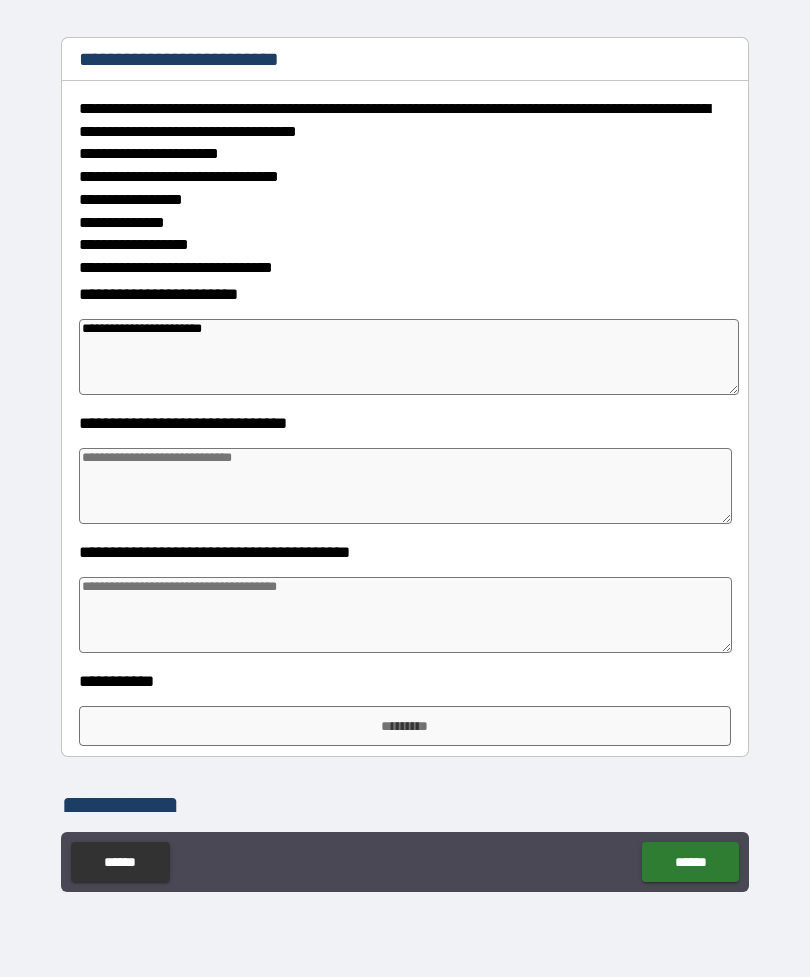 click at bounding box center (405, 486) 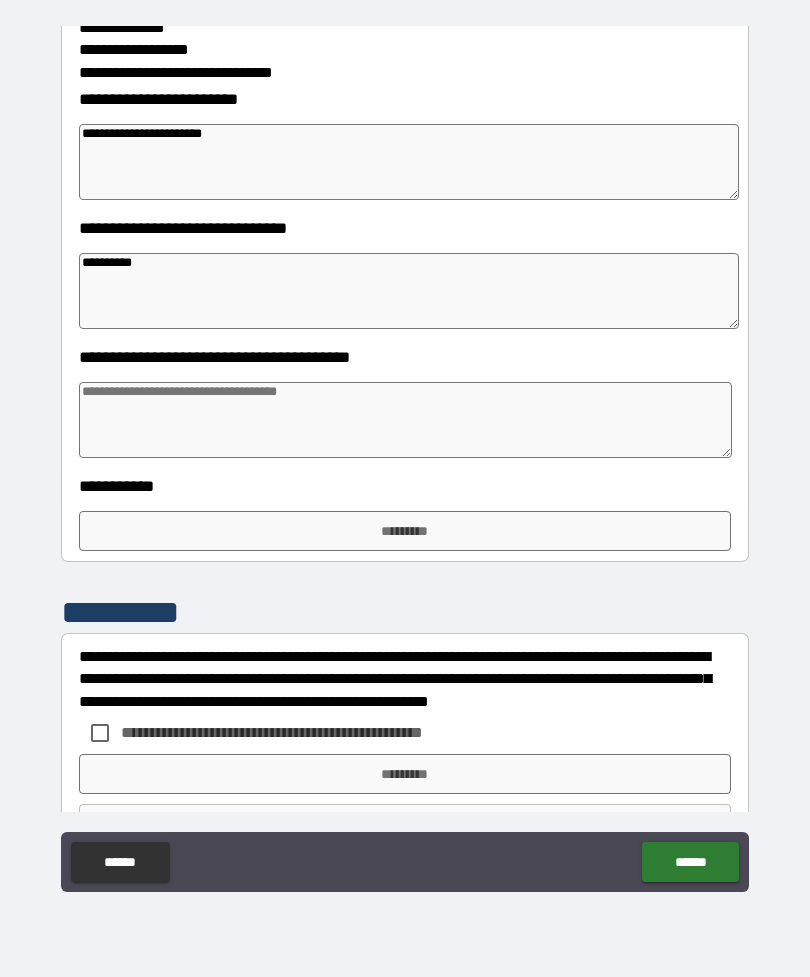 scroll, scrollTop: 444, scrollLeft: 0, axis: vertical 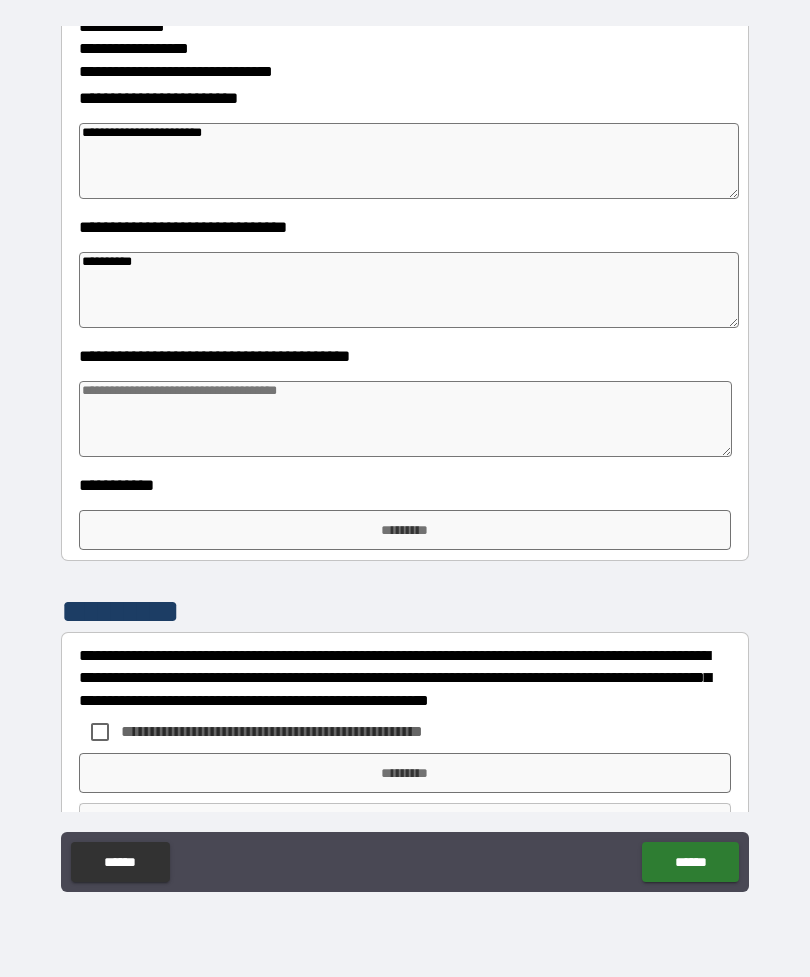 click on "*********" at bounding box center [405, 530] 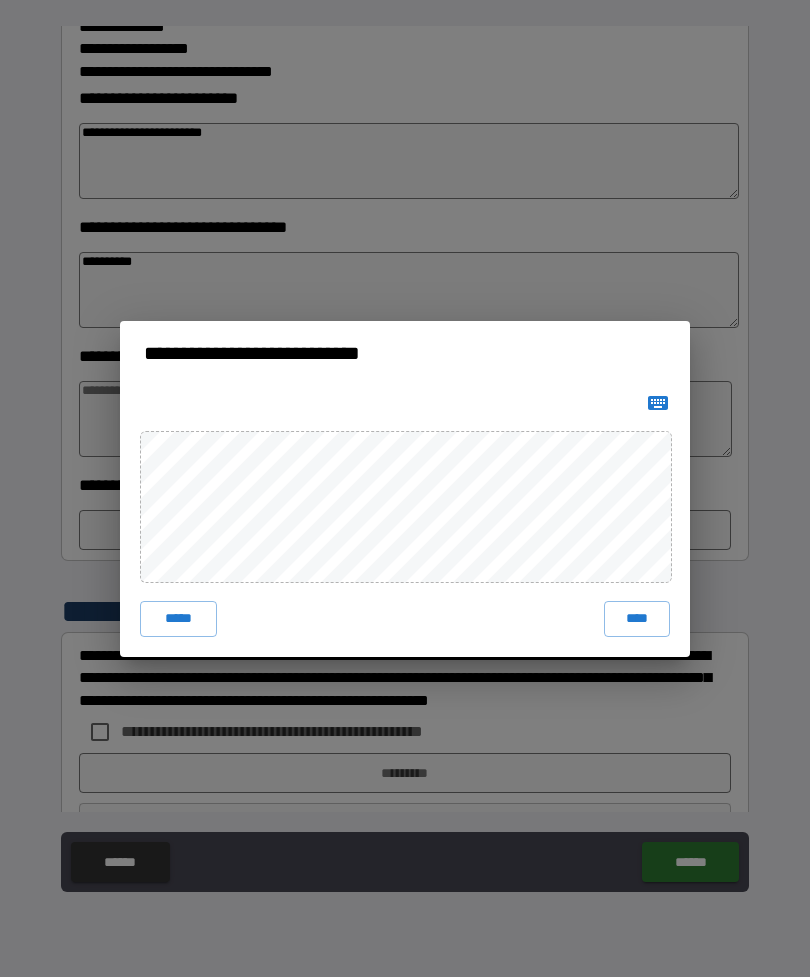 click on "****" at bounding box center (637, 619) 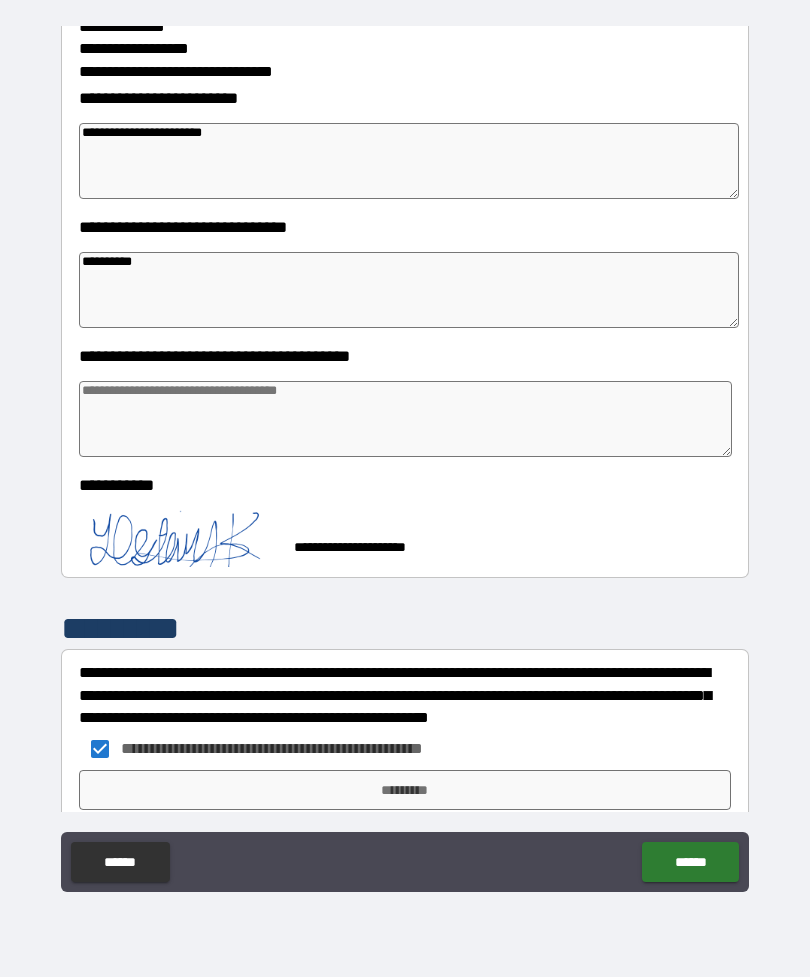 click on "*********" at bounding box center (405, 790) 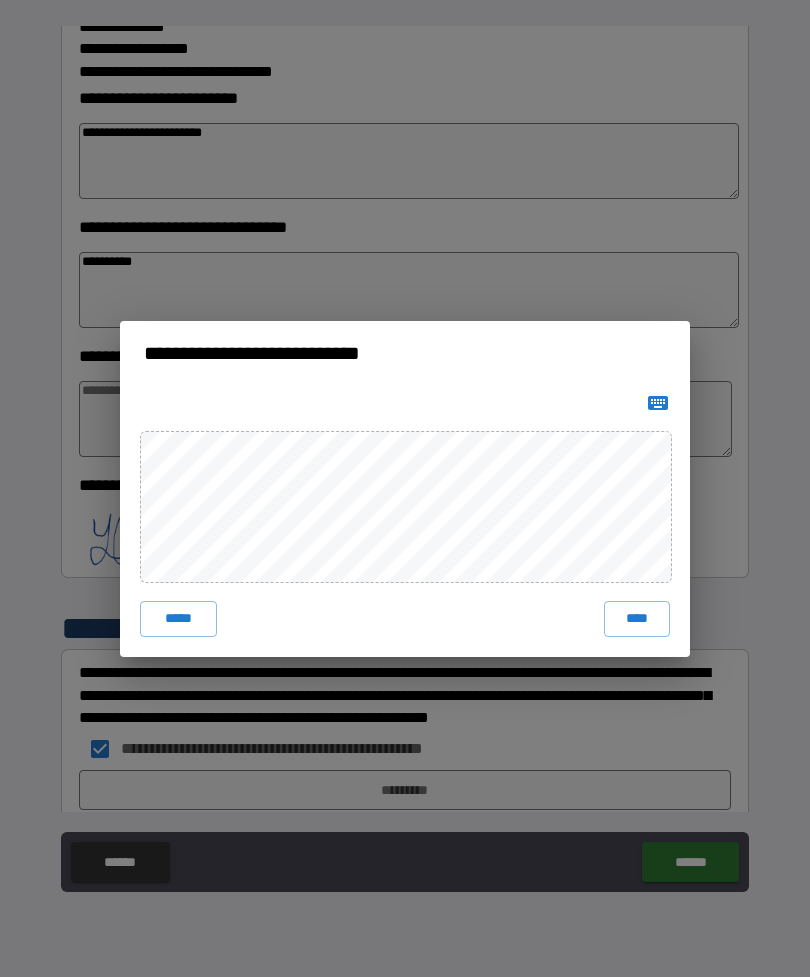 click on "****" at bounding box center (637, 619) 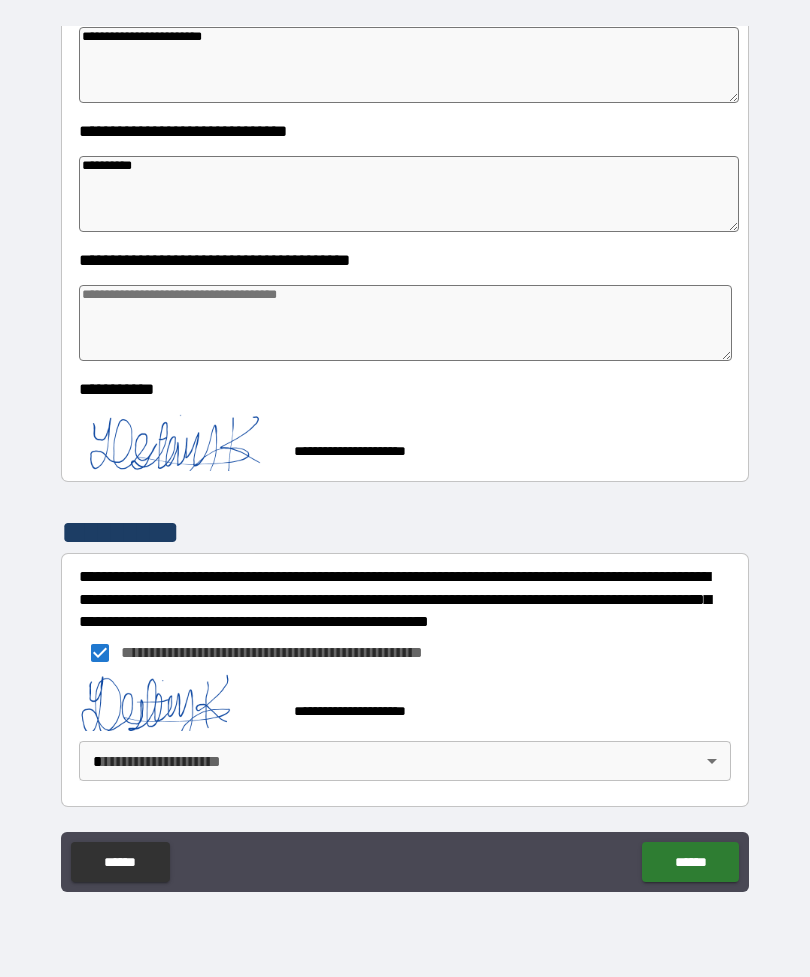 click on "******" at bounding box center (690, 862) 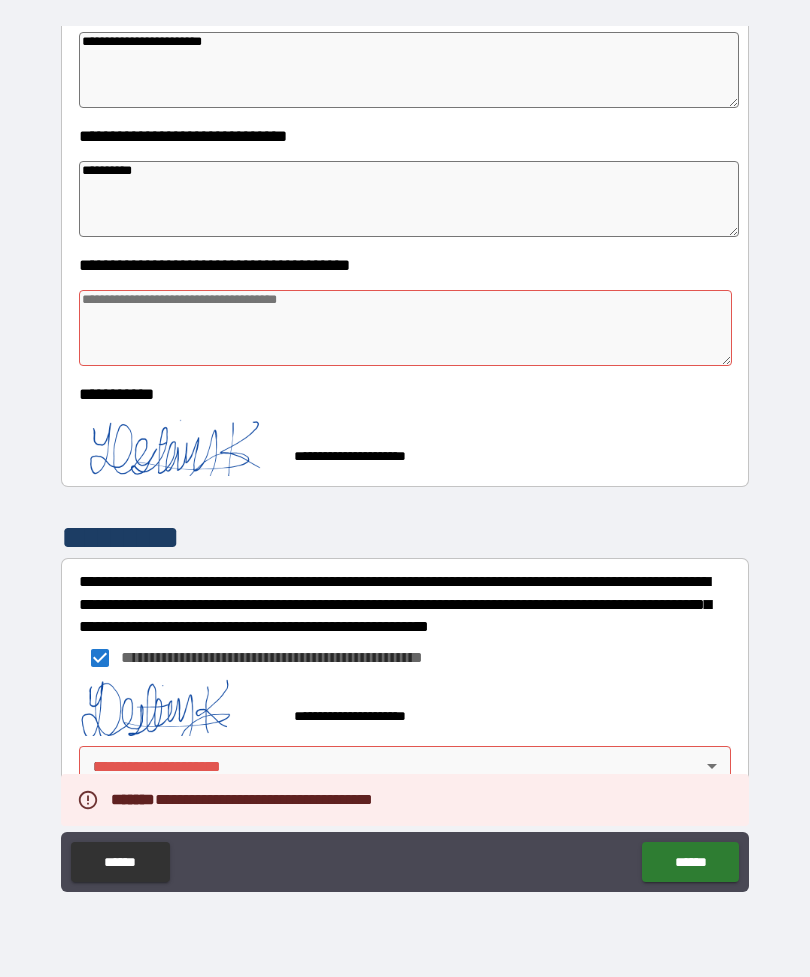 scroll, scrollTop: 534, scrollLeft: 0, axis: vertical 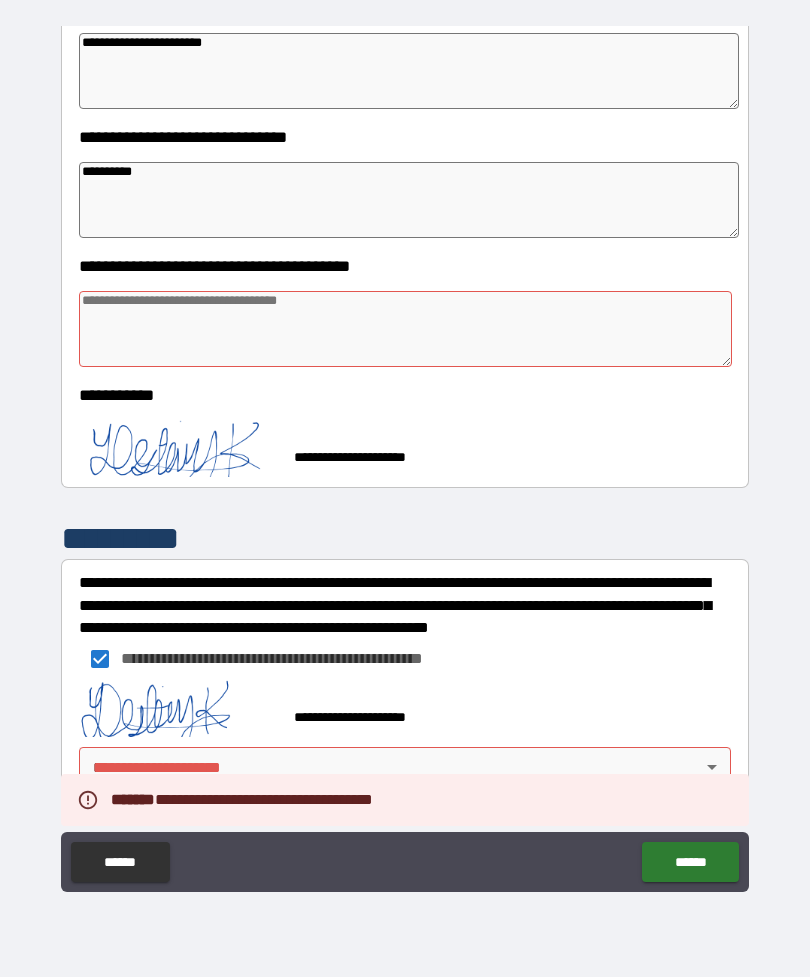 click on "**********" at bounding box center [405, 456] 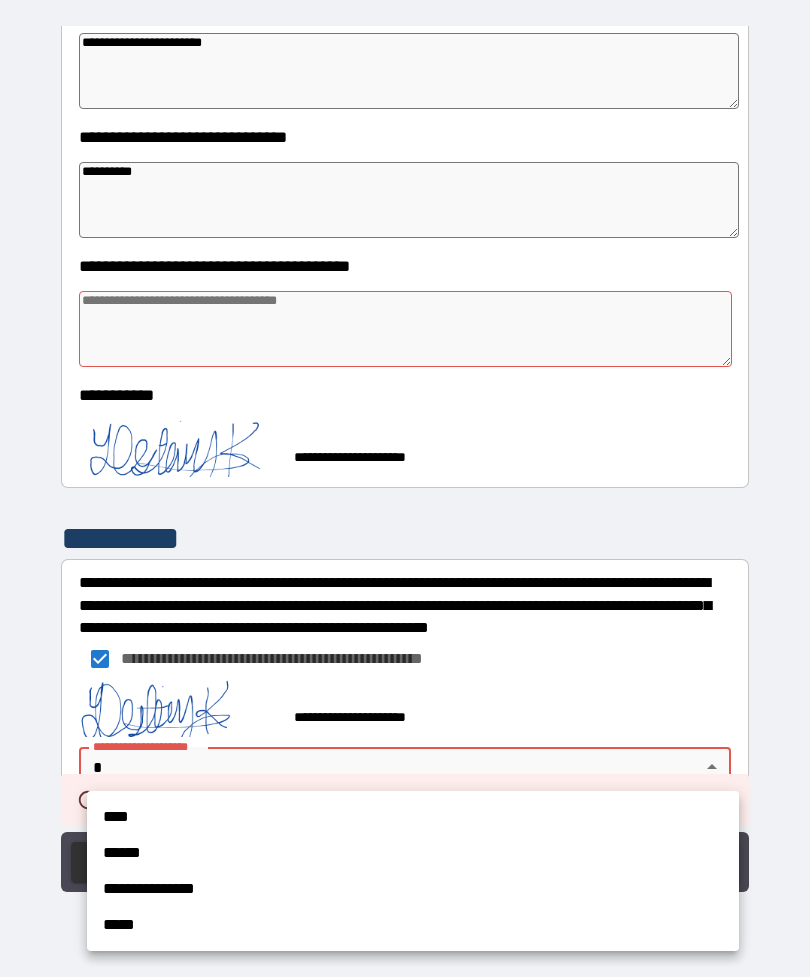 click on "****" at bounding box center (413, 817) 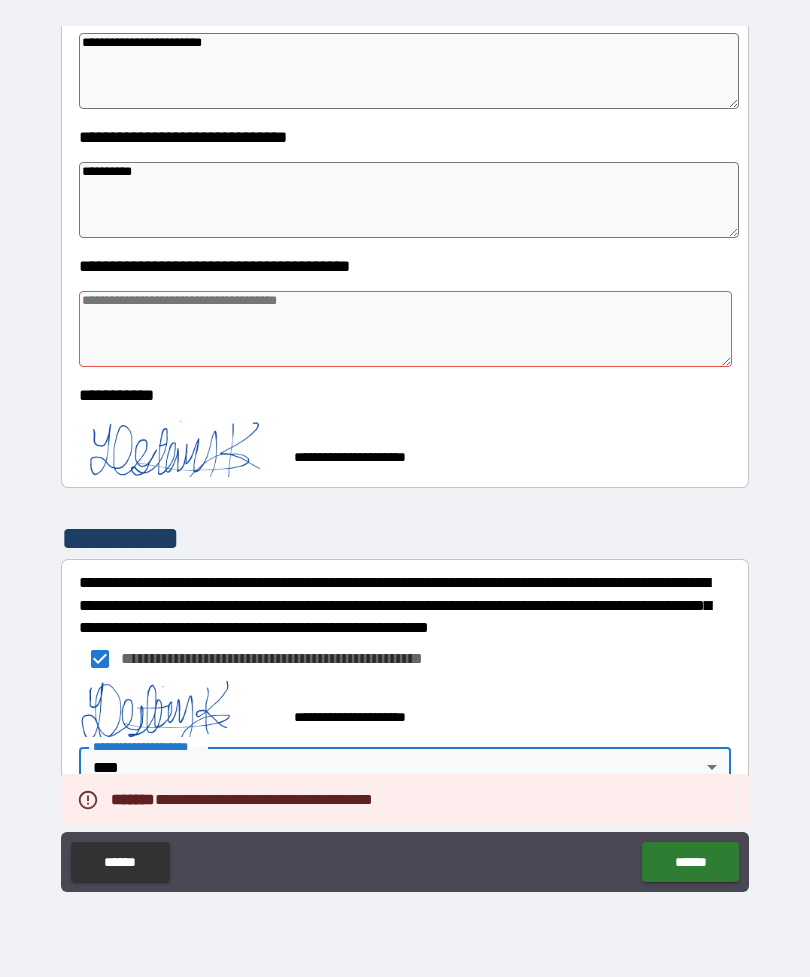 click on "******" at bounding box center [690, 862] 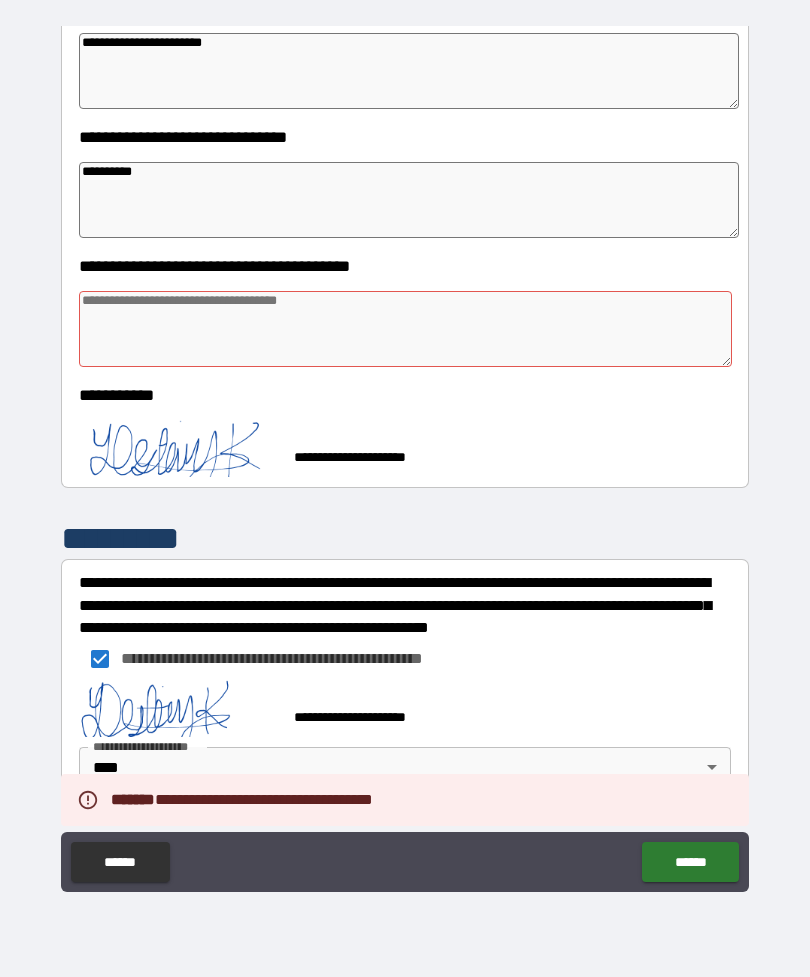 click at bounding box center [405, 329] 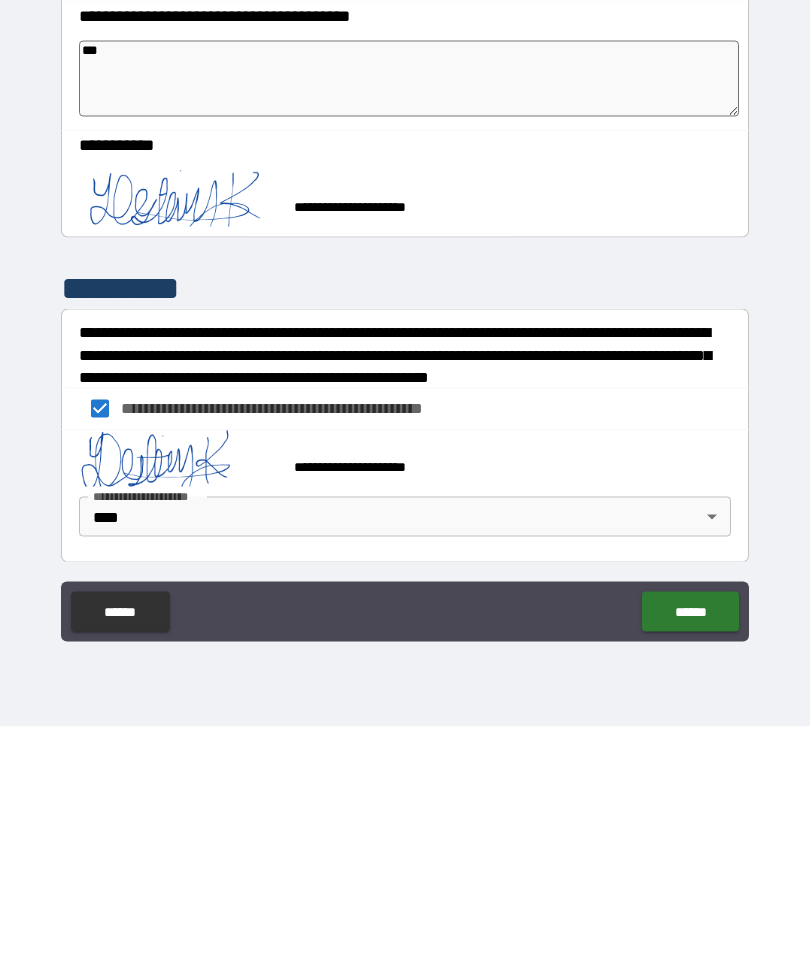 click on "******" at bounding box center [690, 862] 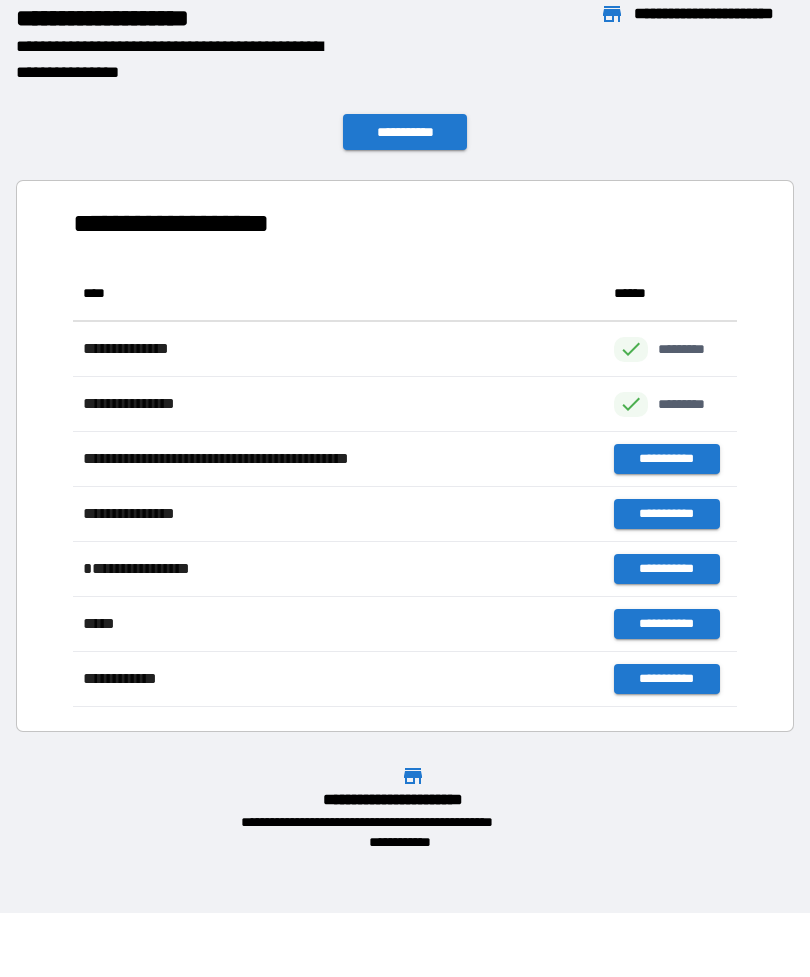 scroll, scrollTop: 441, scrollLeft: 664, axis: both 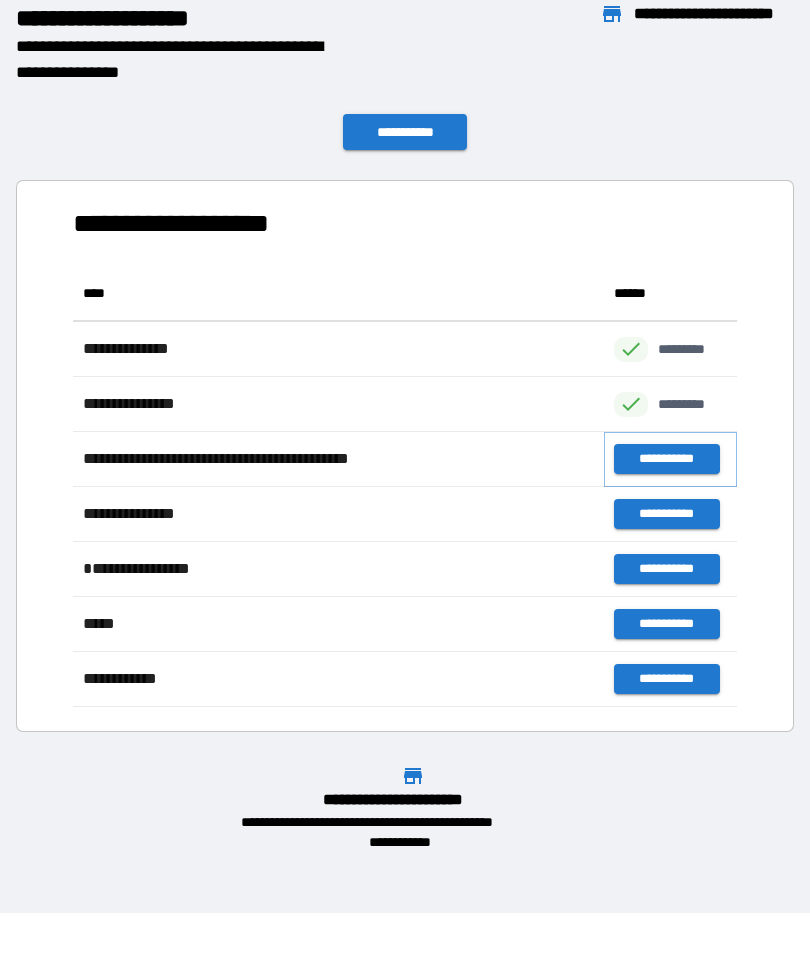 click on "**********" at bounding box center (666, 459) 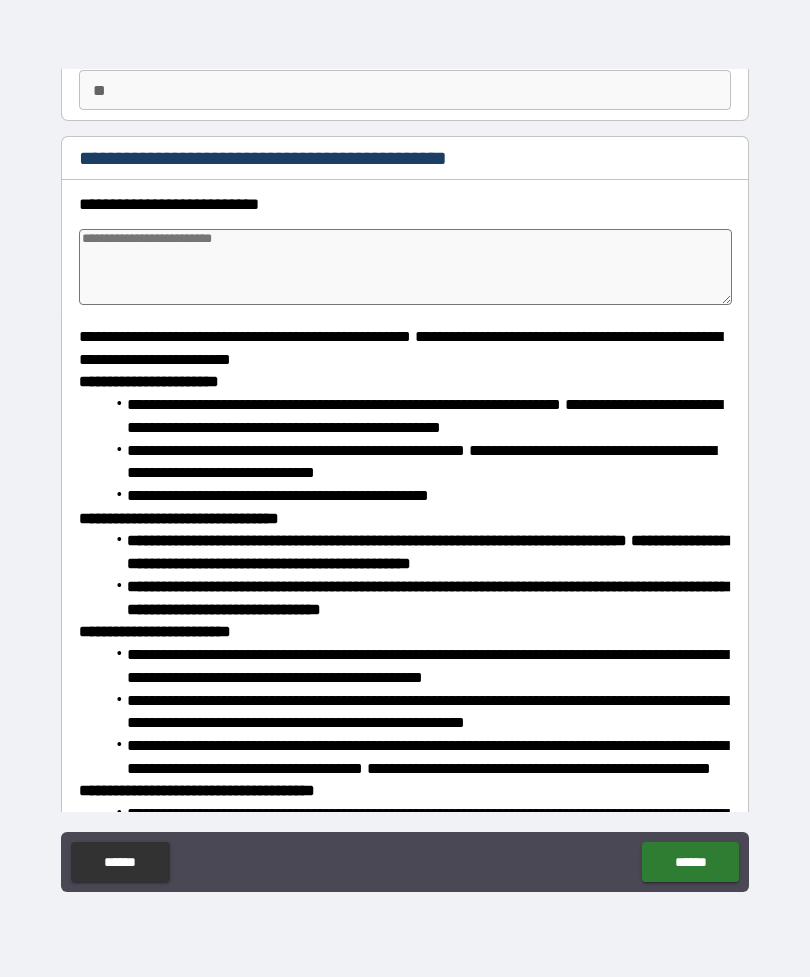 scroll, scrollTop: 196, scrollLeft: 0, axis: vertical 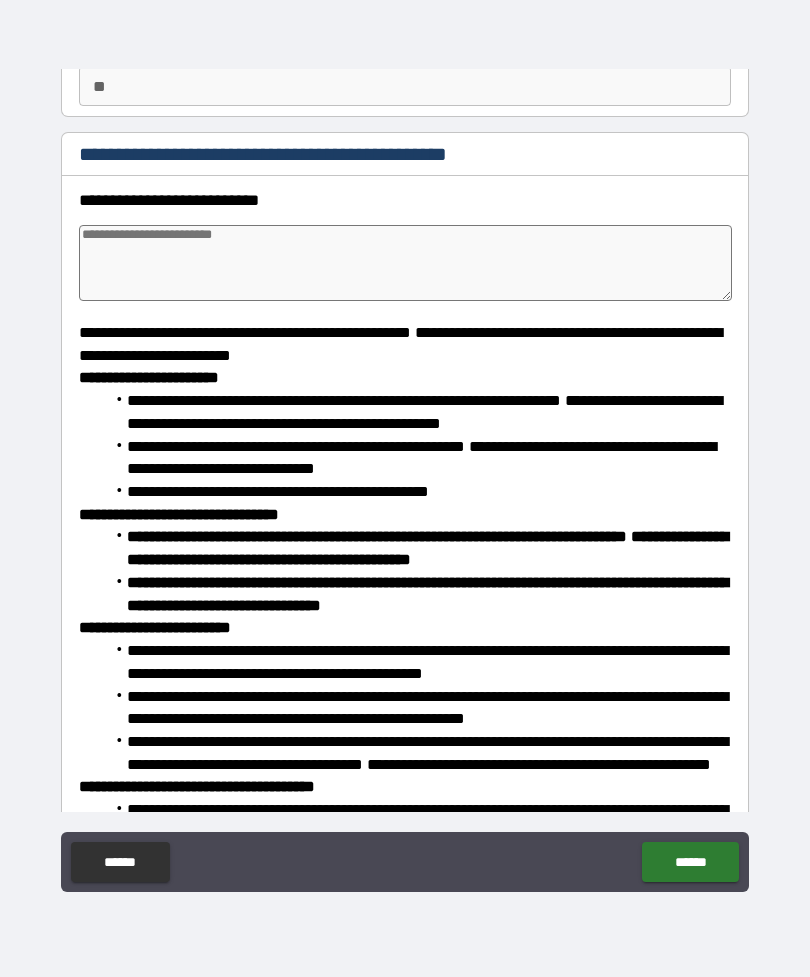 click at bounding box center [405, 263] 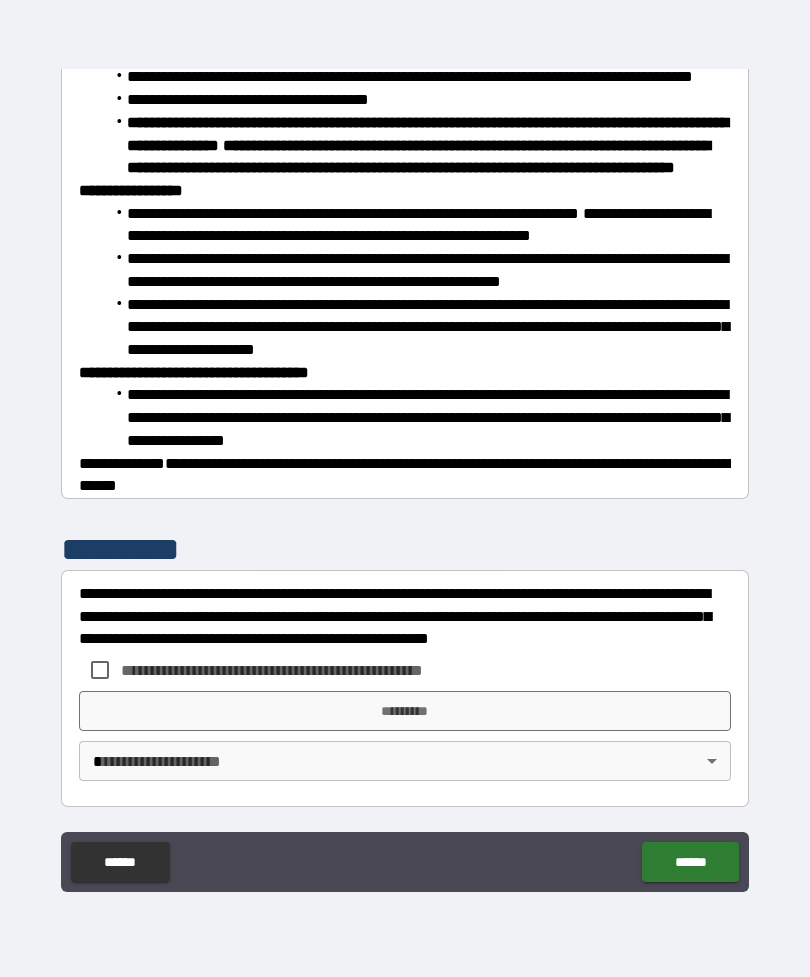 scroll, scrollTop: 1604, scrollLeft: 0, axis: vertical 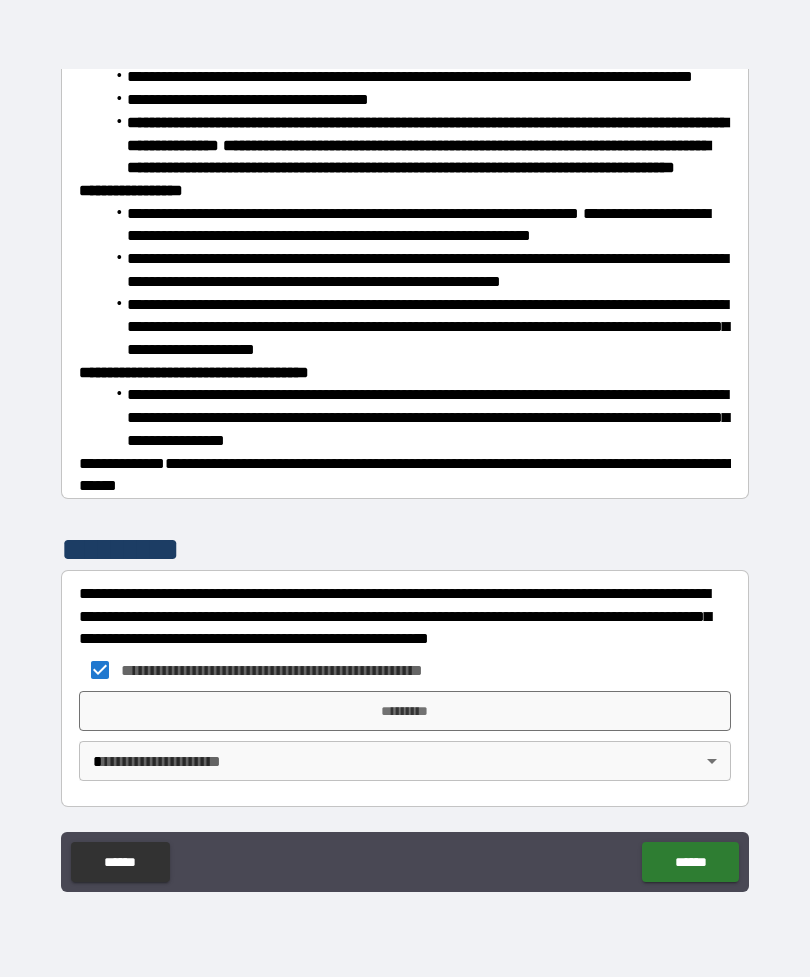 click on "*********" at bounding box center (405, 711) 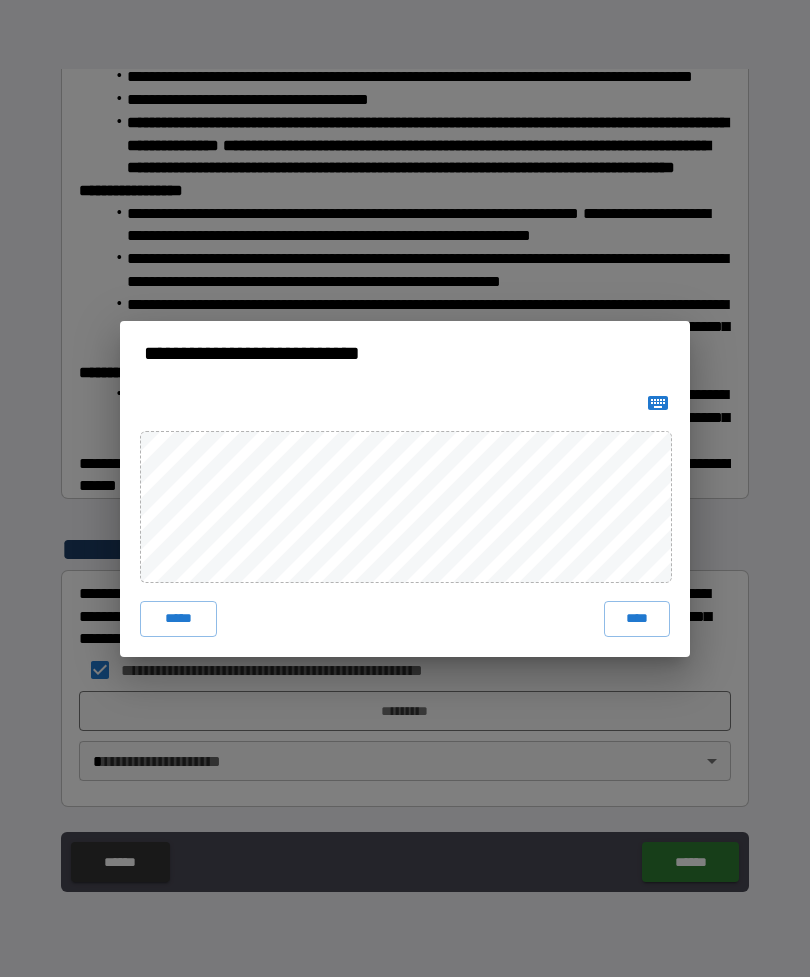 click on "*****" at bounding box center [178, 619] 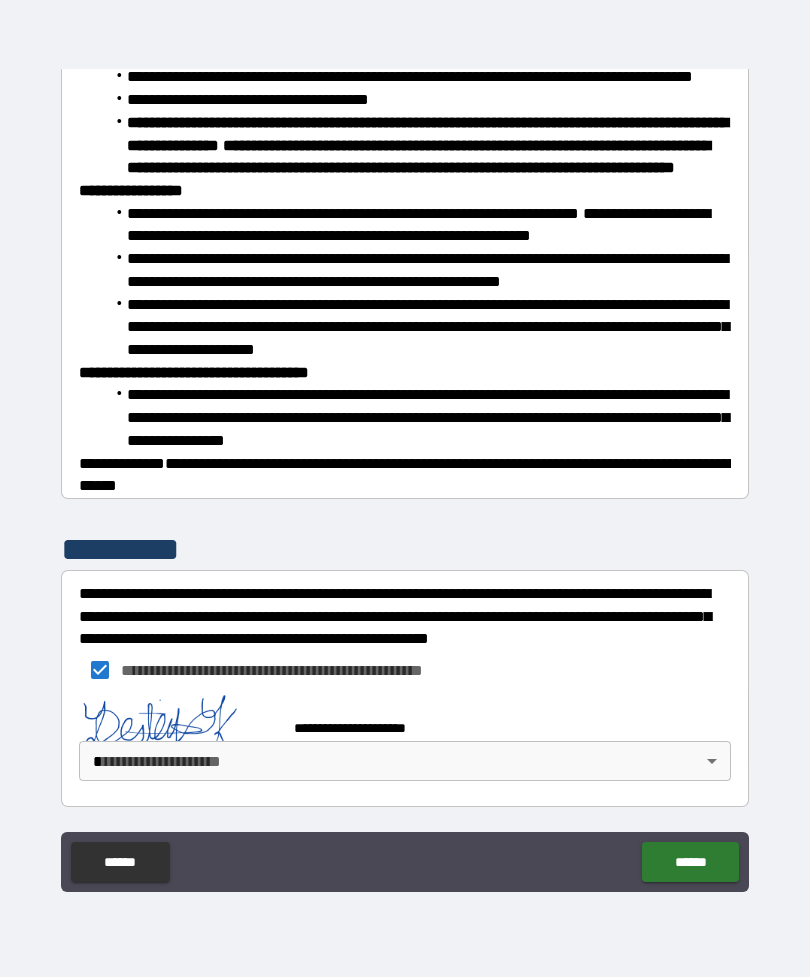 scroll, scrollTop: 1594, scrollLeft: 0, axis: vertical 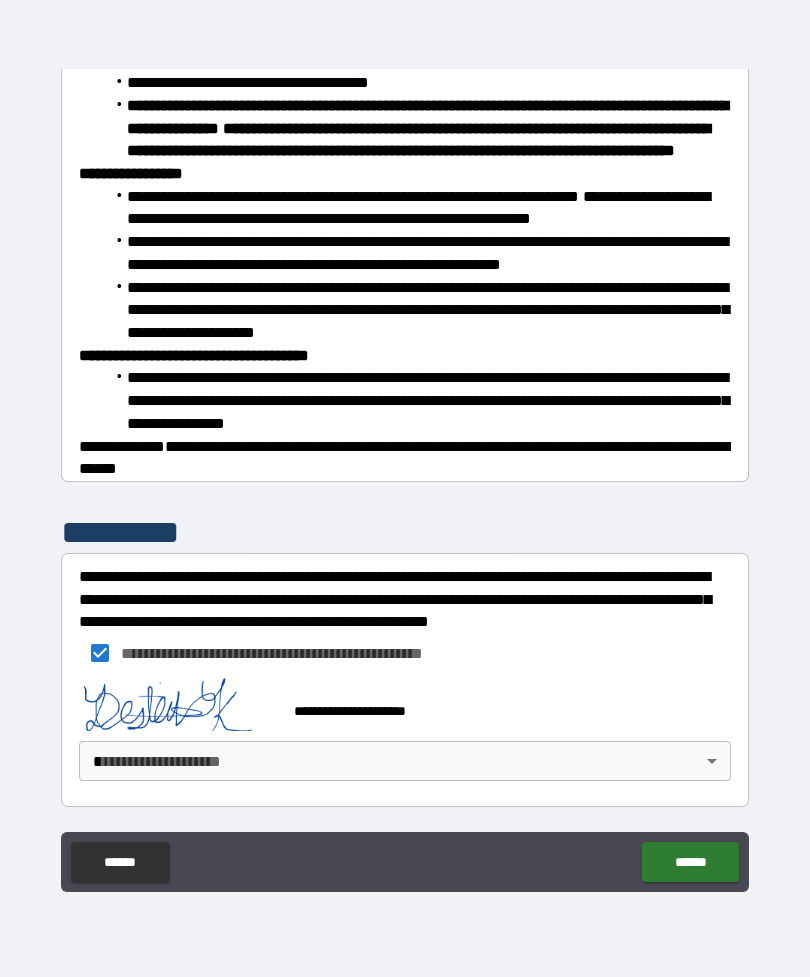 click on "**********" at bounding box center [405, 456] 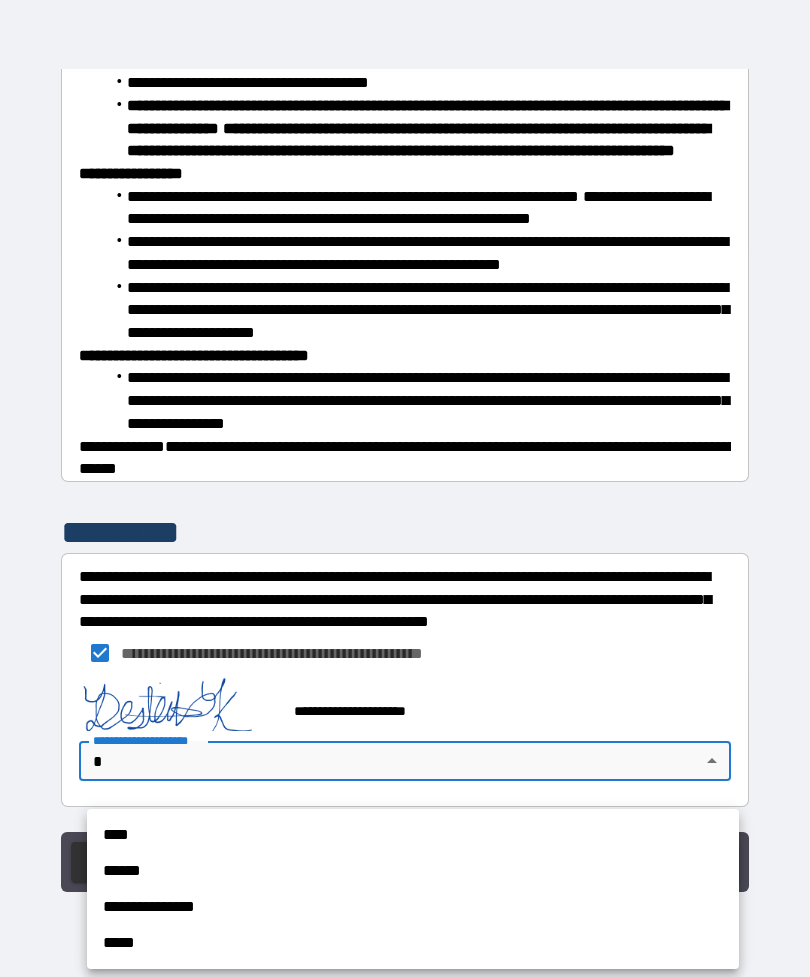 click on "****" at bounding box center [413, 835] 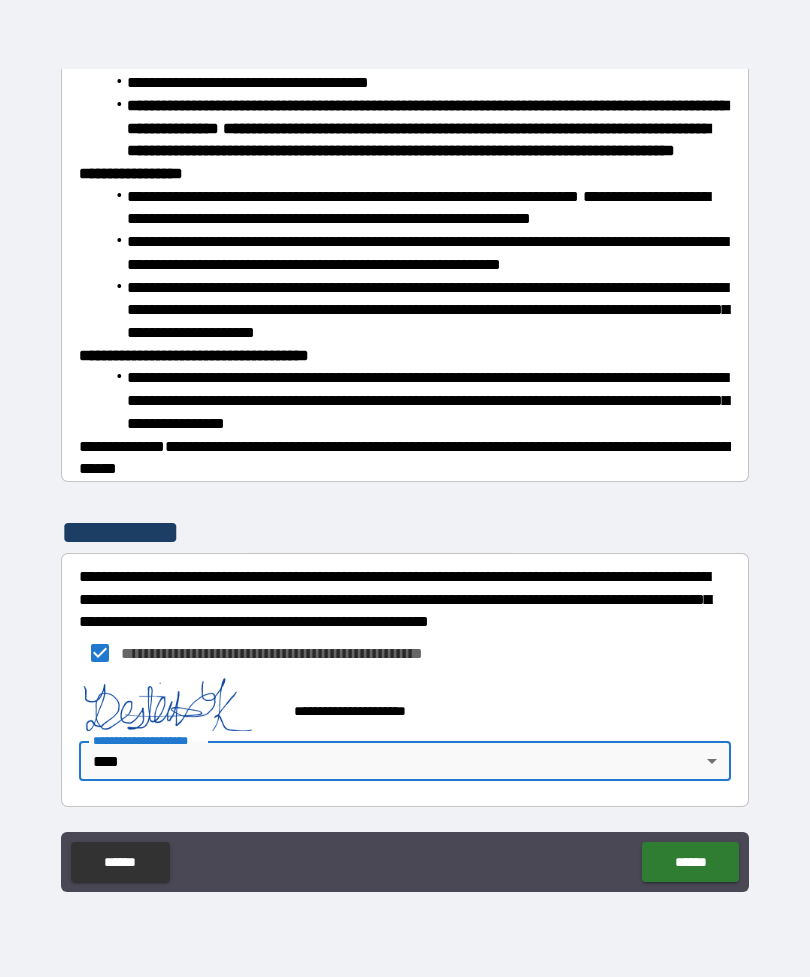 click on "******" at bounding box center (690, 862) 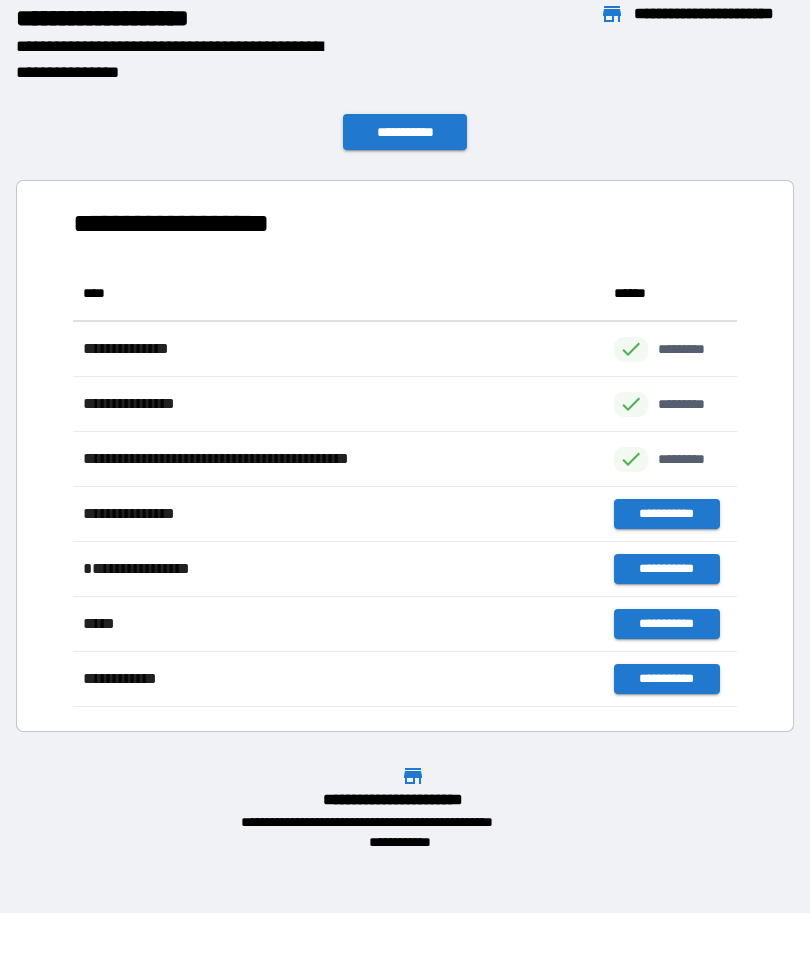 scroll, scrollTop: 441, scrollLeft: 664, axis: both 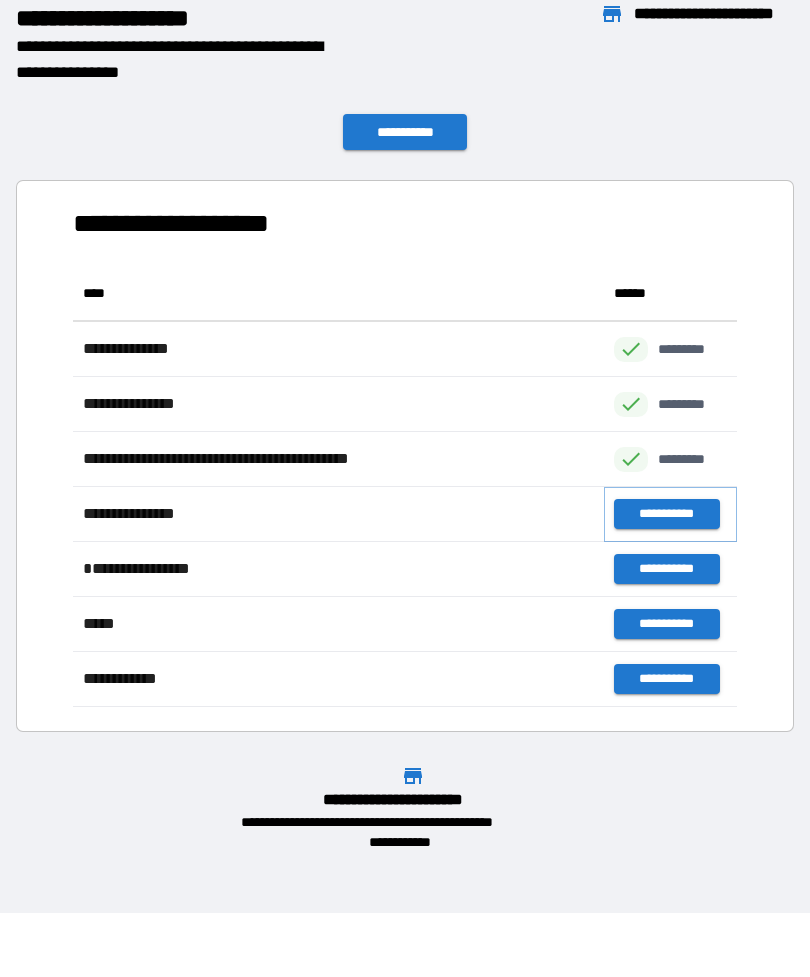 click on "**********" at bounding box center [666, 514] 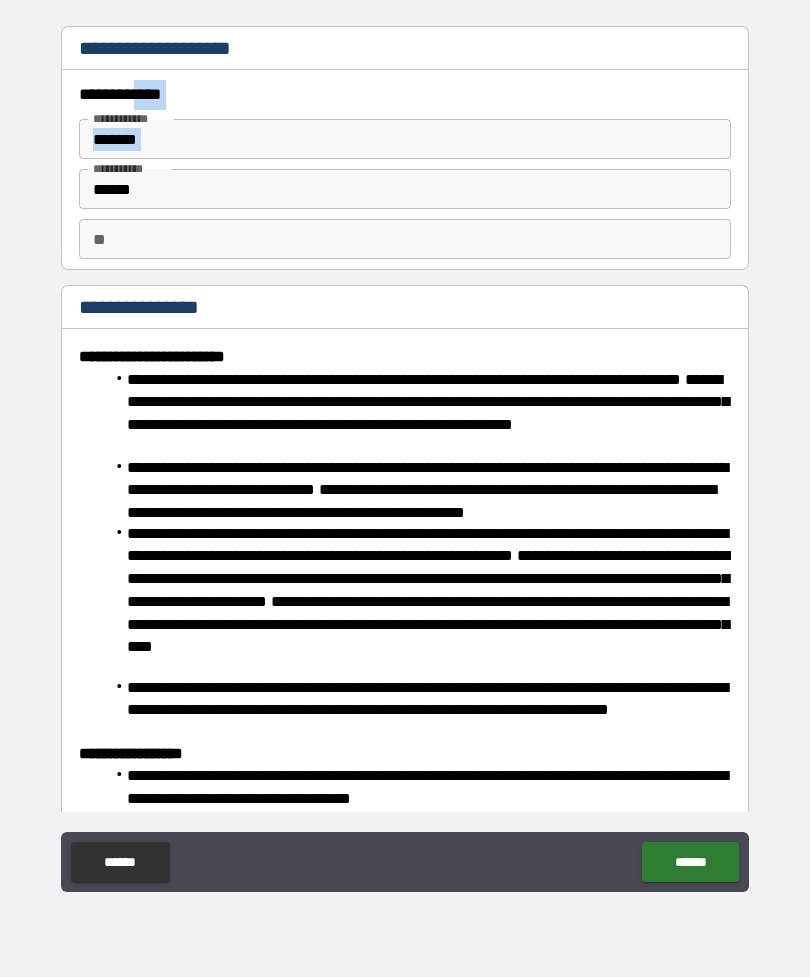 click on "**********" at bounding box center (405, 459) 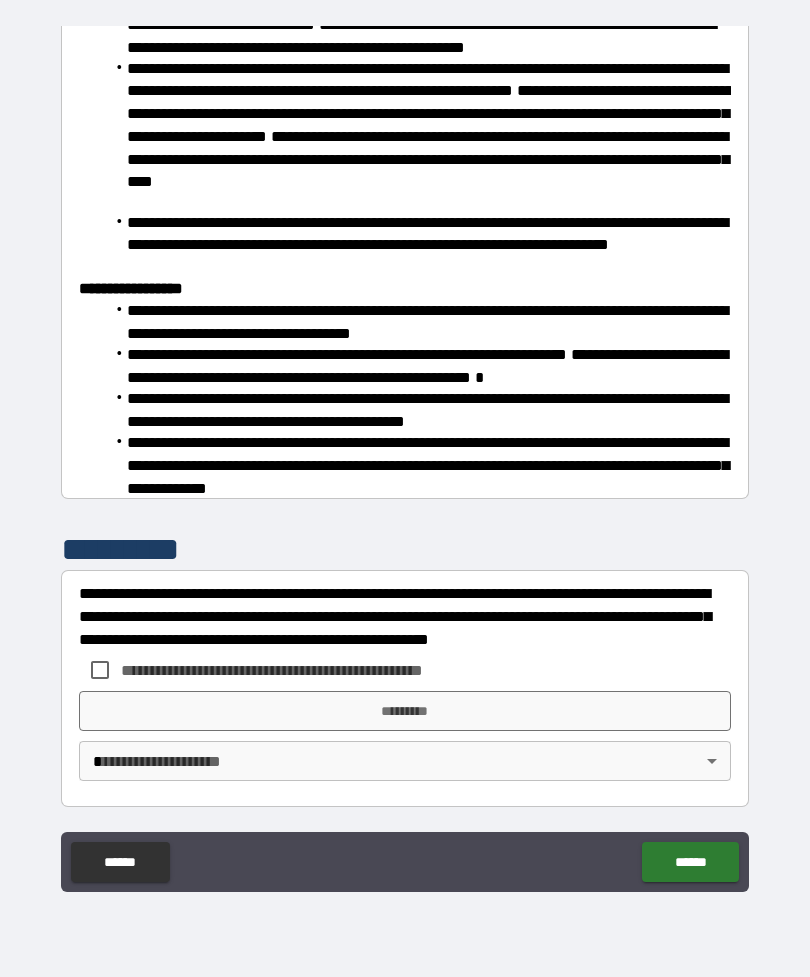 scroll, scrollTop: 464, scrollLeft: 0, axis: vertical 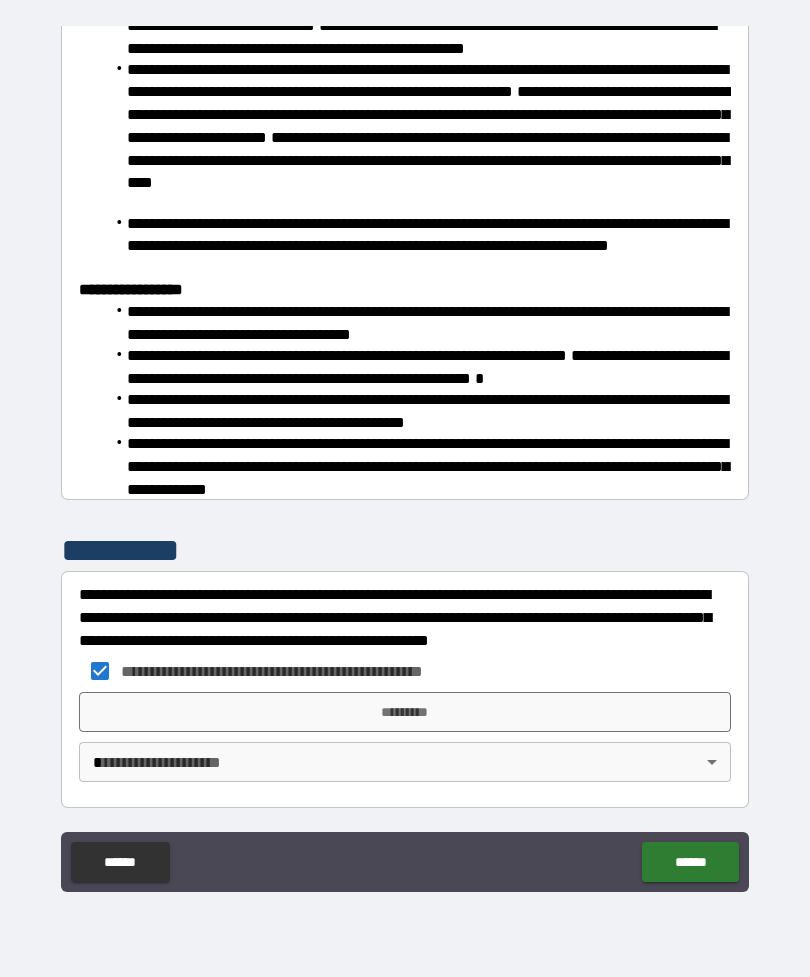 click on "**********" at bounding box center [405, 456] 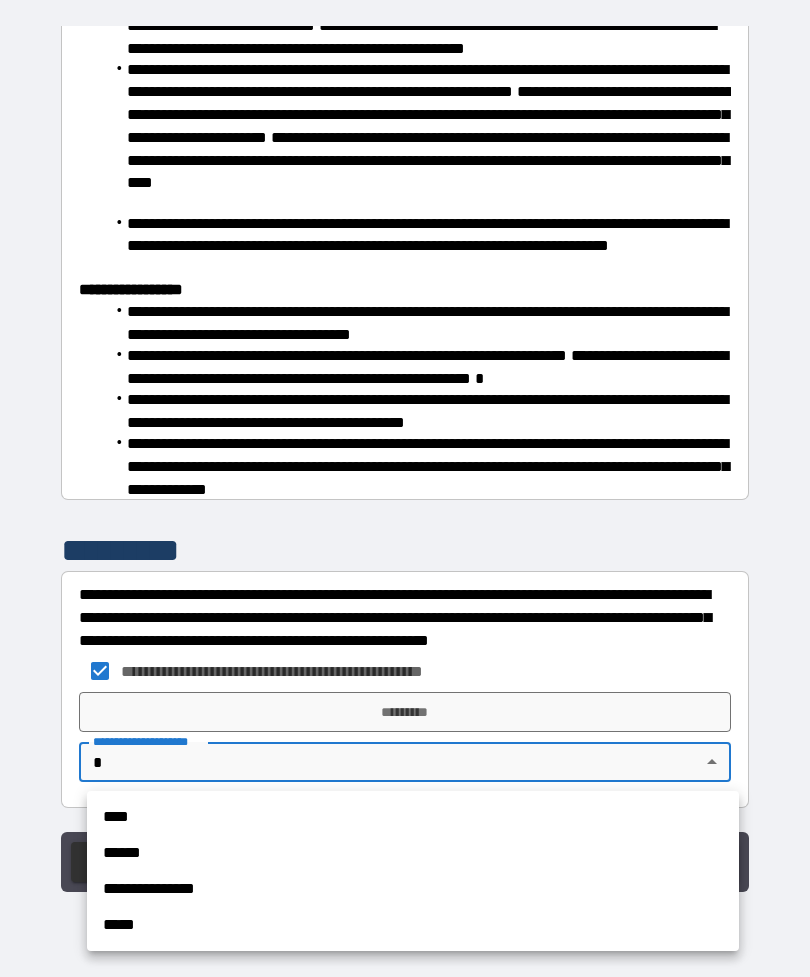 click on "****" at bounding box center (413, 817) 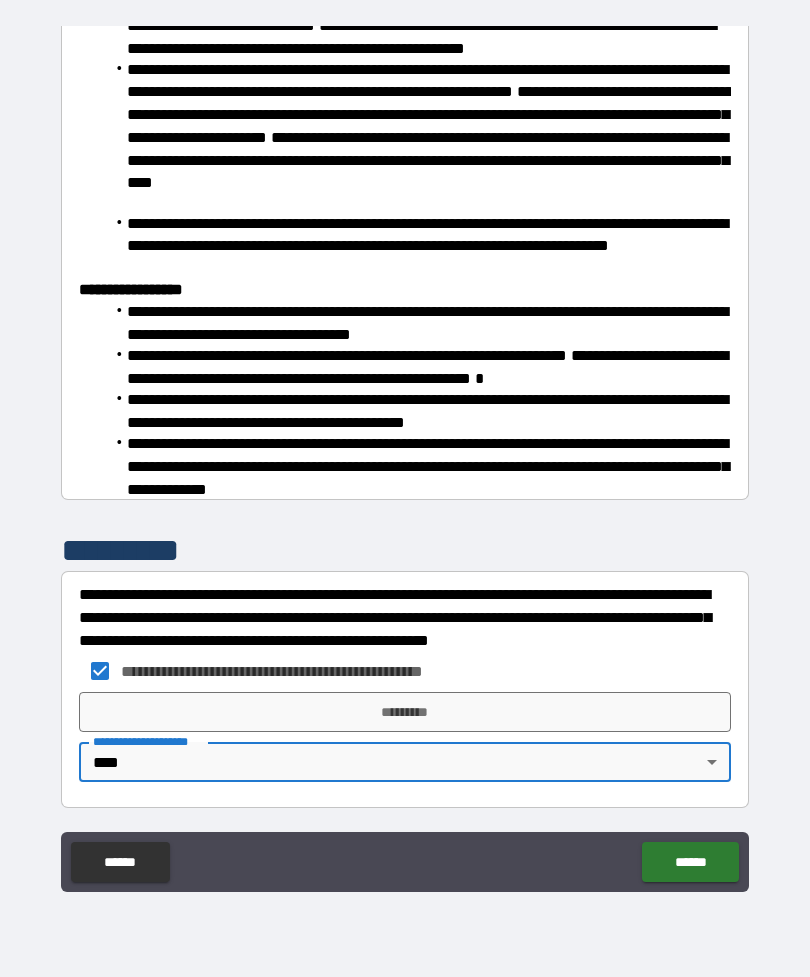 click on "*********" at bounding box center (405, 712) 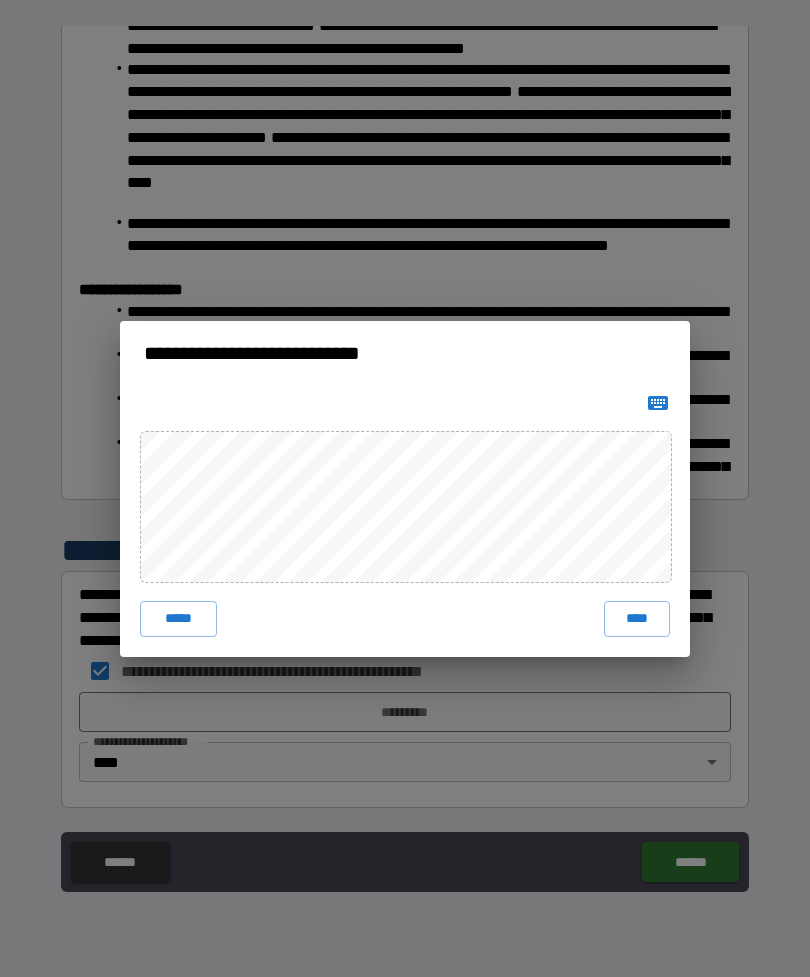 click on "*****" at bounding box center [178, 619] 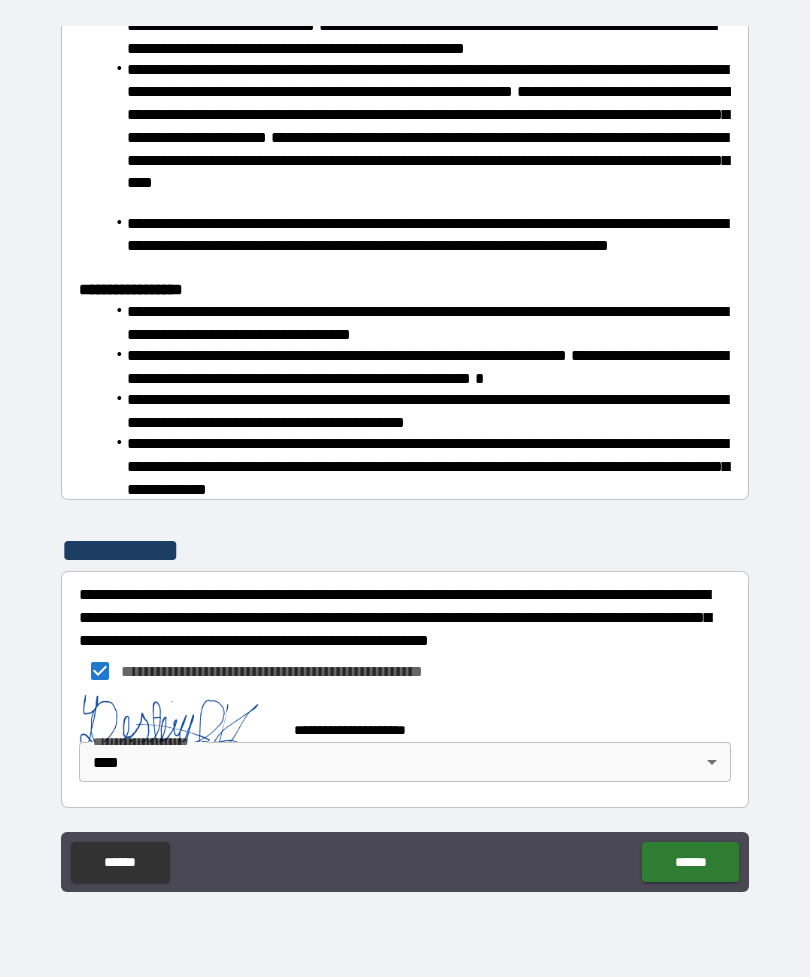 scroll, scrollTop: 454, scrollLeft: 0, axis: vertical 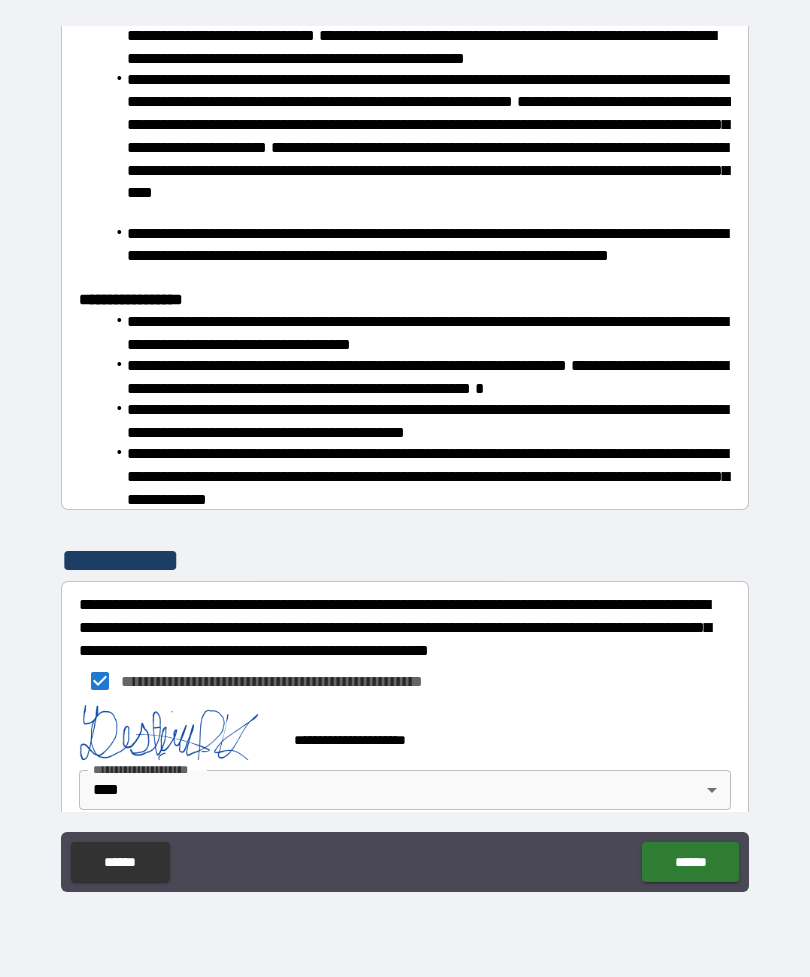 click on "******" at bounding box center [690, 862] 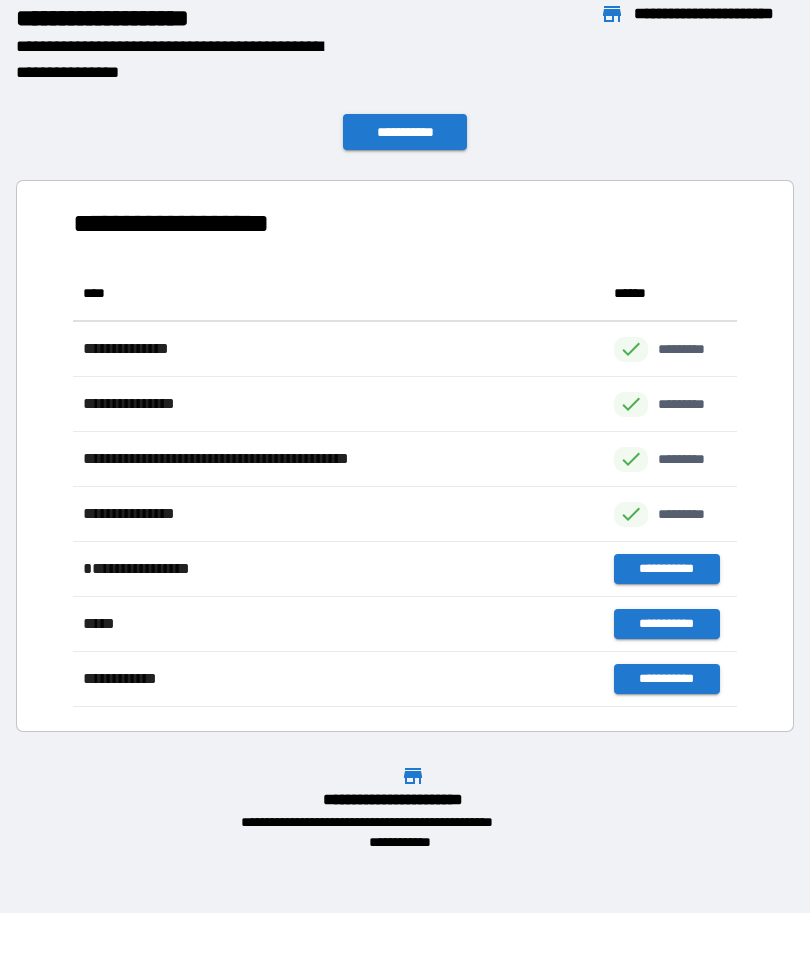 scroll, scrollTop: 1, scrollLeft: 1, axis: both 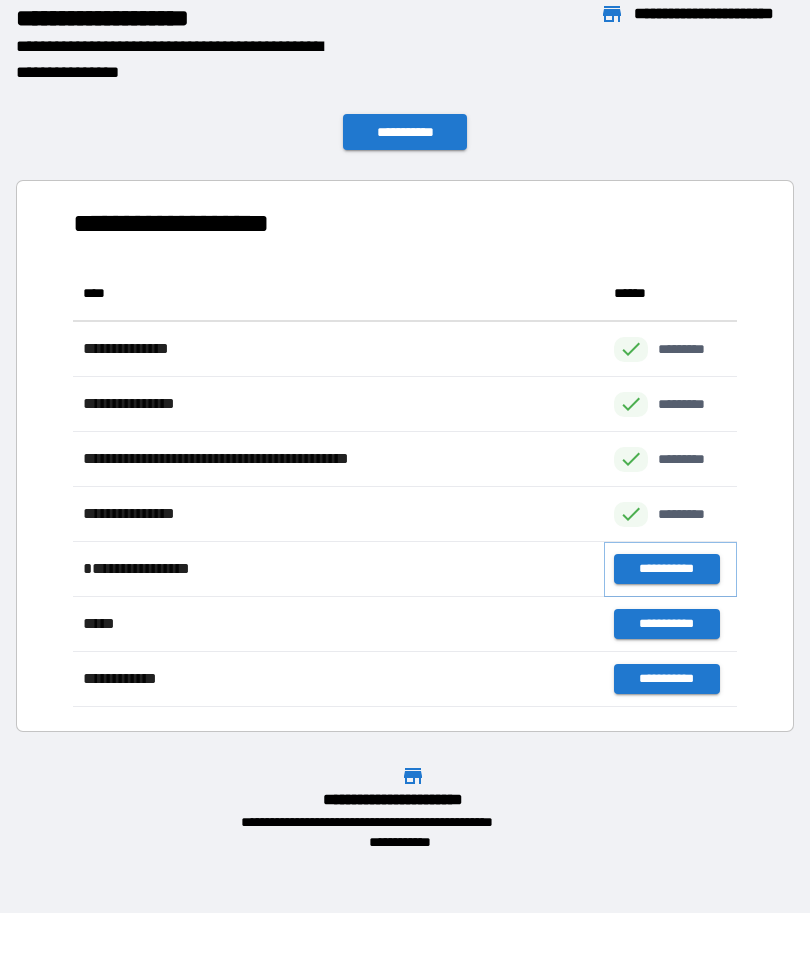 click on "**********" at bounding box center (666, 569) 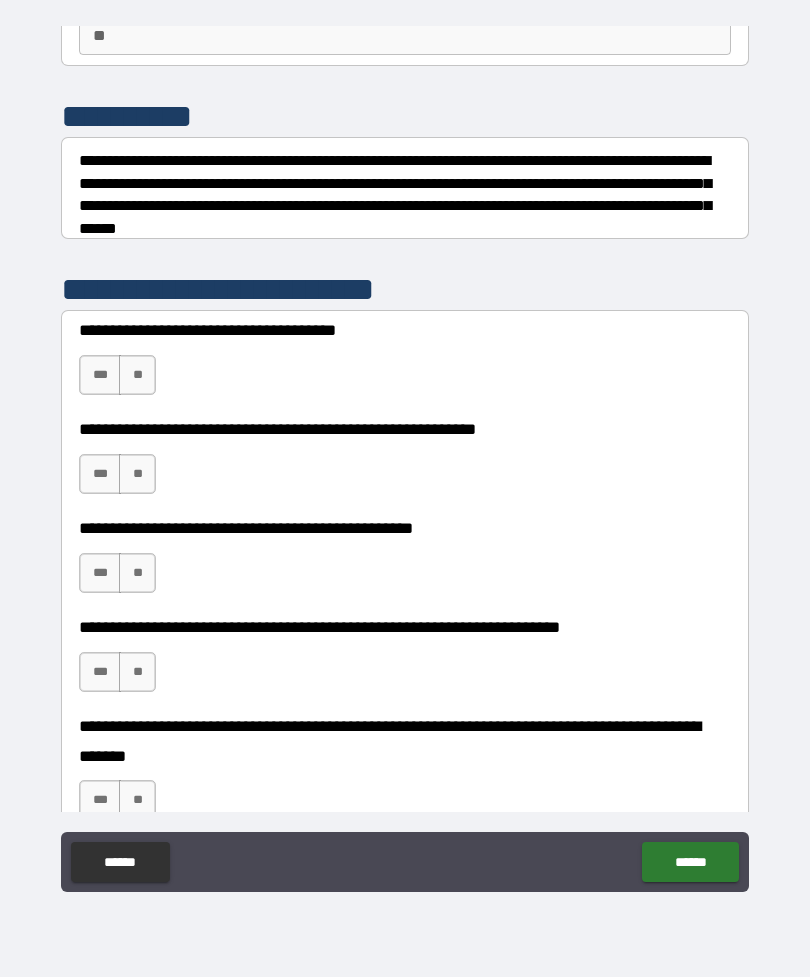 scroll, scrollTop: 205, scrollLeft: 0, axis: vertical 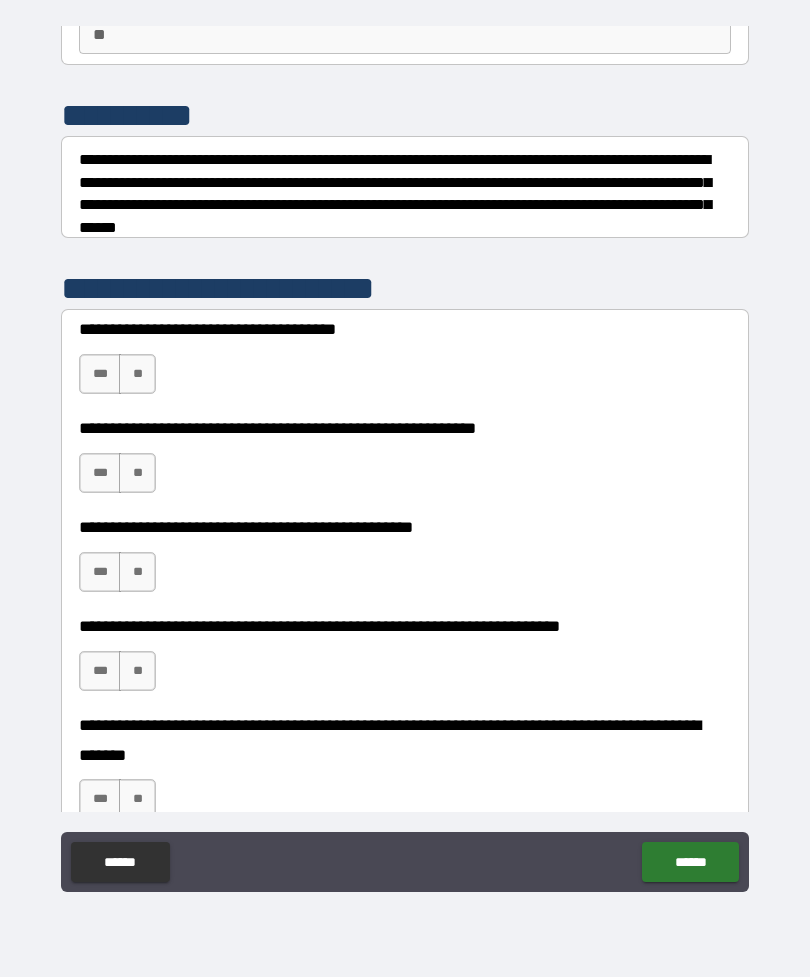 click on "**" at bounding box center [137, 374] 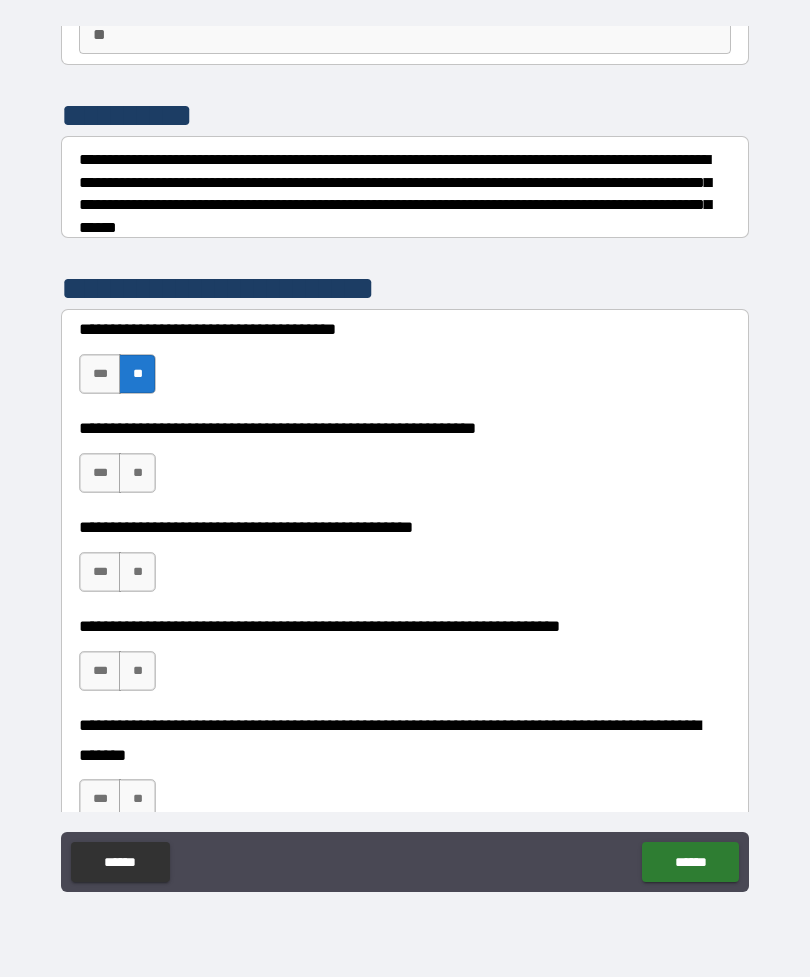 click on "**" at bounding box center (137, 473) 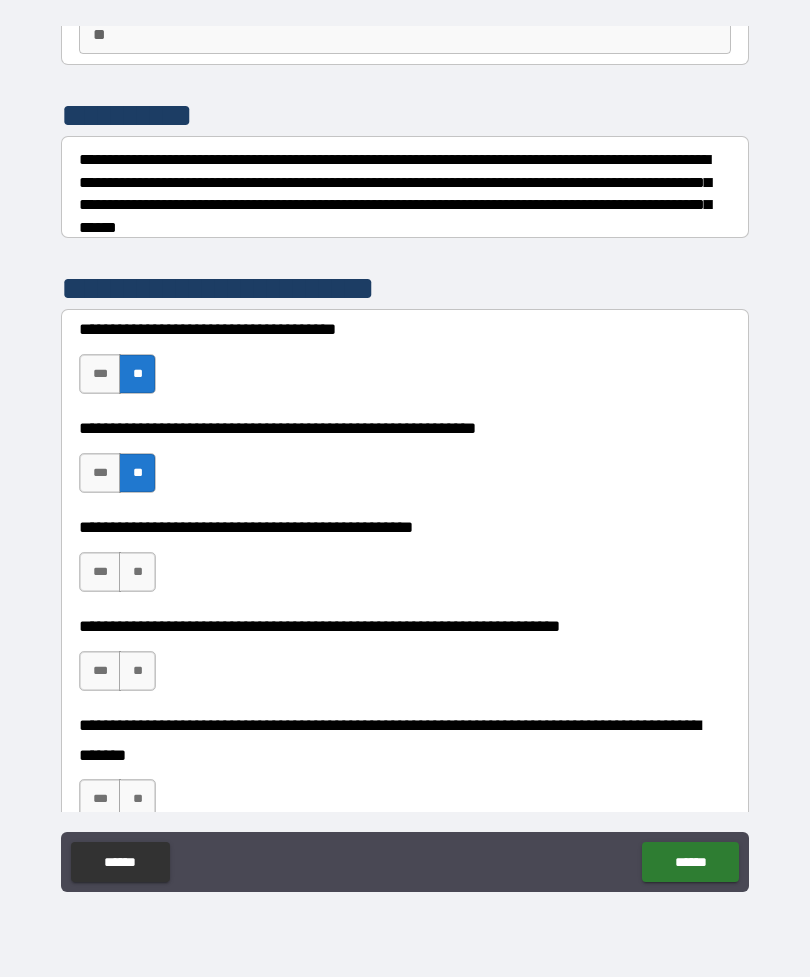 click on "**" at bounding box center [137, 572] 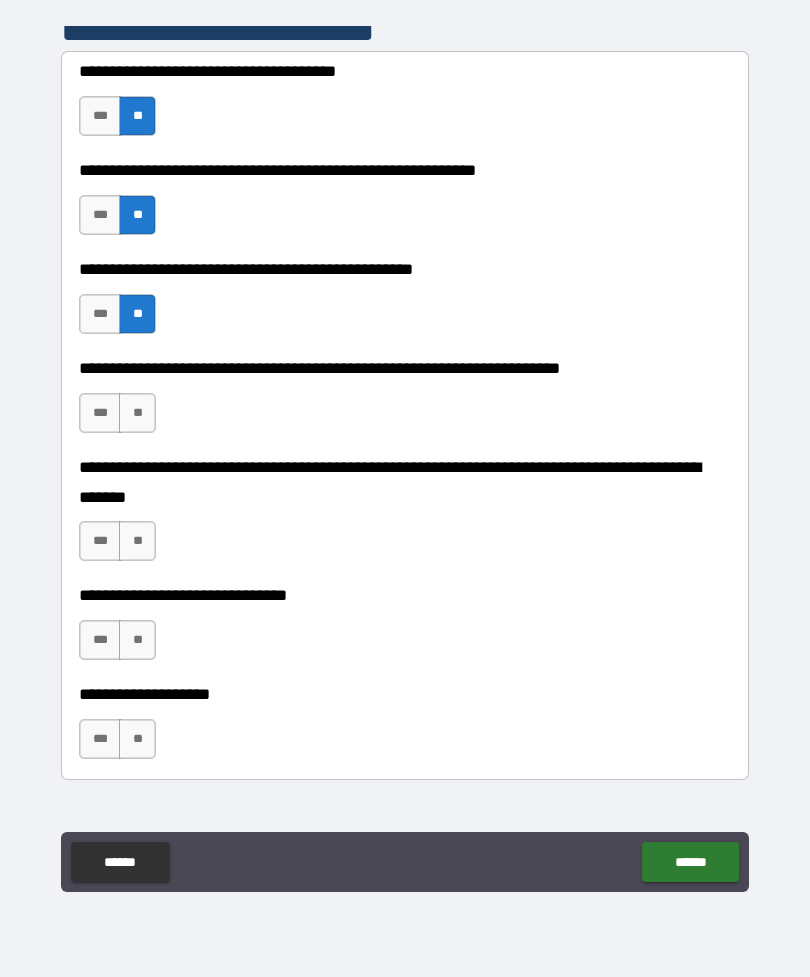 scroll, scrollTop: 499, scrollLeft: 0, axis: vertical 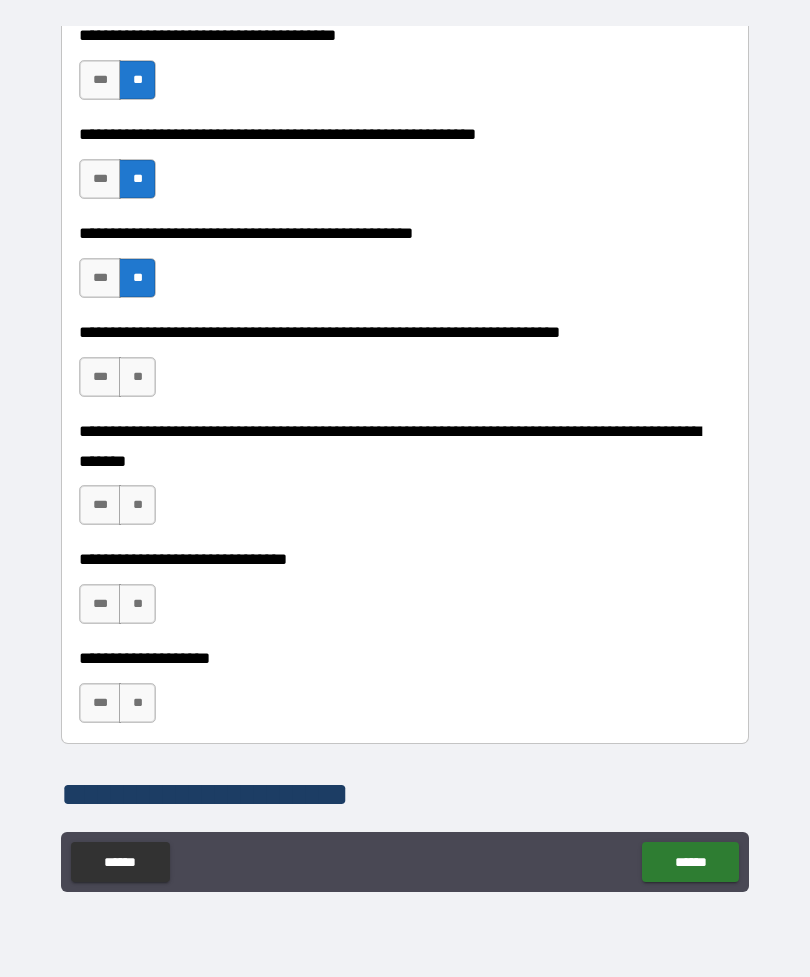 click on "**" at bounding box center [137, 377] 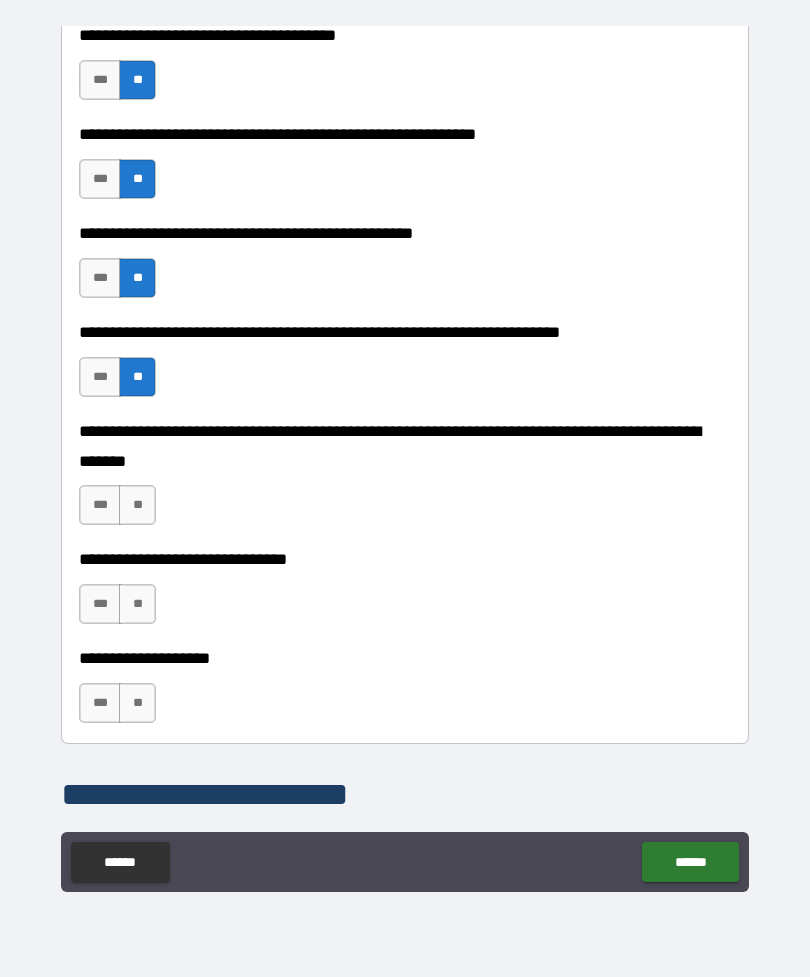 click on "**" at bounding box center [137, 505] 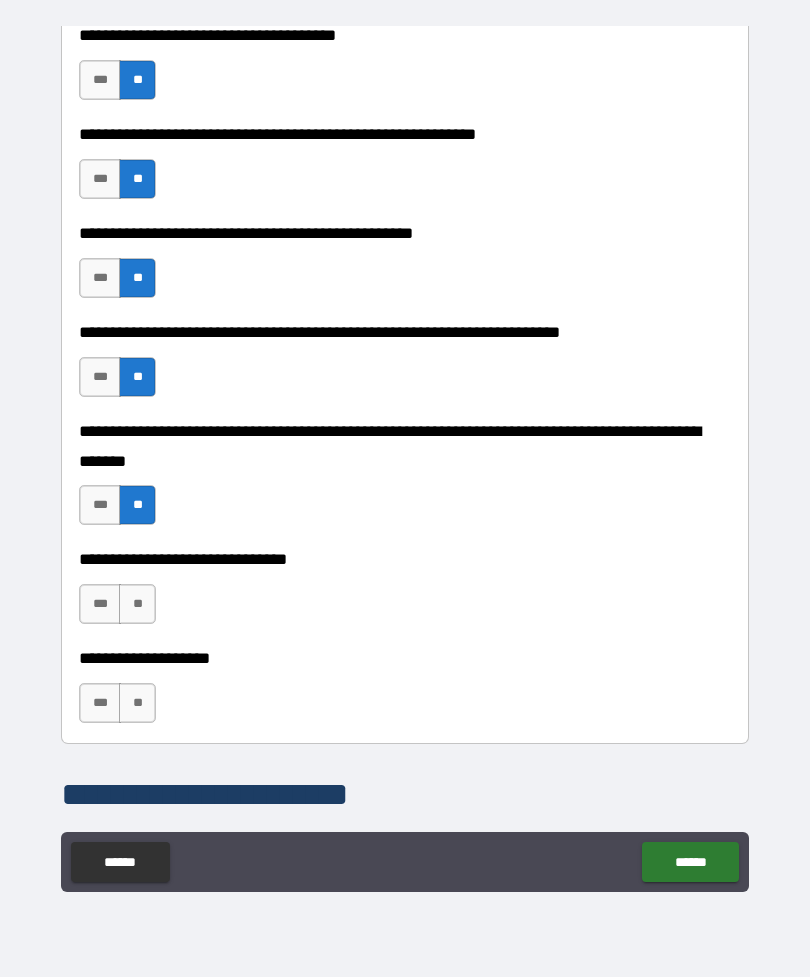 click on "**" at bounding box center (137, 604) 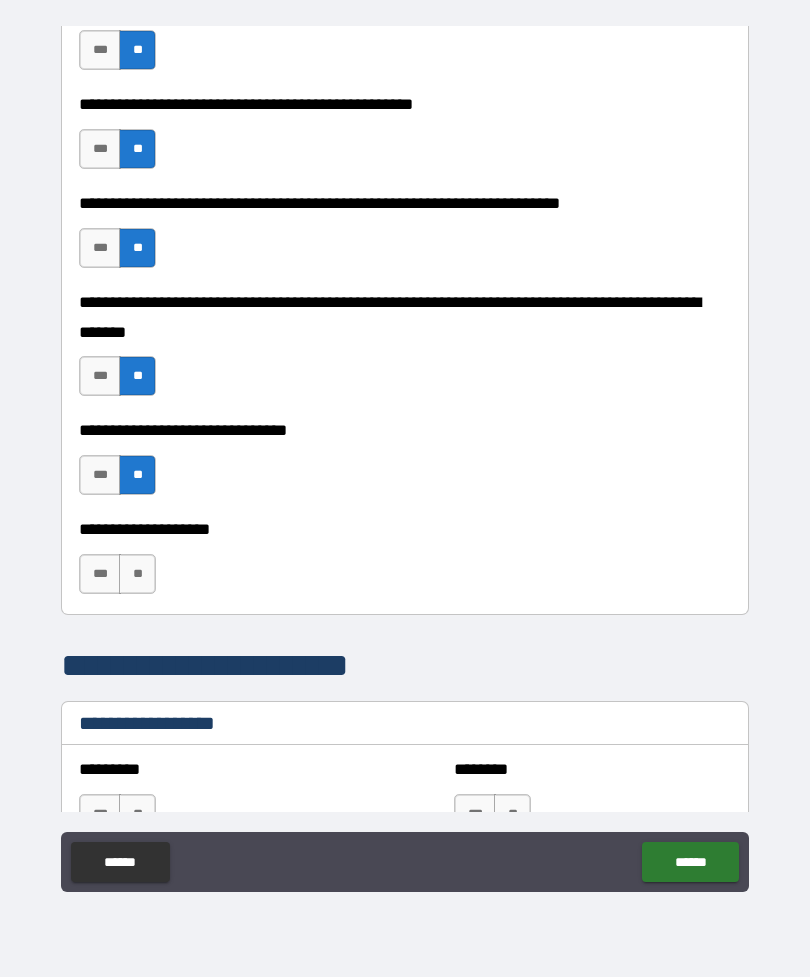 scroll, scrollTop: 633, scrollLeft: 0, axis: vertical 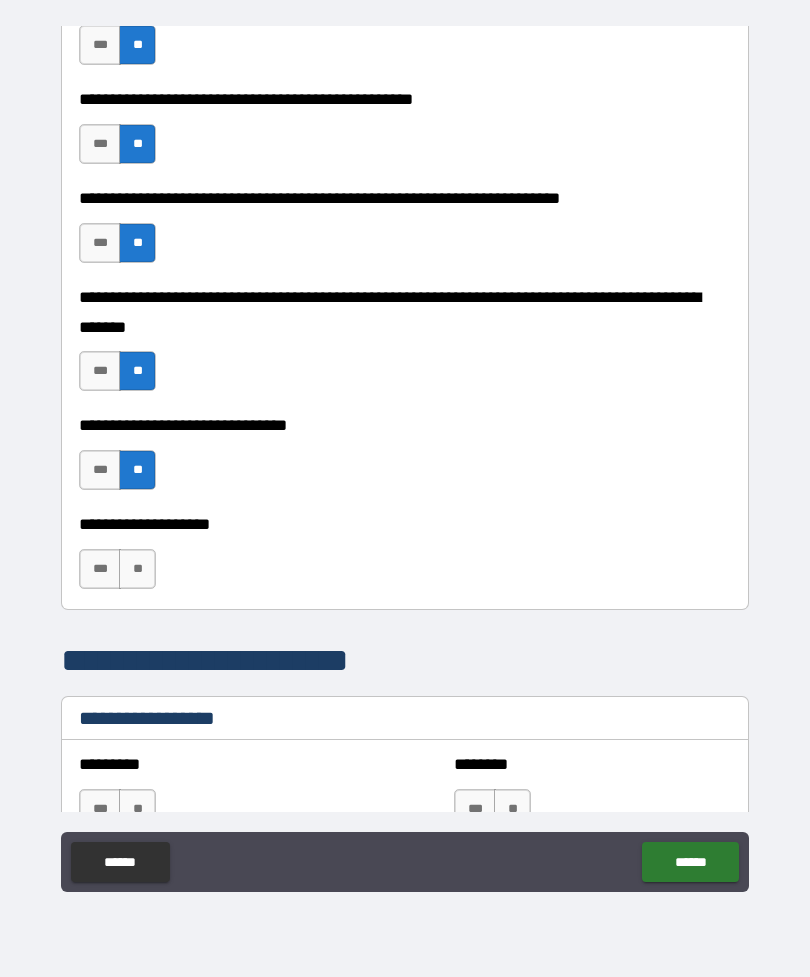 click on "**" at bounding box center (137, 569) 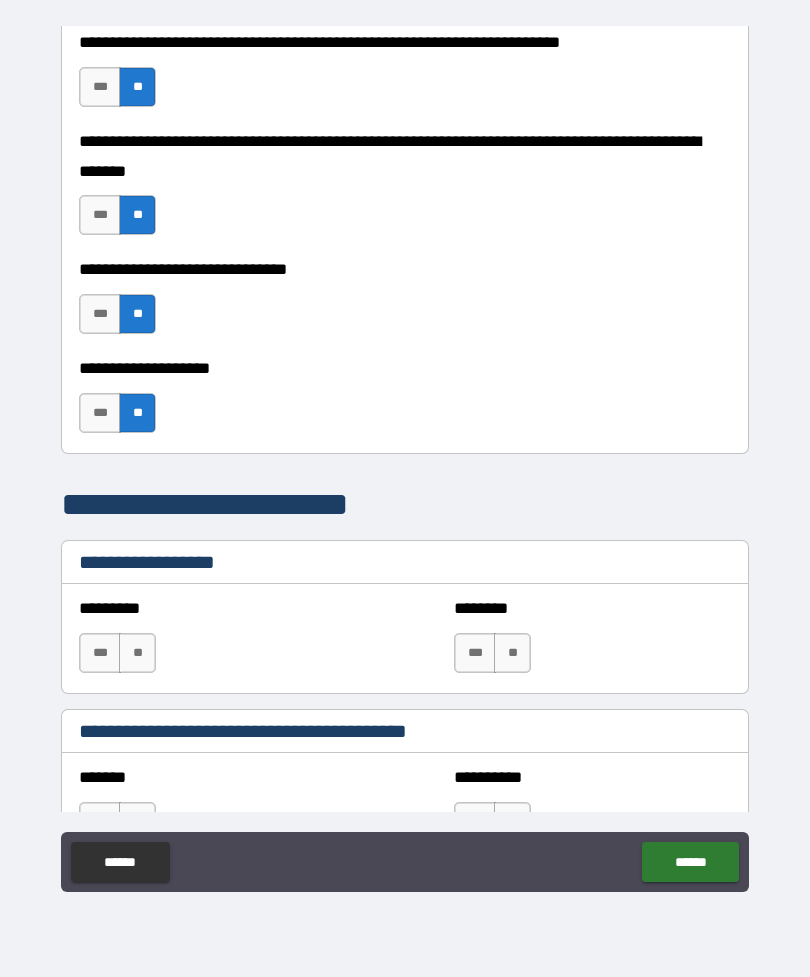 scroll, scrollTop: 790, scrollLeft: 0, axis: vertical 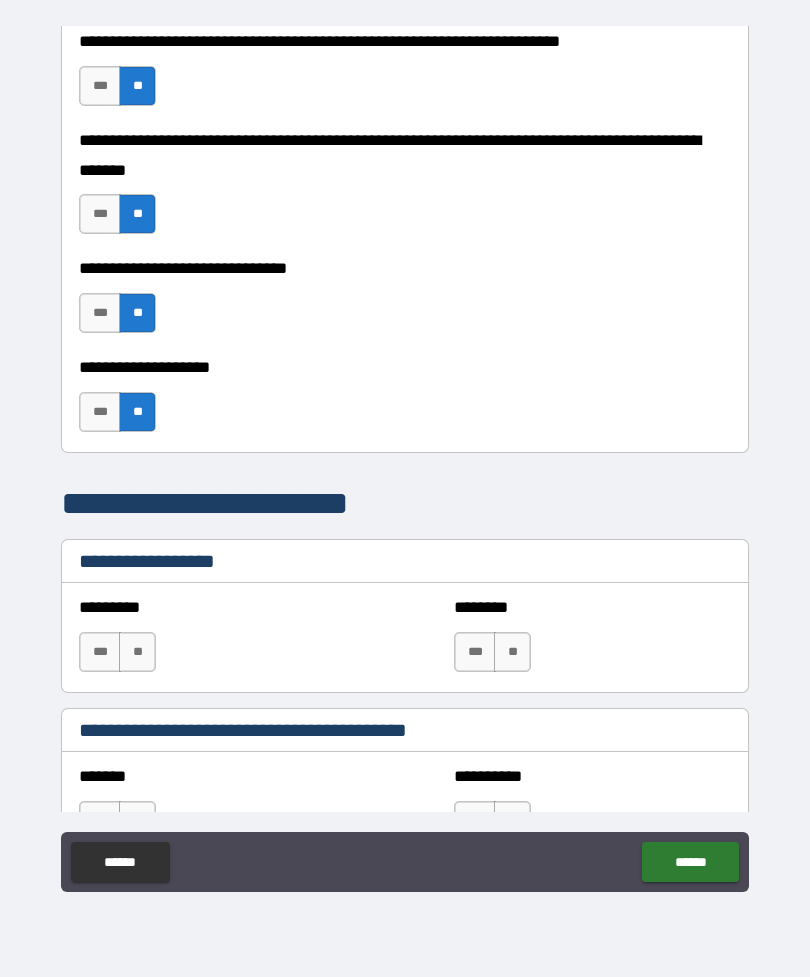 click on "**" at bounding box center [137, 652] 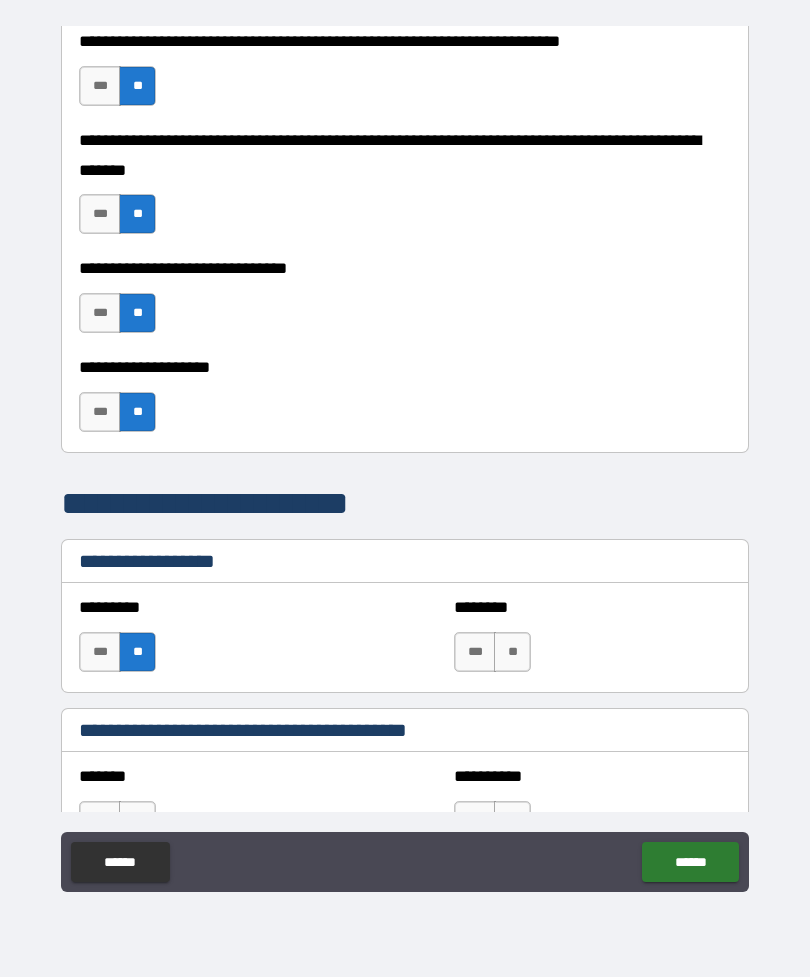 click on "**" at bounding box center [512, 652] 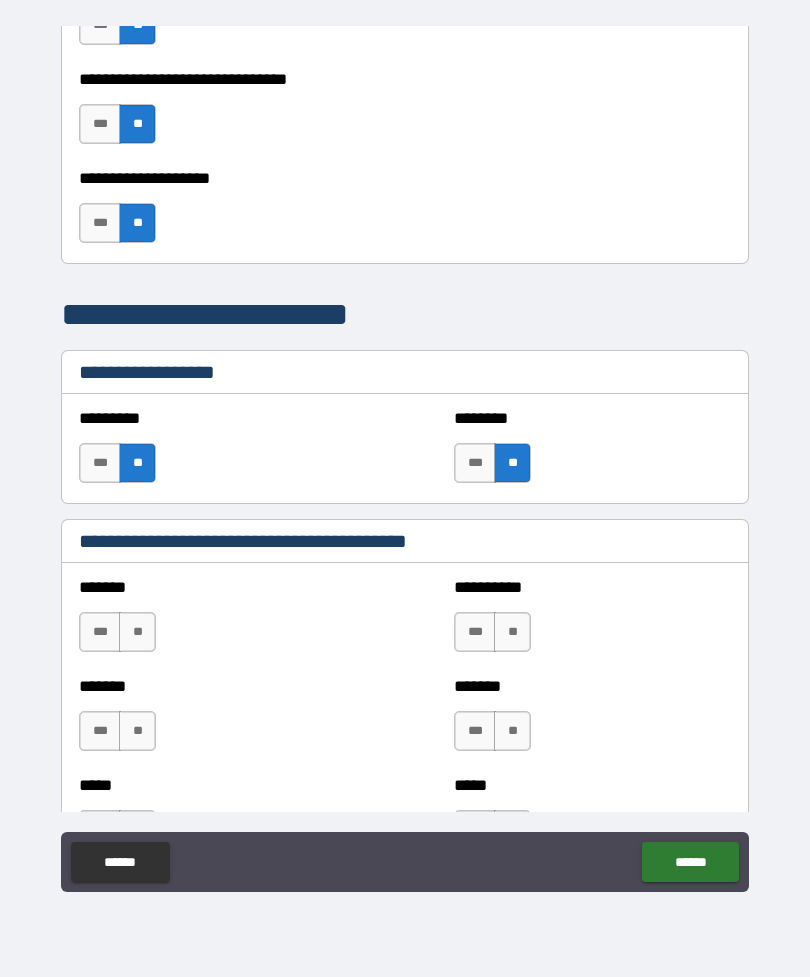 scroll, scrollTop: 980, scrollLeft: 0, axis: vertical 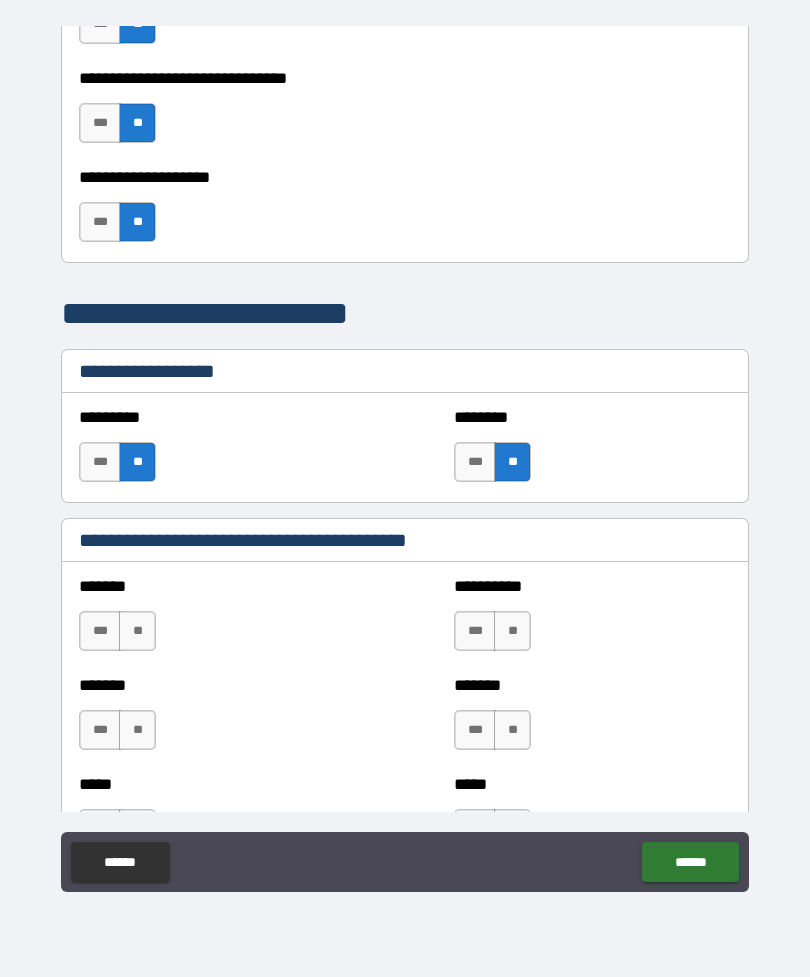 click on "**" at bounding box center (137, 631) 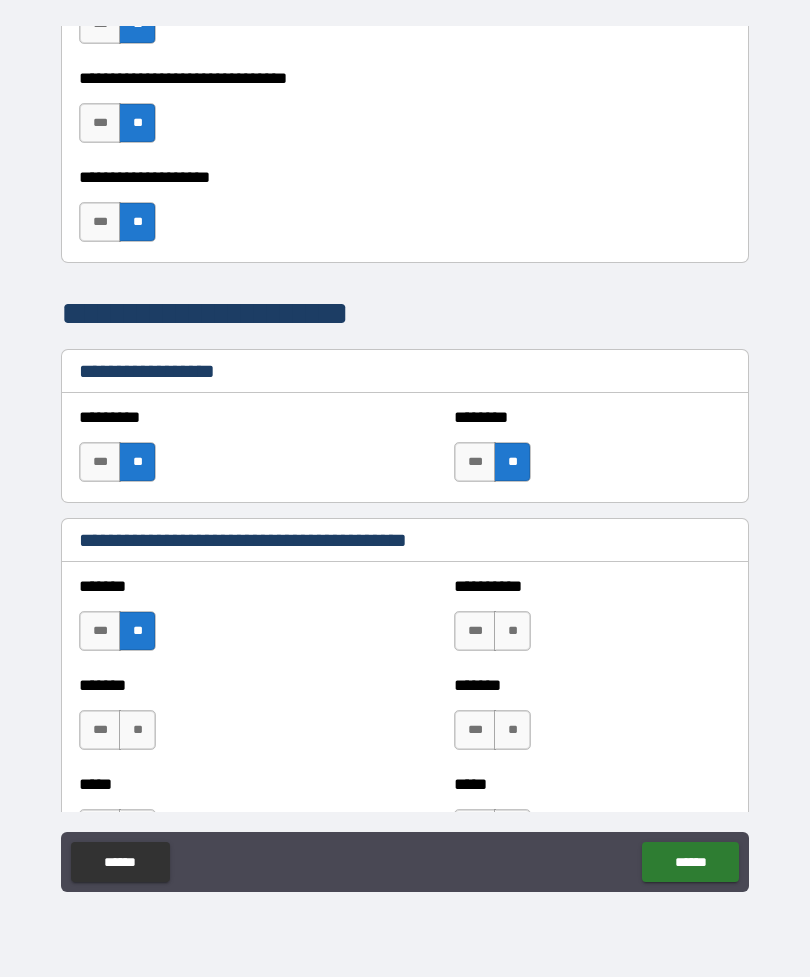 click on "**" at bounding box center [512, 631] 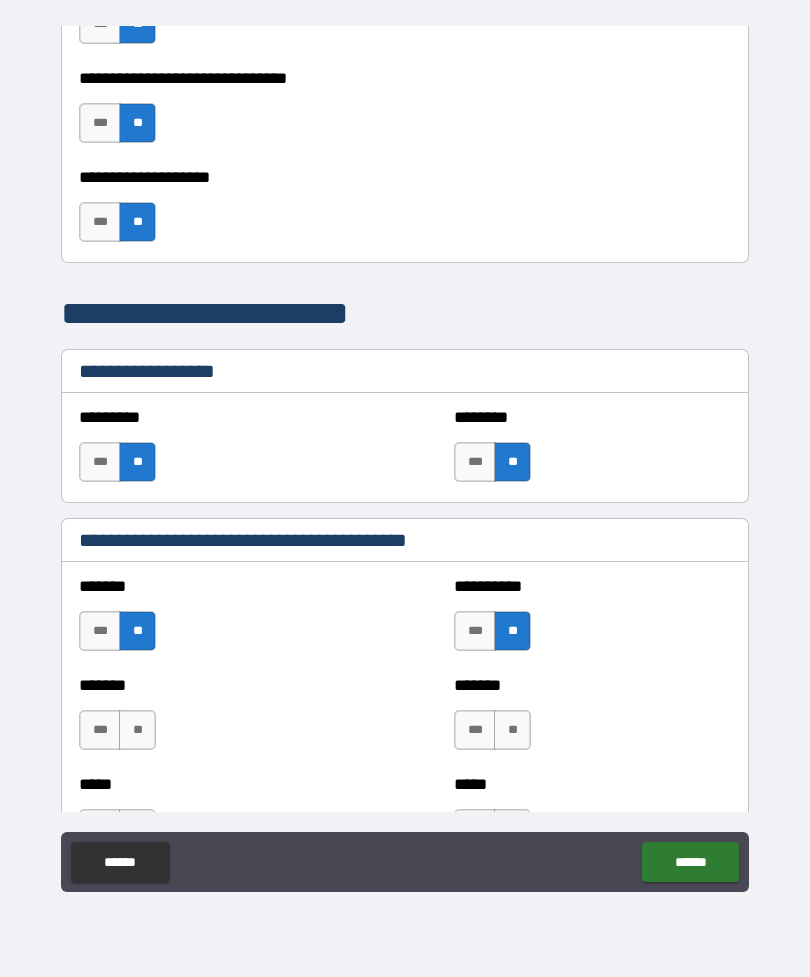 click on "**" at bounding box center [512, 730] 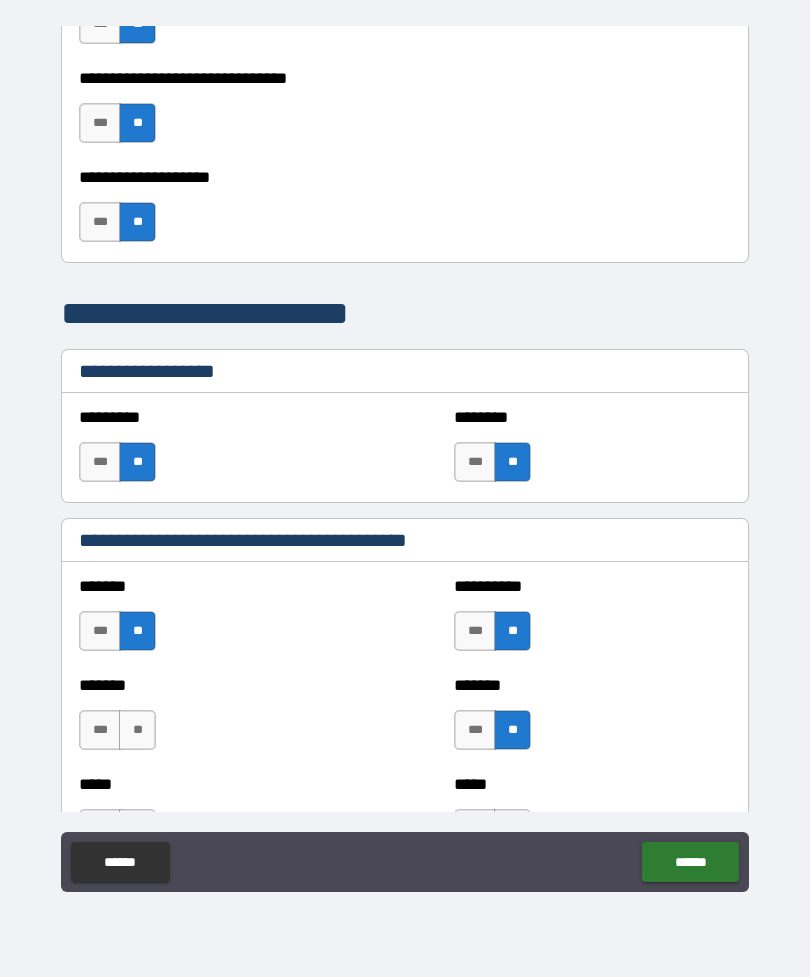 click on "**" at bounding box center [137, 730] 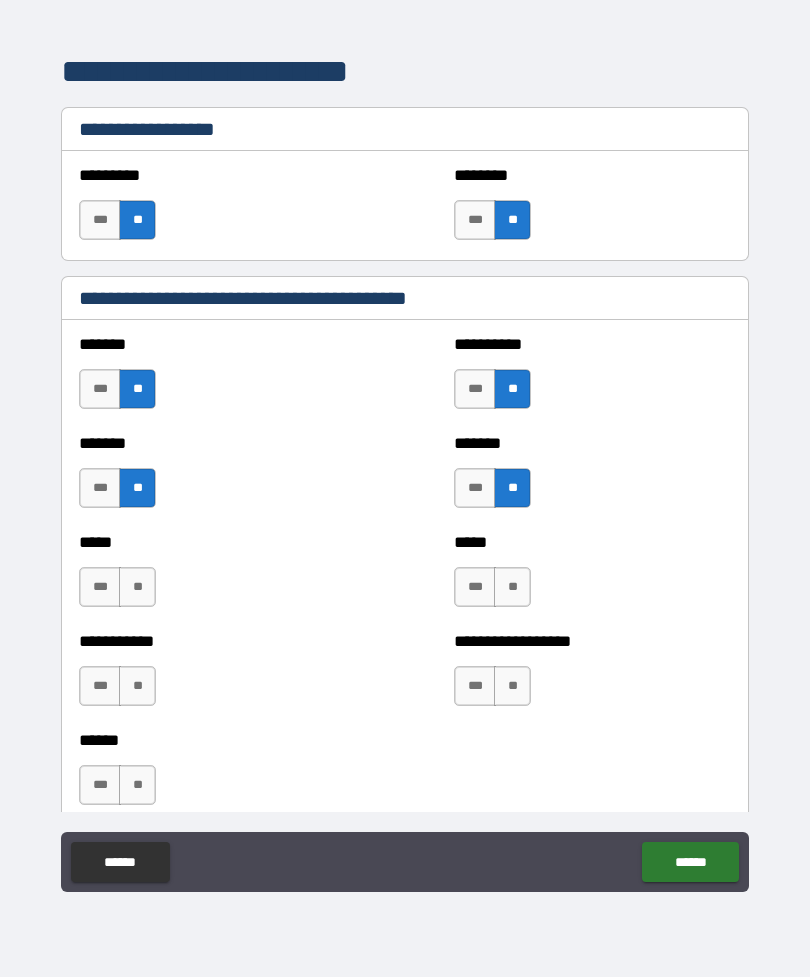 scroll, scrollTop: 1229, scrollLeft: 0, axis: vertical 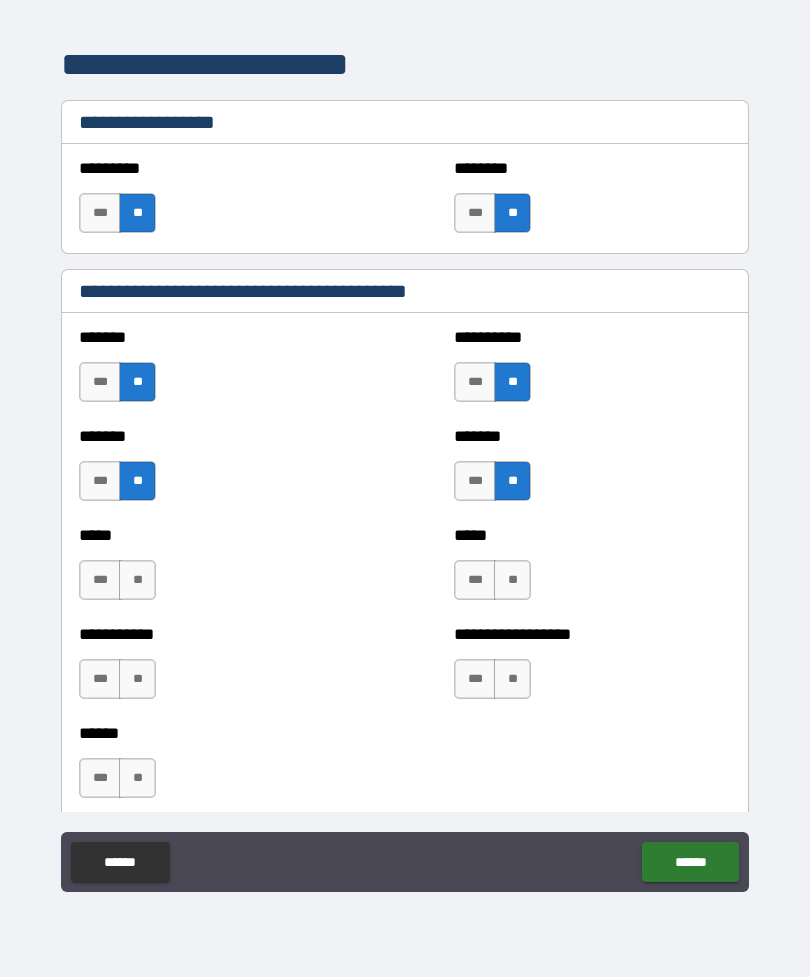 click on "**" at bounding box center (137, 580) 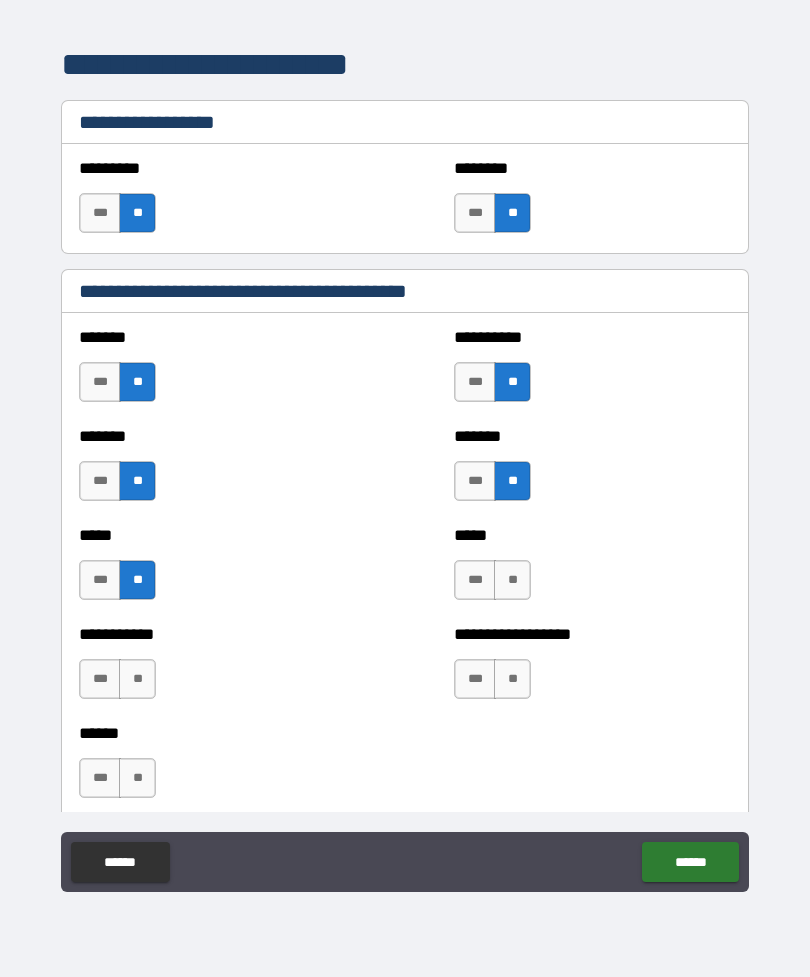 scroll, scrollTop: 1227, scrollLeft: 0, axis: vertical 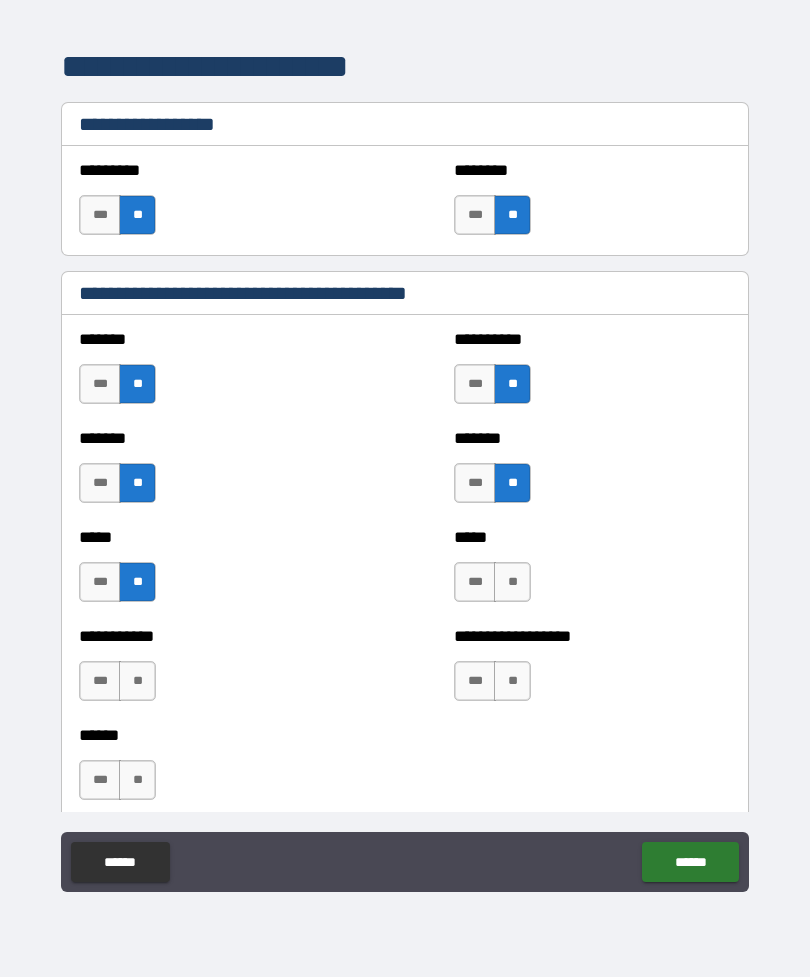 click on "**" at bounding box center [512, 582] 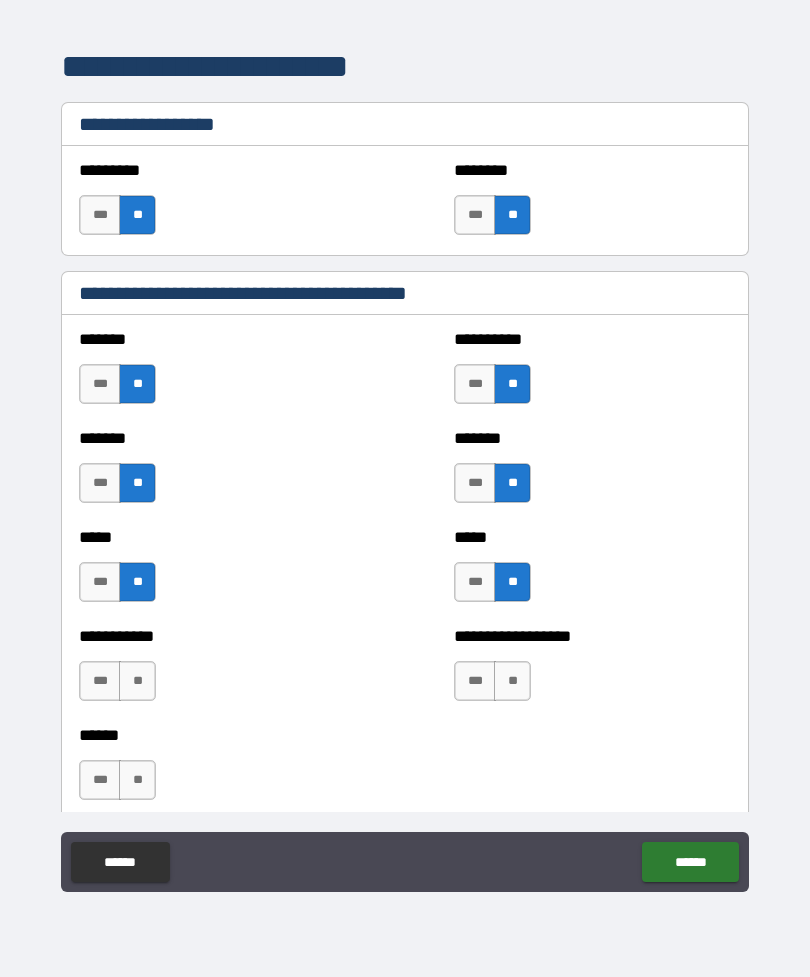 click on "**" at bounding box center (512, 681) 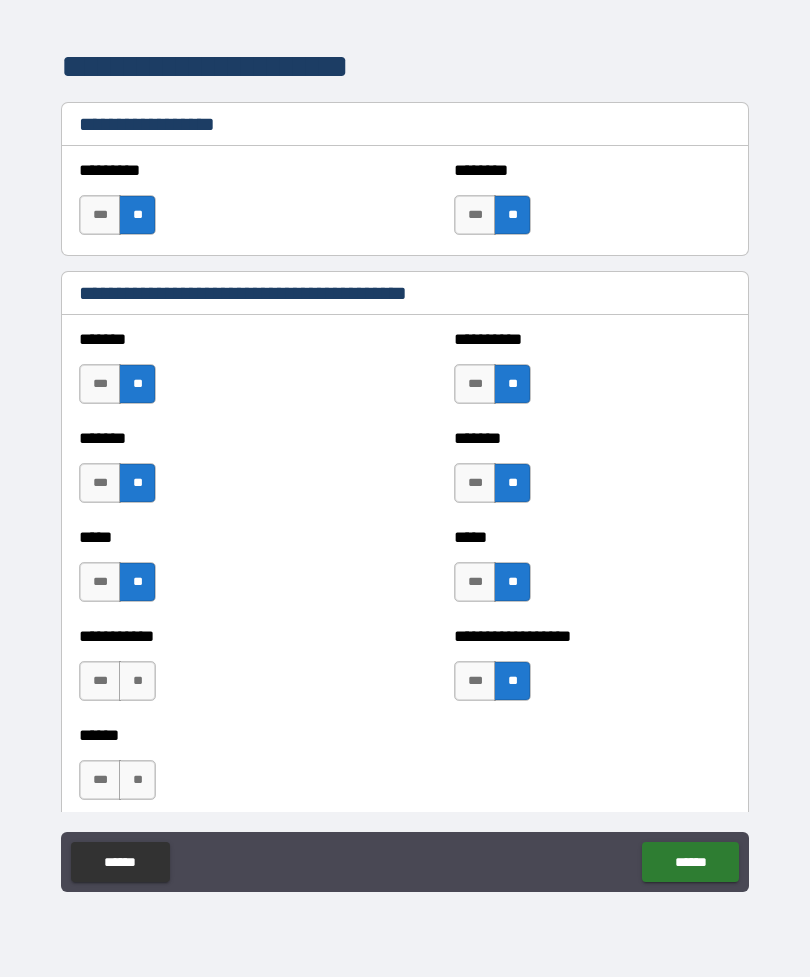 click on "**" at bounding box center (137, 681) 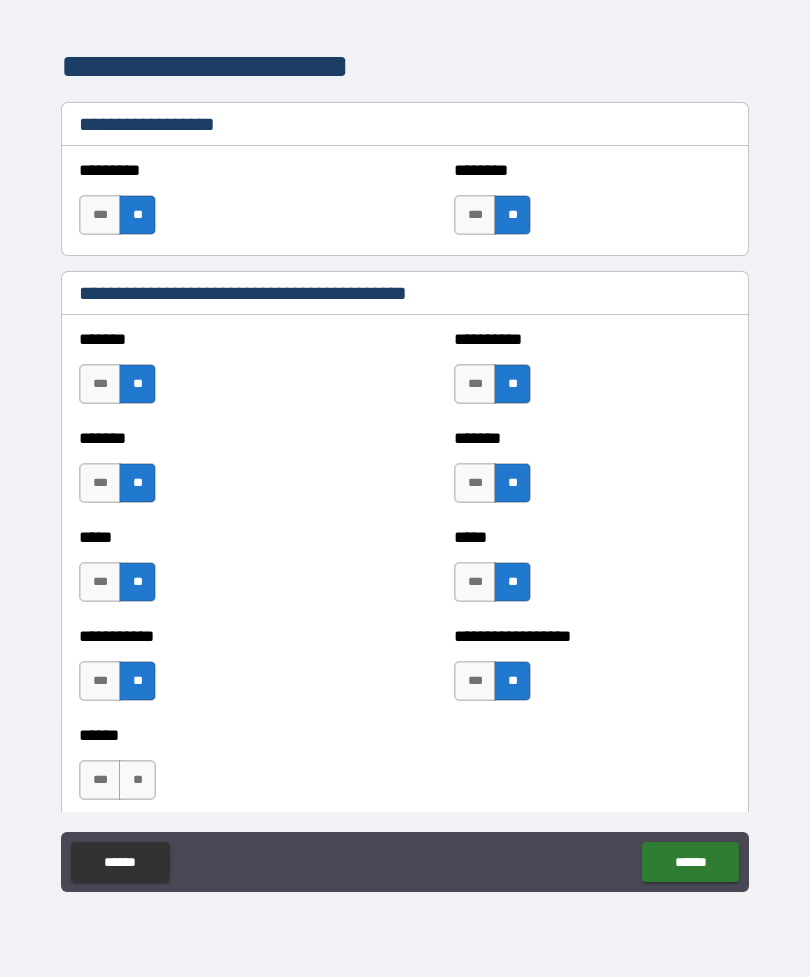 click on "**" at bounding box center (137, 780) 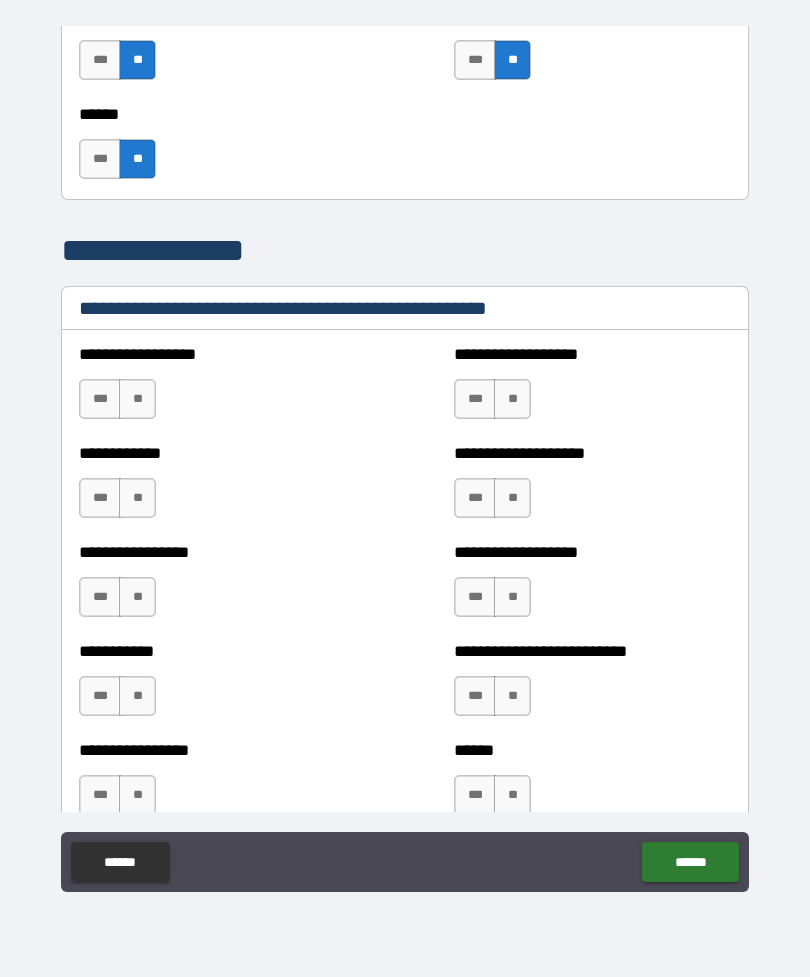 scroll, scrollTop: 1868, scrollLeft: 0, axis: vertical 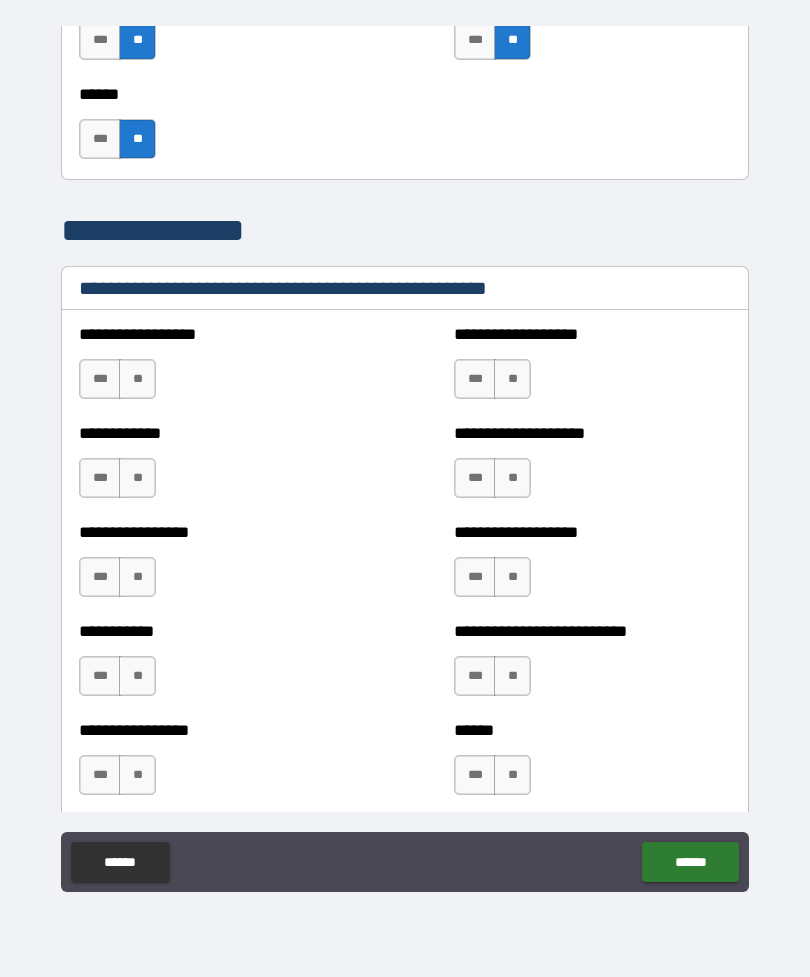 click on "**" at bounding box center (137, 379) 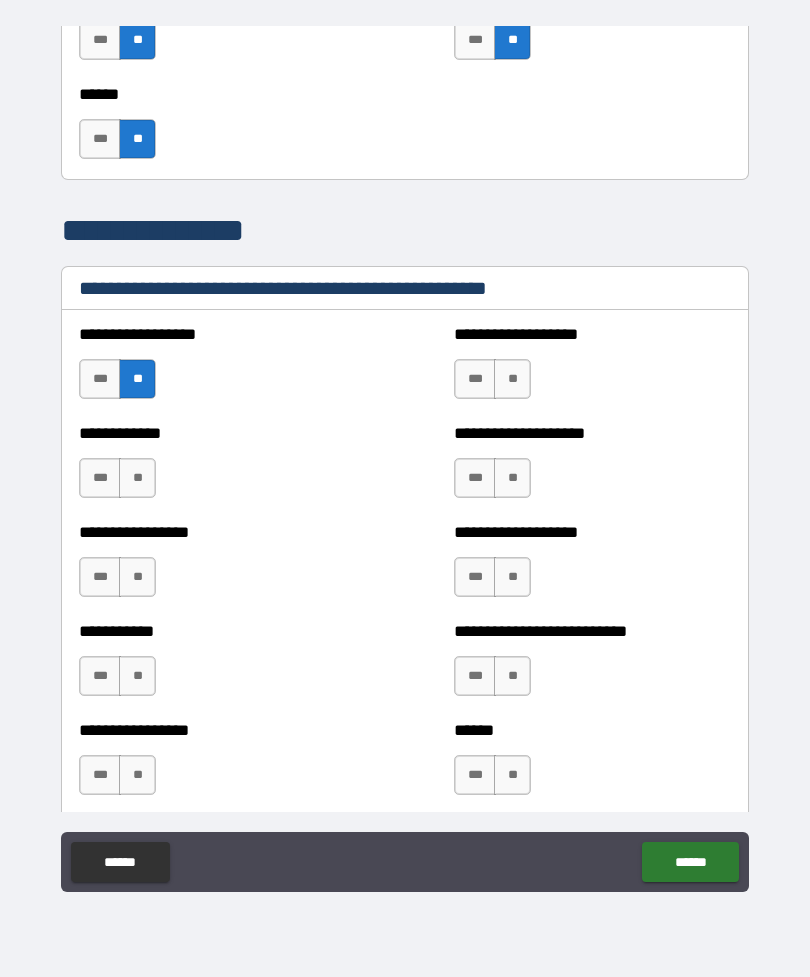 click on "**" at bounding box center [137, 478] 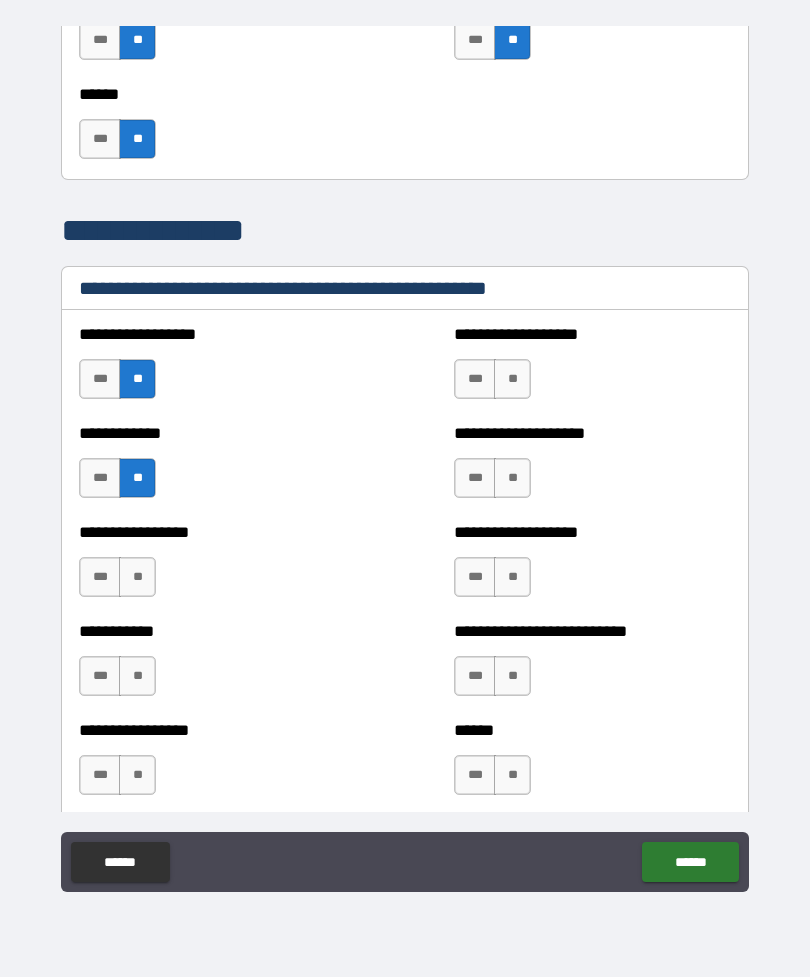 click on "**" at bounding box center (137, 577) 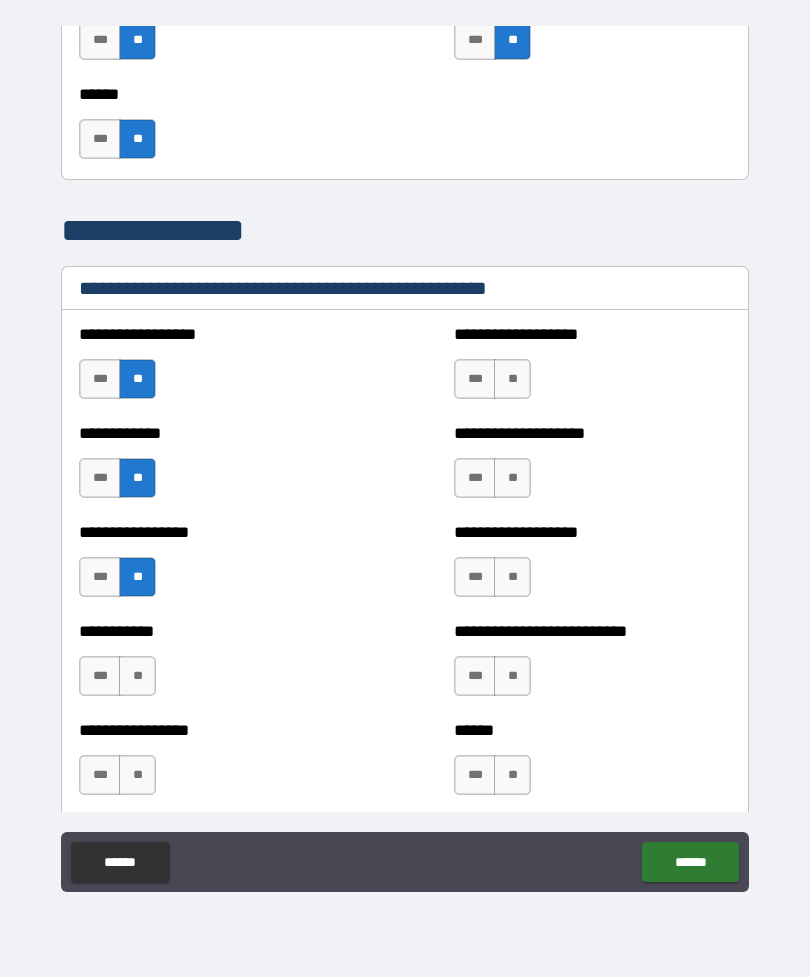 click on "**" at bounding box center [137, 676] 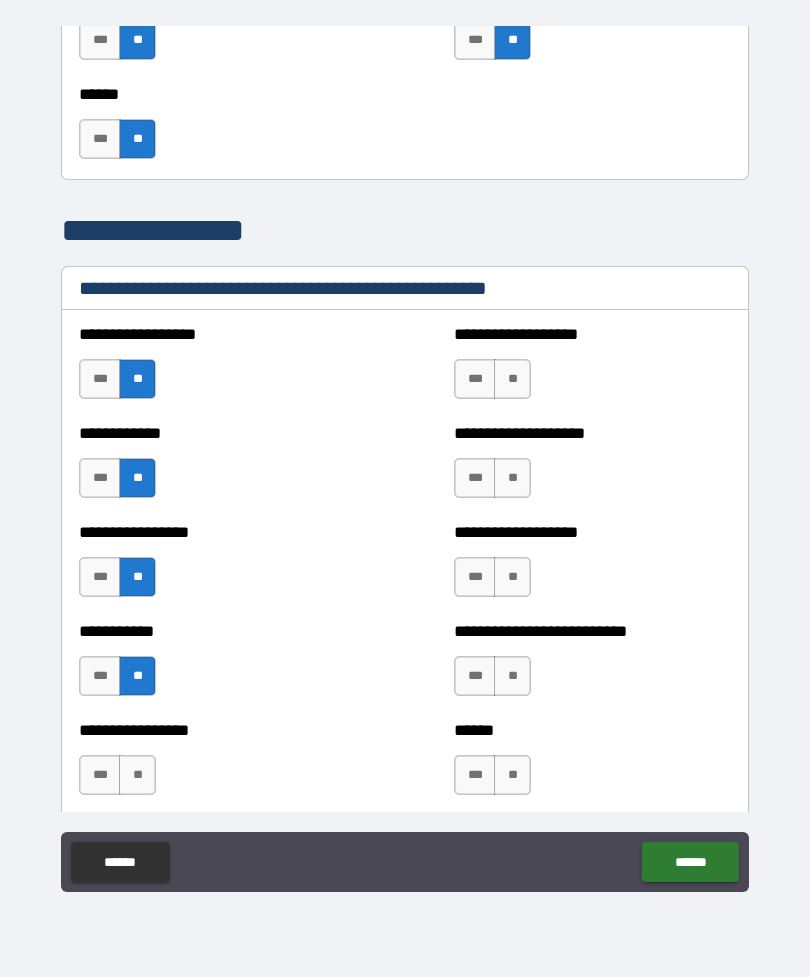 click on "**" at bounding box center [137, 775] 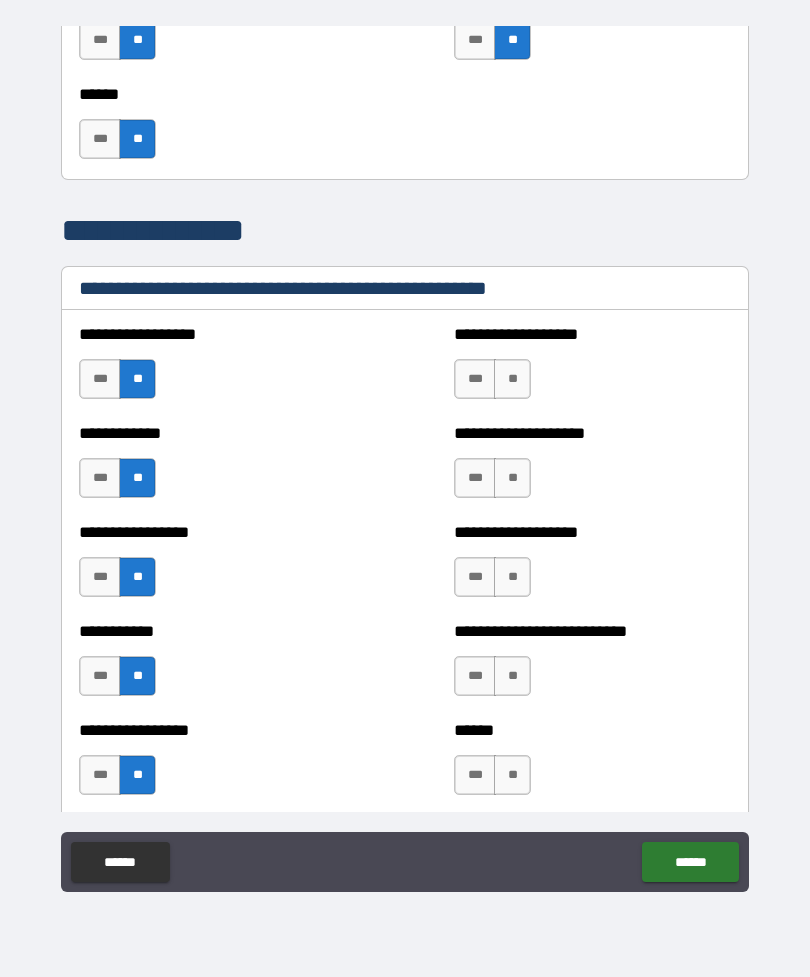 click on "**" at bounding box center (512, 775) 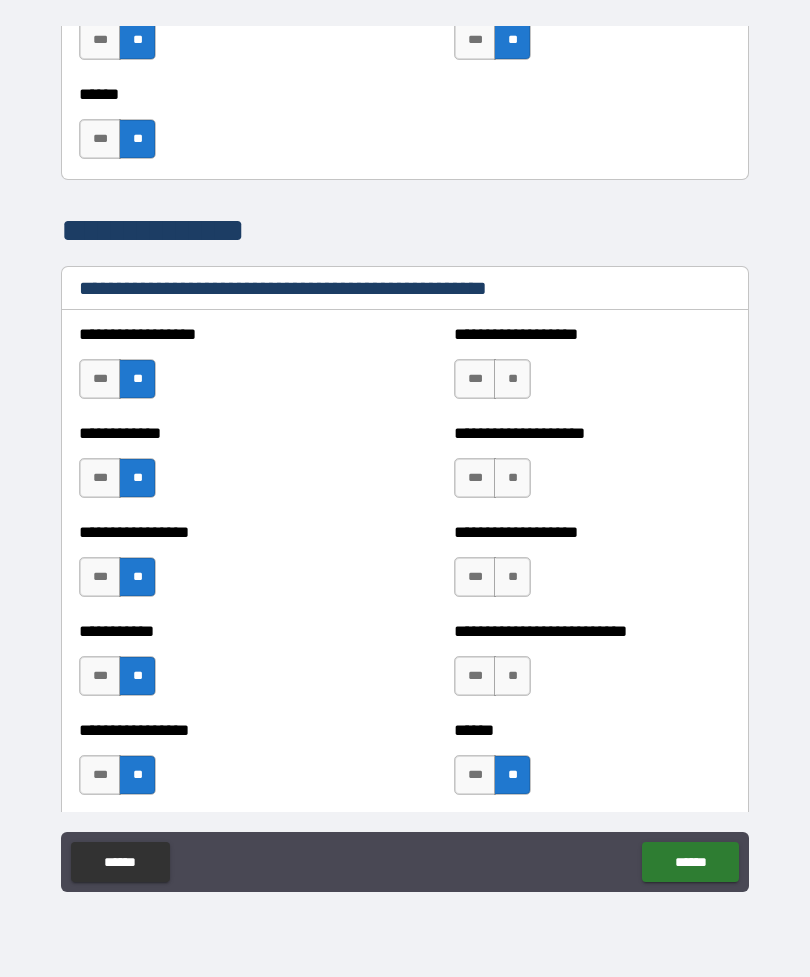 click on "**" at bounding box center (512, 676) 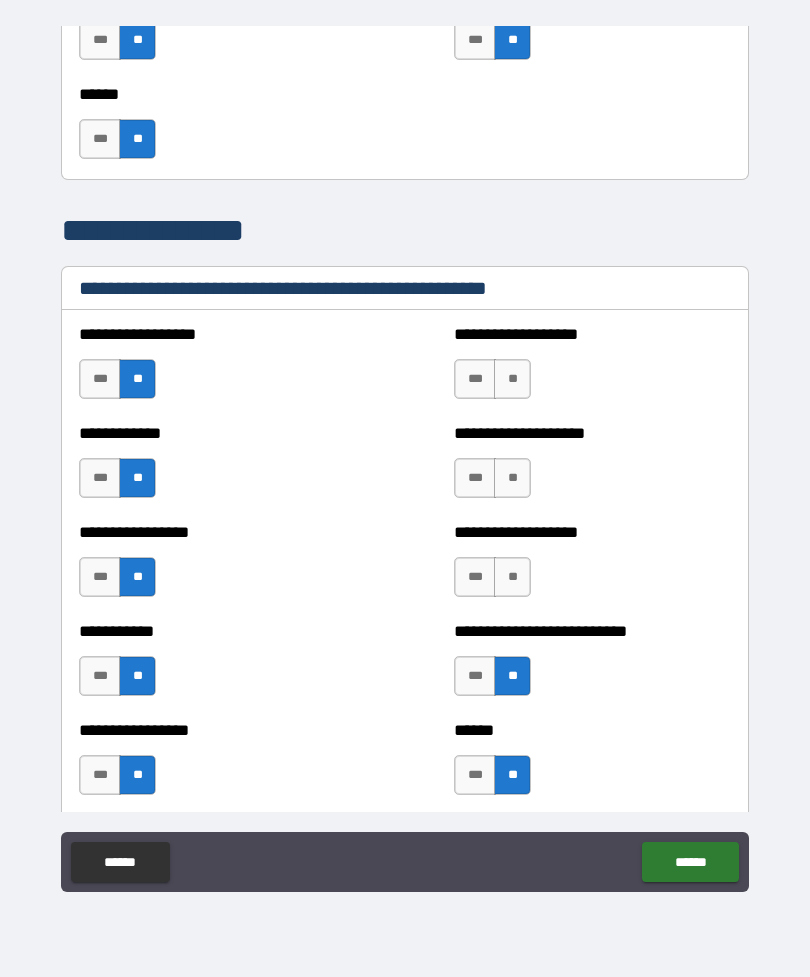 click on "**" at bounding box center (512, 577) 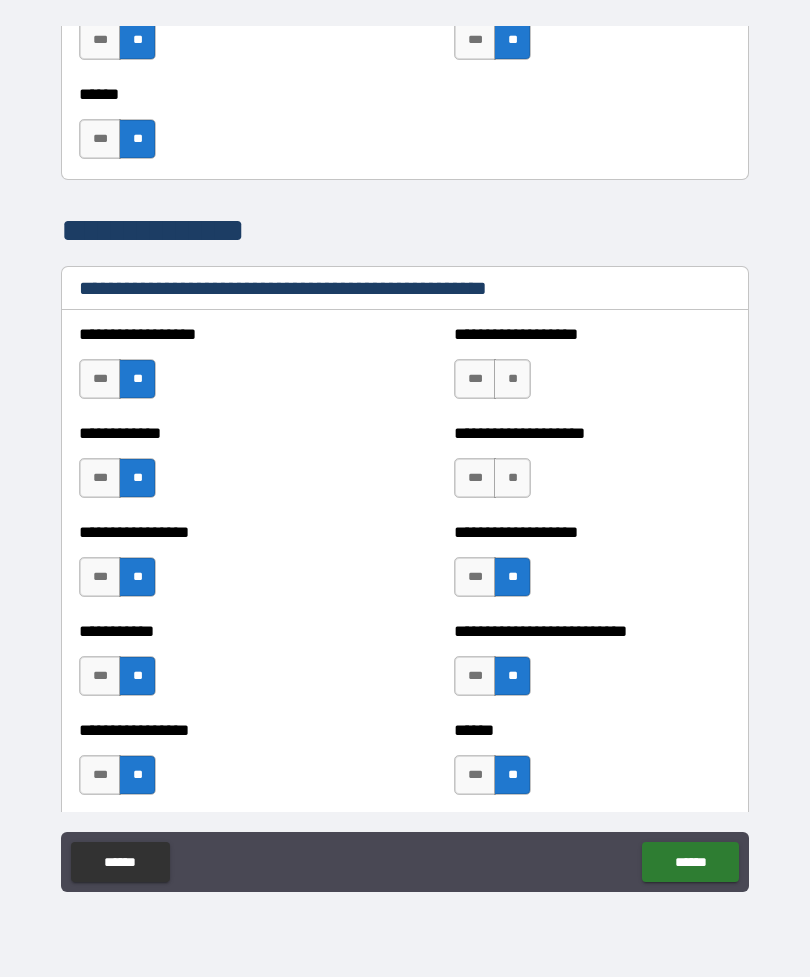 click on "**" at bounding box center [512, 478] 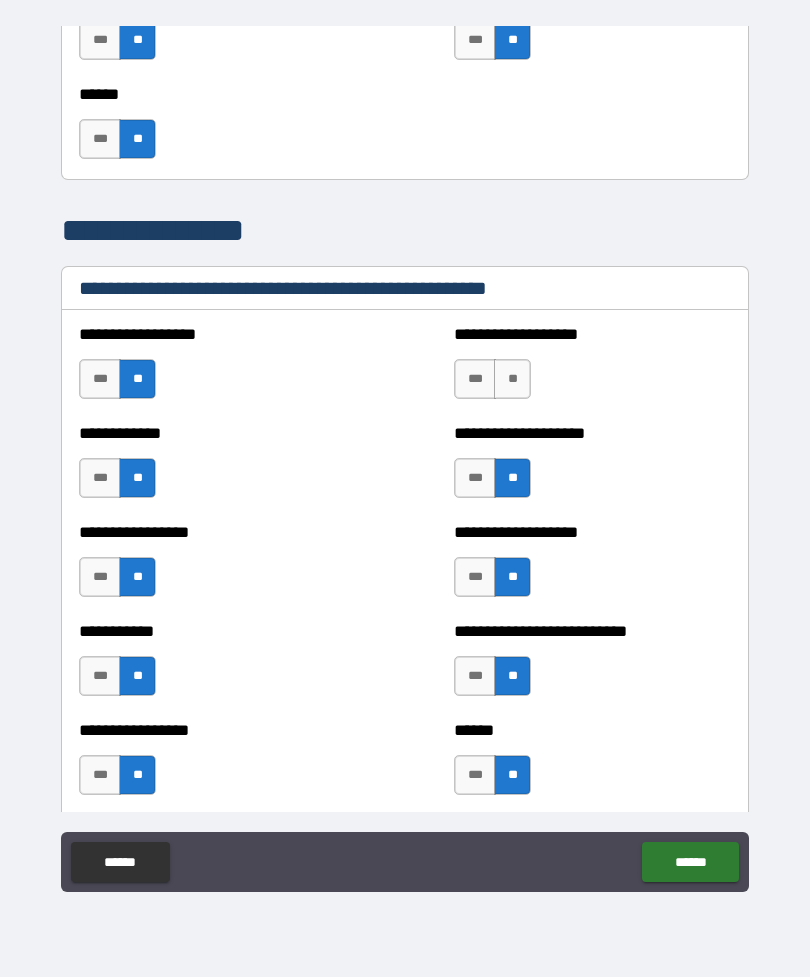 click on "**" at bounding box center [512, 379] 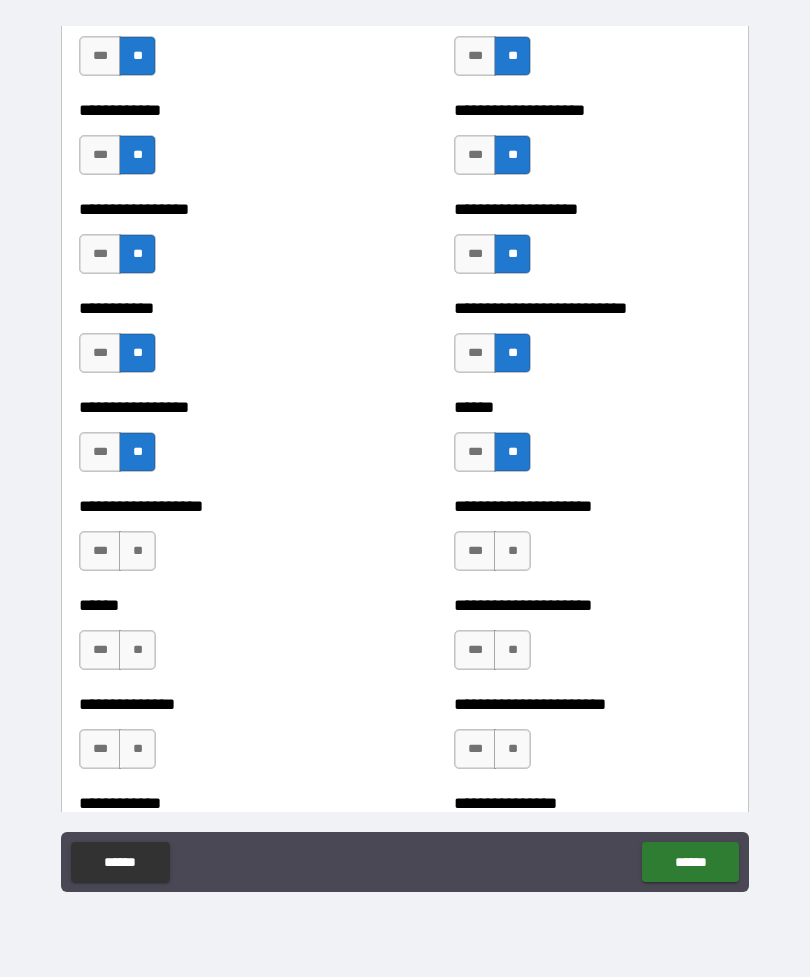 scroll, scrollTop: 2192, scrollLeft: 0, axis: vertical 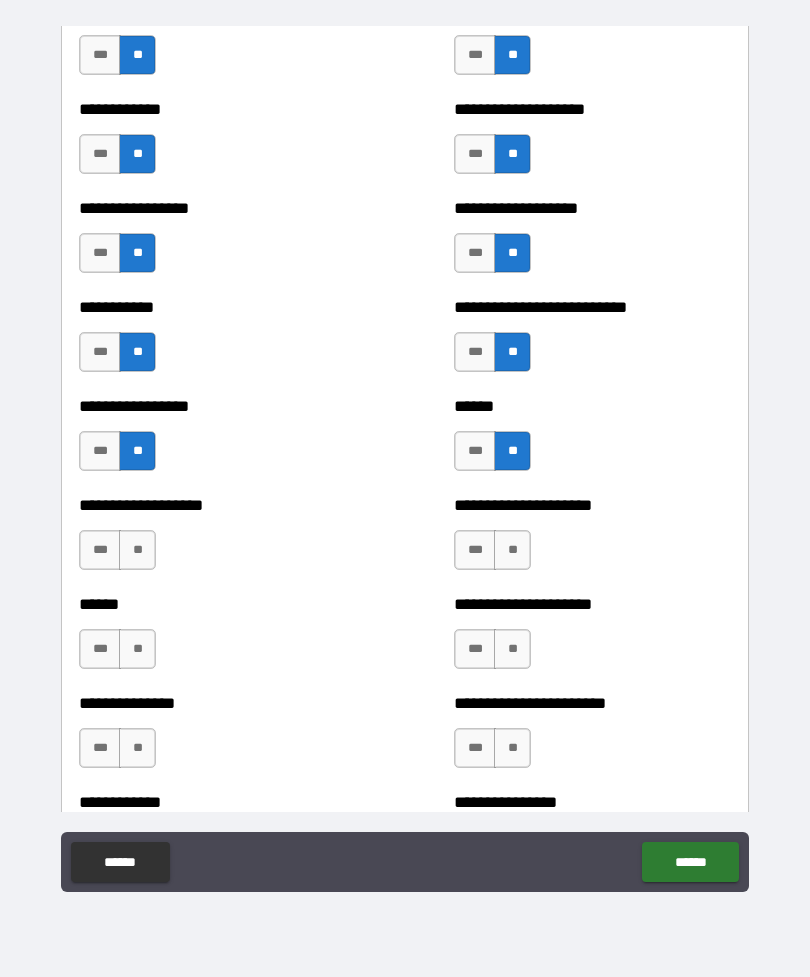 click on "**" at bounding box center [137, 550] 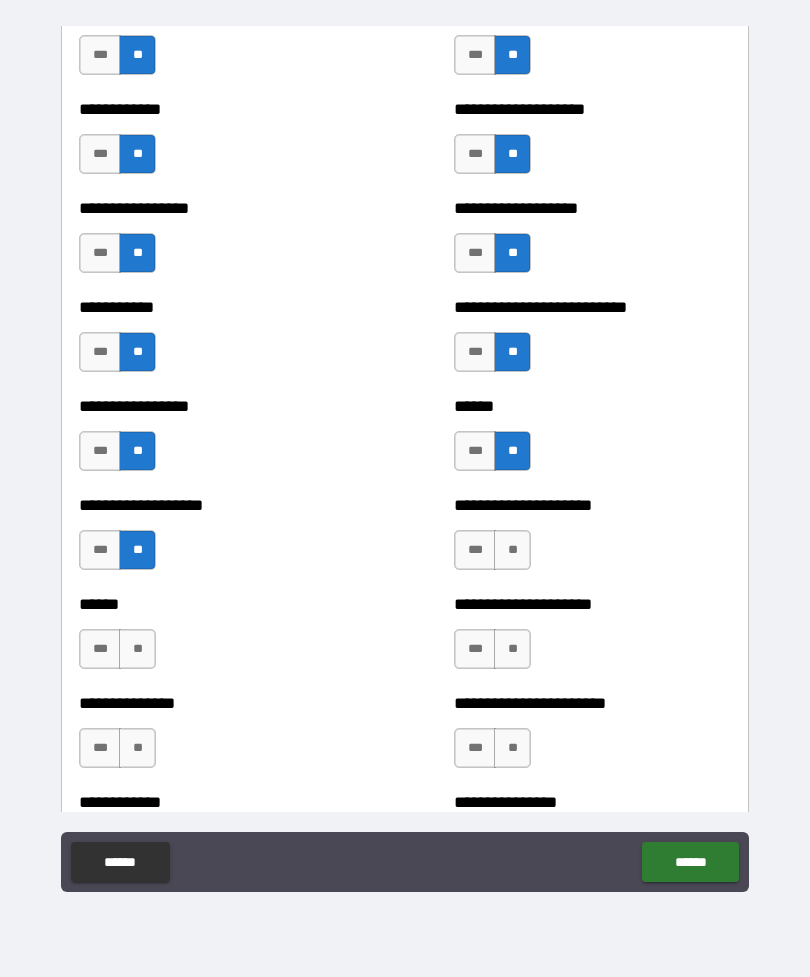 click on "**" at bounding box center (512, 550) 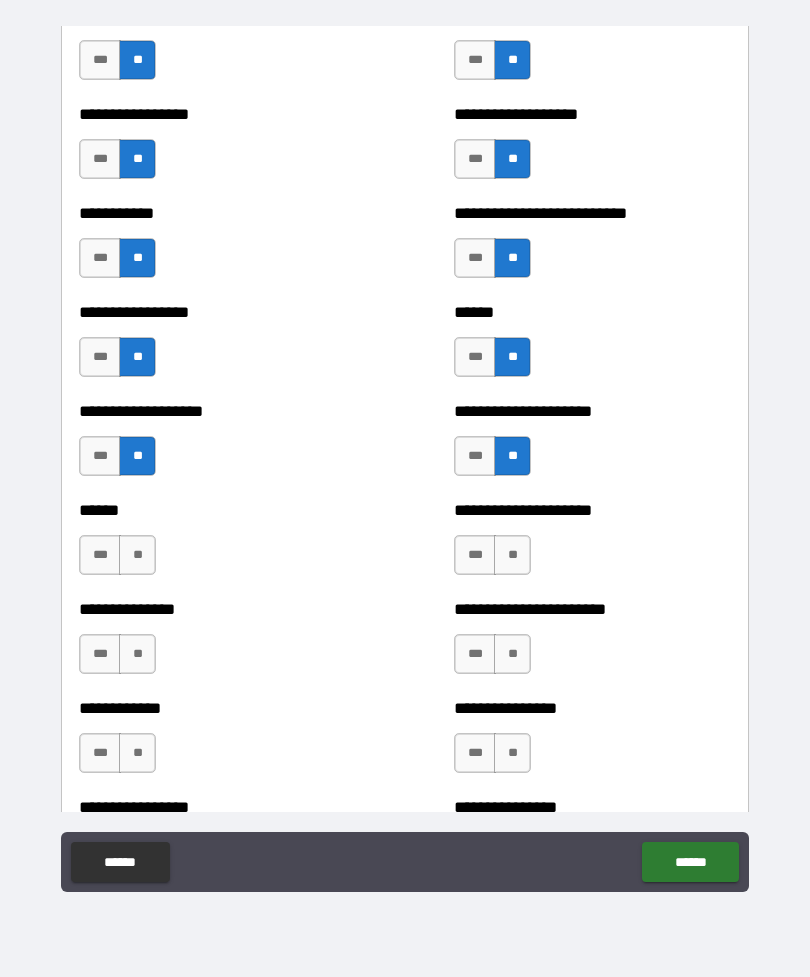 scroll, scrollTop: 2287, scrollLeft: 0, axis: vertical 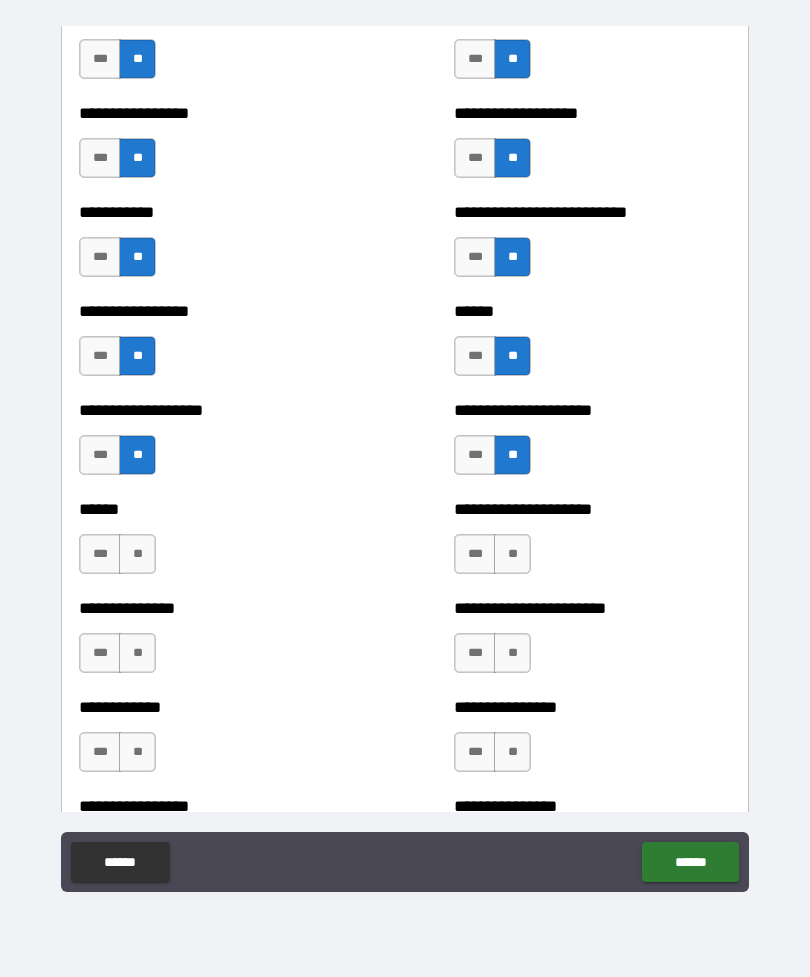 click on "**" at bounding box center (512, 554) 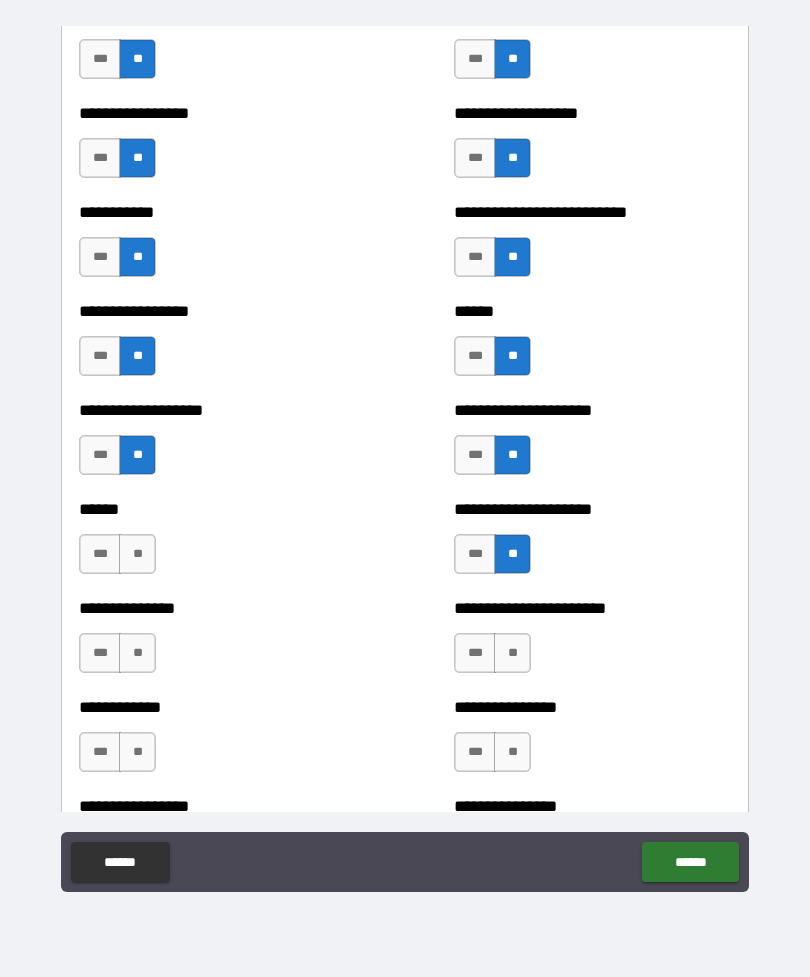 click on "**" at bounding box center [137, 554] 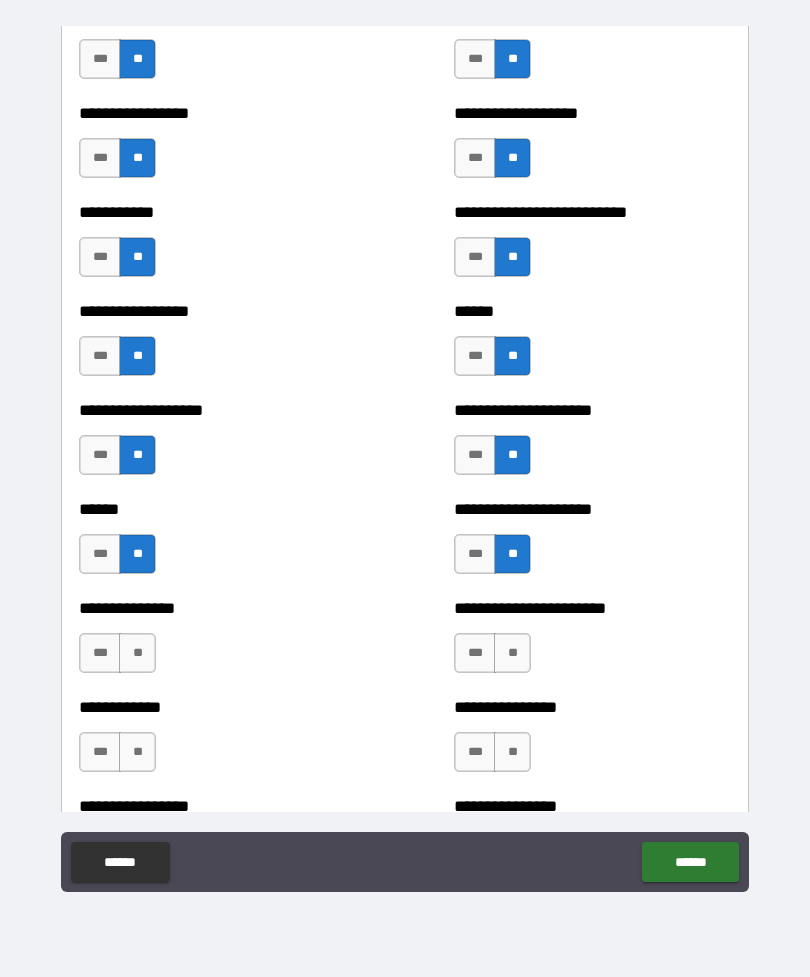 click on "**" at bounding box center [137, 653] 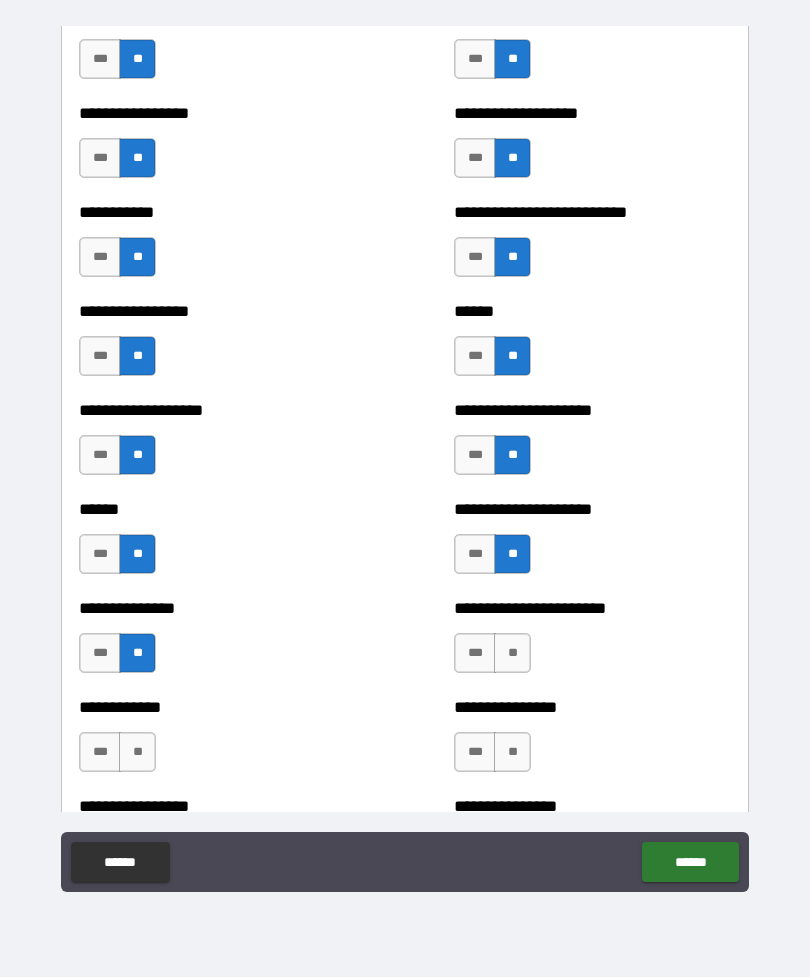 click on "**" at bounding box center (512, 653) 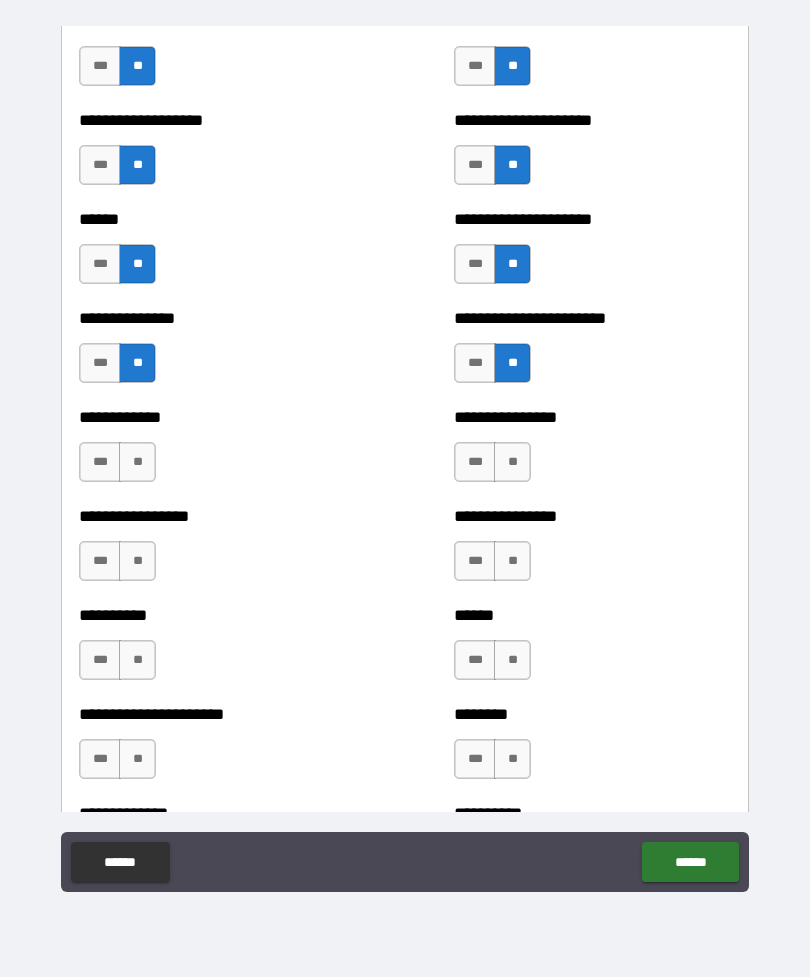 scroll, scrollTop: 2584, scrollLeft: 0, axis: vertical 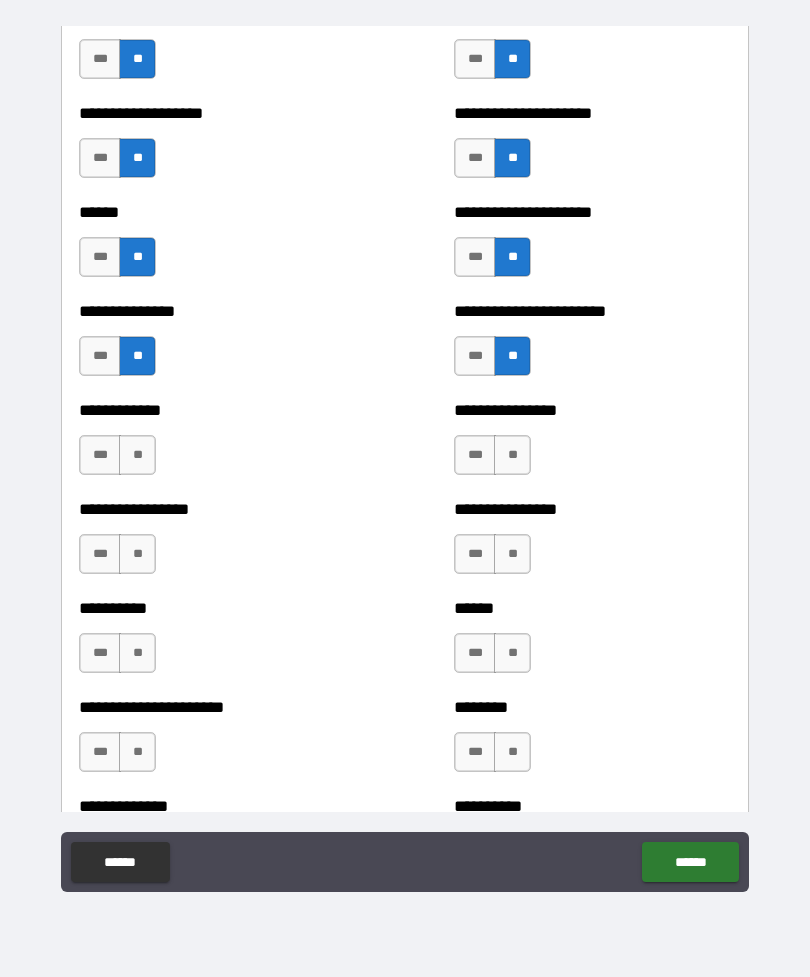 click on "**" at bounding box center [137, 455] 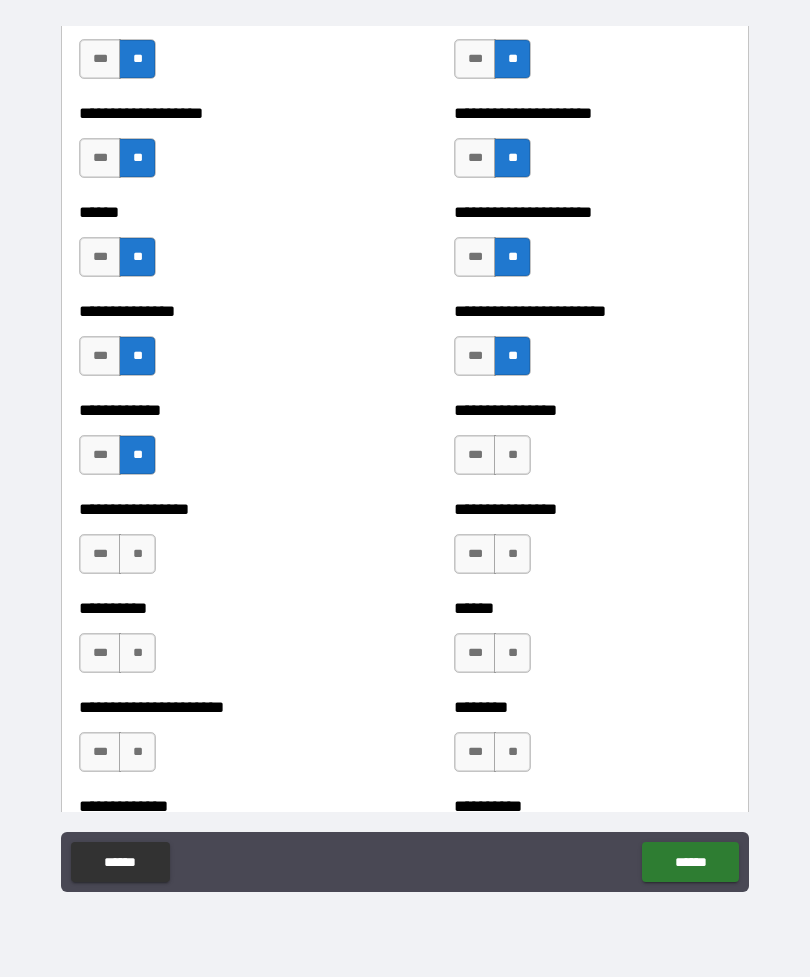 click on "**" at bounding box center [512, 455] 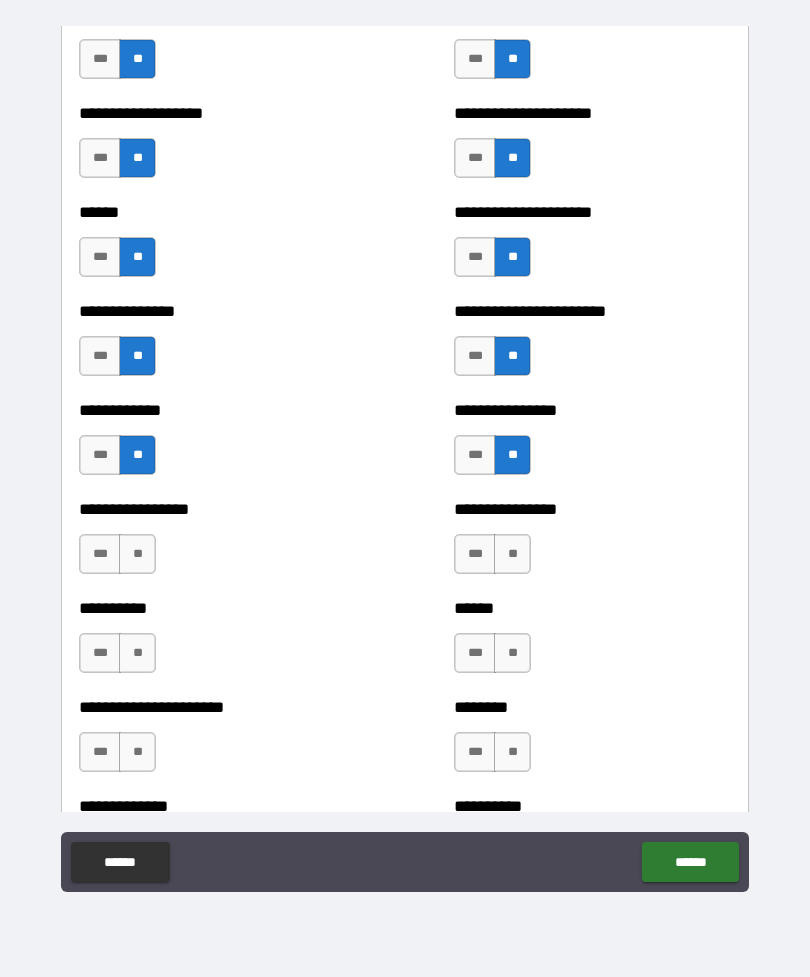 click on "**" at bounding box center (512, 554) 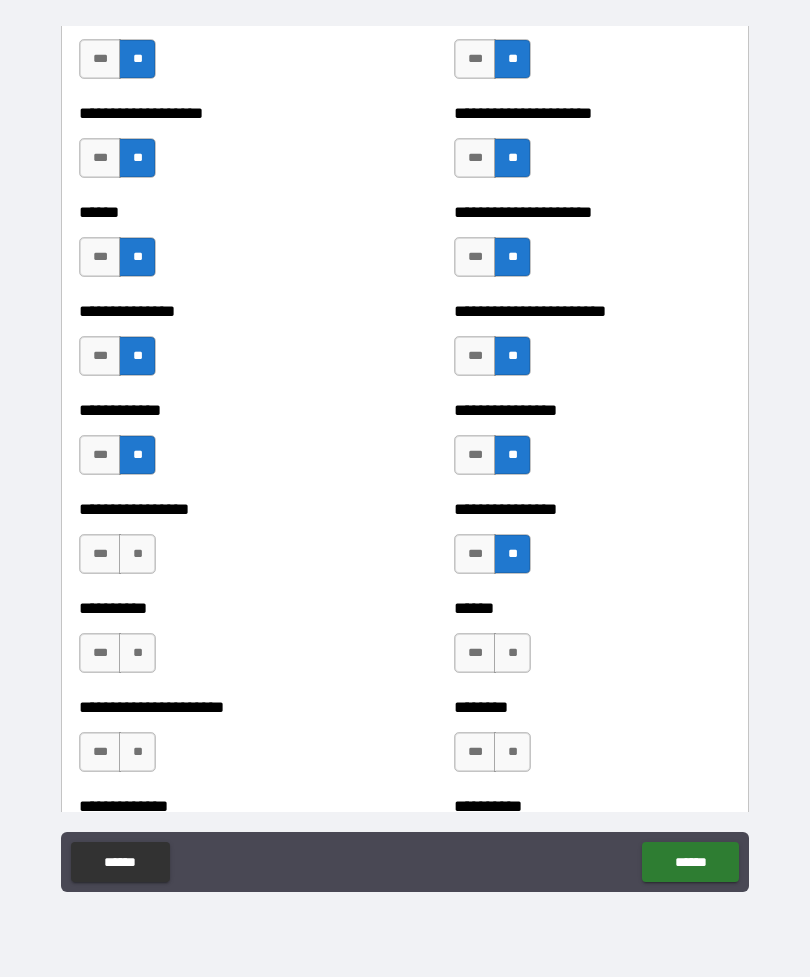 click on "**" at bounding box center [137, 554] 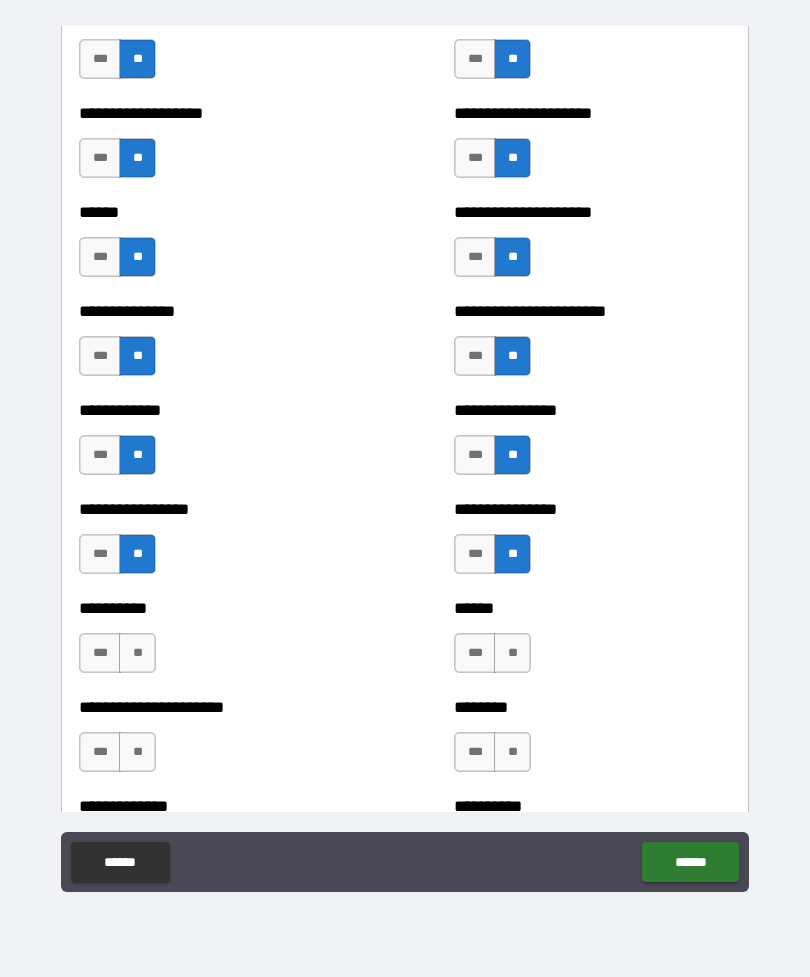 click on "**" at bounding box center [137, 653] 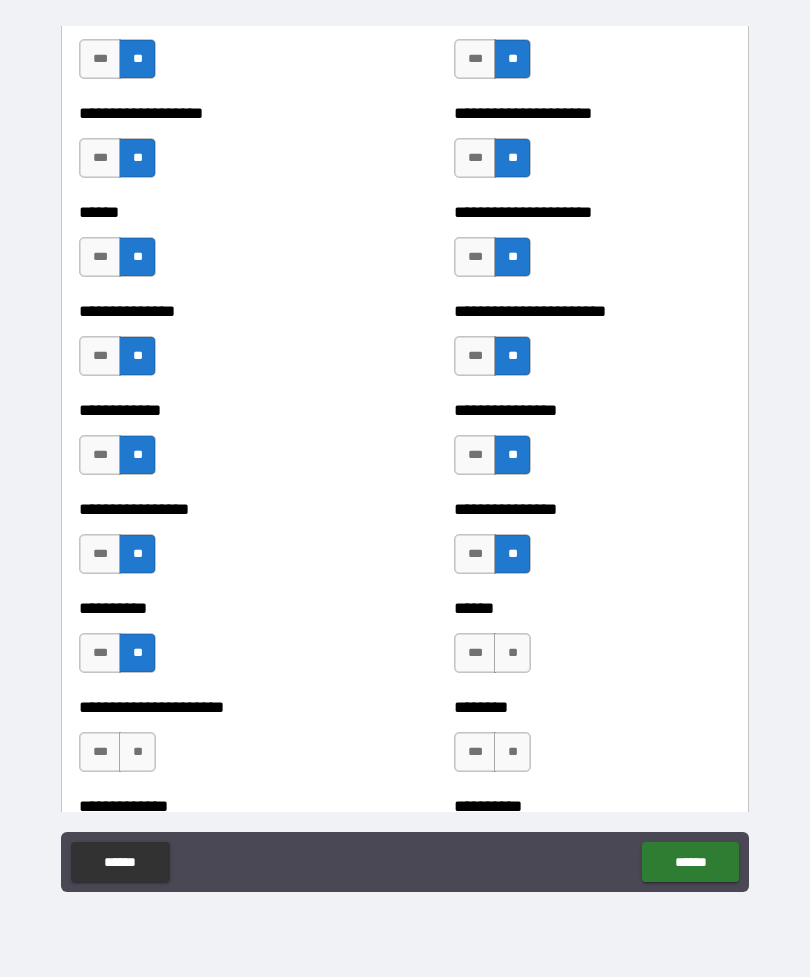 click on "**" at bounding box center [512, 653] 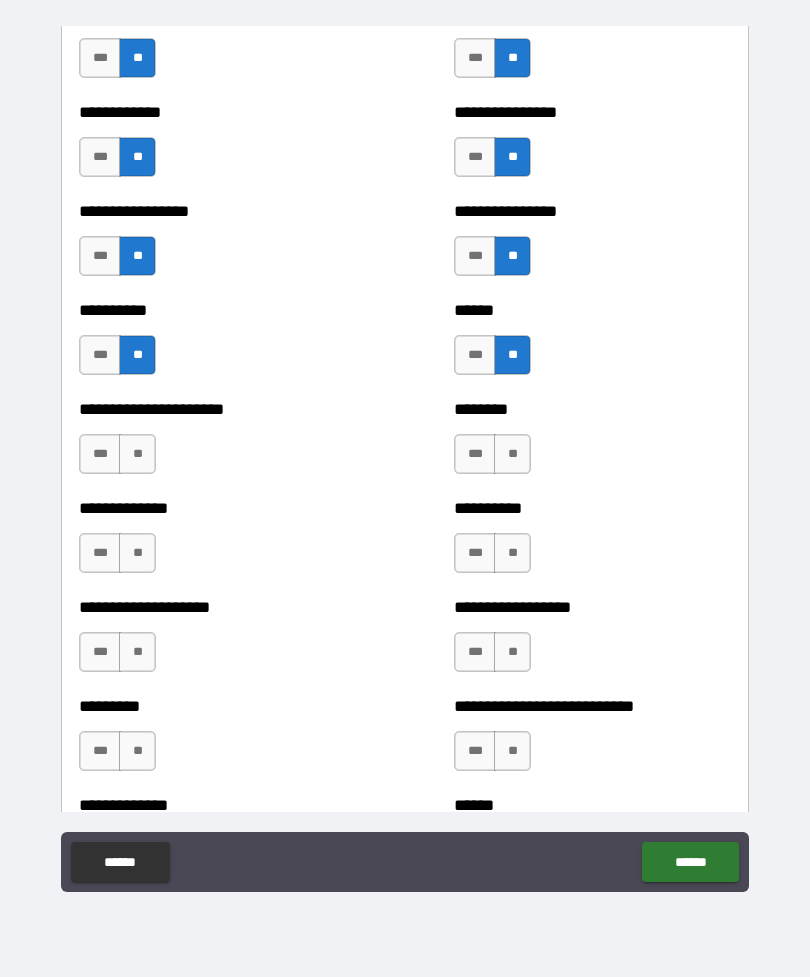 scroll, scrollTop: 2904, scrollLeft: 0, axis: vertical 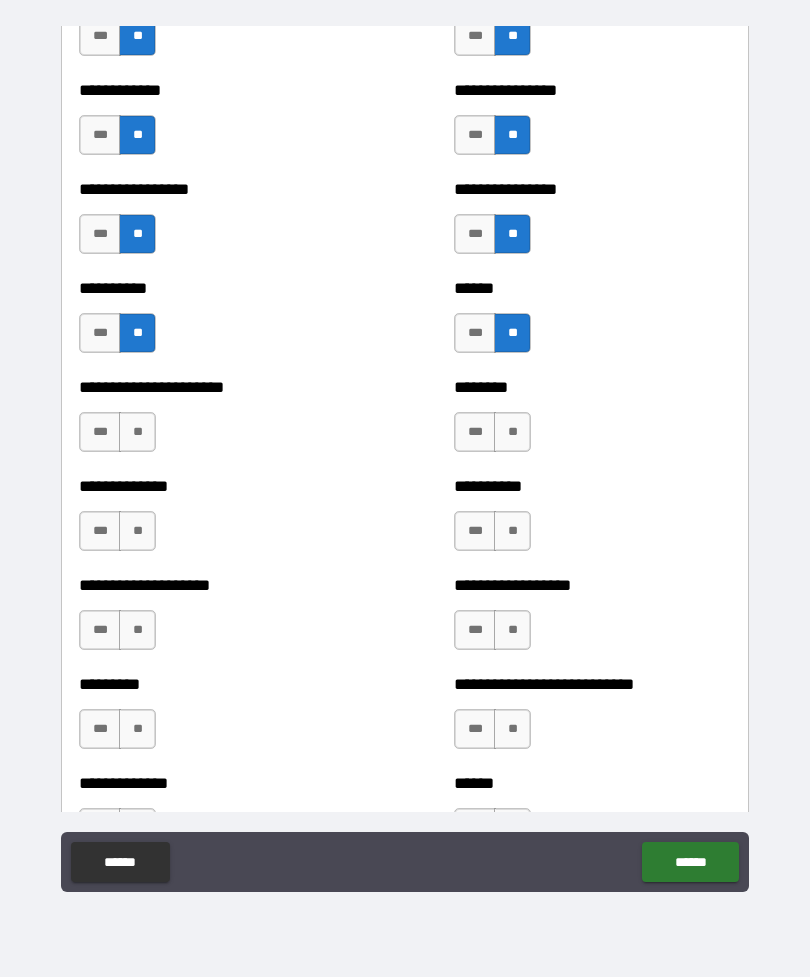 click on "**" at bounding box center [137, 432] 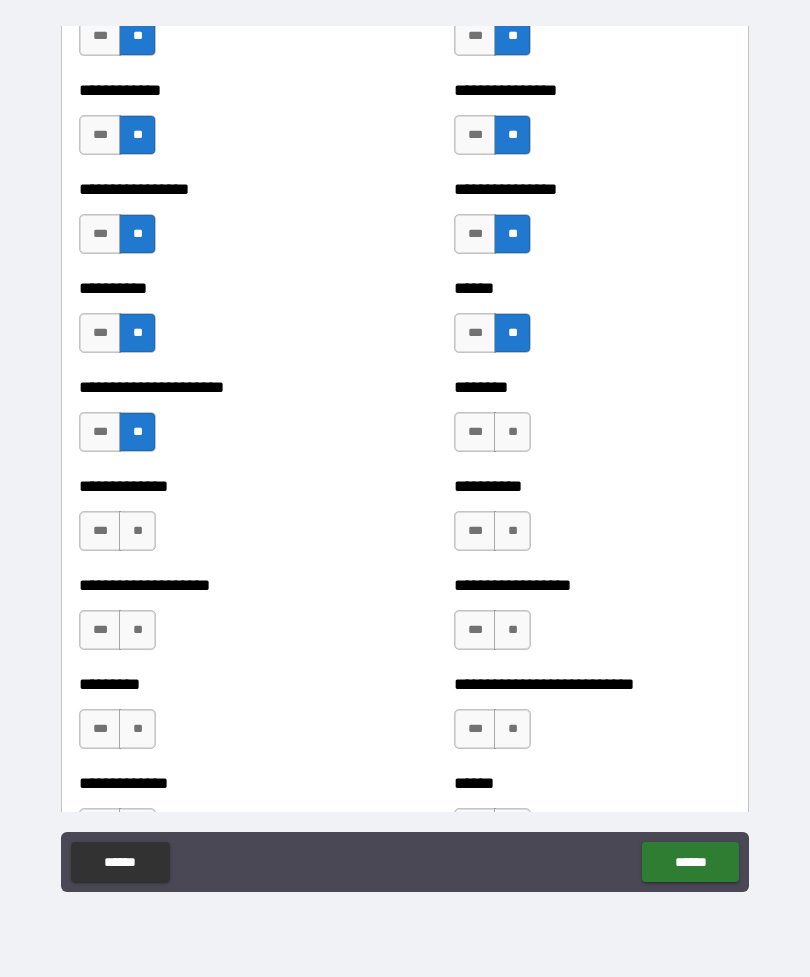 click on "**" at bounding box center (512, 432) 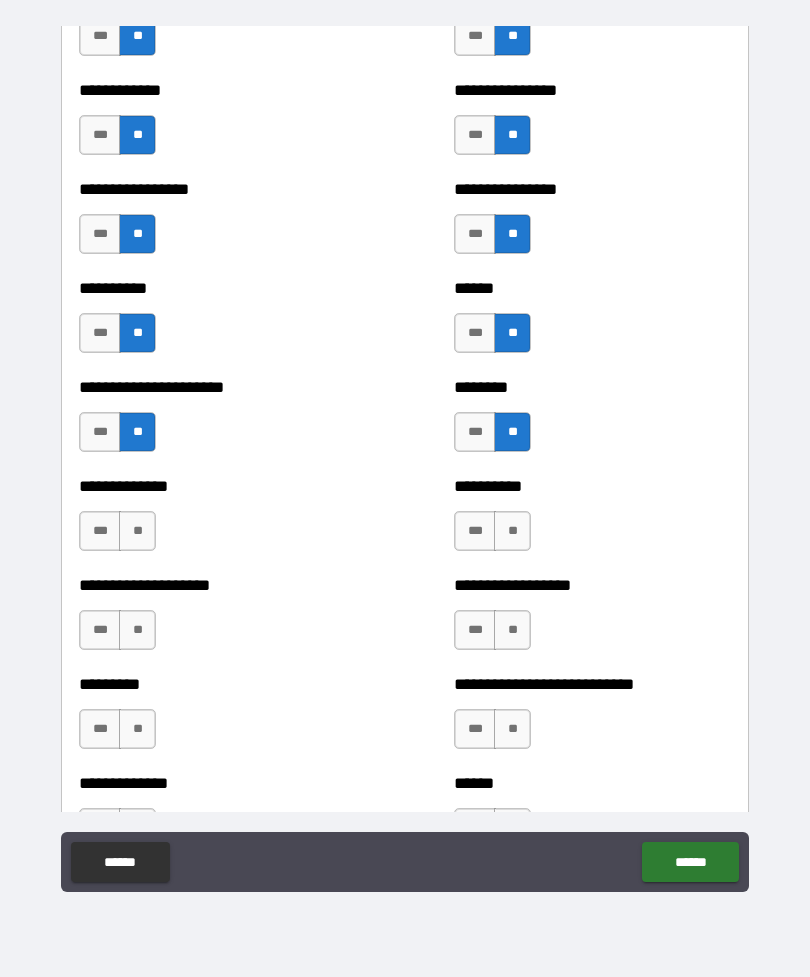 click on "**" at bounding box center (512, 531) 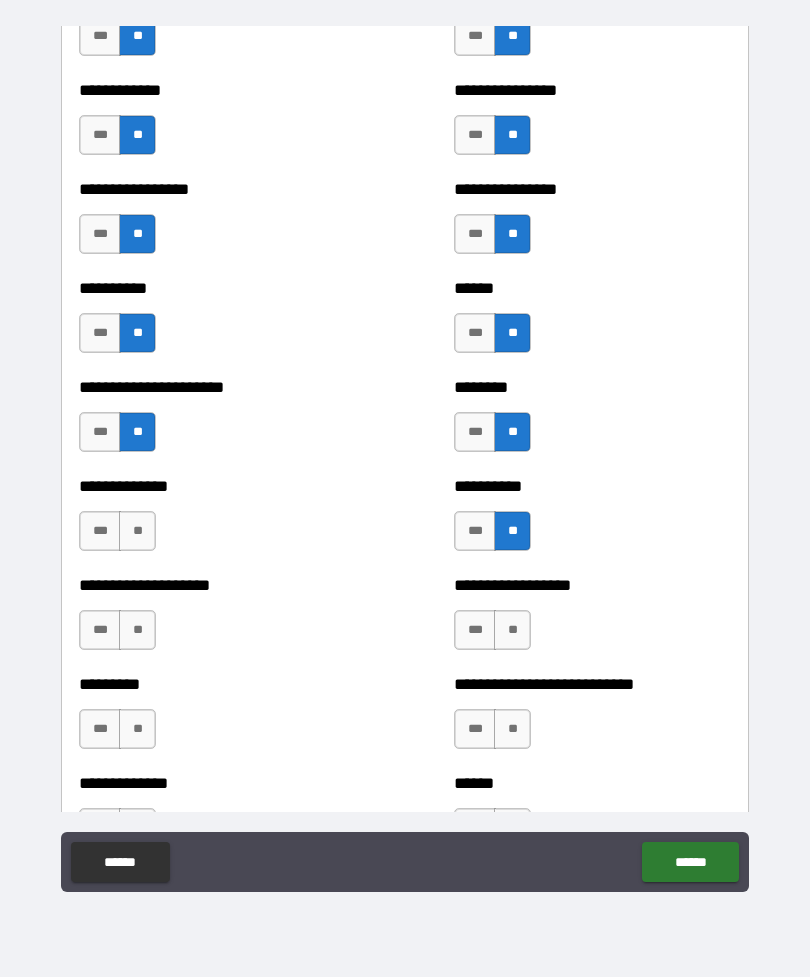 click on "**" at bounding box center (137, 531) 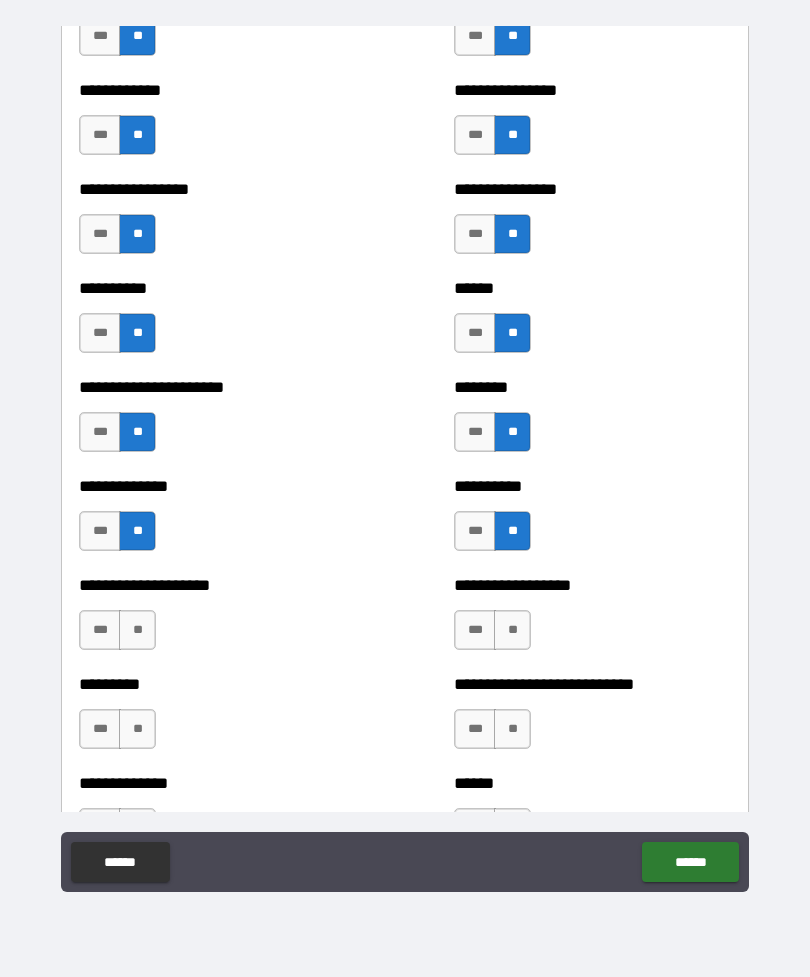 click on "**" at bounding box center (137, 630) 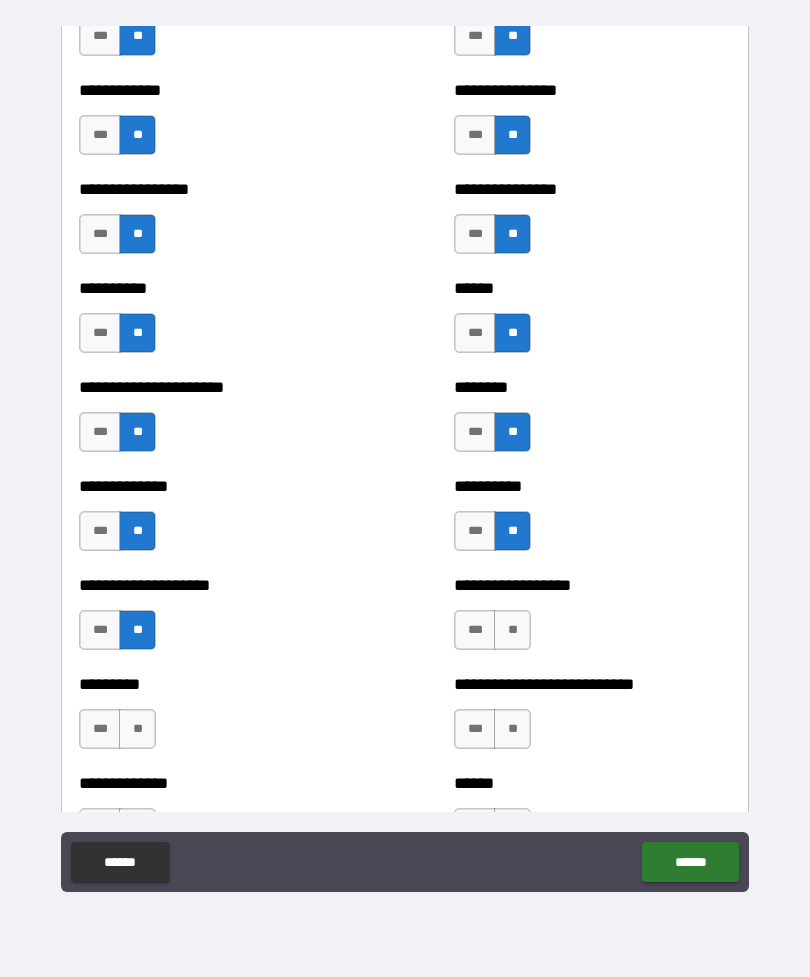 click on "**" at bounding box center [512, 630] 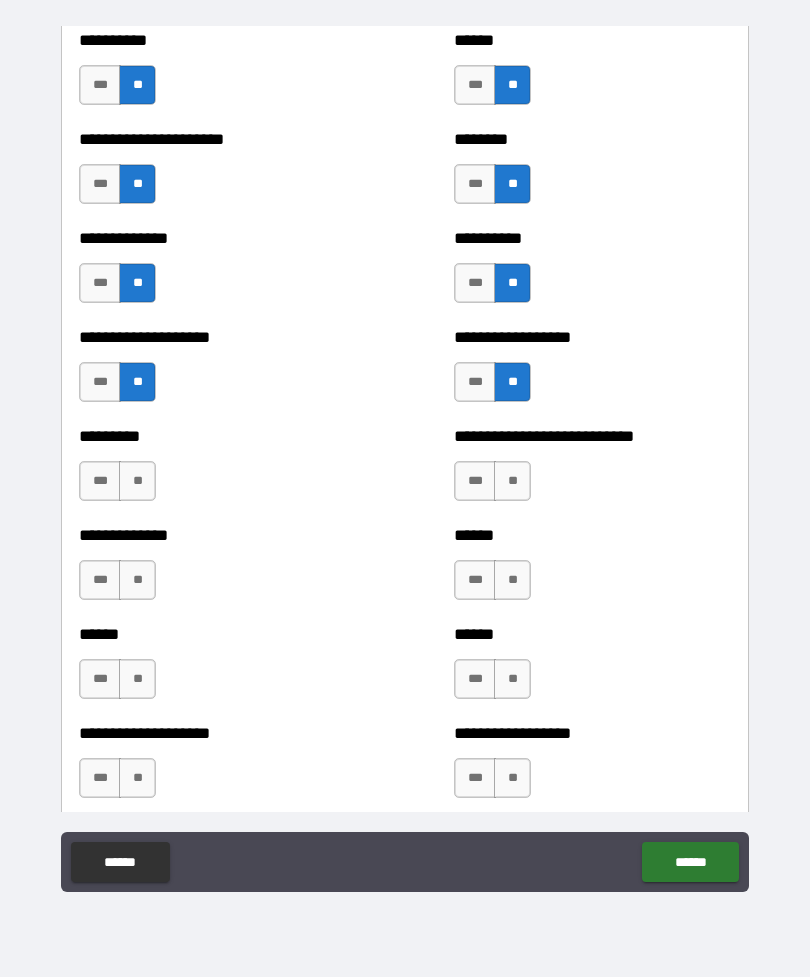 scroll, scrollTop: 3155, scrollLeft: 0, axis: vertical 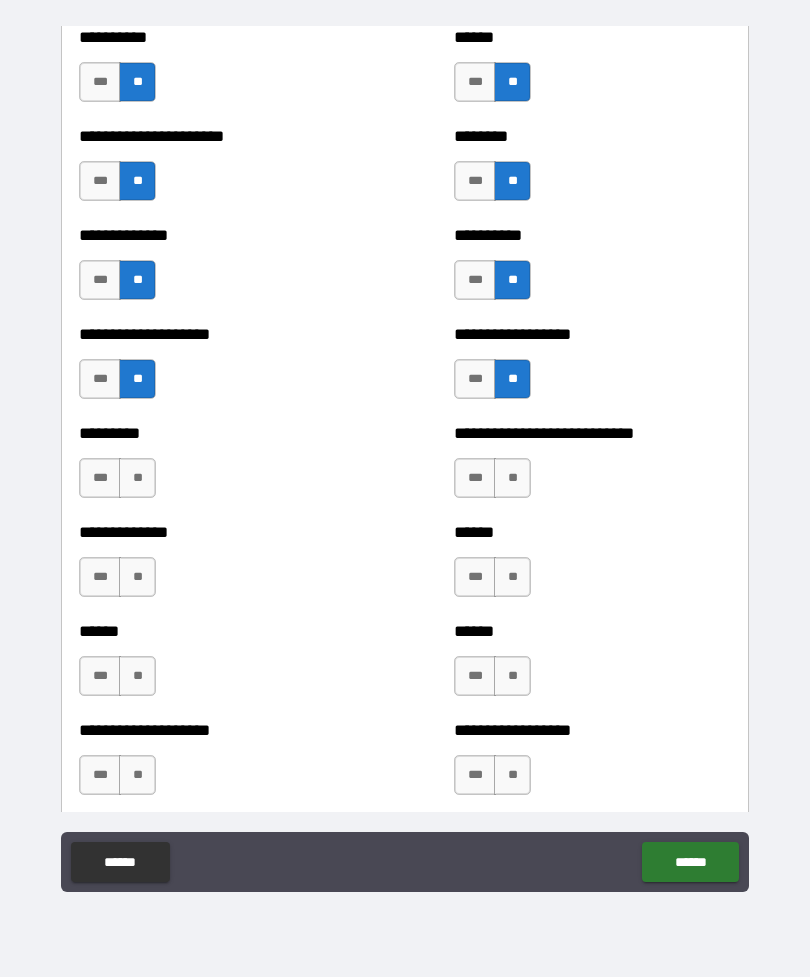 click on "**" at bounding box center [512, 478] 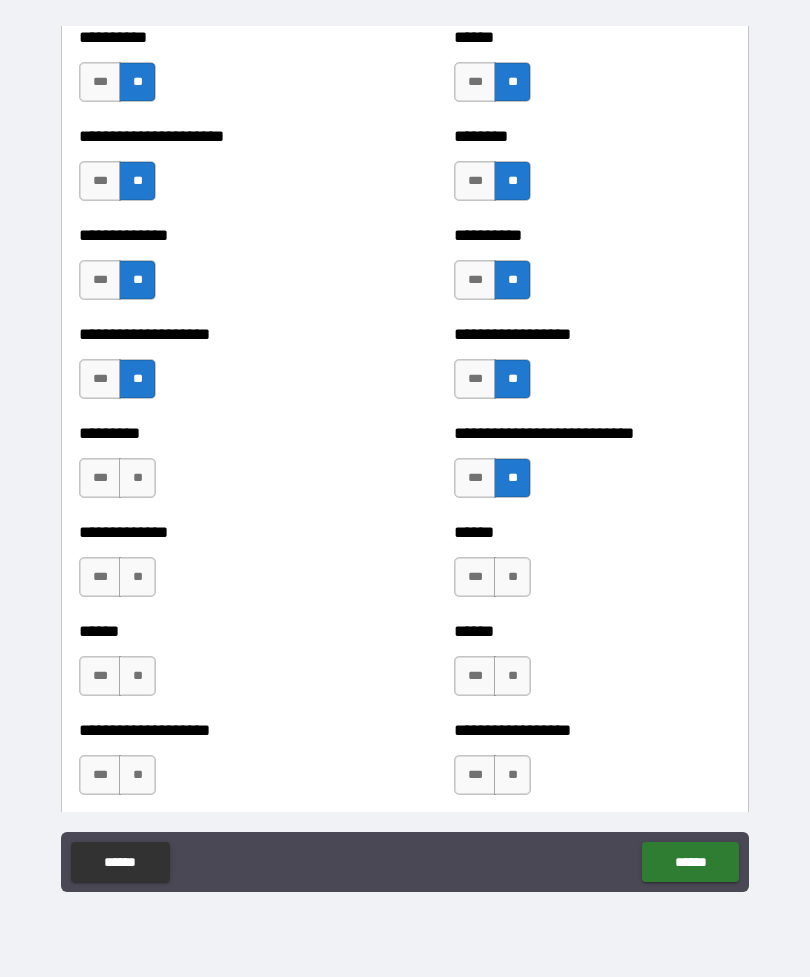 click on "**" at bounding box center (137, 478) 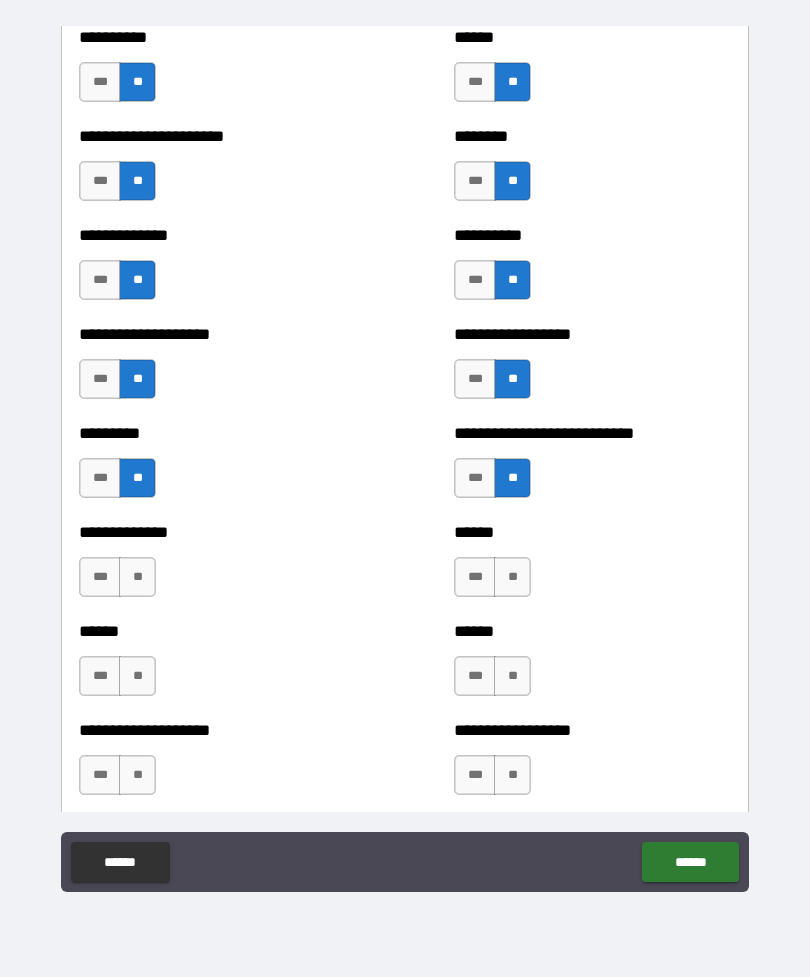click on "**" at bounding box center (137, 577) 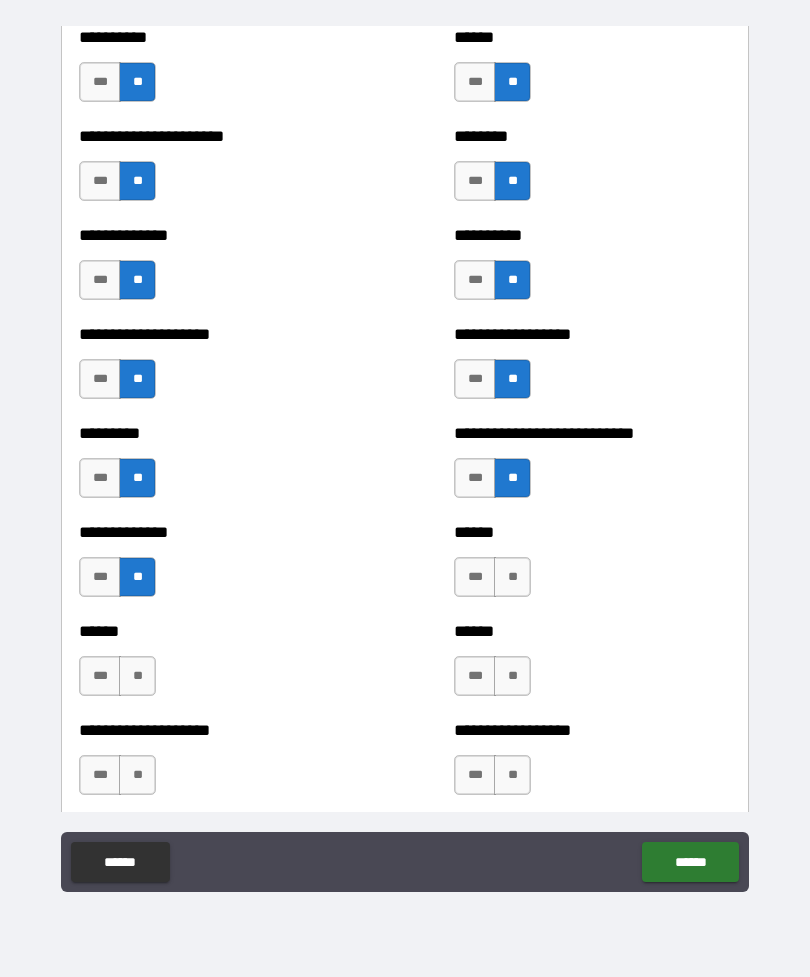 click on "**" at bounding box center (512, 577) 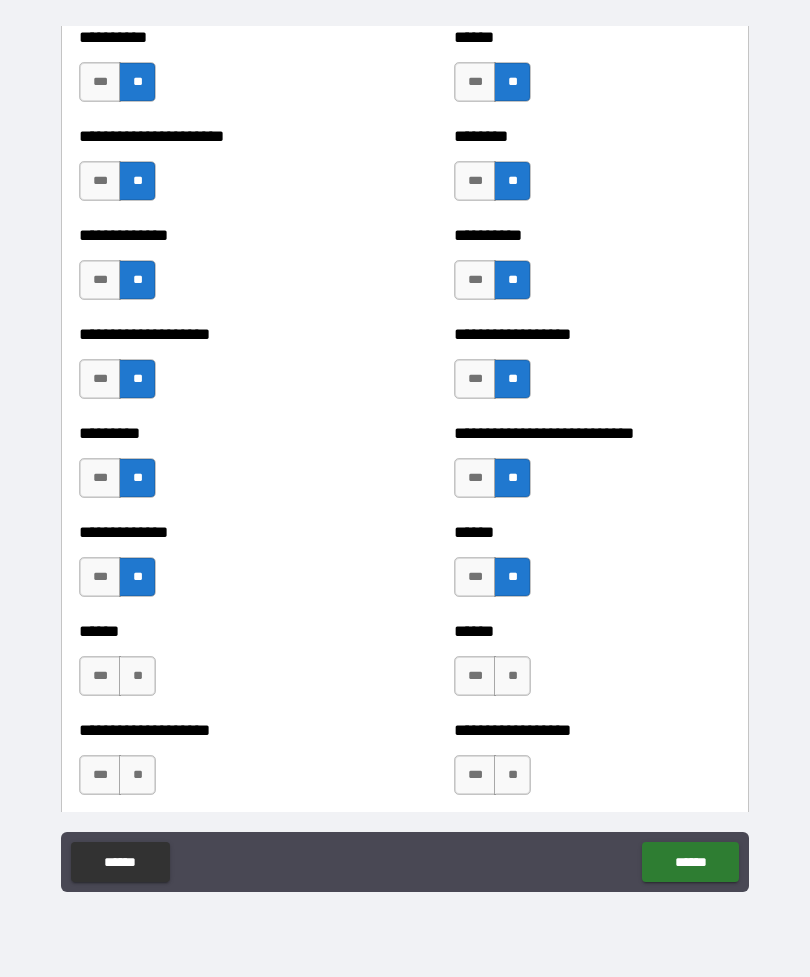 click on "**" at bounding box center (137, 676) 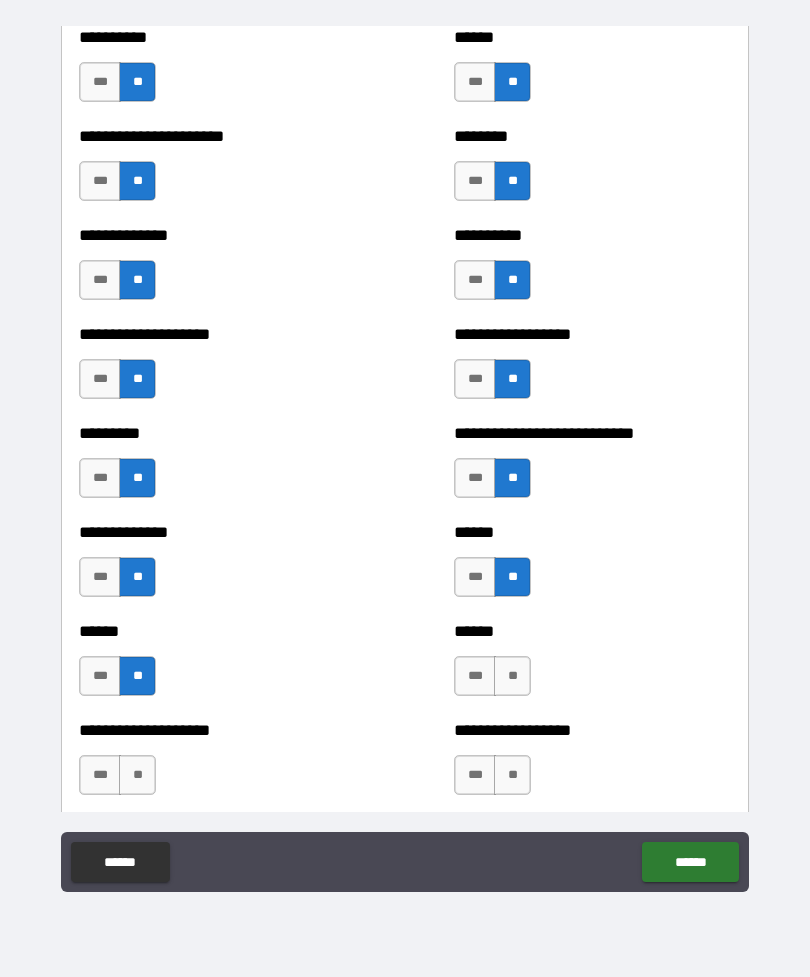 click on "**" at bounding box center [512, 676] 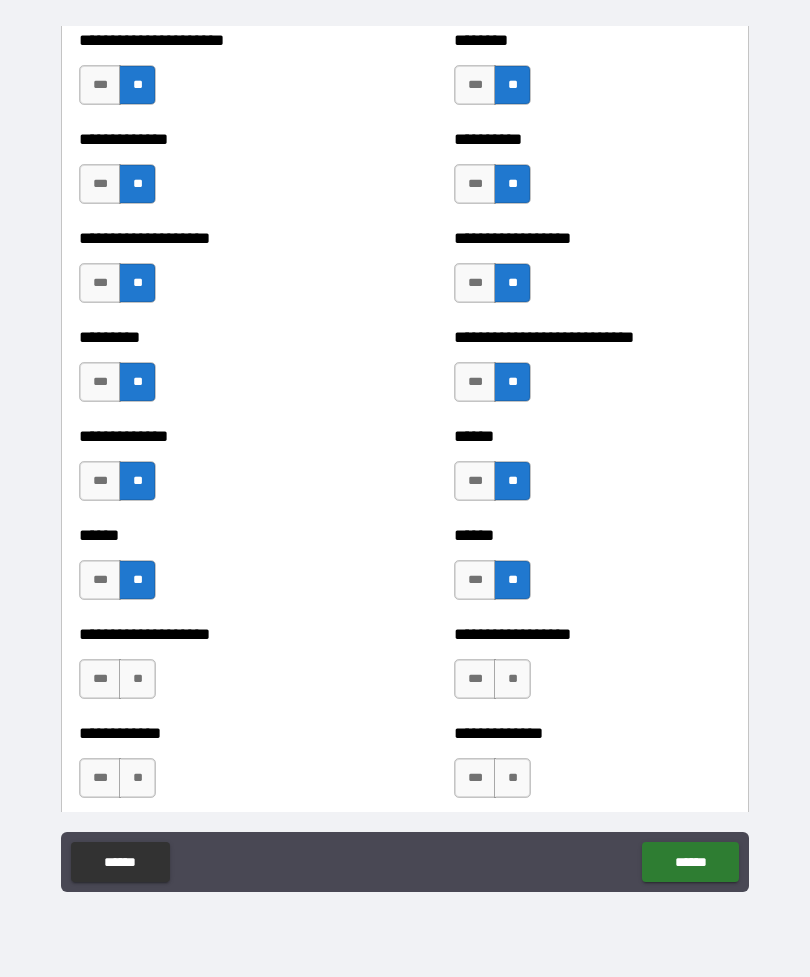 scroll, scrollTop: 3263, scrollLeft: 0, axis: vertical 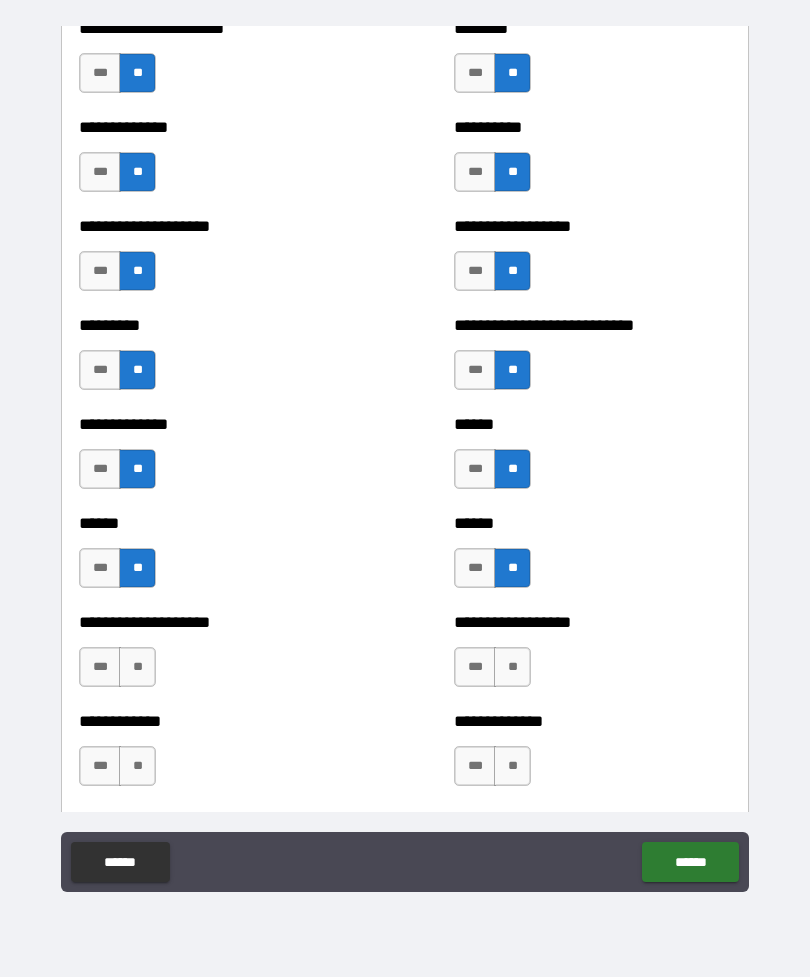 click on "**" at bounding box center [512, 667] 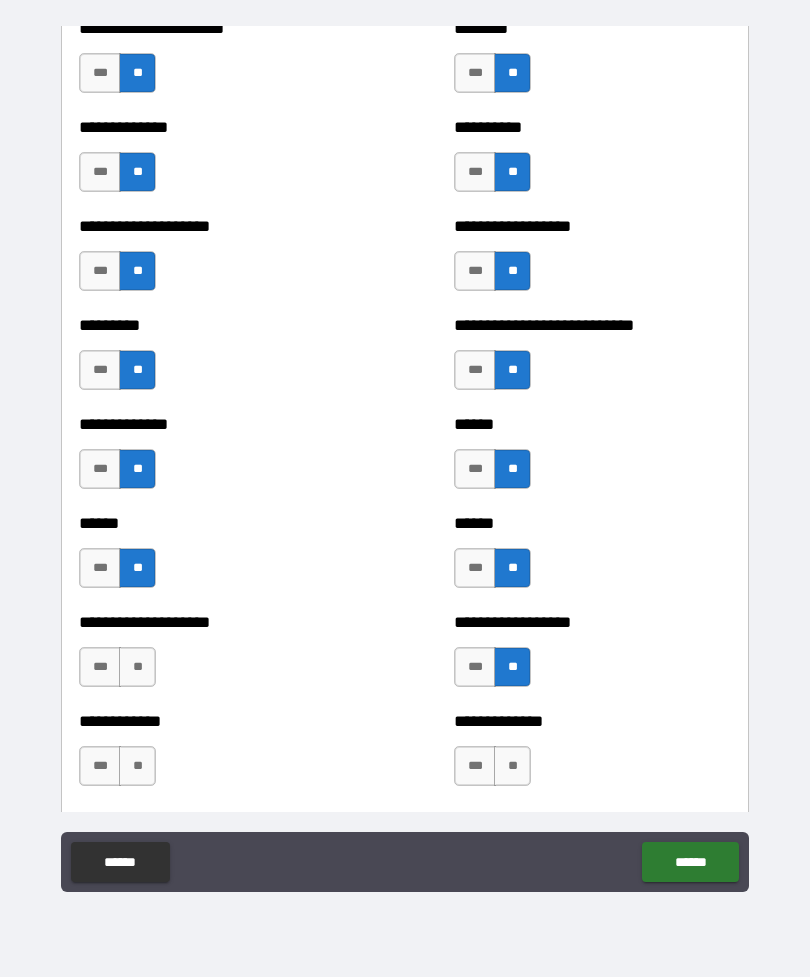 click on "**" at bounding box center (137, 667) 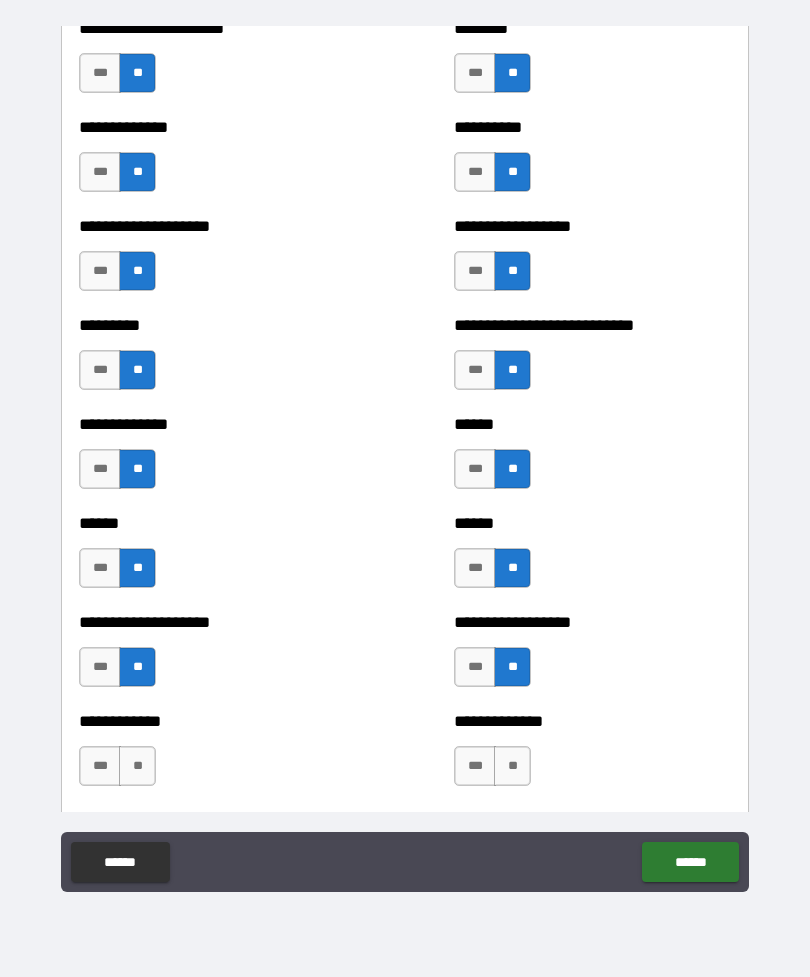 click on "***" at bounding box center (100, 469) 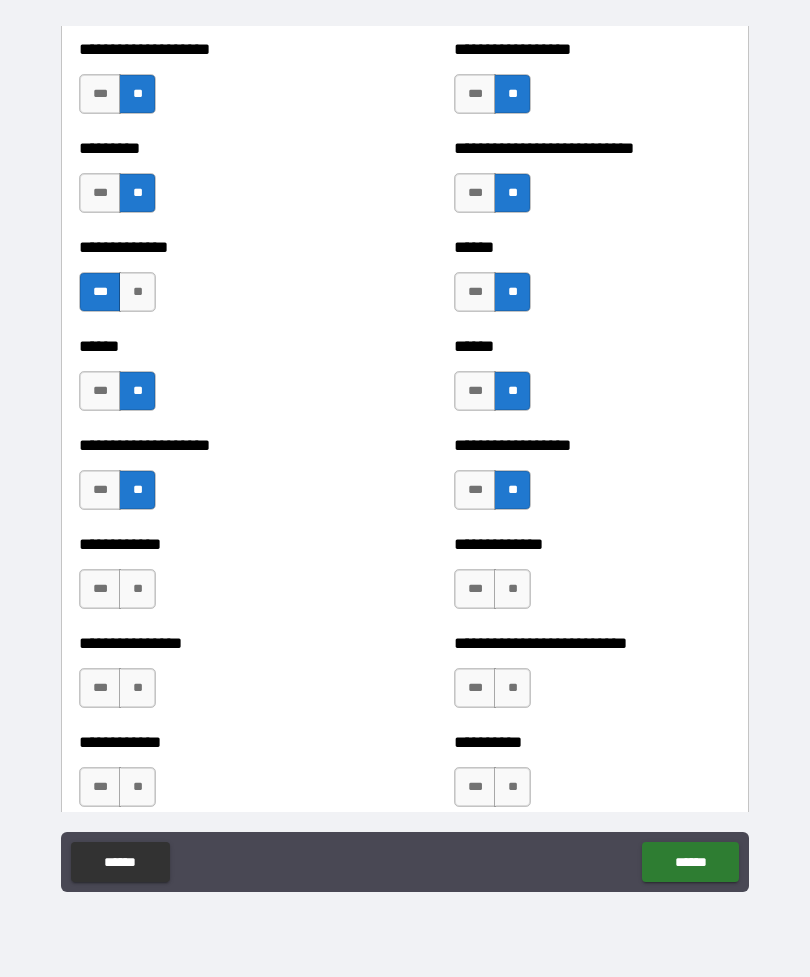 scroll, scrollTop: 3443, scrollLeft: 0, axis: vertical 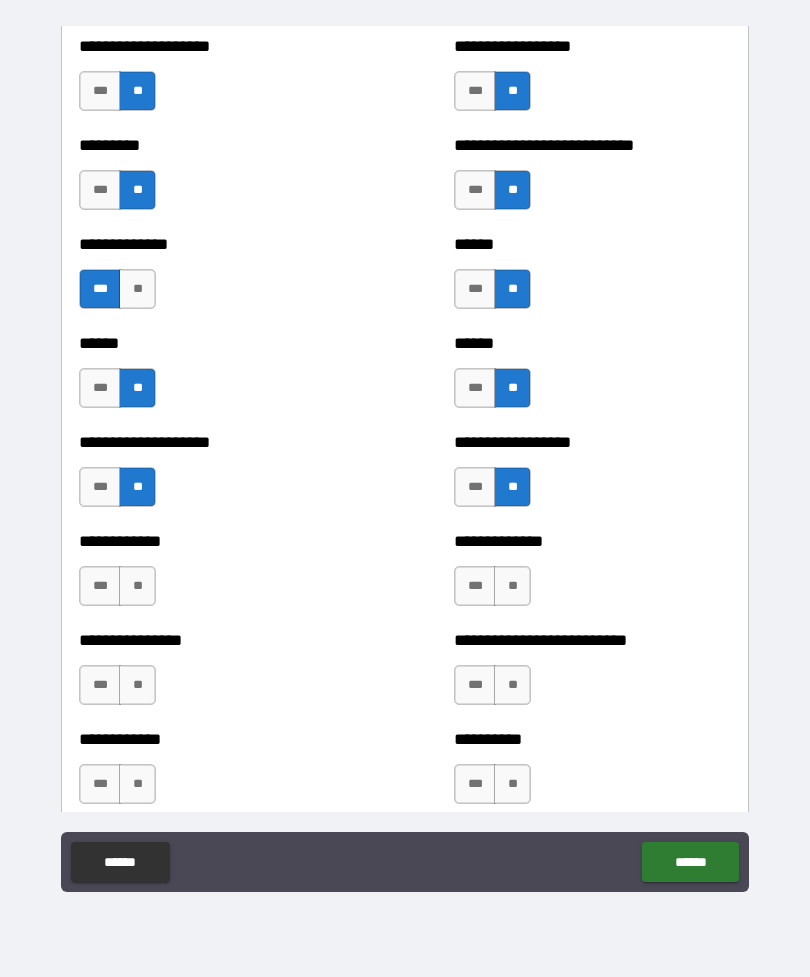 click on "**" at bounding box center (137, 586) 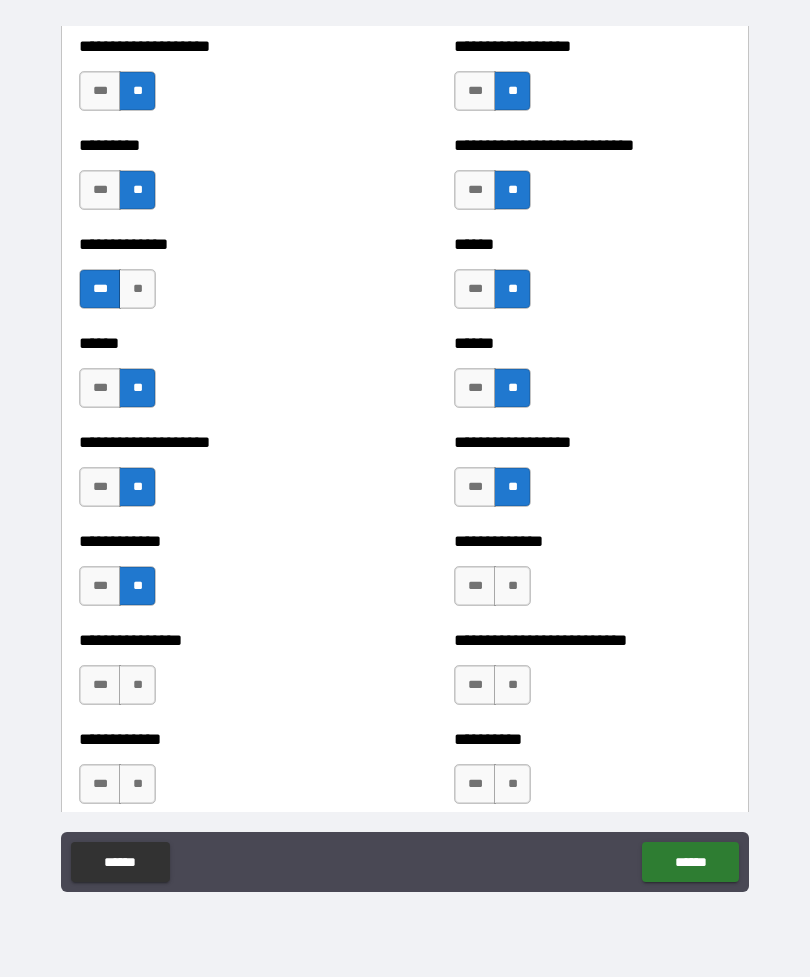 click on "**" at bounding box center (512, 586) 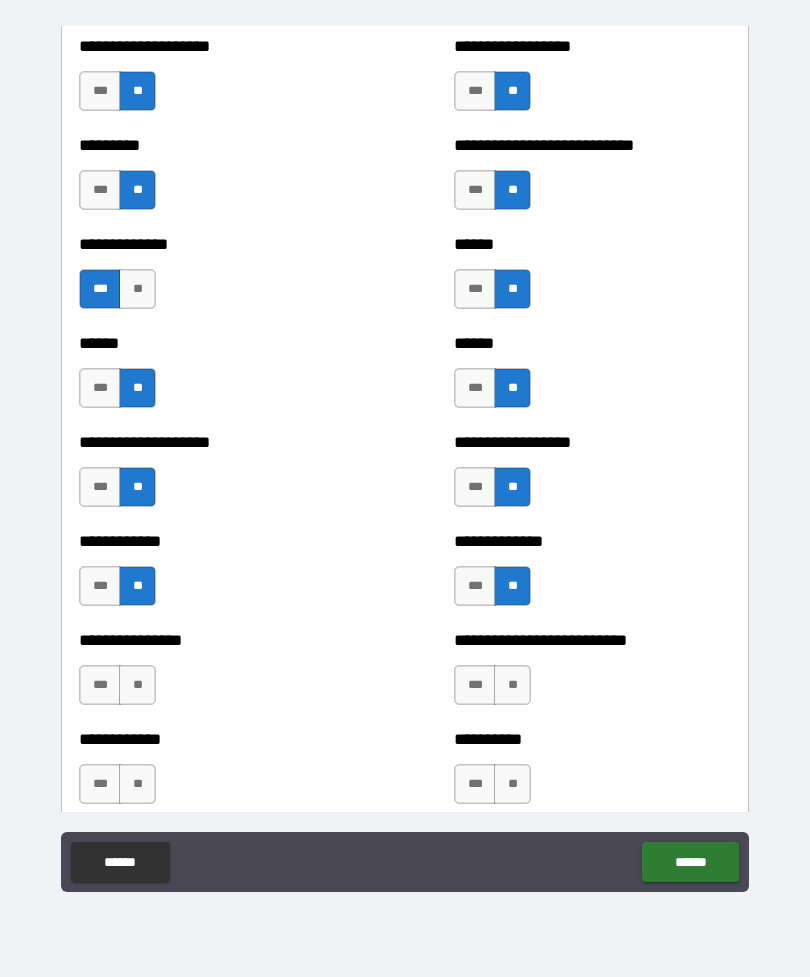 click on "**" at bounding box center [512, 685] 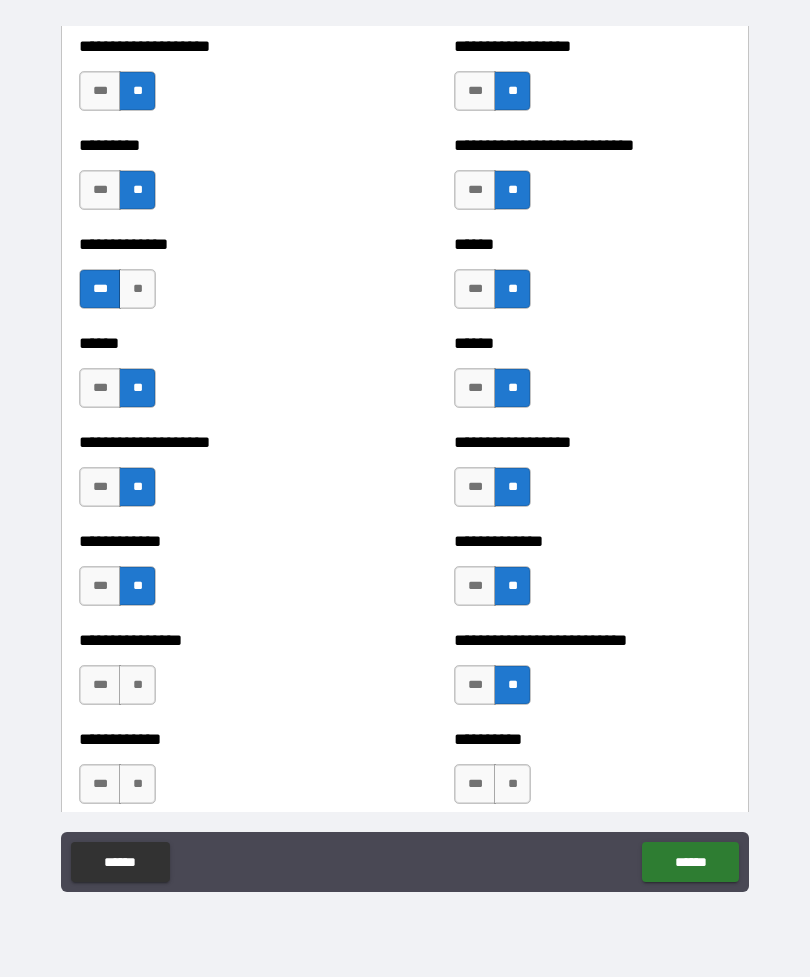 click on "**" at bounding box center [512, 784] 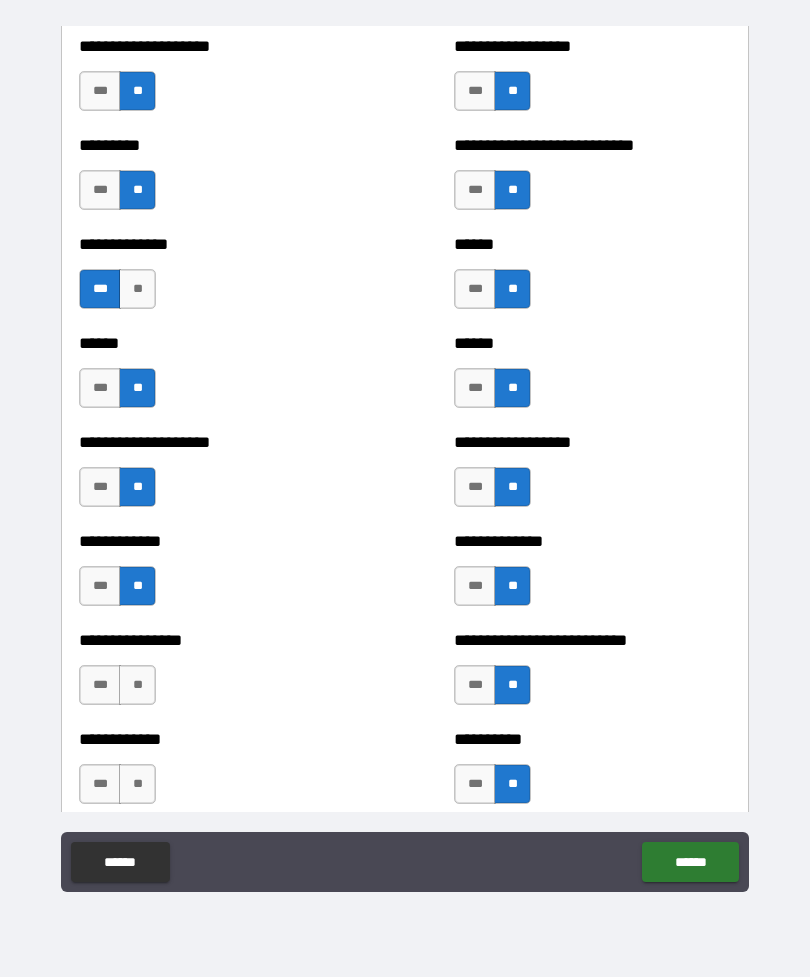 click on "**" at bounding box center [137, 685] 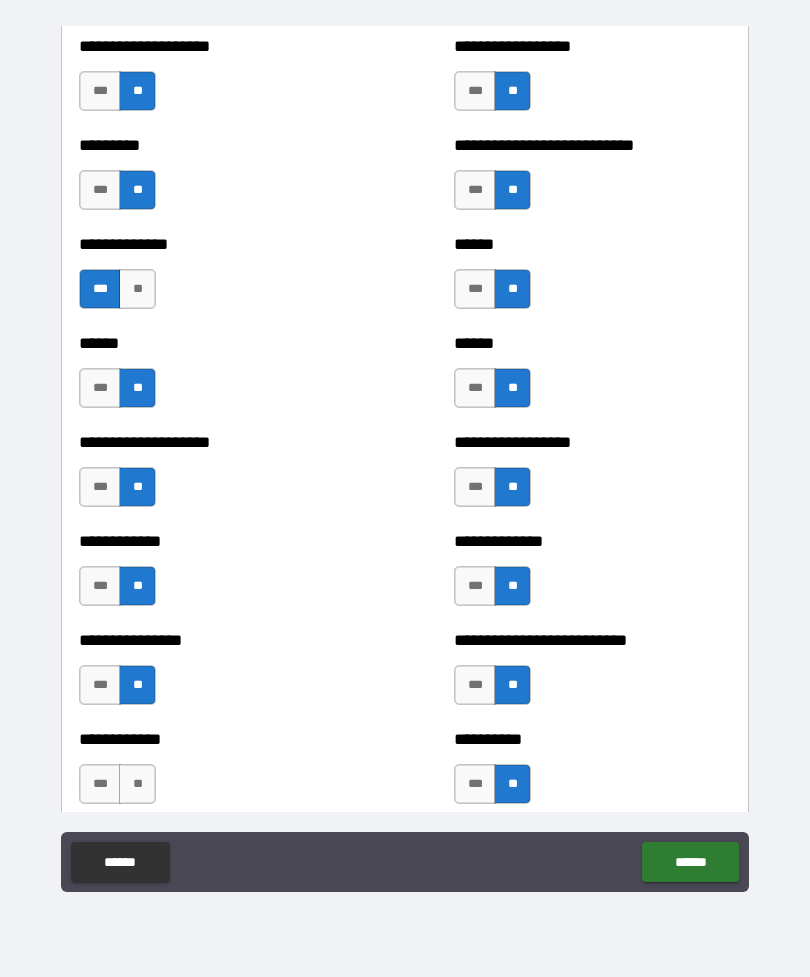 click on "**" at bounding box center (137, 784) 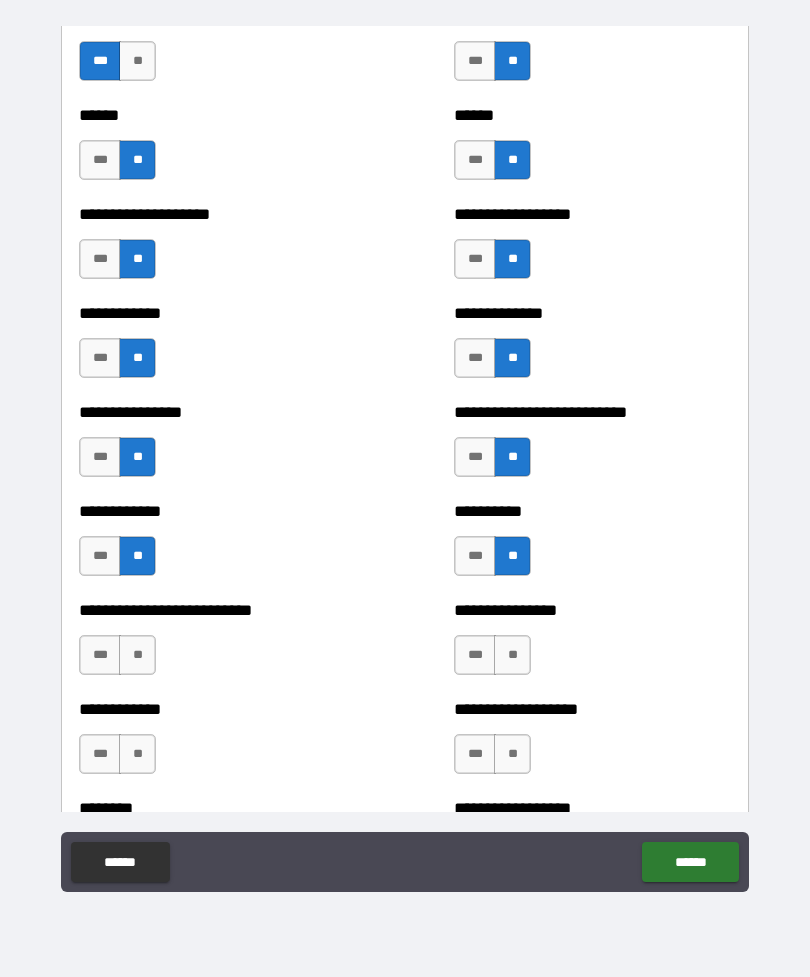 scroll, scrollTop: 3677, scrollLeft: 0, axis: vertical 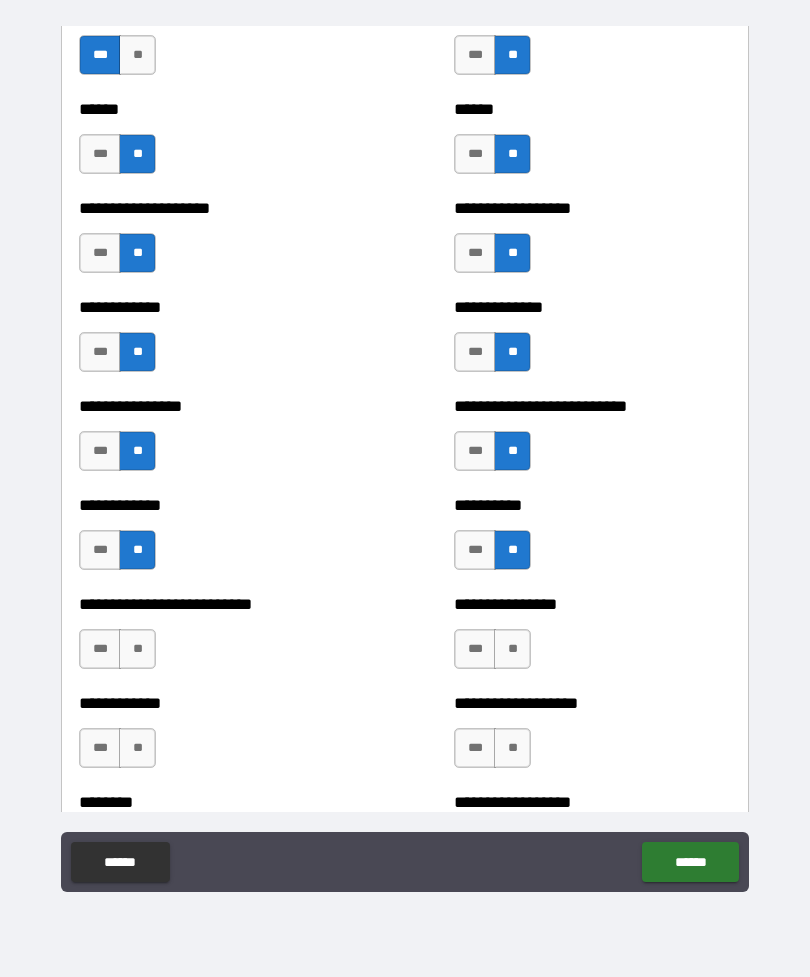 click on "**" at bounding box center (137, 649) 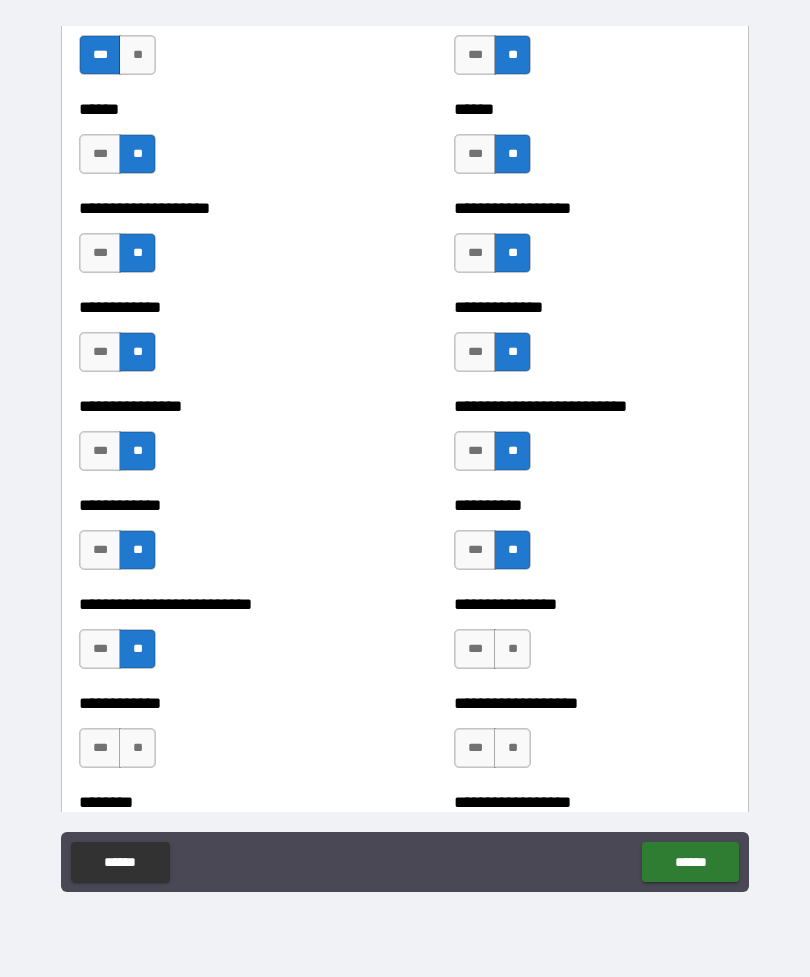 click on "**" at bounding box center [137, 748] 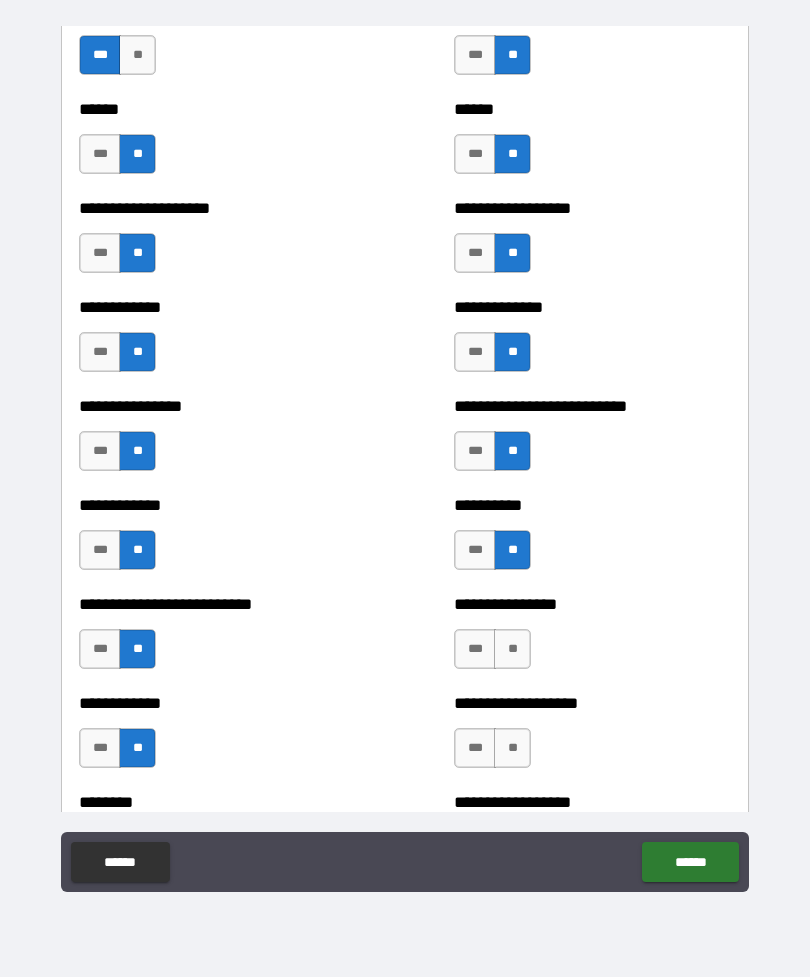 click on "**" at bounding box center [512, 649] 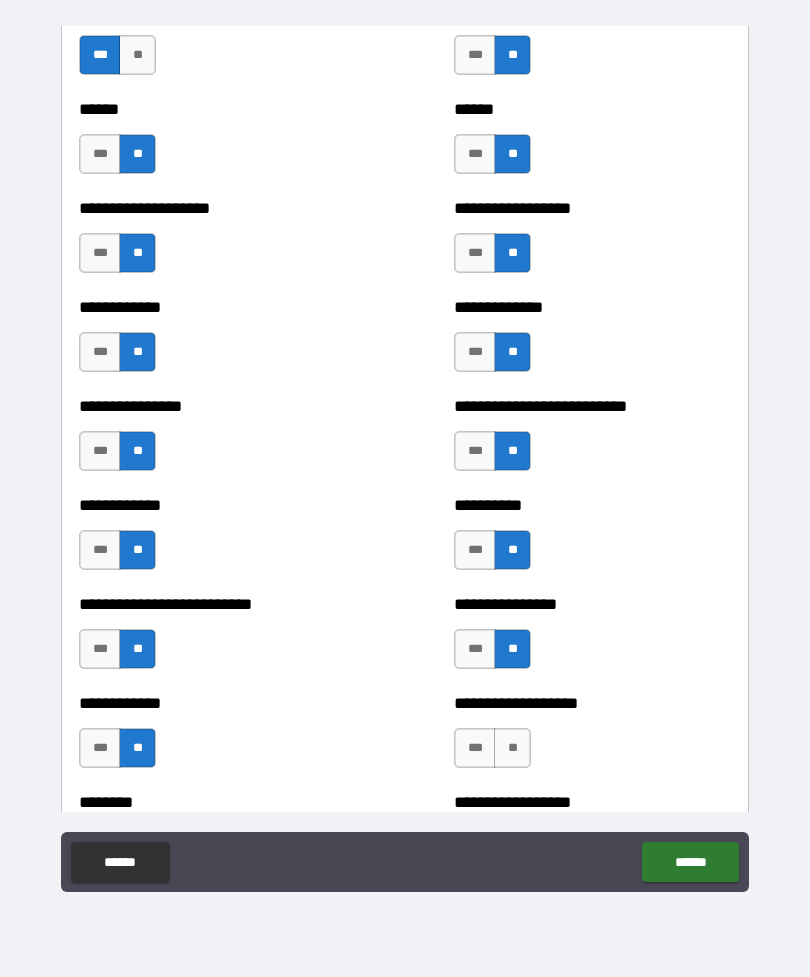 click on "**" at bounding box center [512, 748] 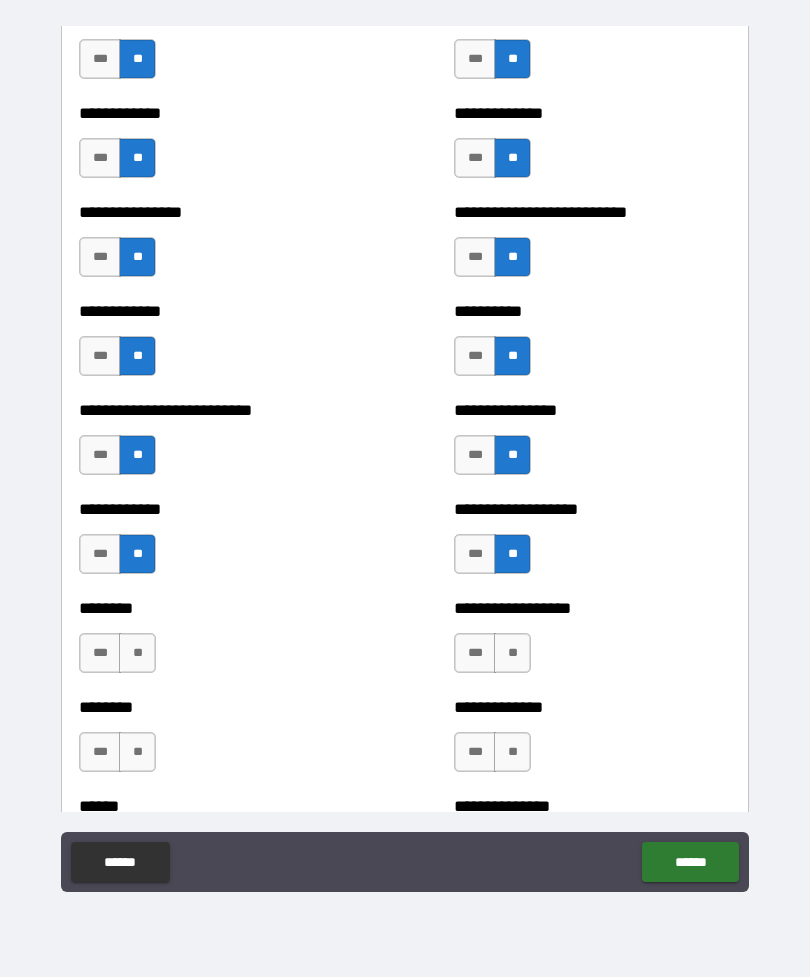 scroll, scrollTop: 3876, scrollLeft: 0, axis: vertical 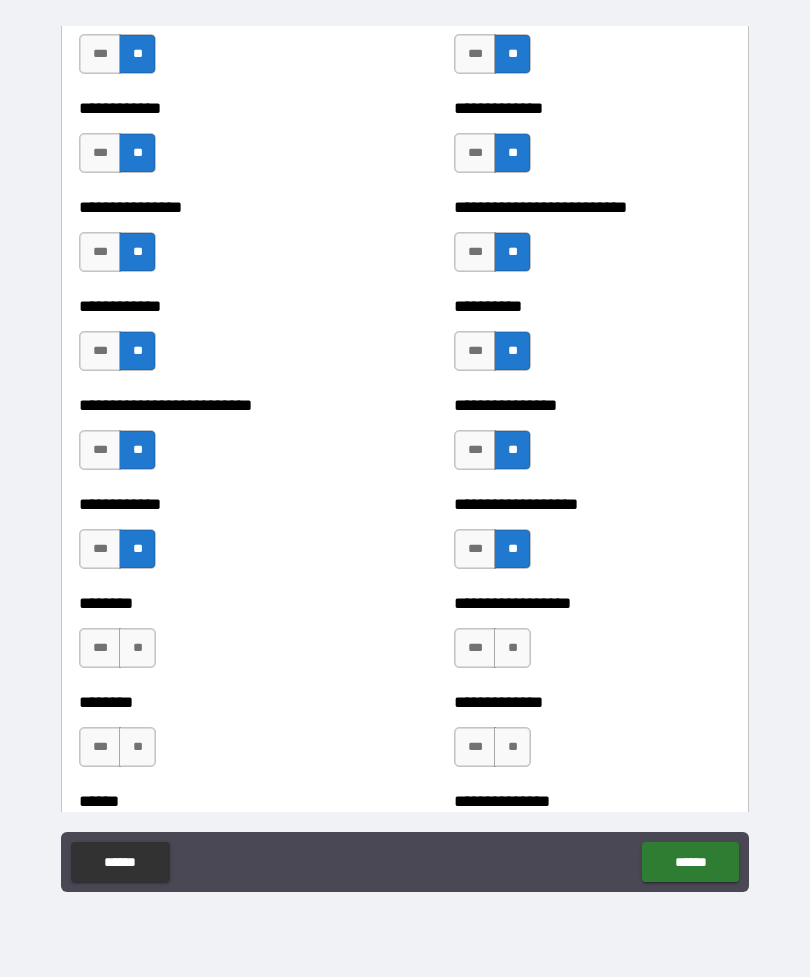 click on "**" at bounding box center [137, 648] 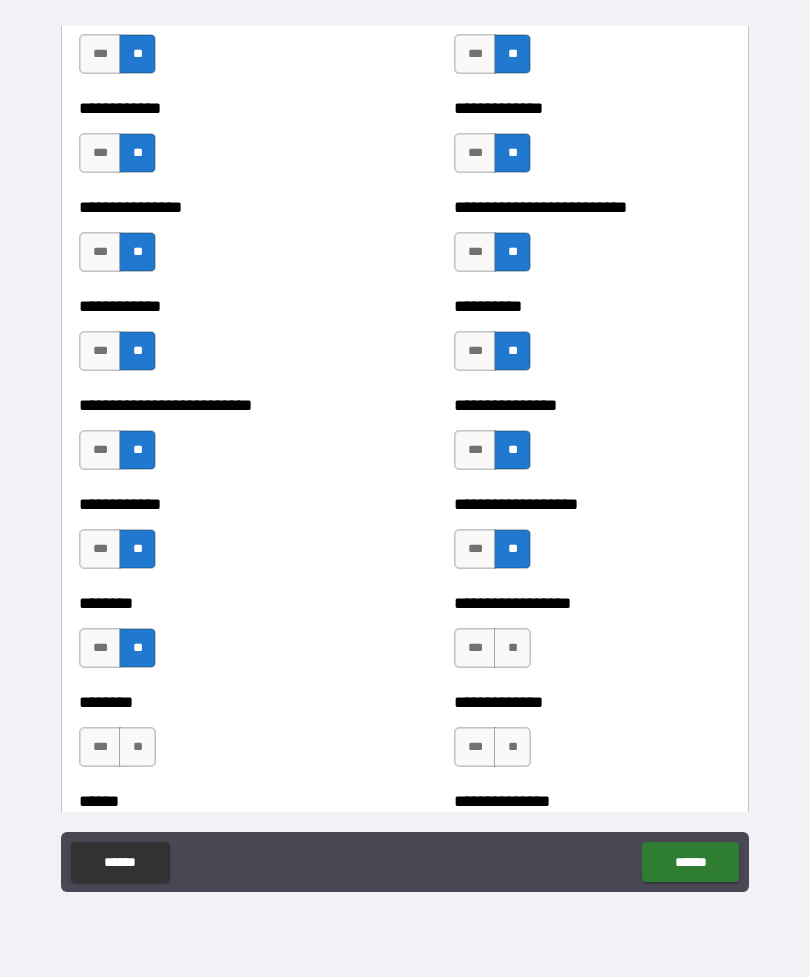 click on "**" at bounding box center (512, 648) 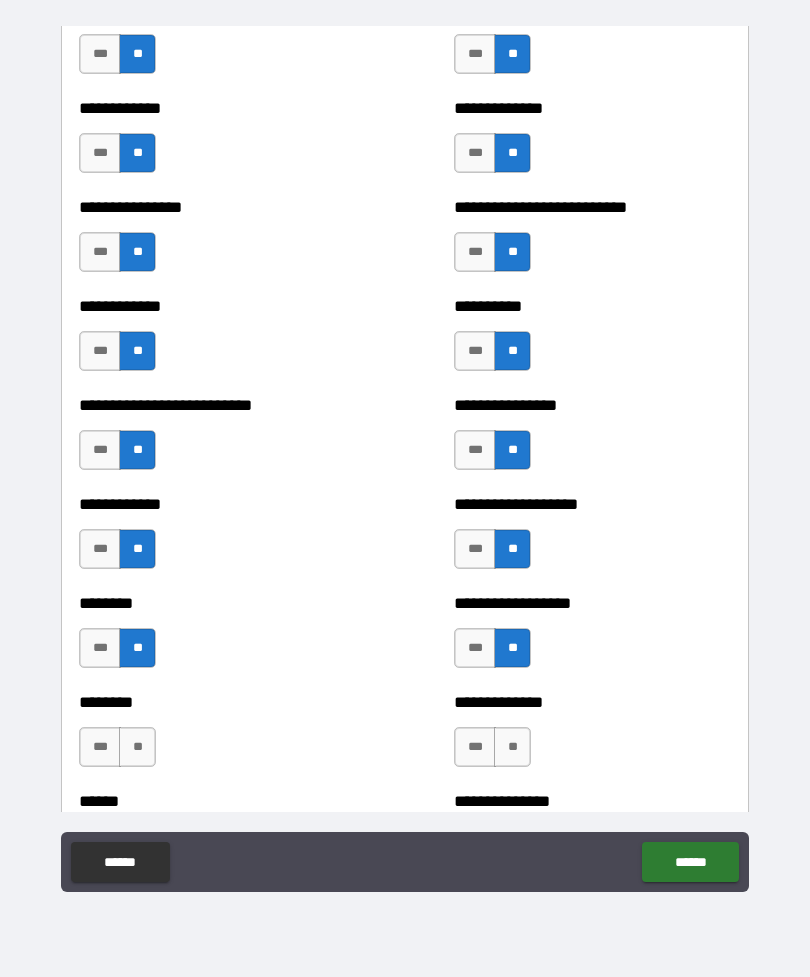click on "**" at bounding box center [512, 747] 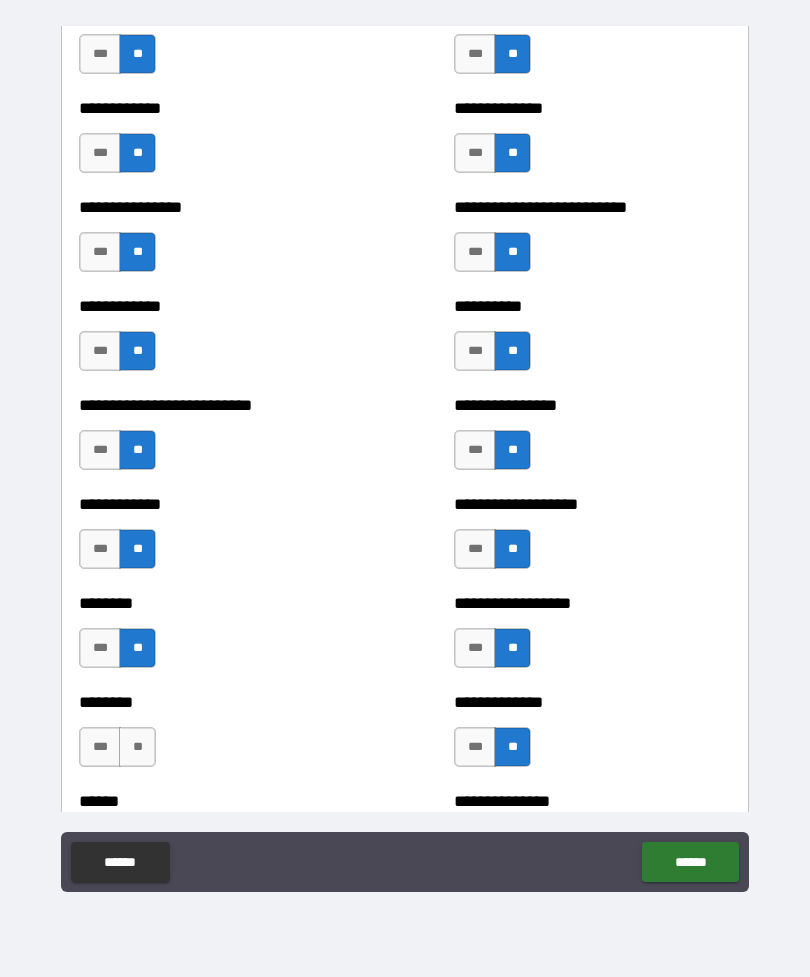 click on "**" at bounding box center [137, 747] 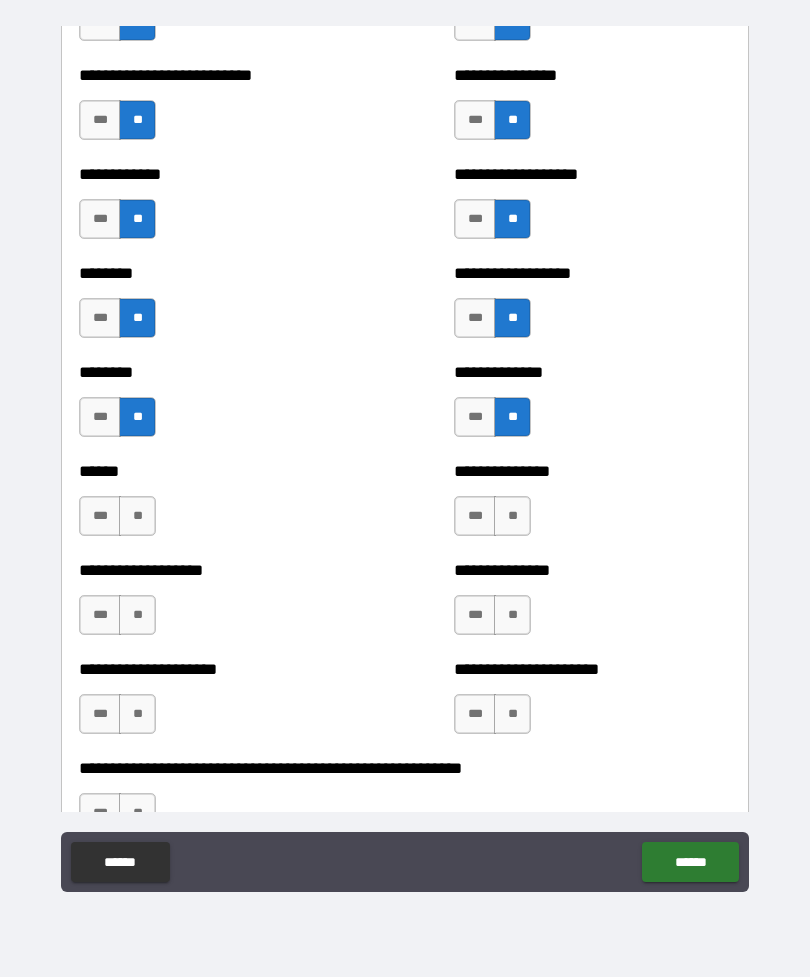 scroll, scrollTop: 4208, scrollLeft: 0, axis: vertical 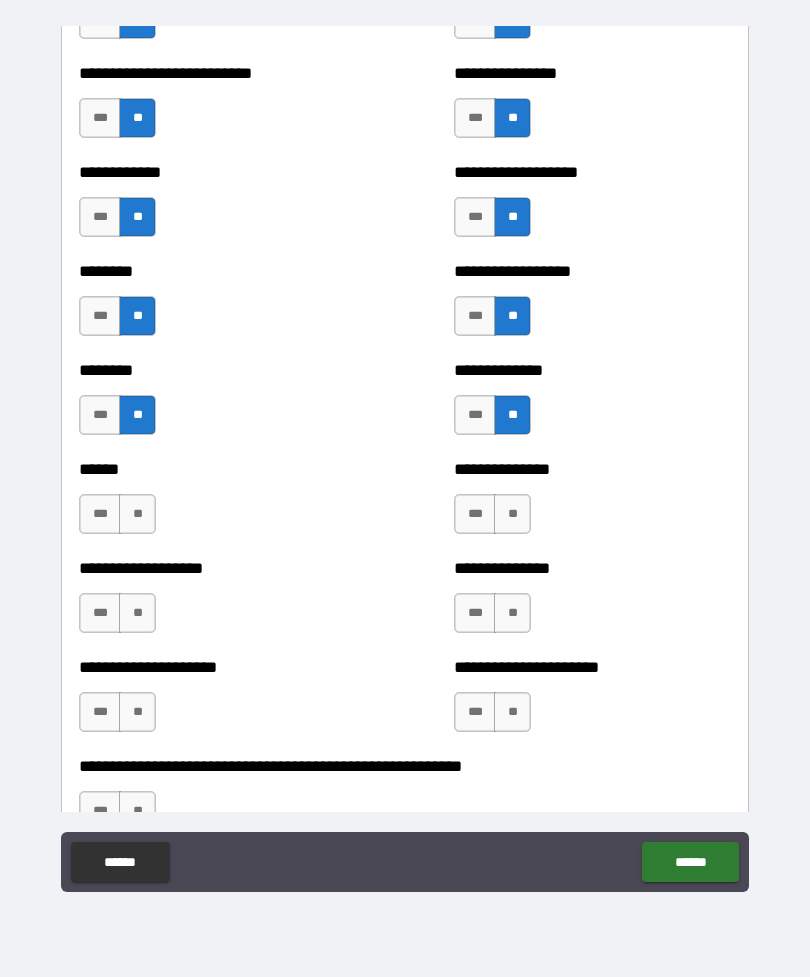 click on "**" at bounding box center (137, 514) 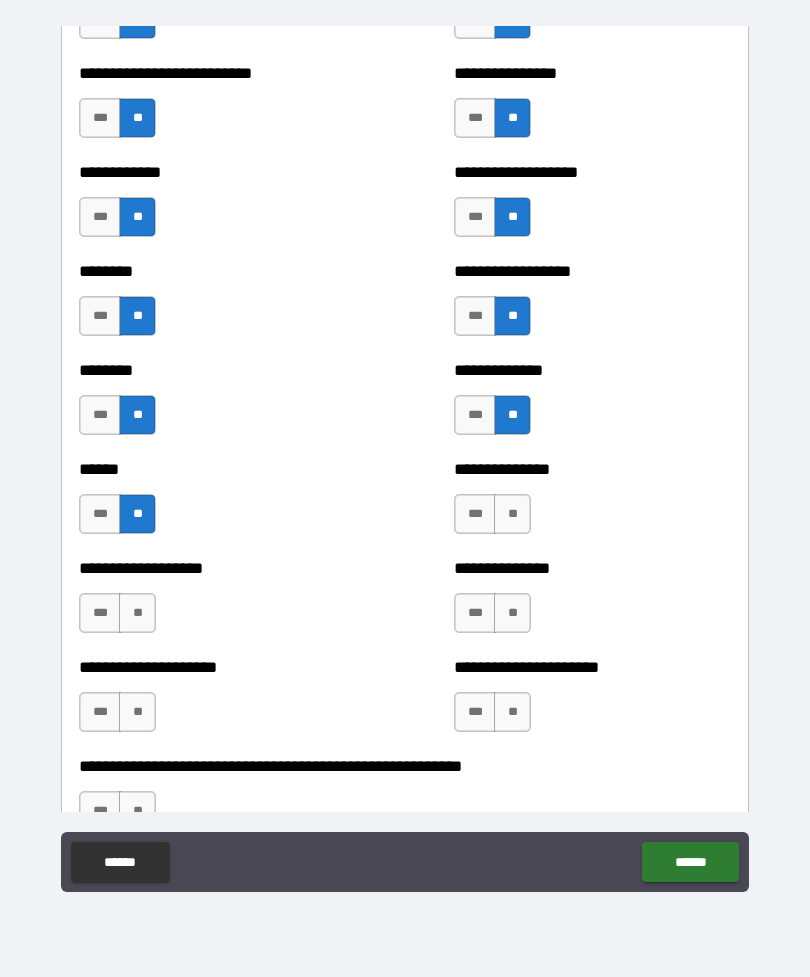click on "**" at bounding box center [512, 514] 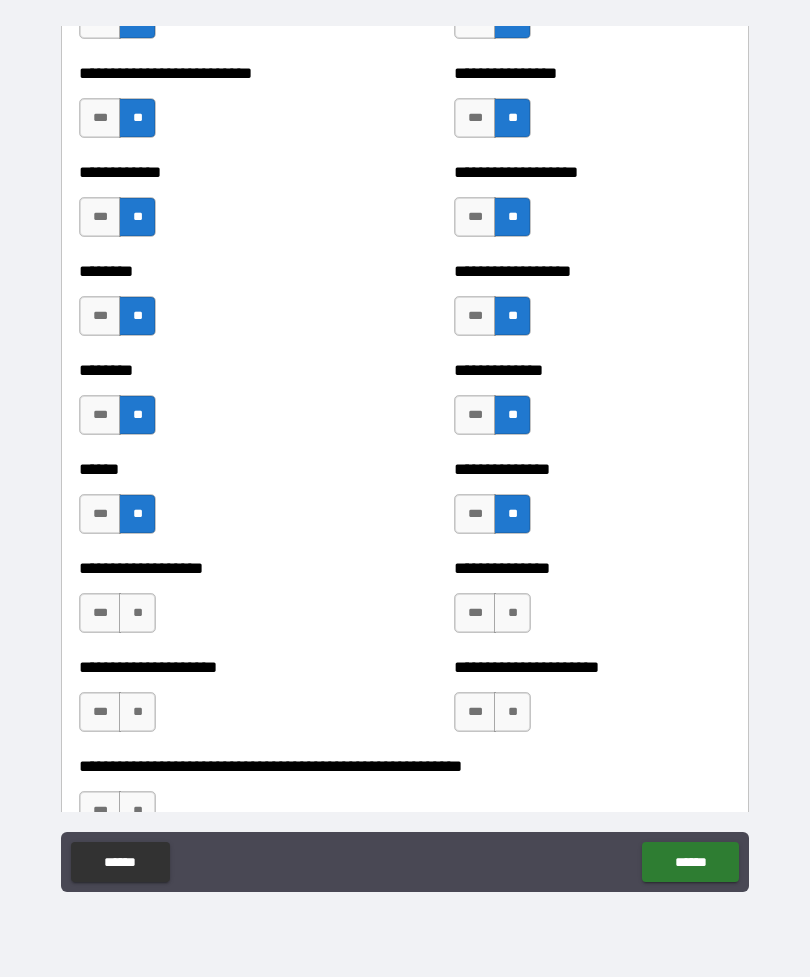 click on "**" at bounding box center [512, 613] 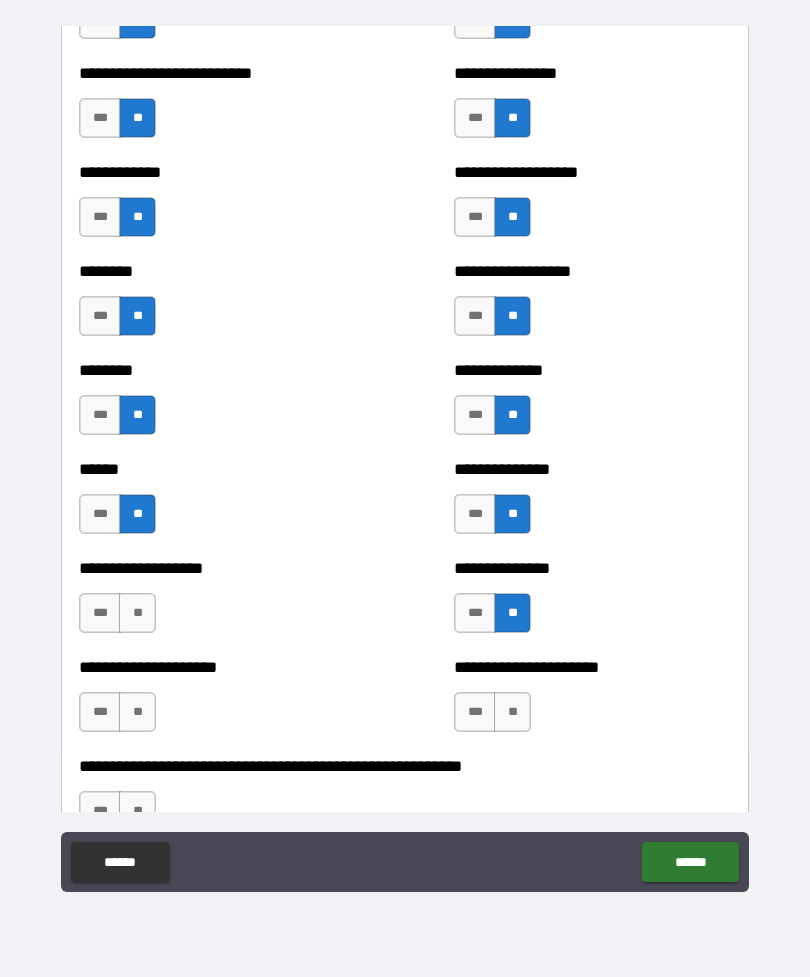 click on "**" at bounding box center [137, 613] 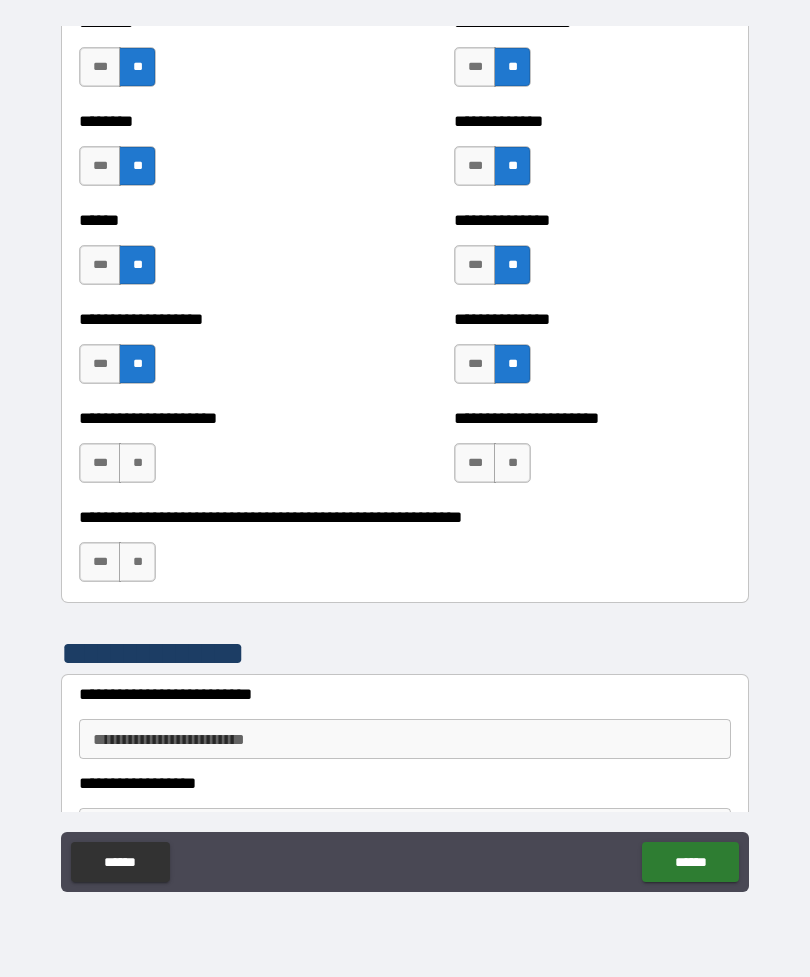 scroll, scrollTop: 4452, scrollLeft: 0, axis: vertical 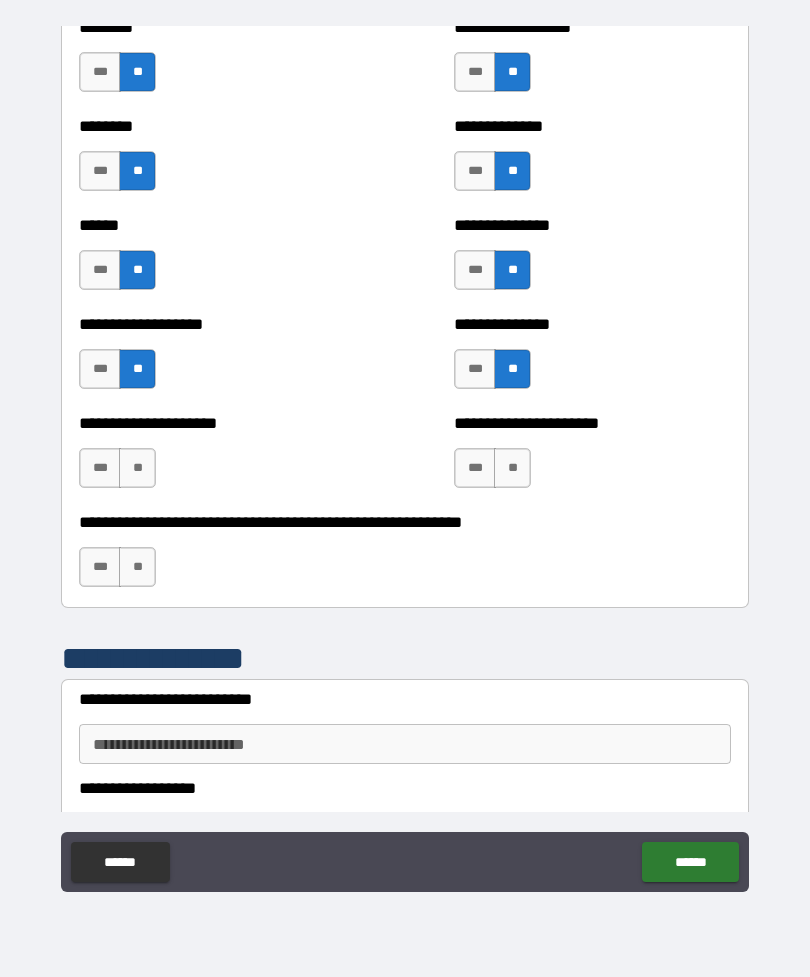 click on "**" at bounding box center (137, 468) 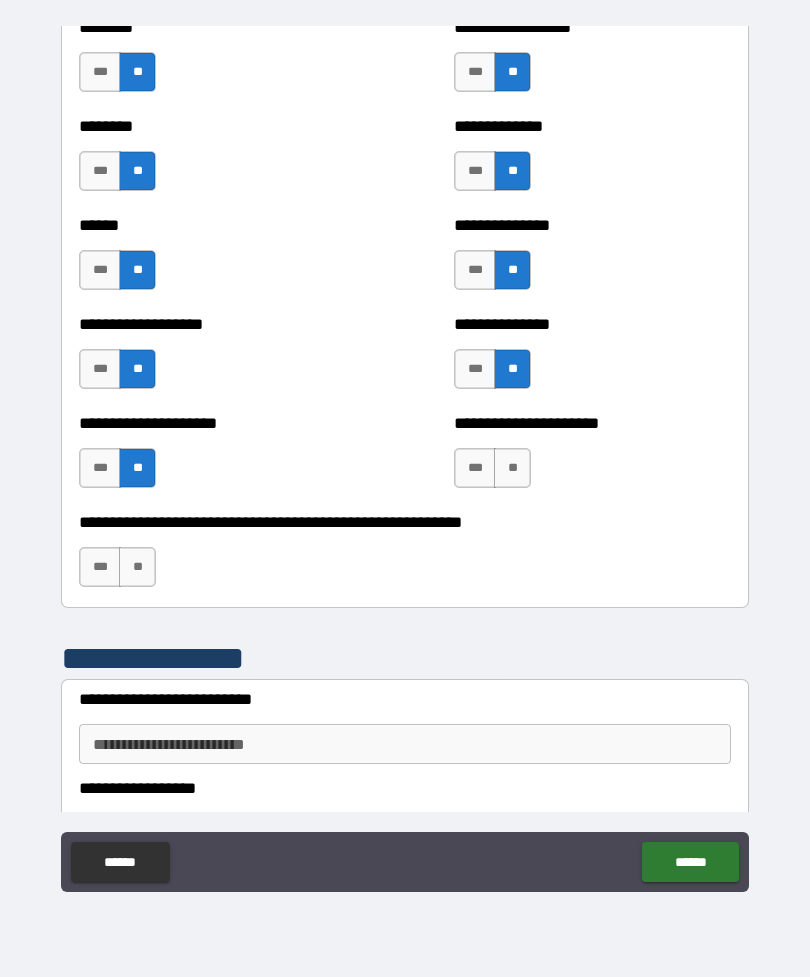 click on "**" at bounding box center [512, 468] 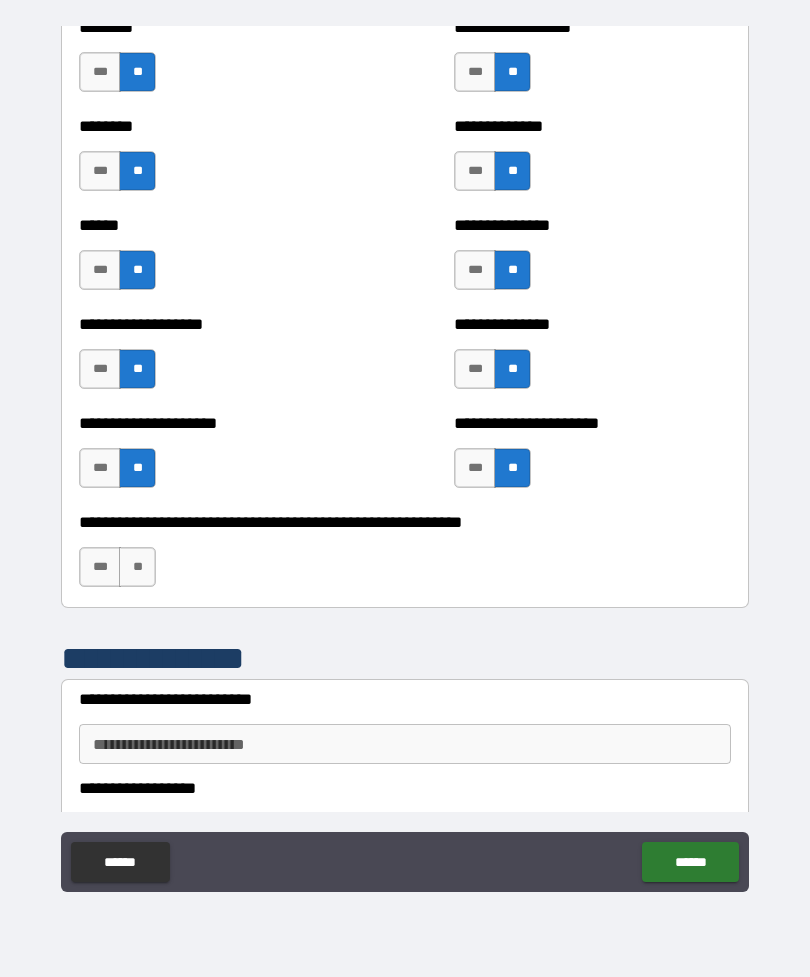 click on "**" at bounding box center (137, 567) 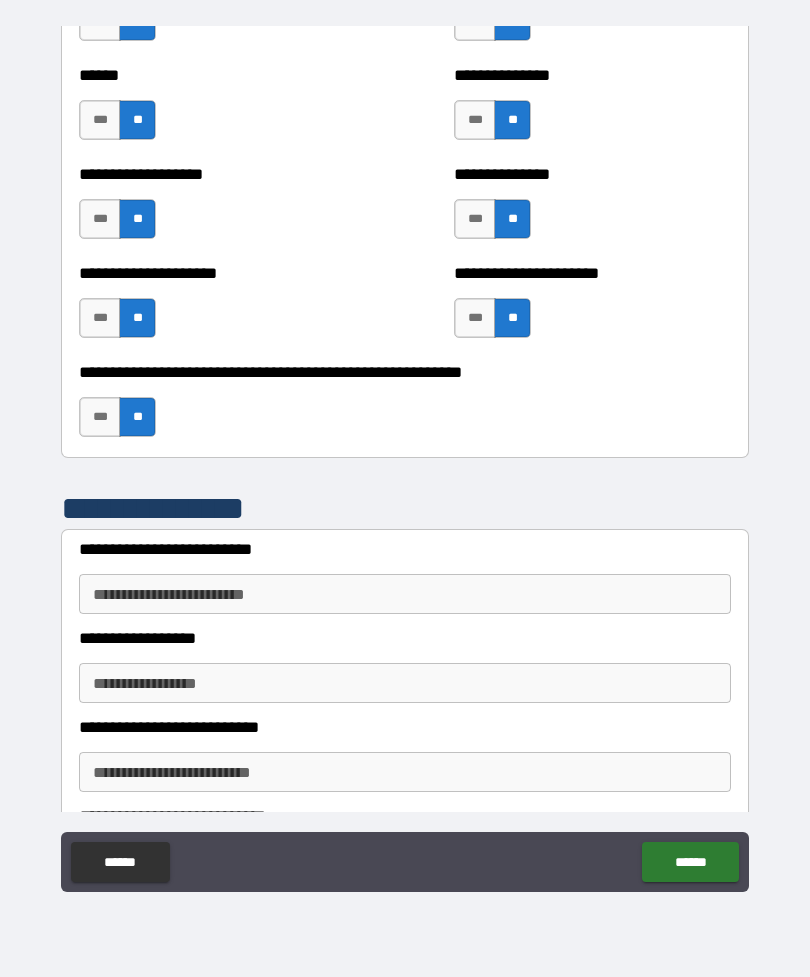 scroll, scrollTop: 4603, scrollLeft: 0, axis: vertical 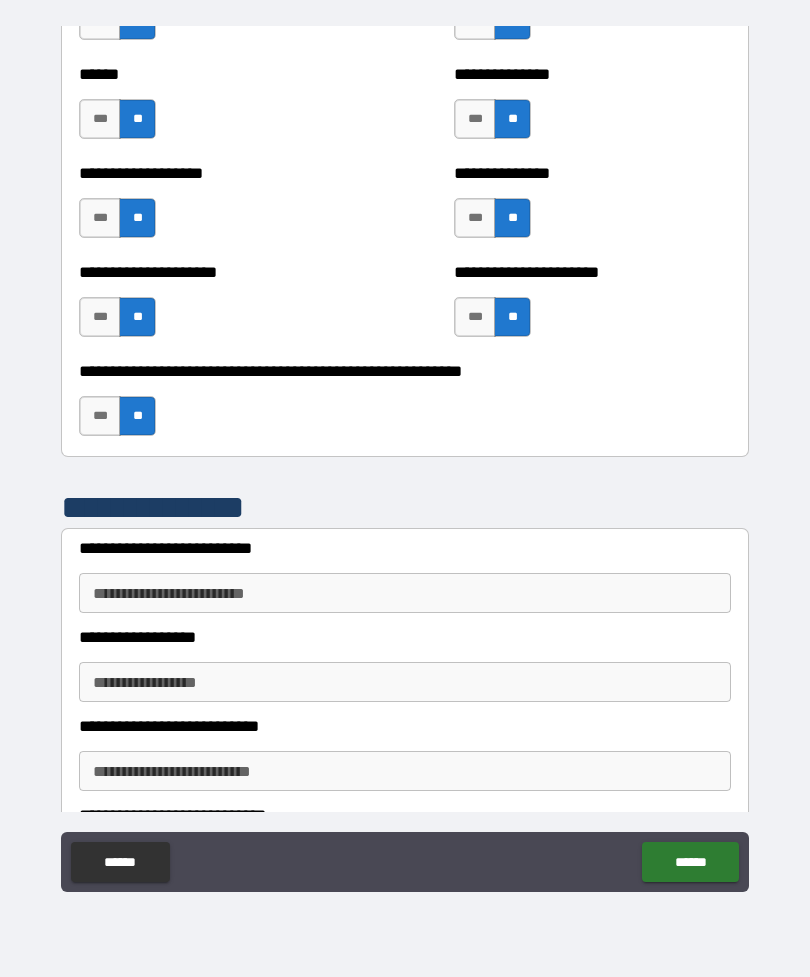 click on "**********" at bounding box center [405, 593] 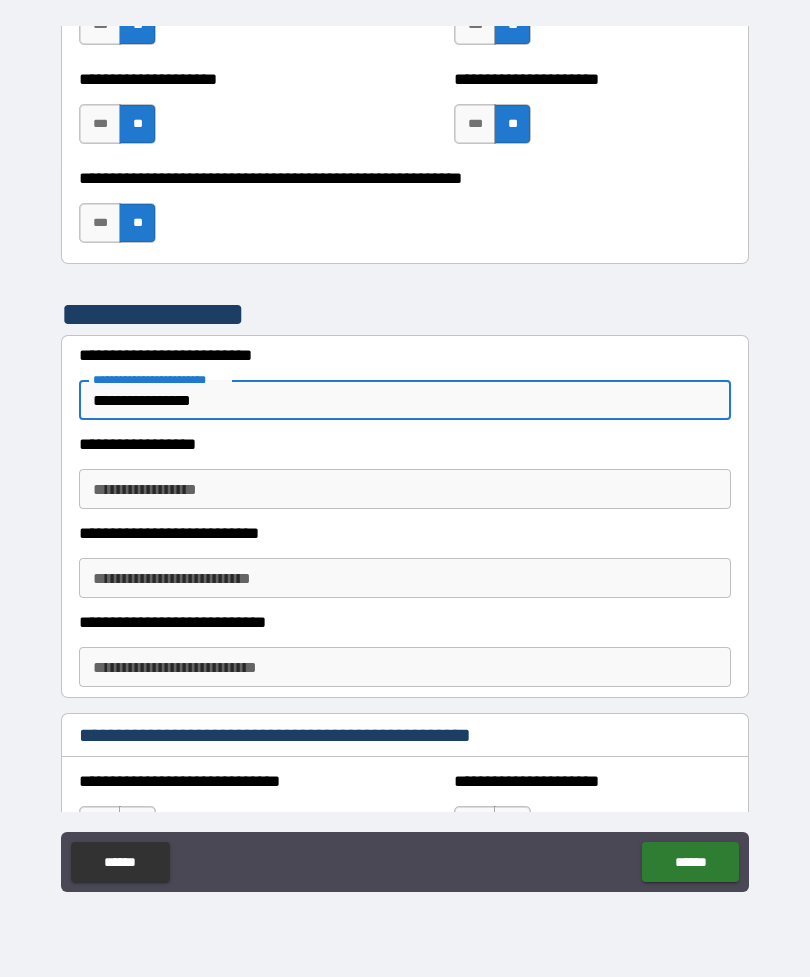 scroll, scrollTop: 4795, scrollLeft: 0, axis: vertical 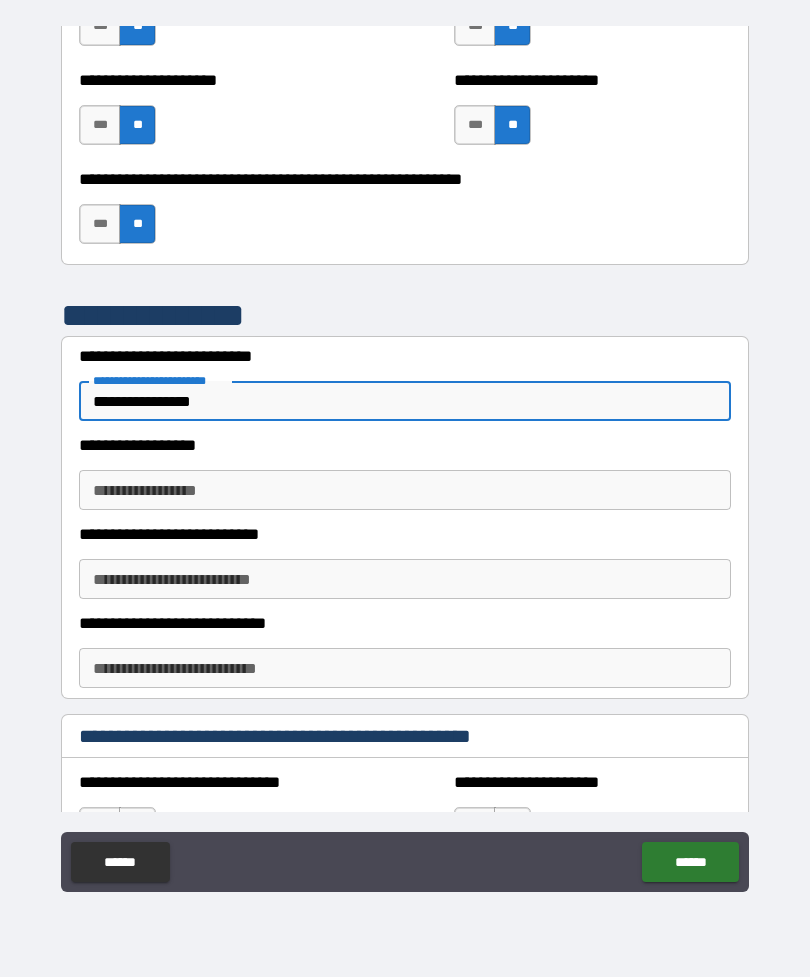 click on "**********" at bounding box center [405, 490] 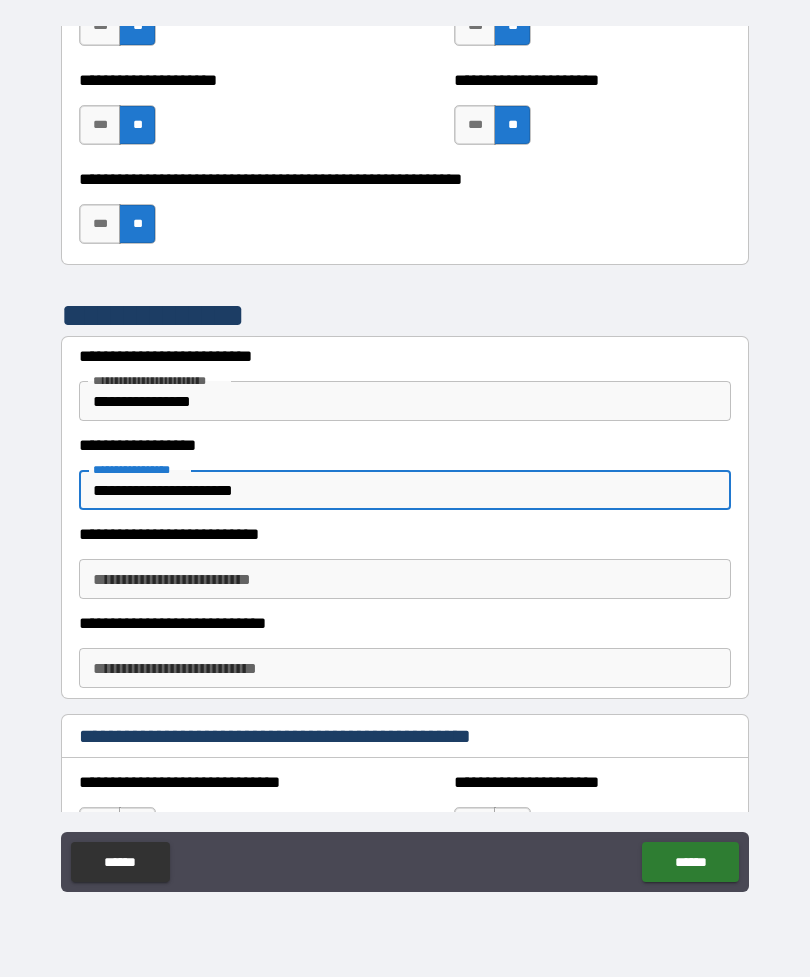 click on "**********" at bounding box center [405, 579] 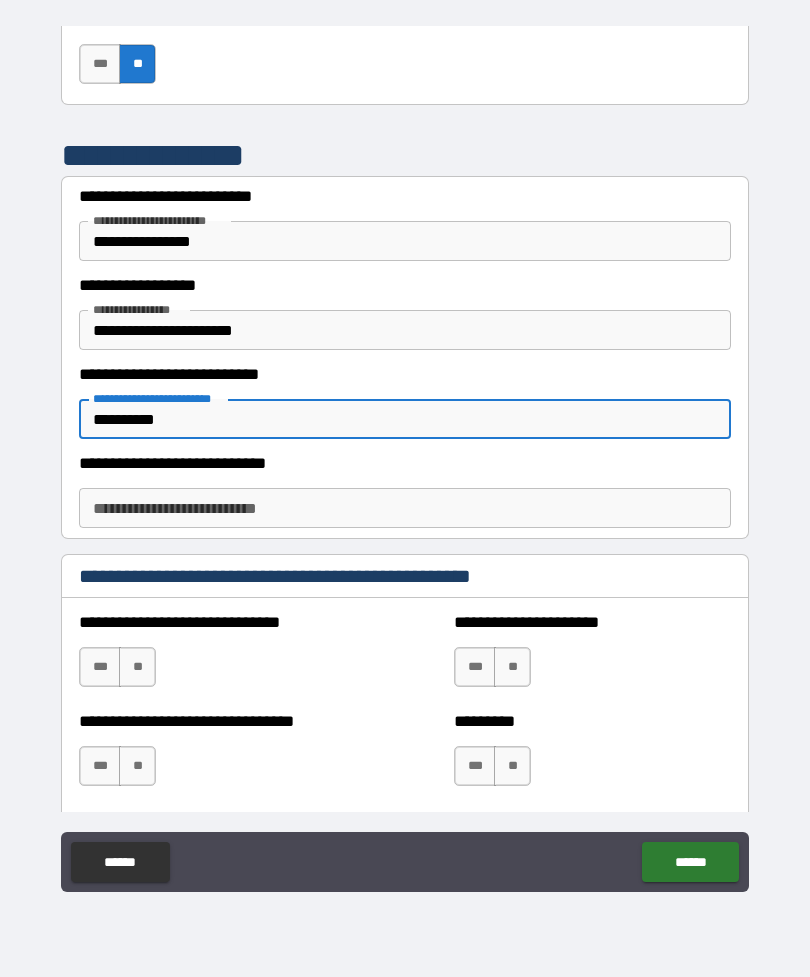 scroll, scrollTop: 4963, scrollLeft: 0, axis: vertical 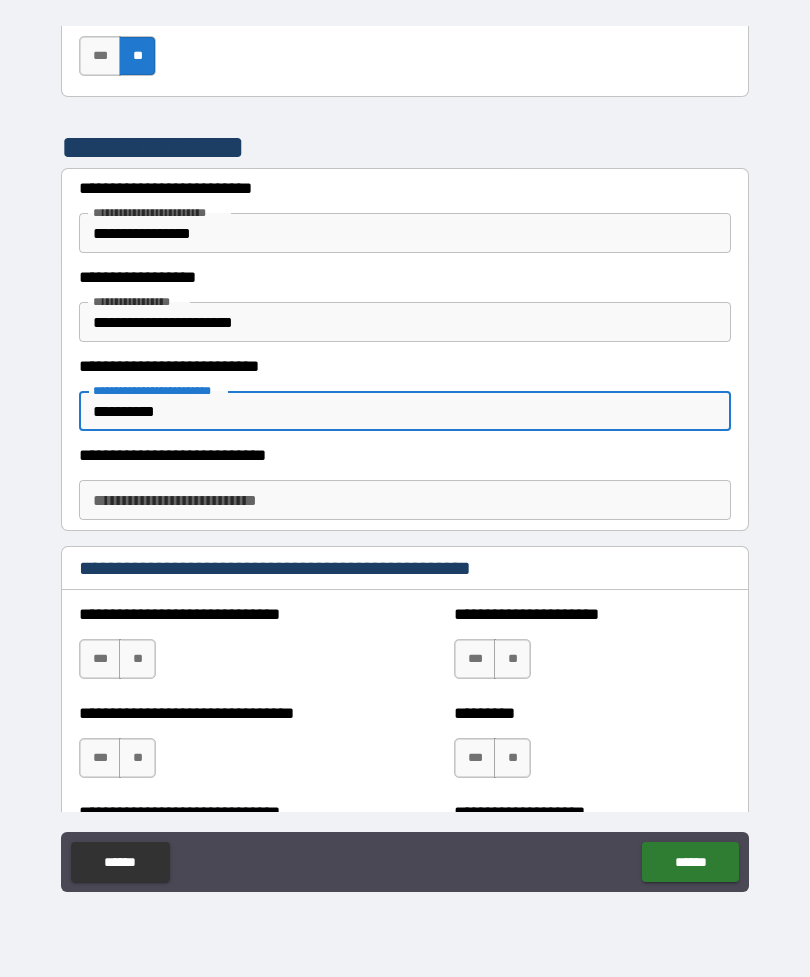 click on "**********" at bounding box center [405, 486] 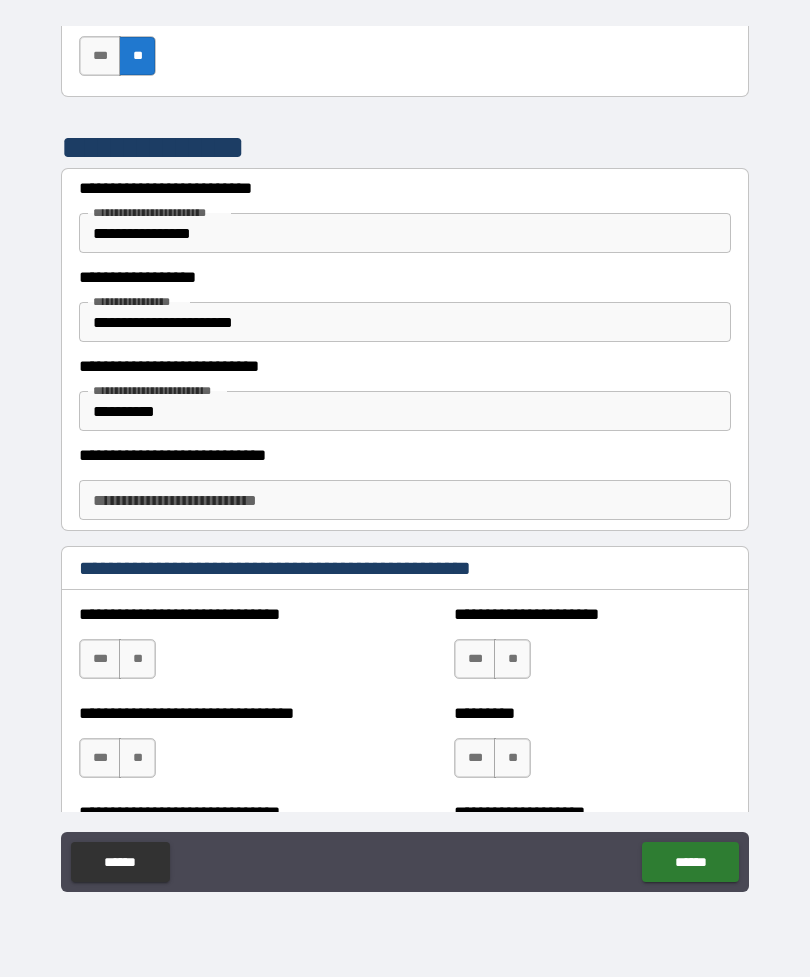 click on "**********" at bounding box center [405, 500] 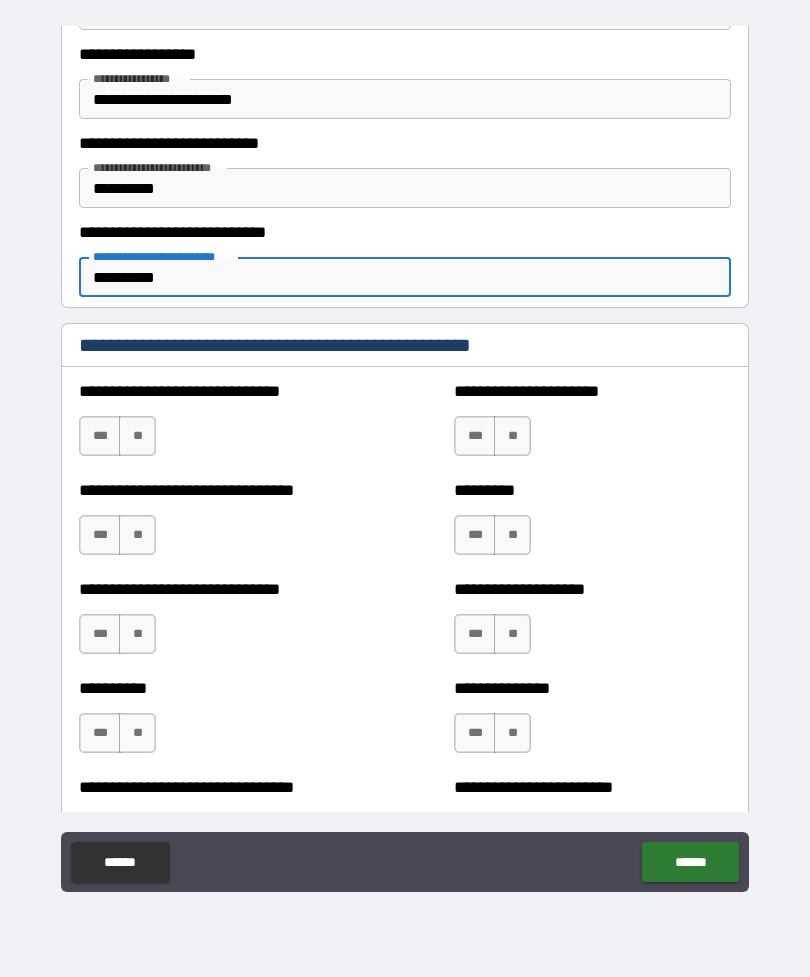 scroll, scrollTop: 5191, scrollLeft: 0, axis: vertical 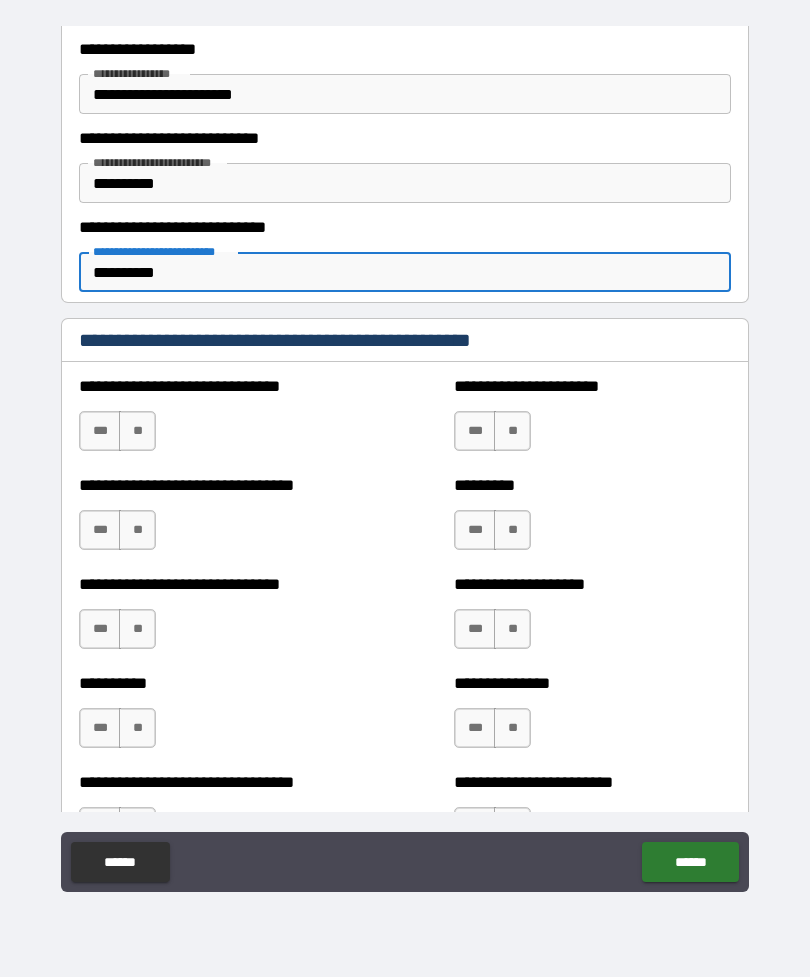 click on "**" at bounding box center (137, 431) 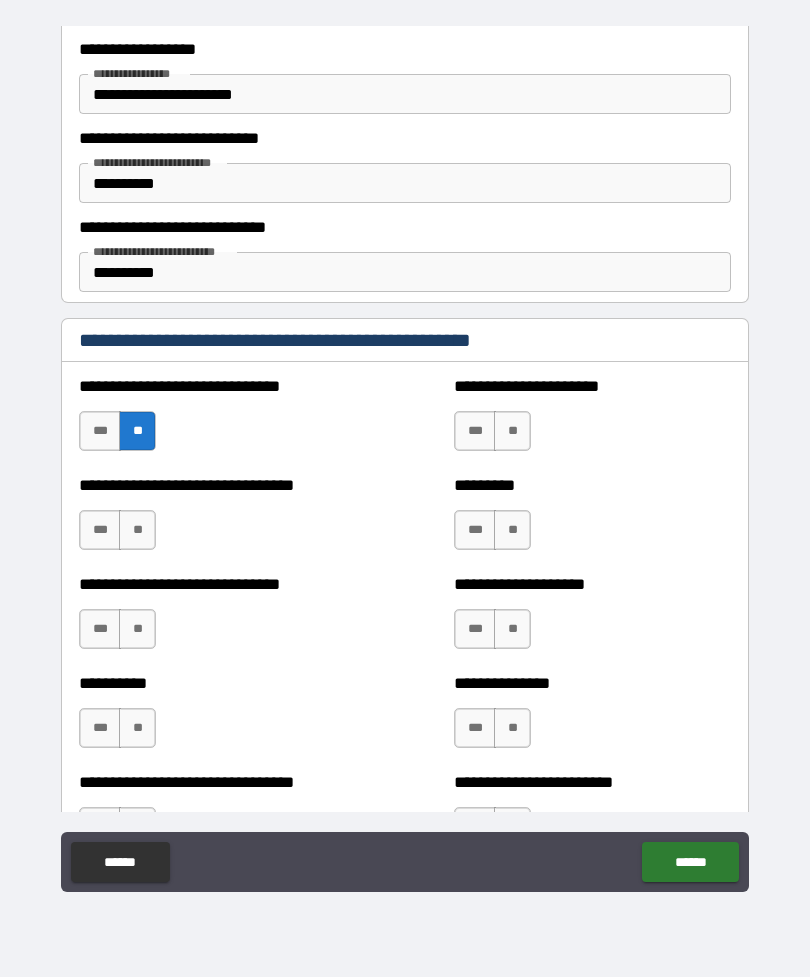 click on "**" at bounding box center (137, 530) 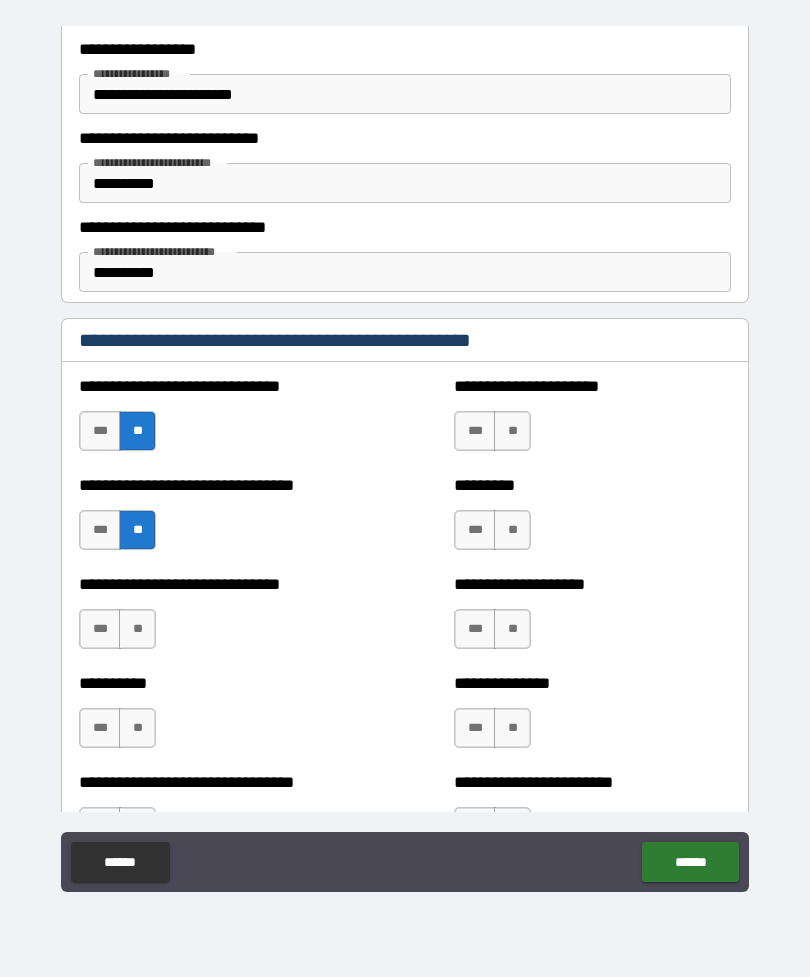 click on "**" at bounding box center [512, 431] 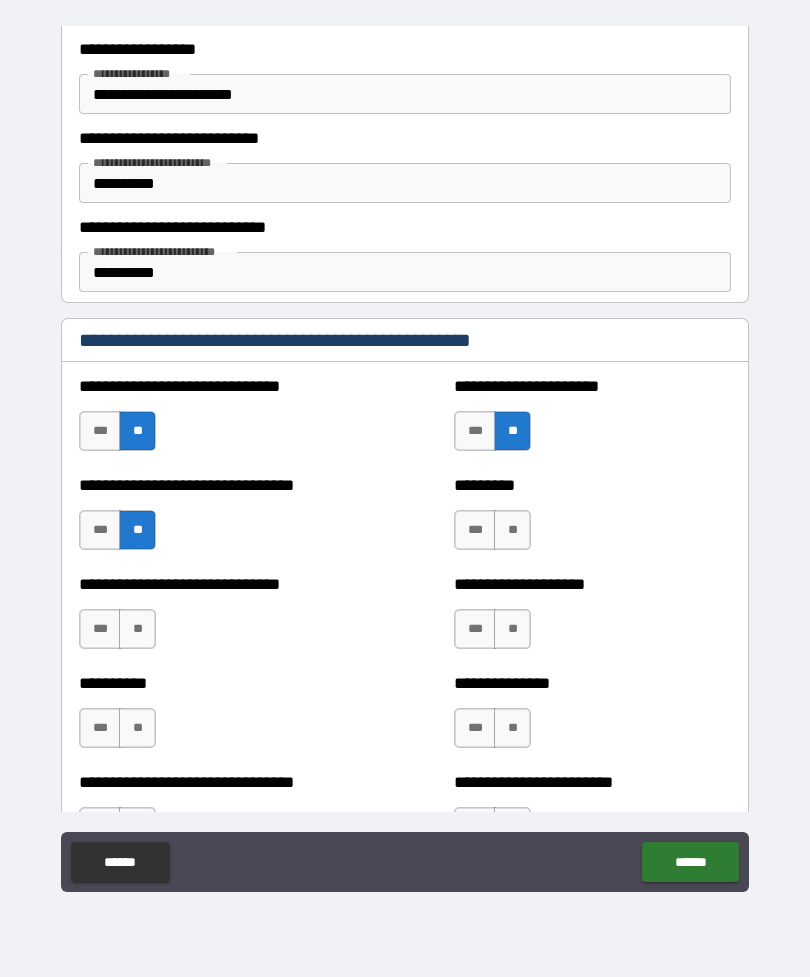 click on "***" at bounding box center [475, 629] 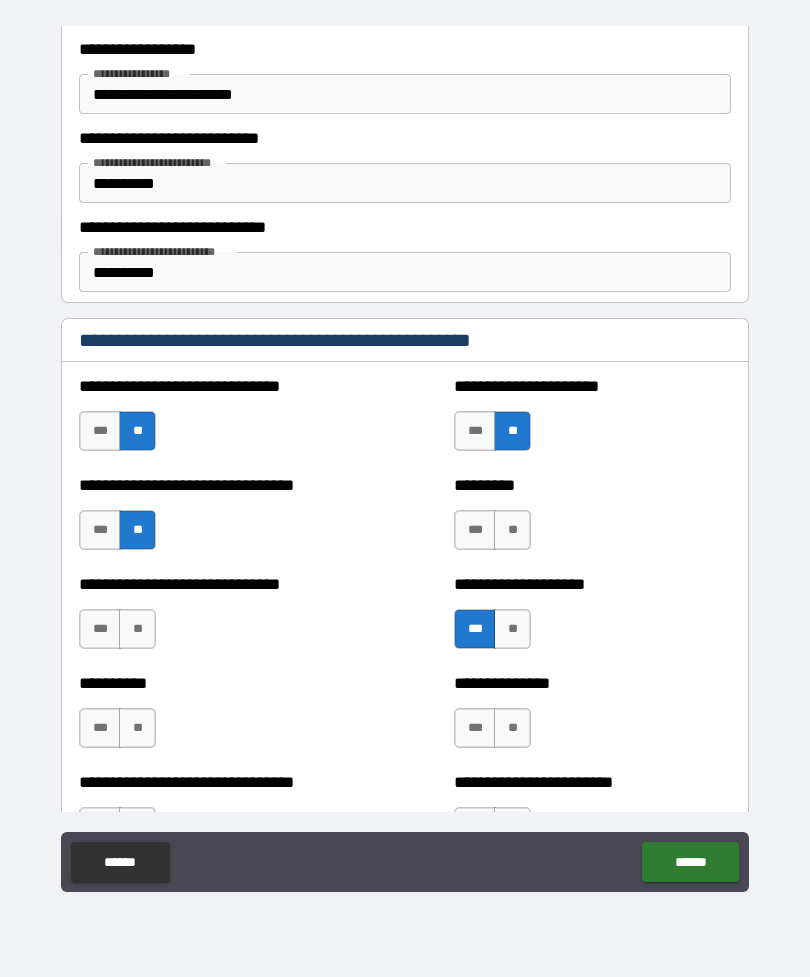 click on "**" at bounding box center [512, 530] 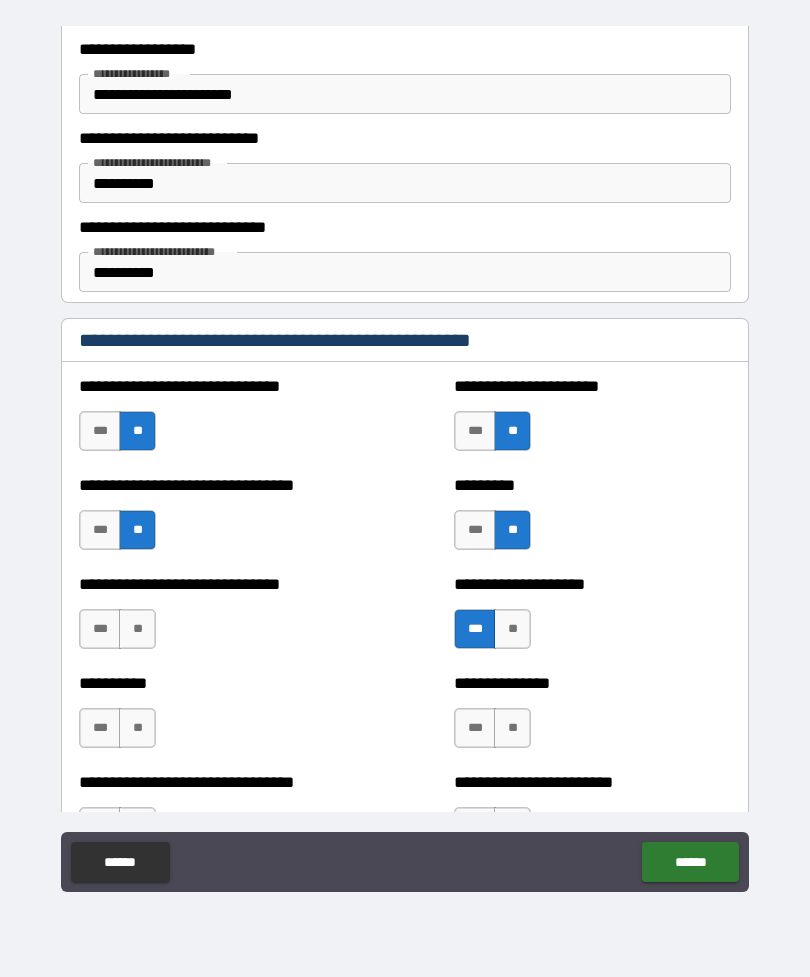 click on "**" at bounding box center (512, 728) 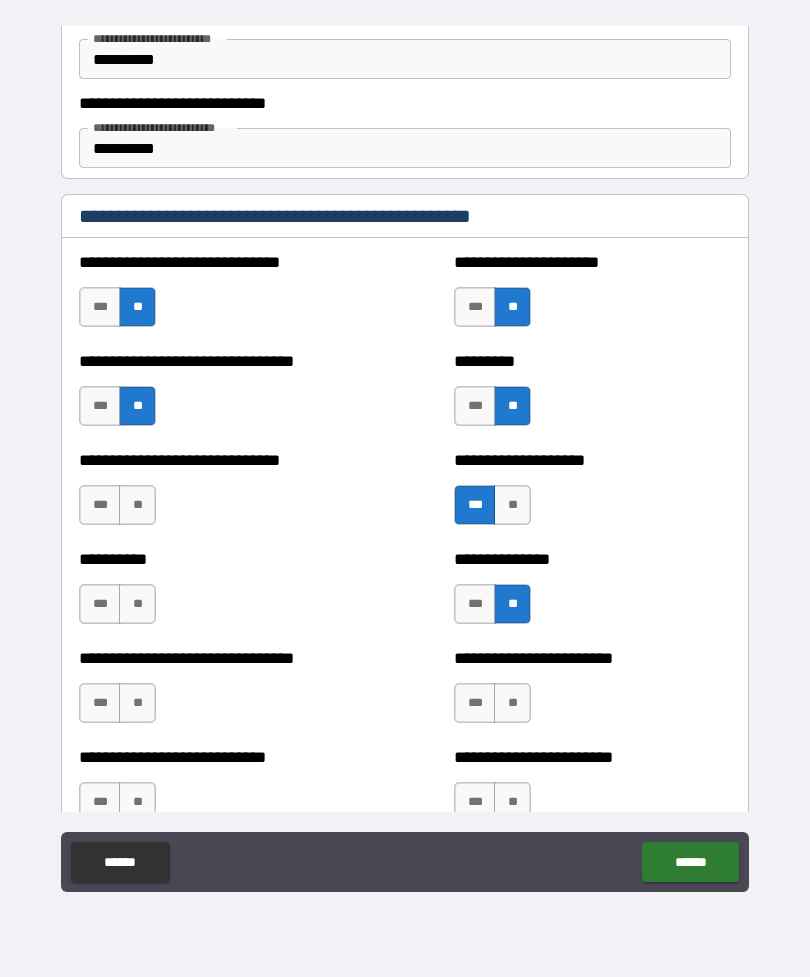 scroll, scrollTop: 5320, scrollLeft: 0, axis: vertical 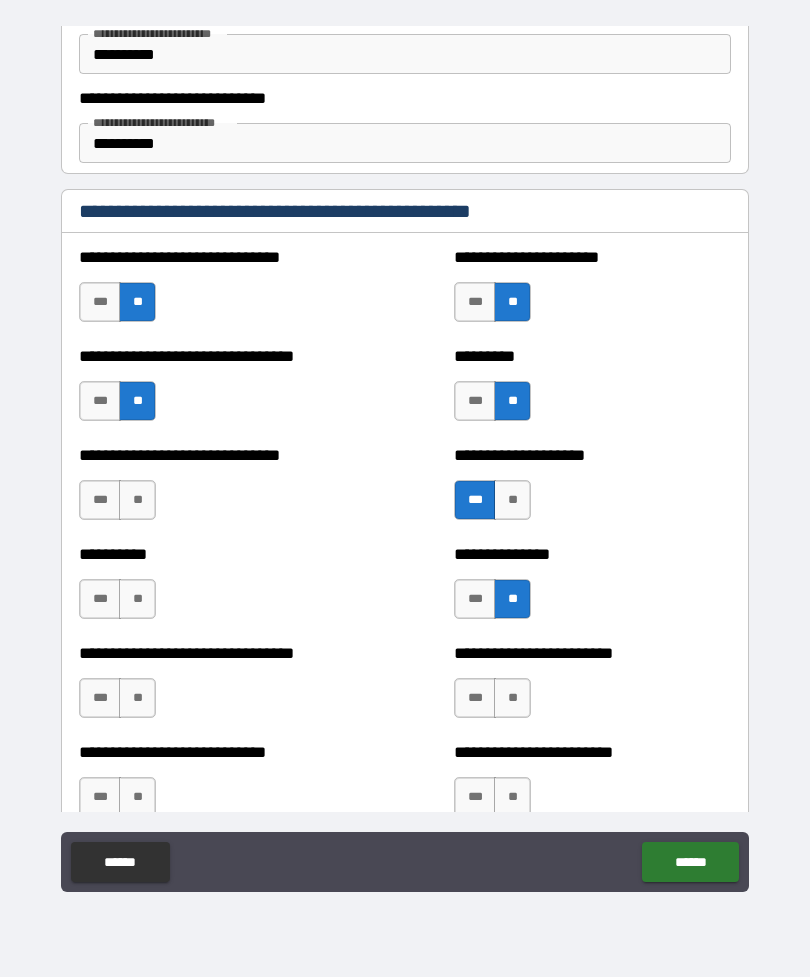 click on "**" at bounding box center (137, 698) 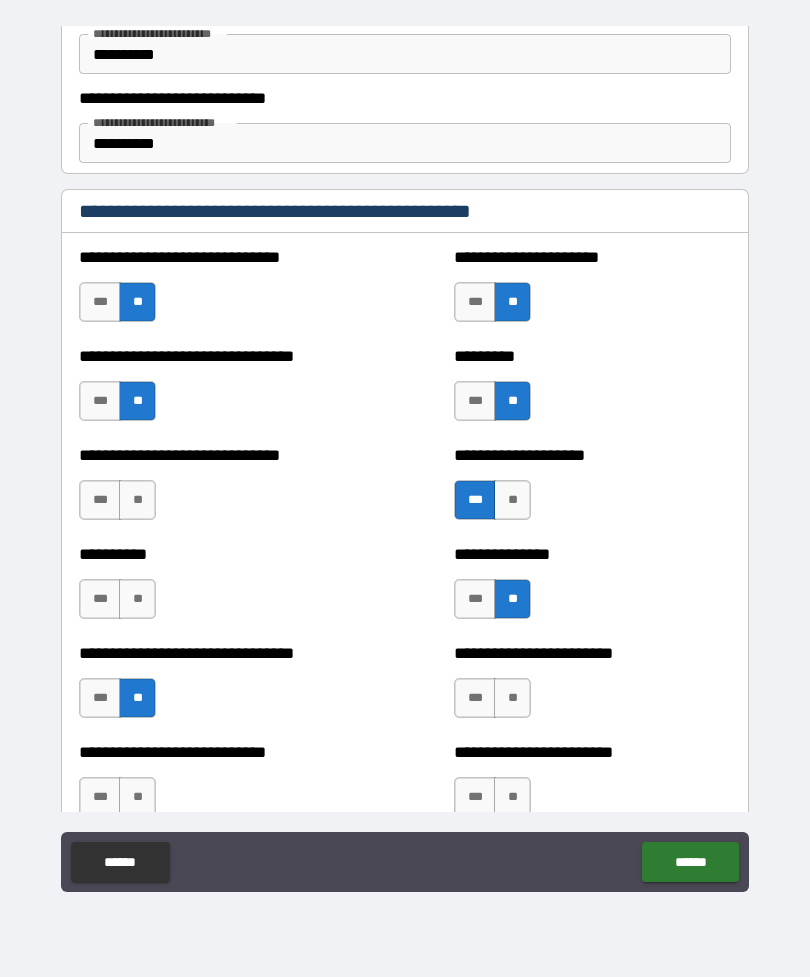 click on "***" at bounding box center (100, 599) 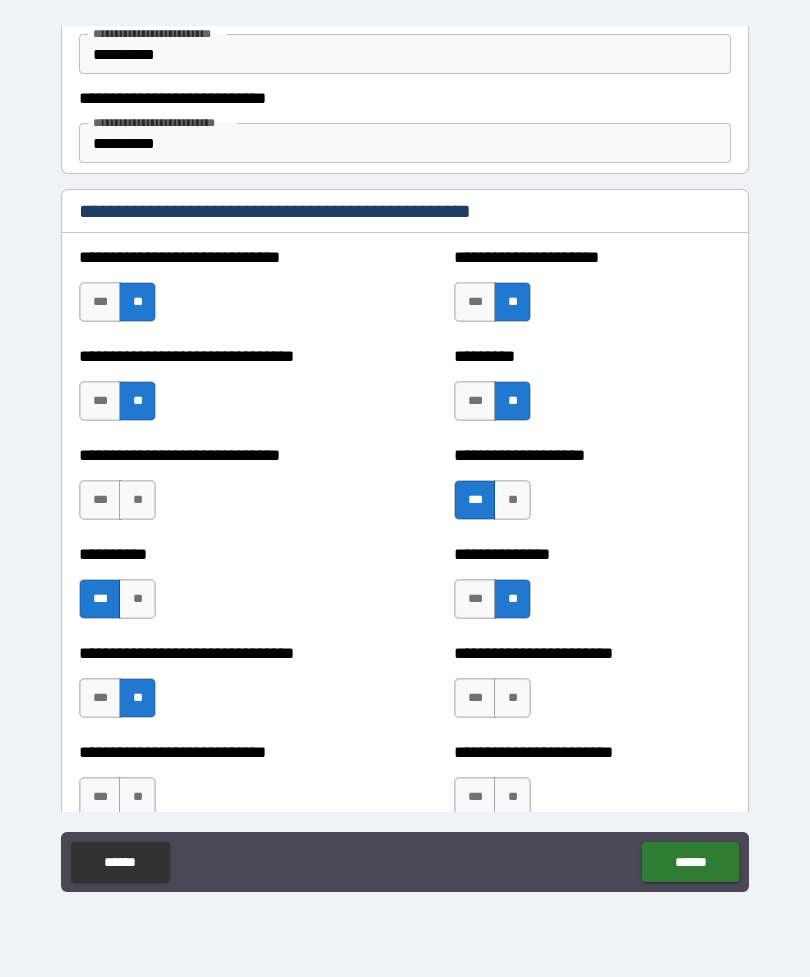 click on "***" at bounding box center (100, 500) 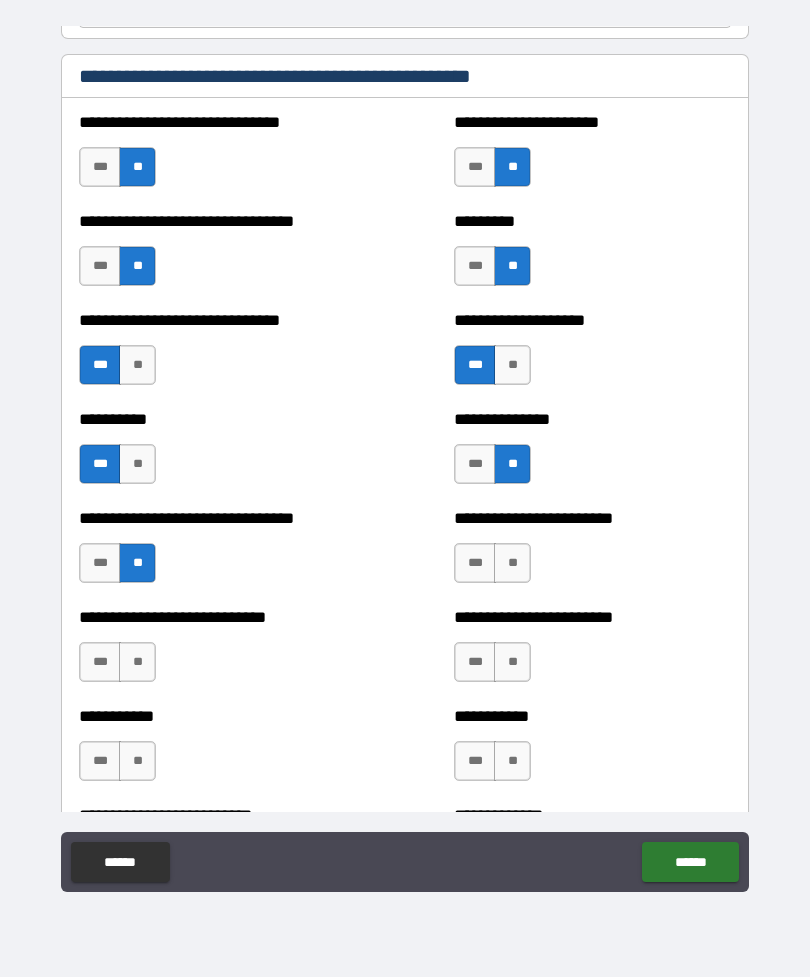 scroll, scrollTop: 5456, scrollLeft: 0, axis: vertical 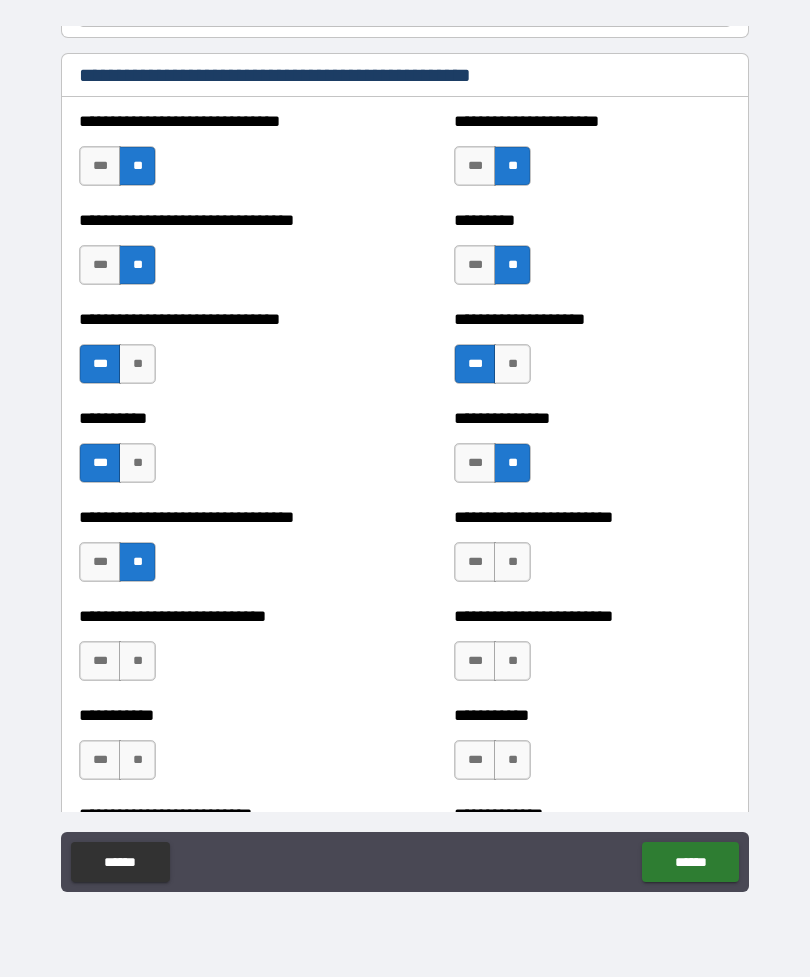 click on "***" at bounding box center [475, 562] 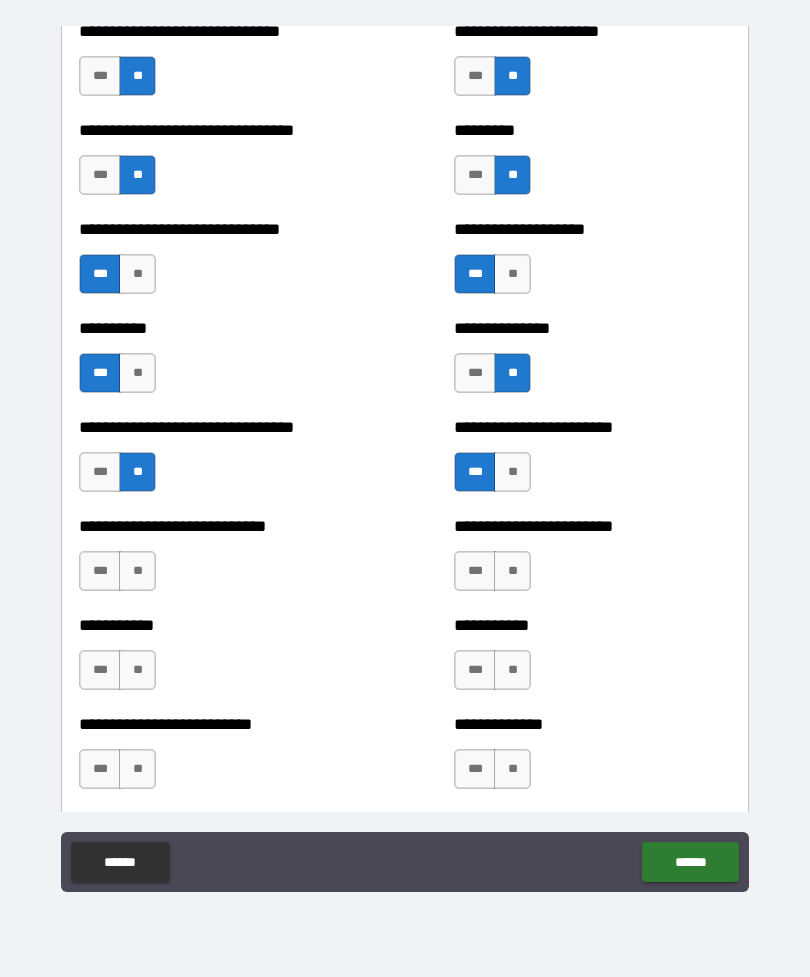 scroll, scrollTop: 5547, scrollLeft: 0, axis: vertical 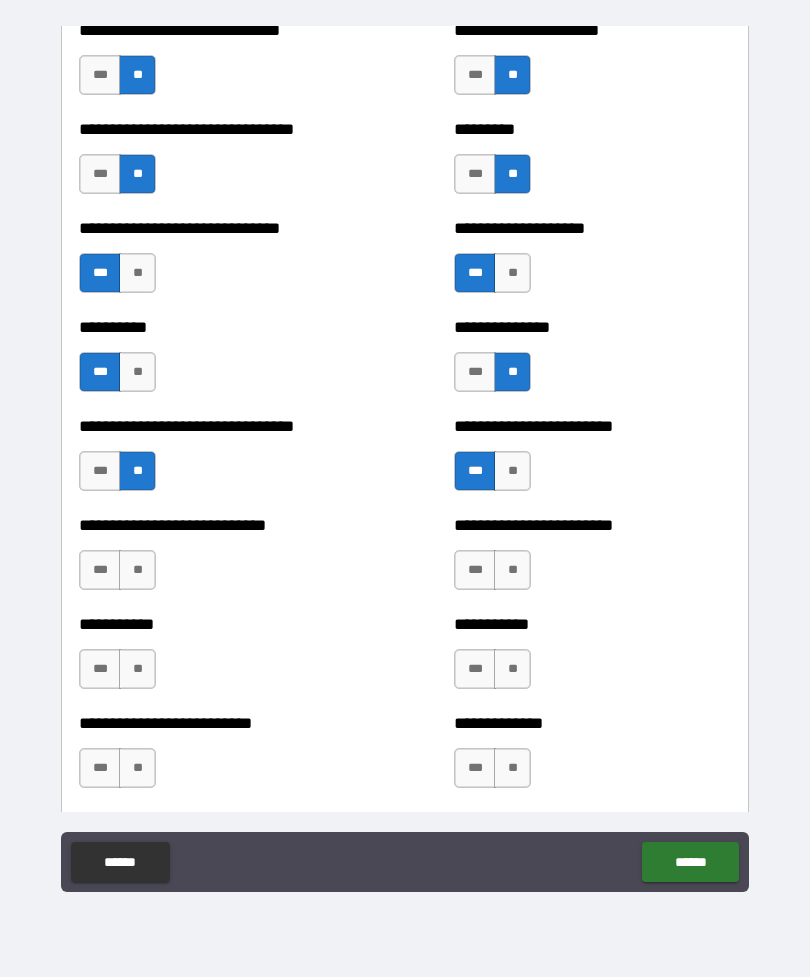click on "**" at bounding box center (512, 570) 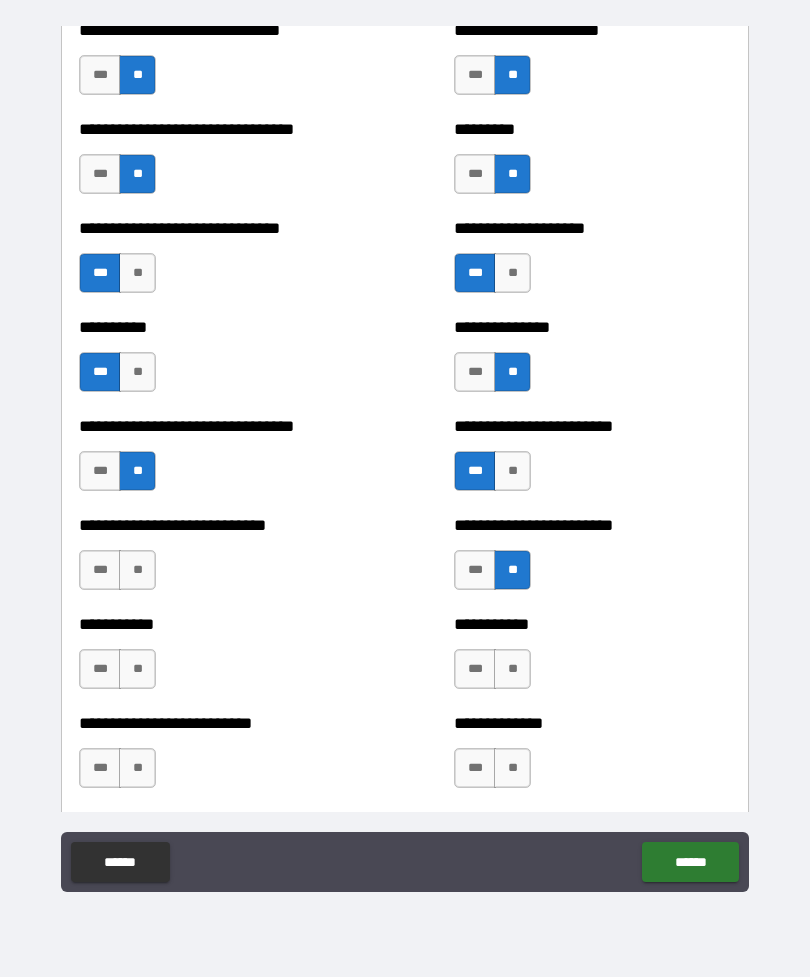 click on "***" at bounding box center (475, 768) 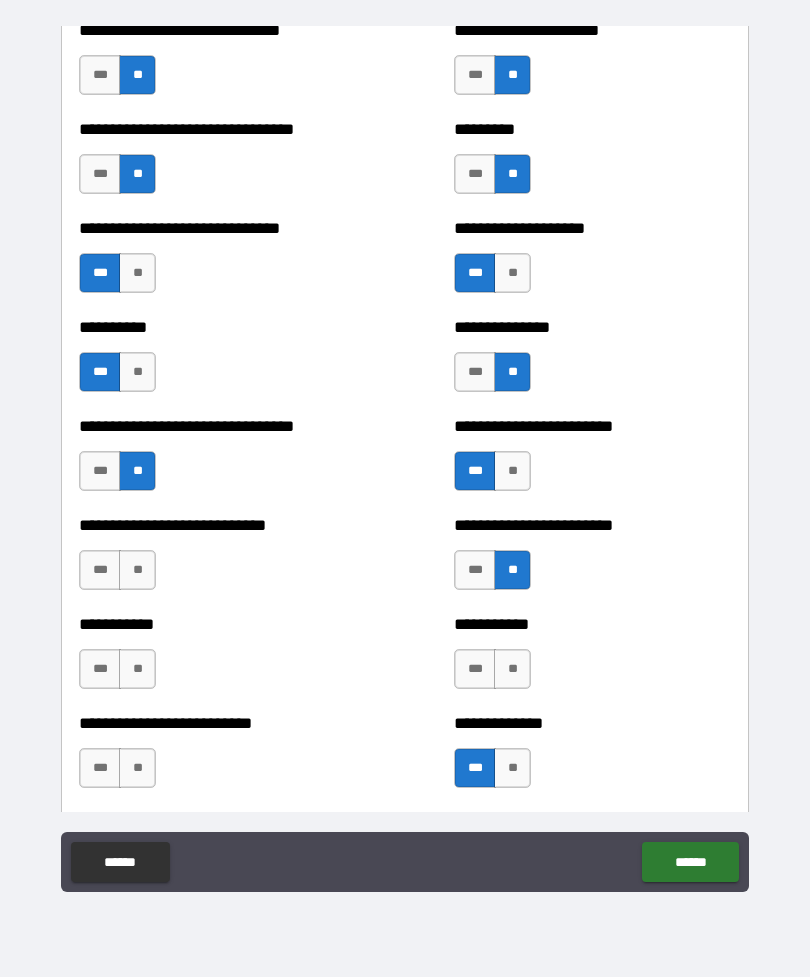click on "**" at bounding box center (512, 669) 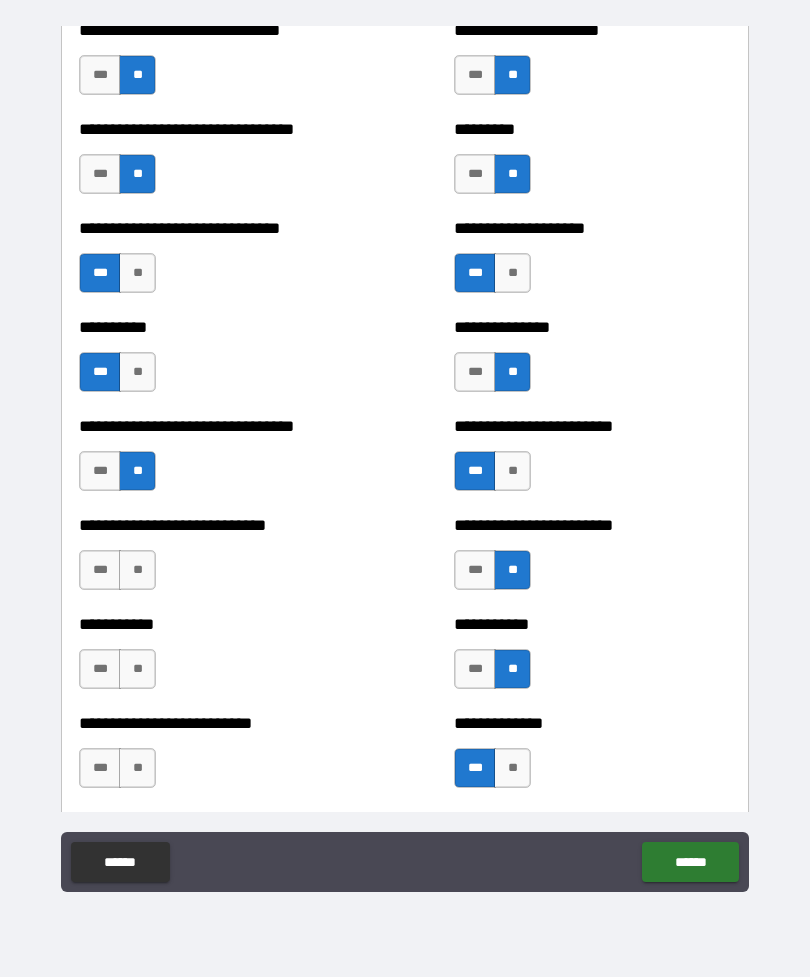 click on "**" at bounding box center (137, 768) 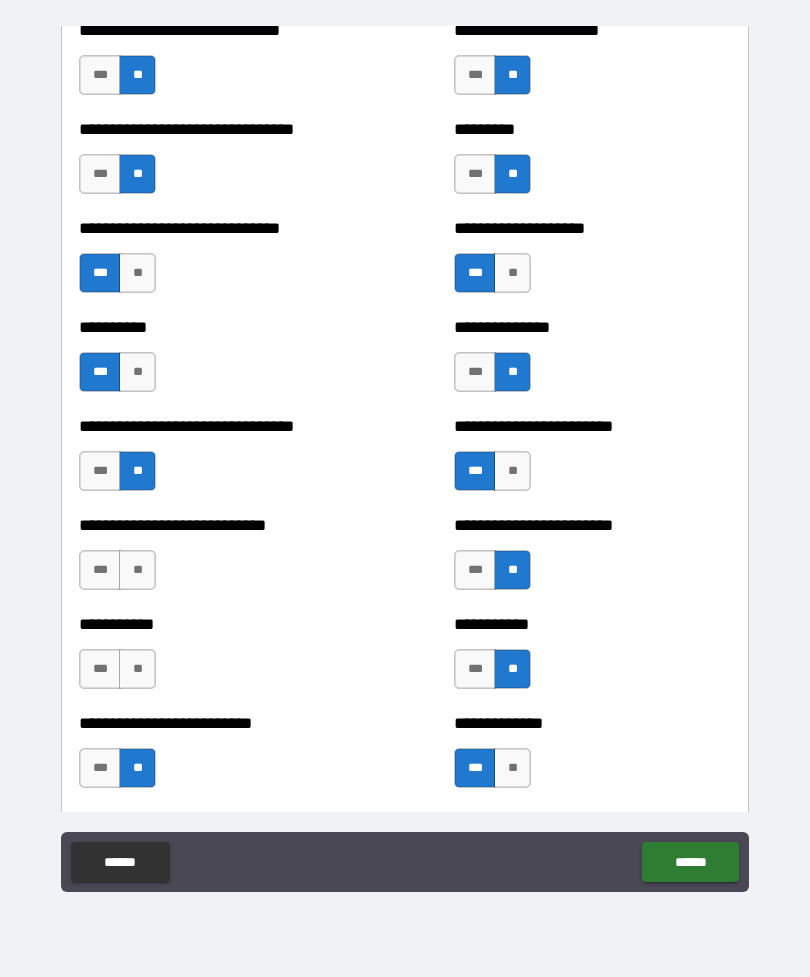 click on "**" at bounding box center [137, 570] 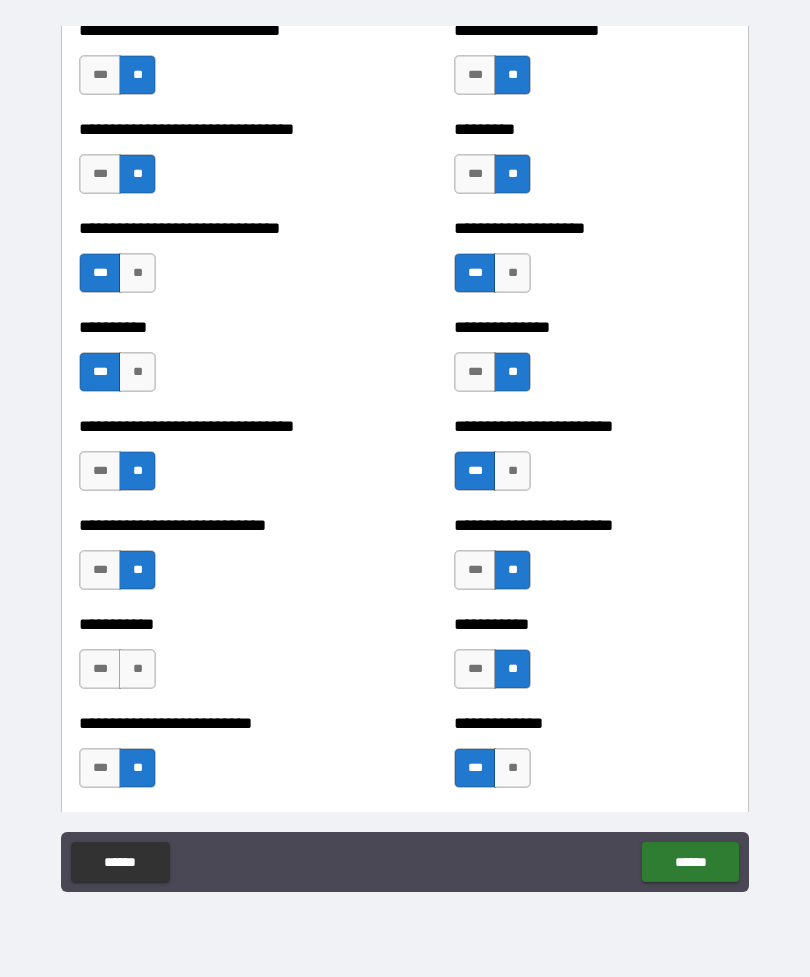 click on "**" at bounding box center [137, 669] 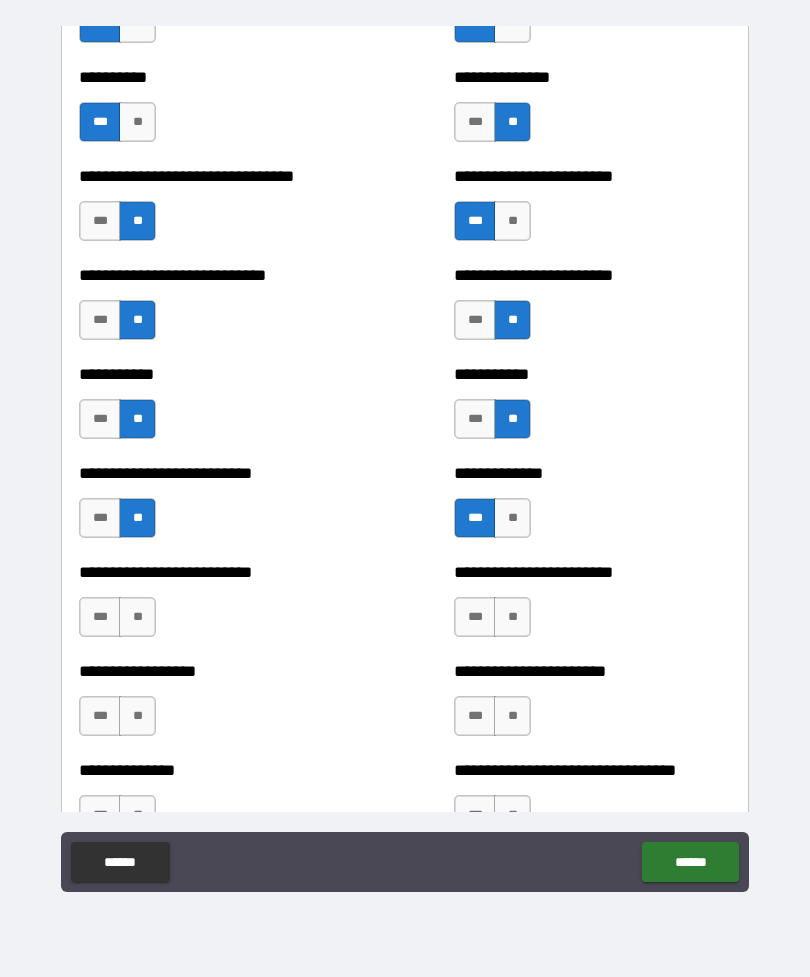 scroll, scrollTop: 5798, scrollLeft: 0, axis: vertical 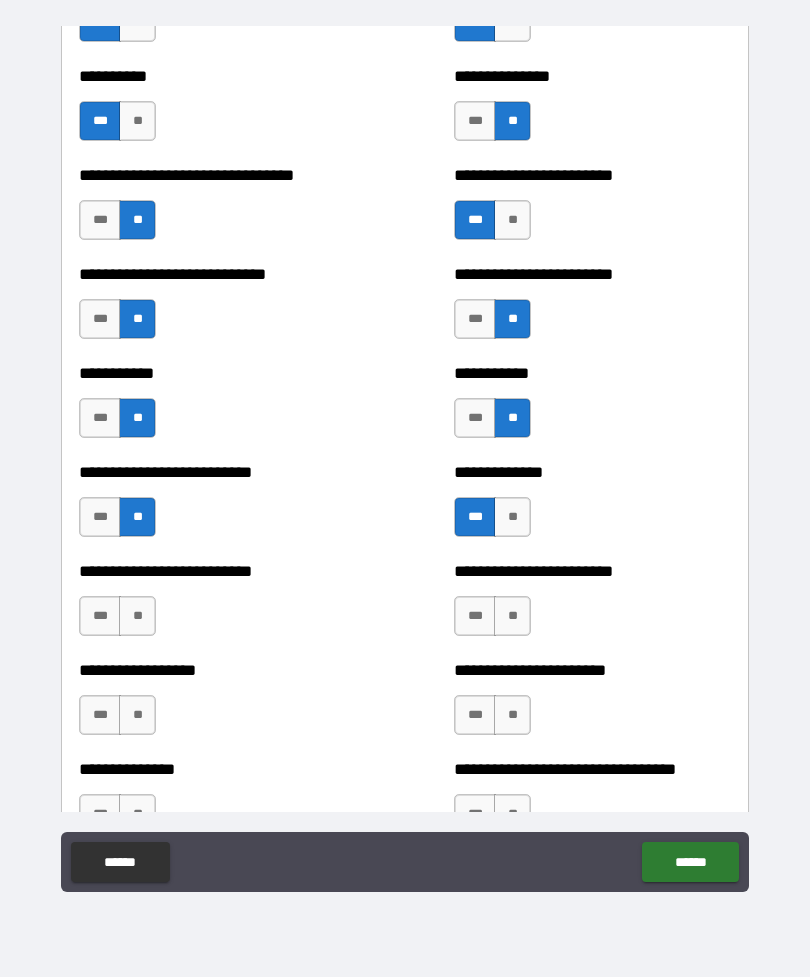 click on "***" at bounding box center (100, 616) 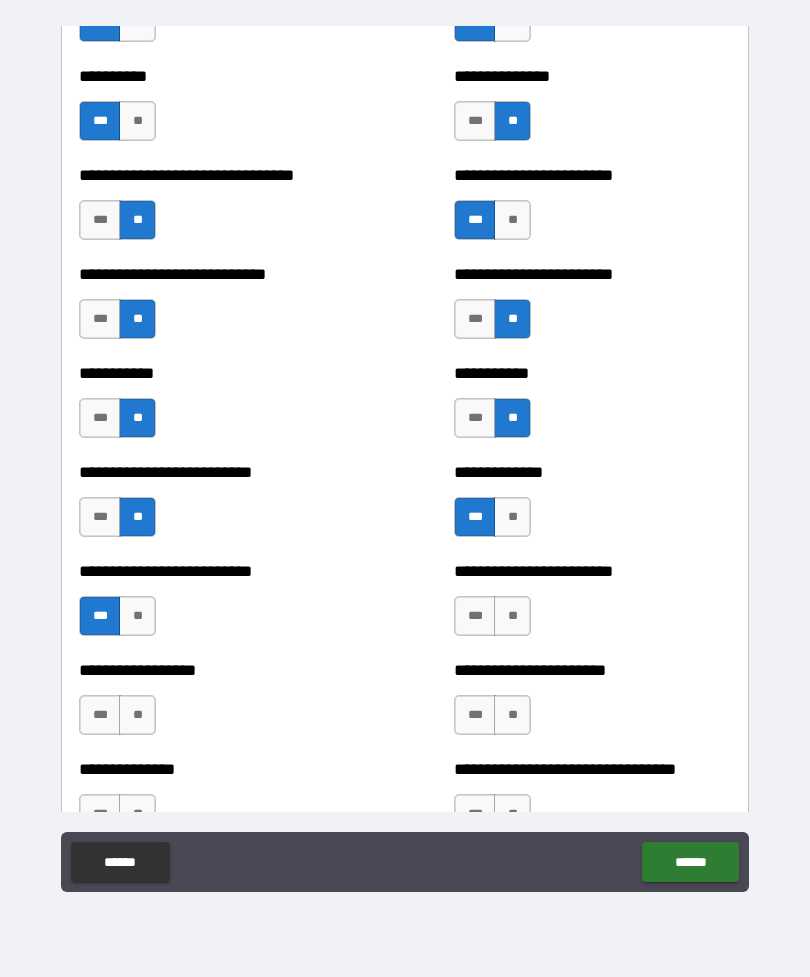 click on "**" at bounding box center [137, 715] 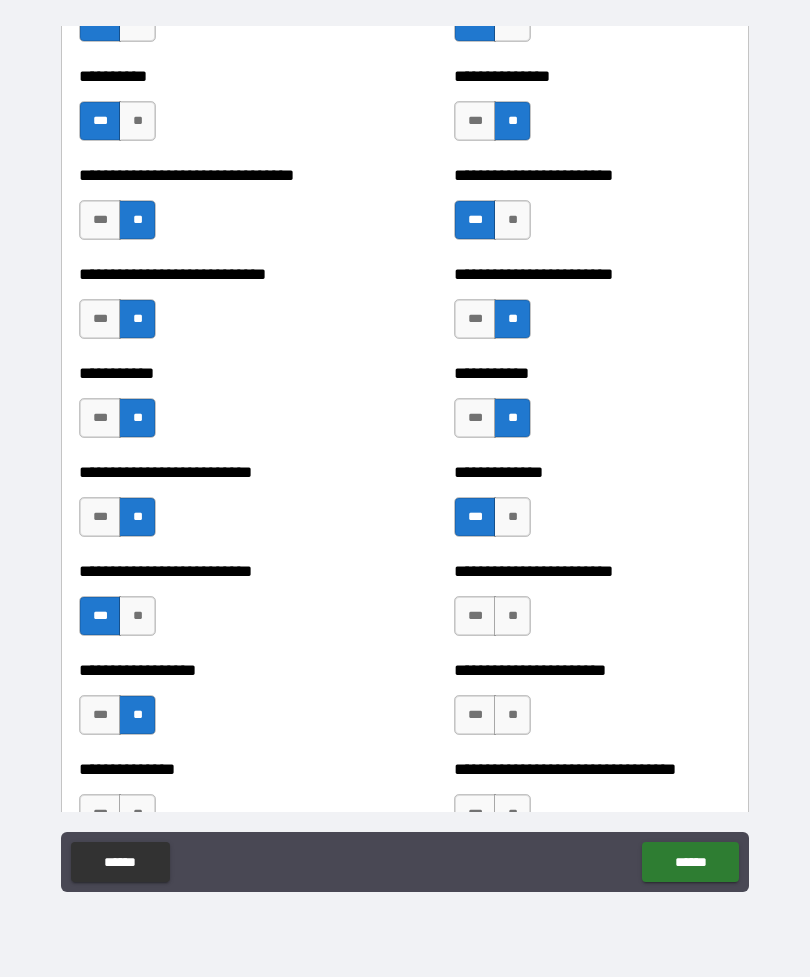 click on "**" at bounding box center [512, 616] 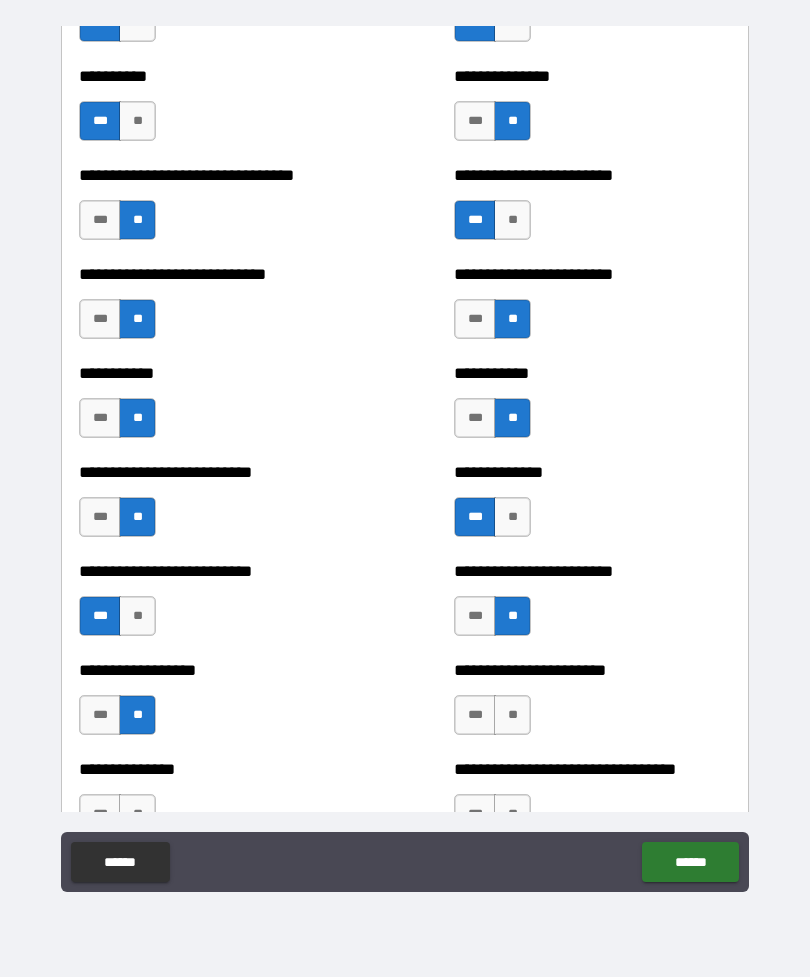 click on "***" at bounding box center (475, 616) 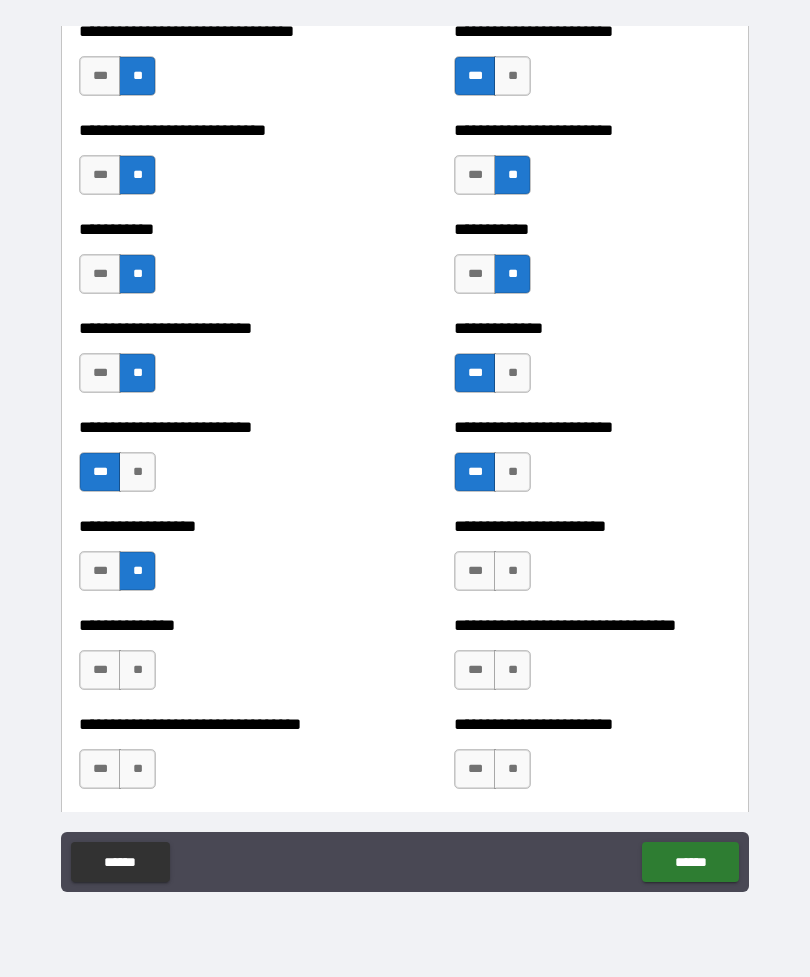 scroll, scrollTop: 5944, scrollLeft: 0, axis: vertical 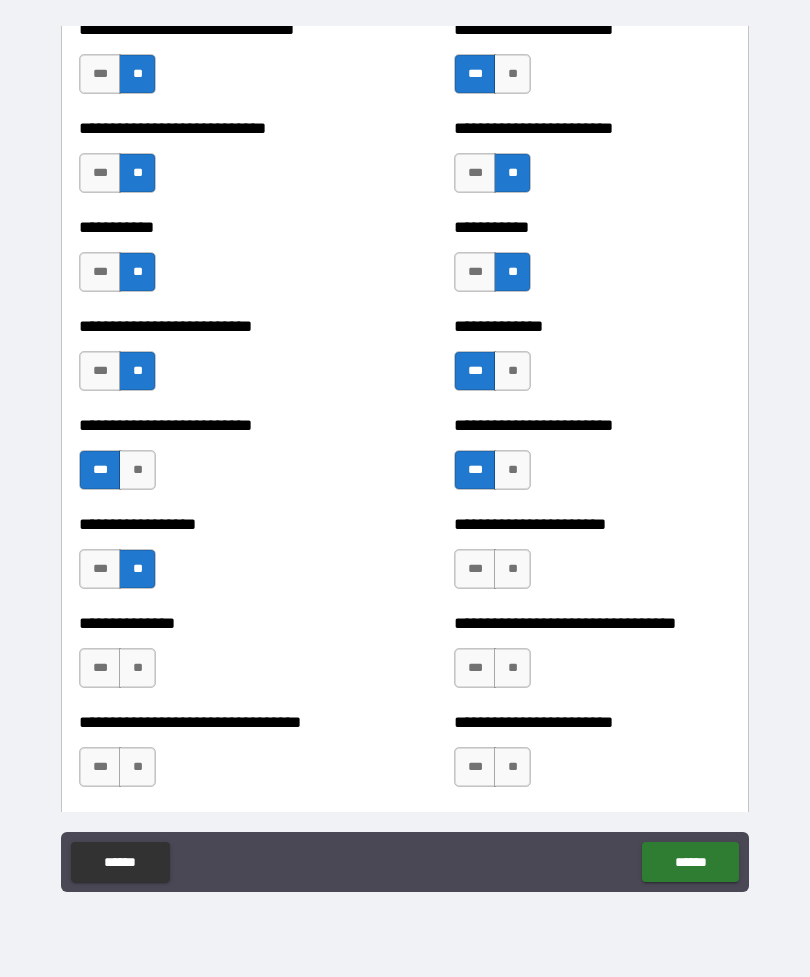 click on "**" at bounding box center [512, 569] 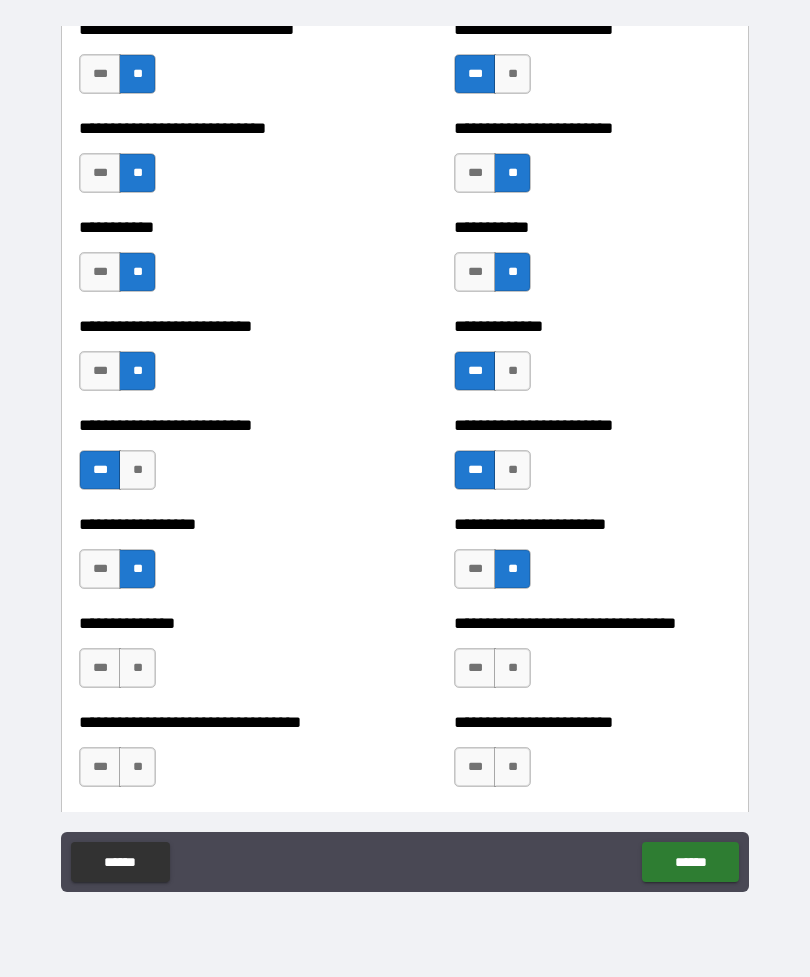 click on "***" at bounding box center (475, 668) 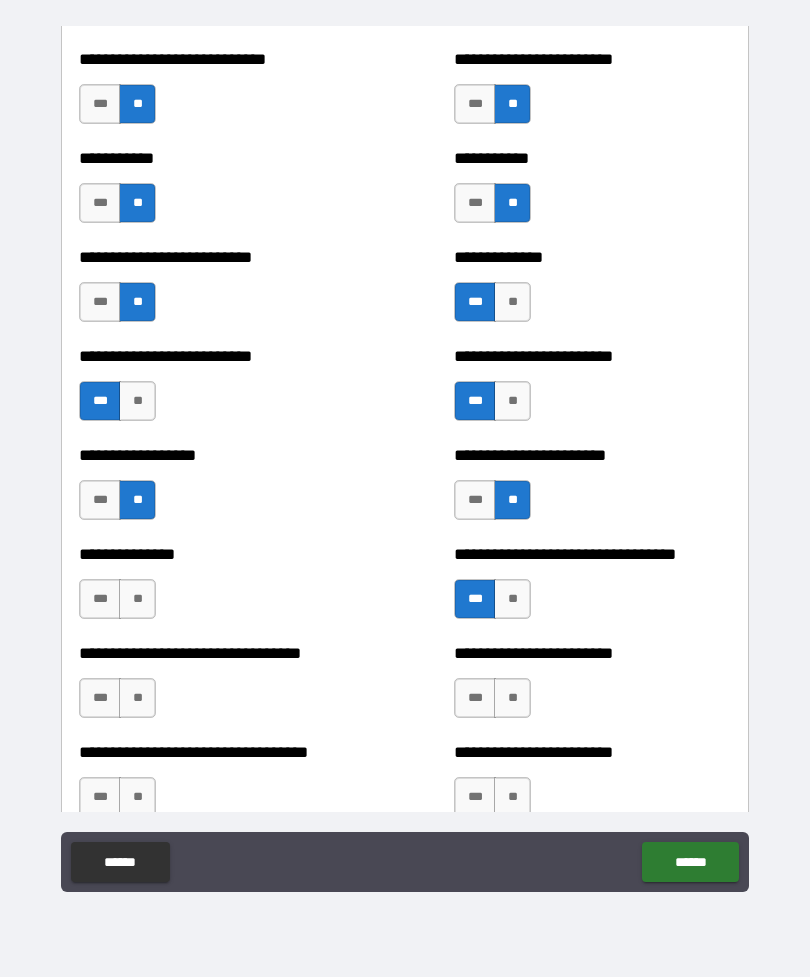 scroll, scrollTop: 6014, scrollLeft: 0, axis: vertical 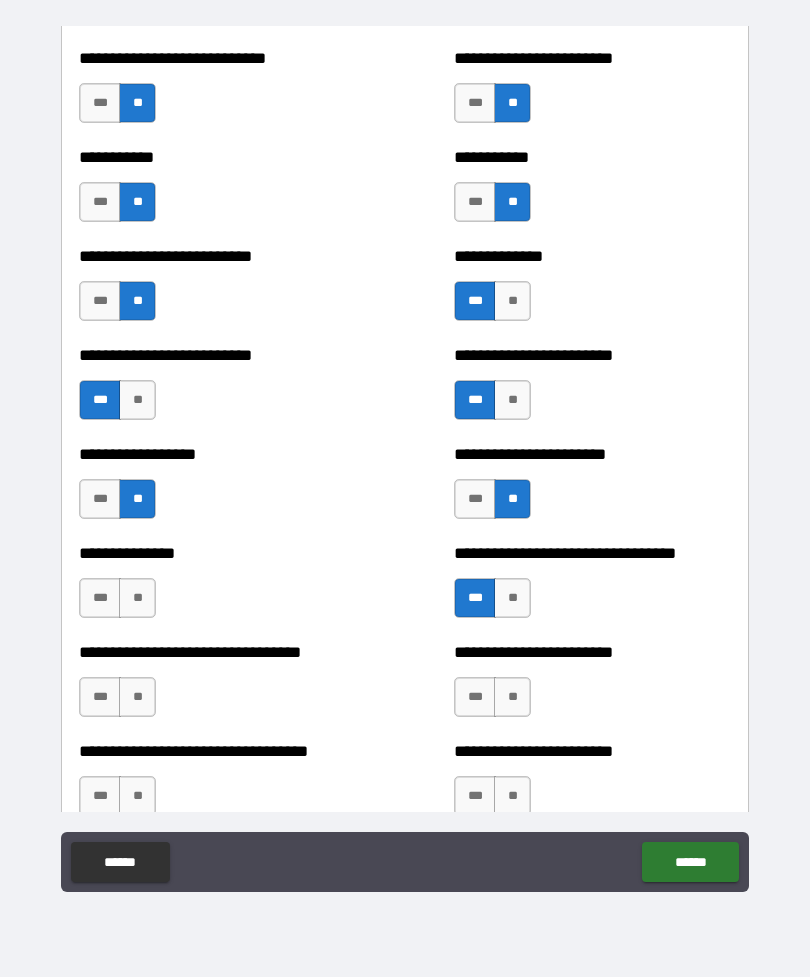 click on "***" at bounding box center [100, 598] 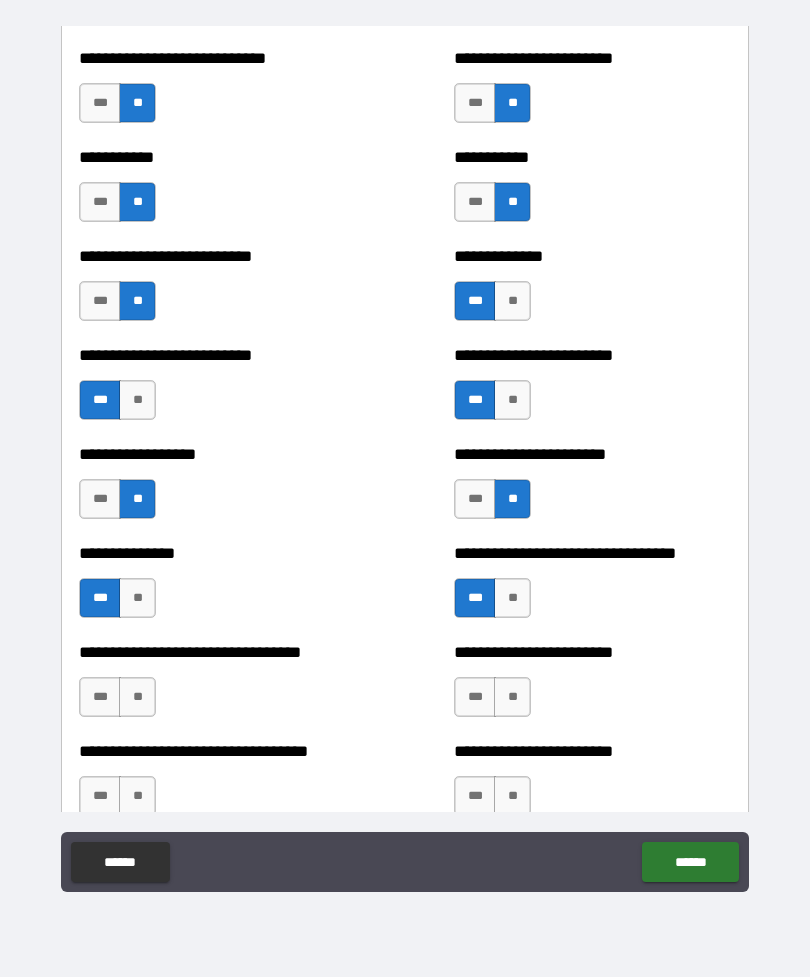click on "**" at bounding box center [137, 697] 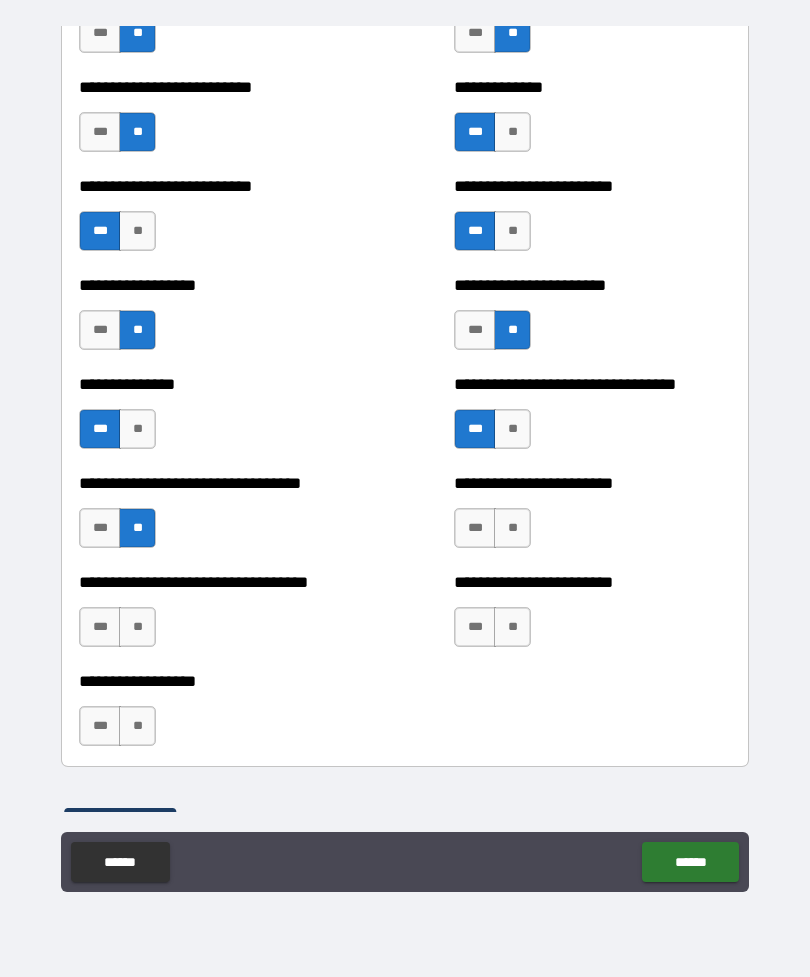 scroll, scrollTop: 6187, scrollLeft: 0, axis: vertical 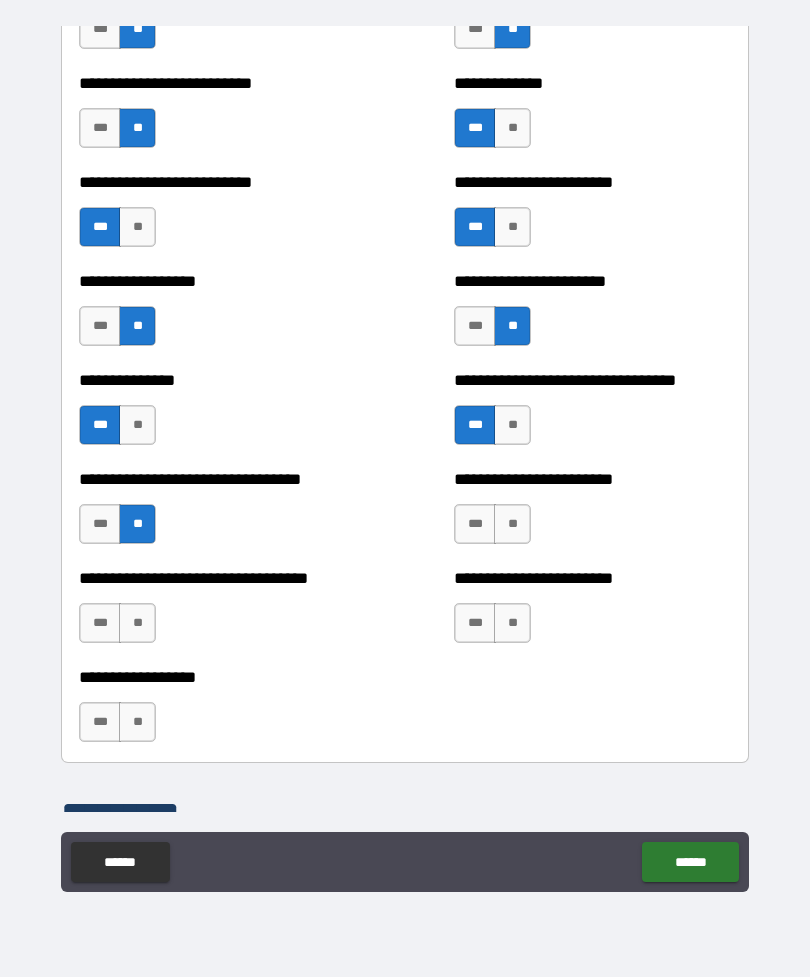 click on "**" at bounding box center [137, 623] 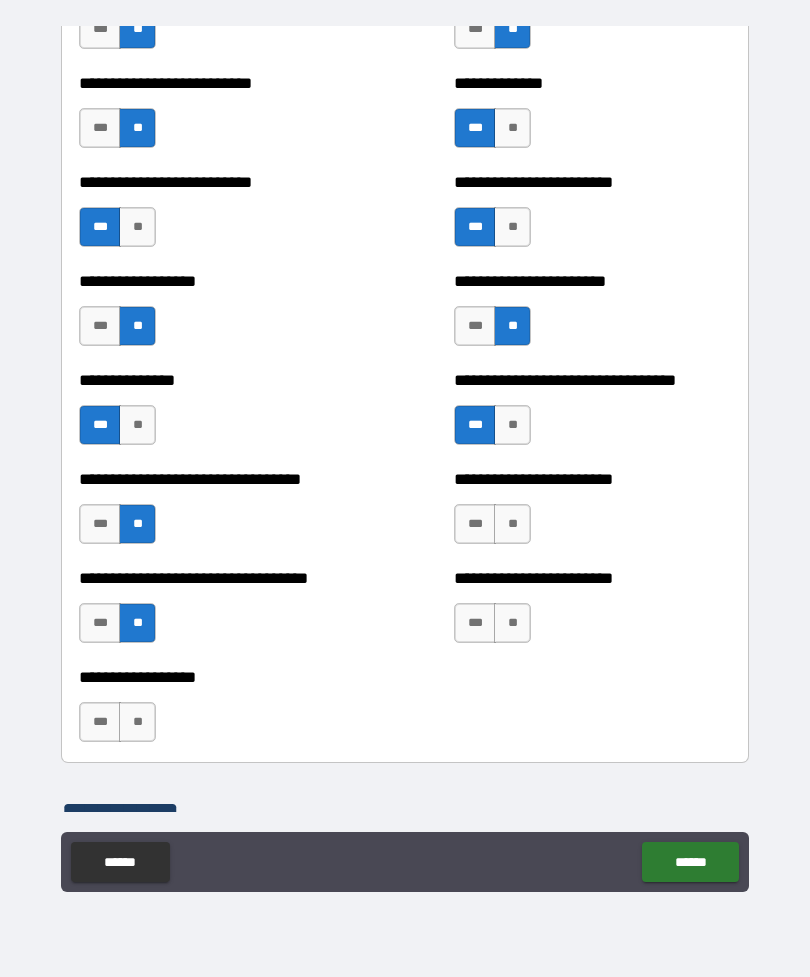 click on "**" at bounding box center [137, 722] 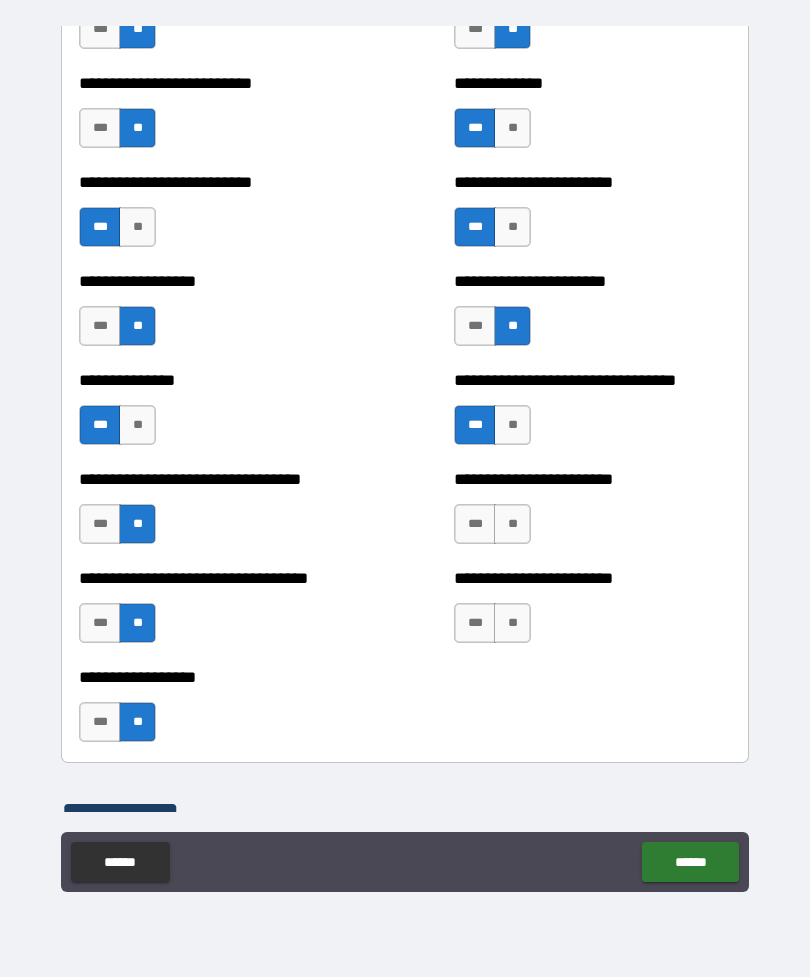 click on "**" at bounding box center (512, 623) 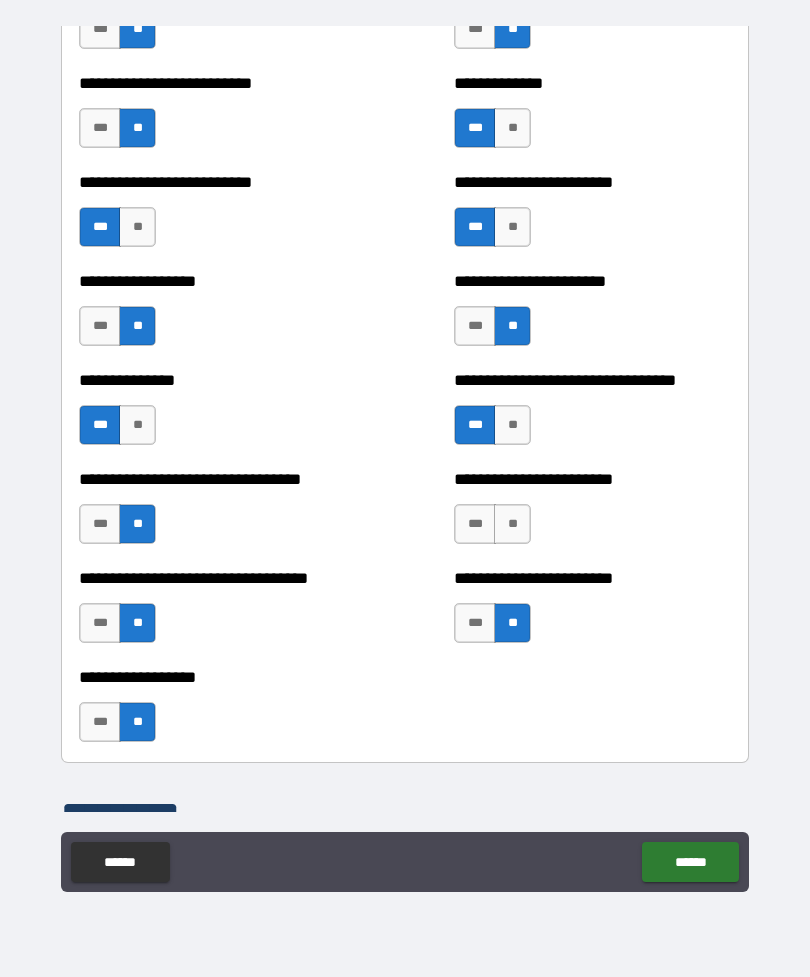click on "**" at bounding box center [512, 524] 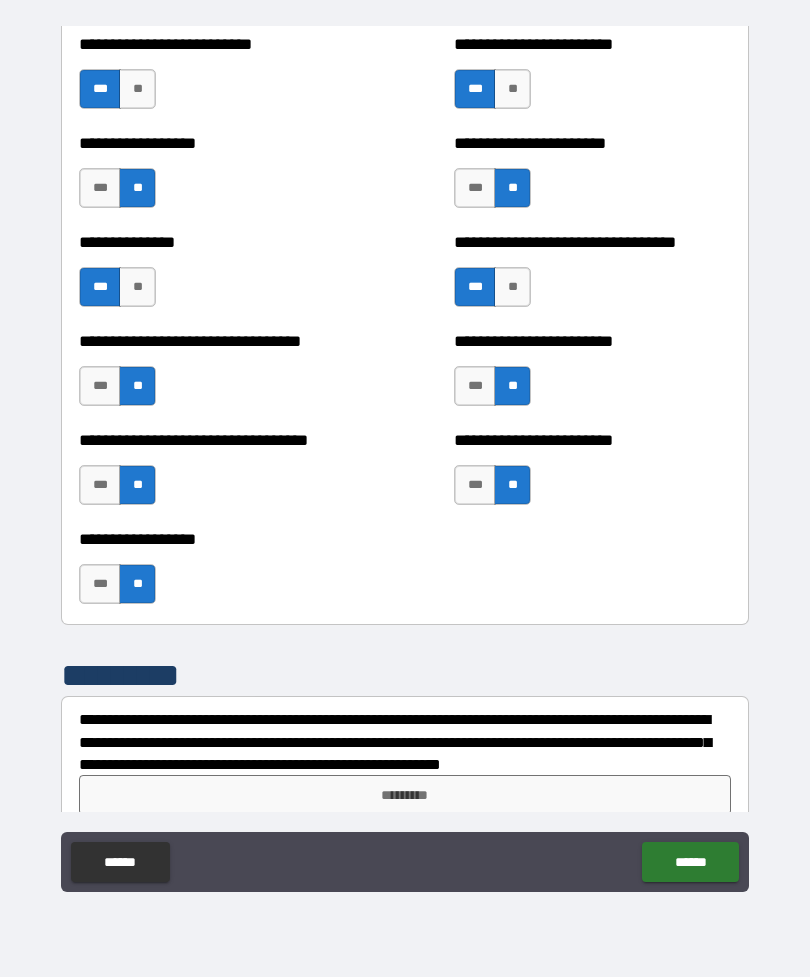 scroll, scrollTop: 6332, scrollLeft: 0, axis: vertical 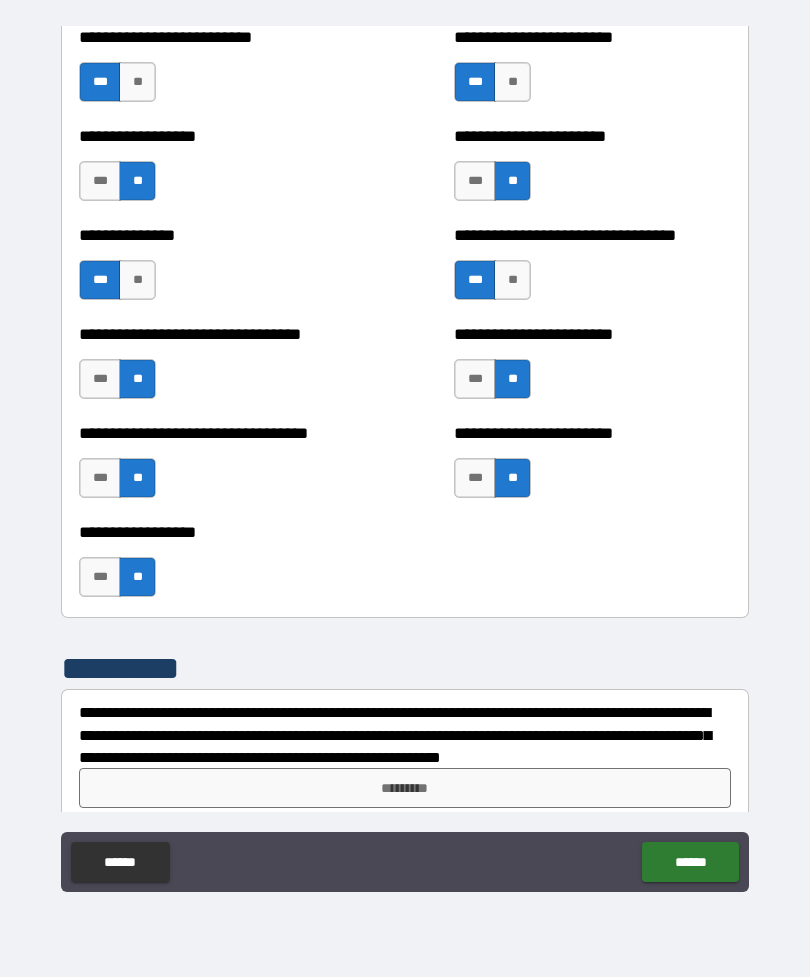 click on "***" at bounding box center (475, 379) 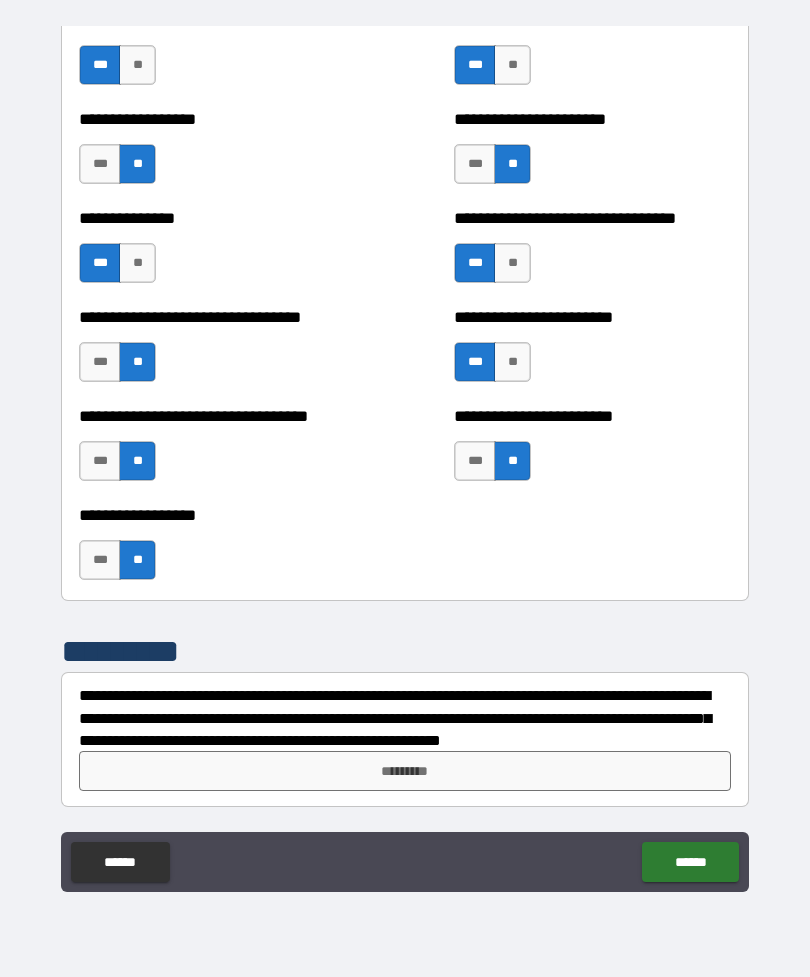 scroll, scrollTop: 6349, scrollLeft: 0, axis: vertical 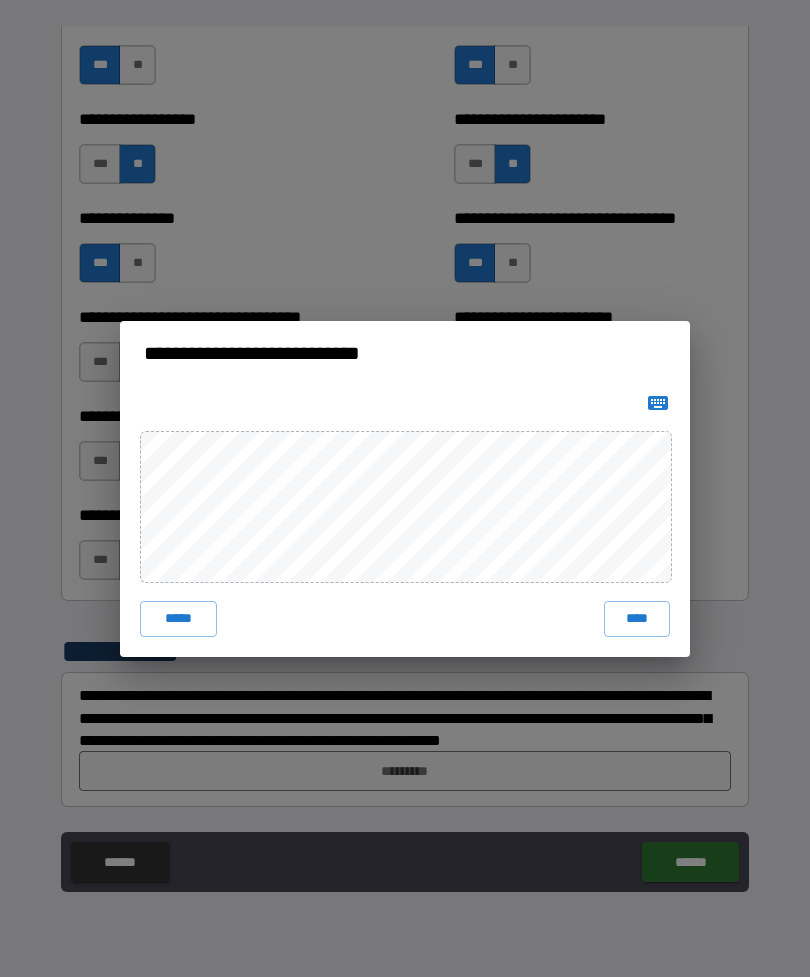 click on "*****" at bounding box center [178, 619] 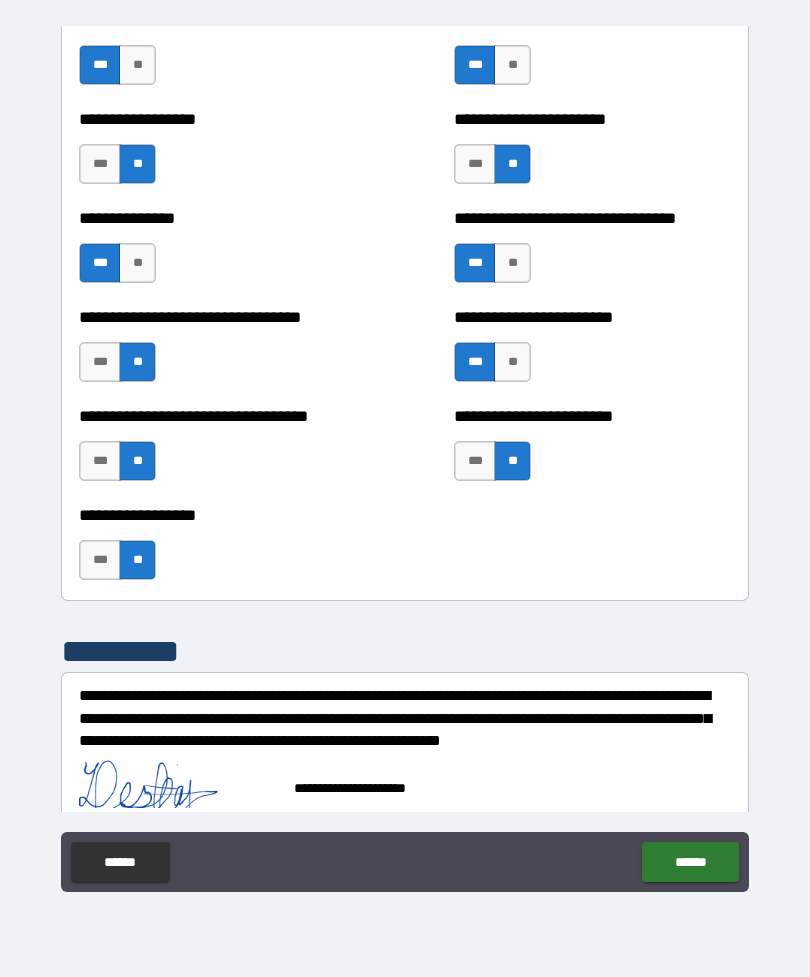 click at bounding box center (179, 779) 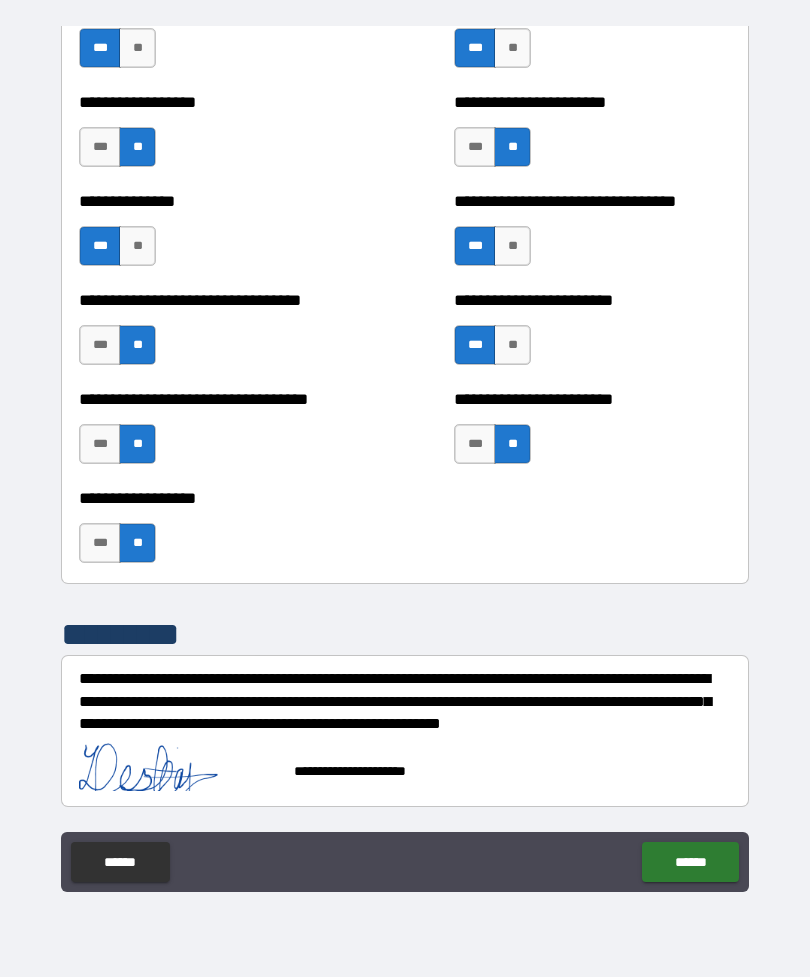 scroll, scrollTop: 6371, scrollLeft: 0, axis: vertical 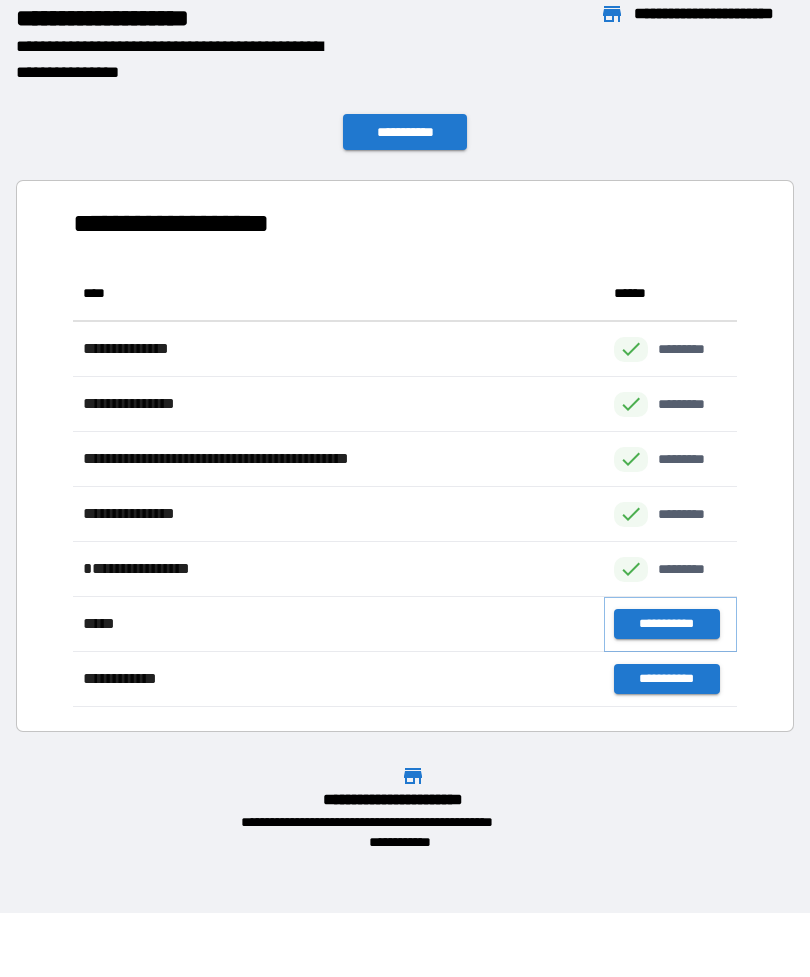 click on "**********" at bounding box center [666, 624] 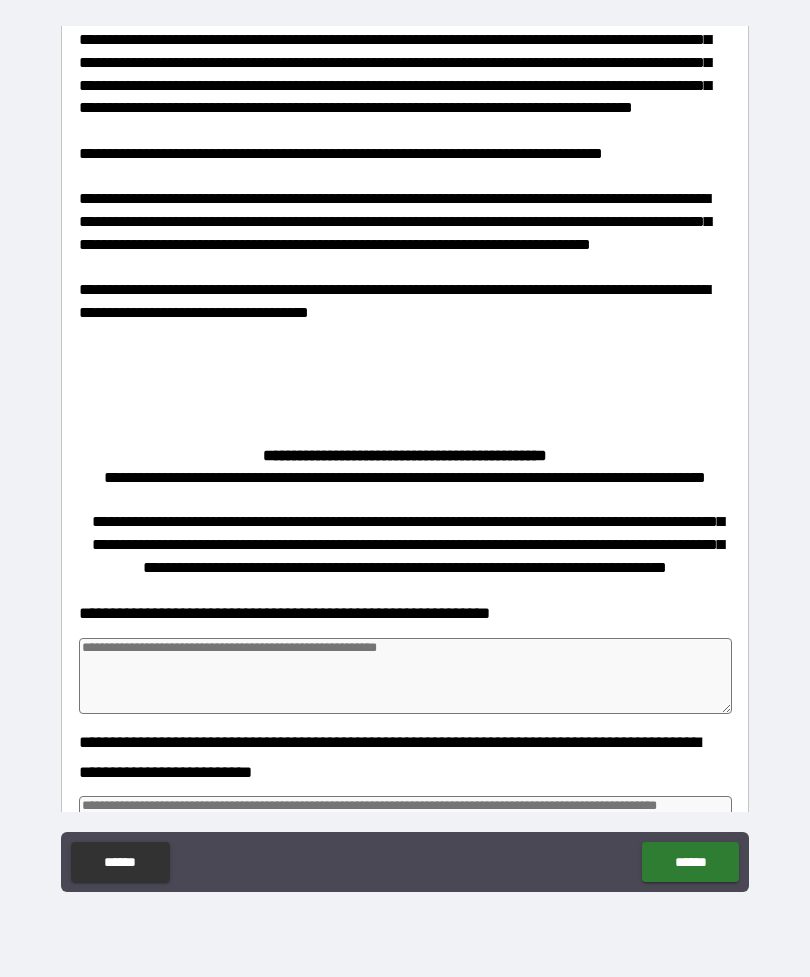 scroll, scrollTop: 643, scrollLeft: 0, axis: vertical 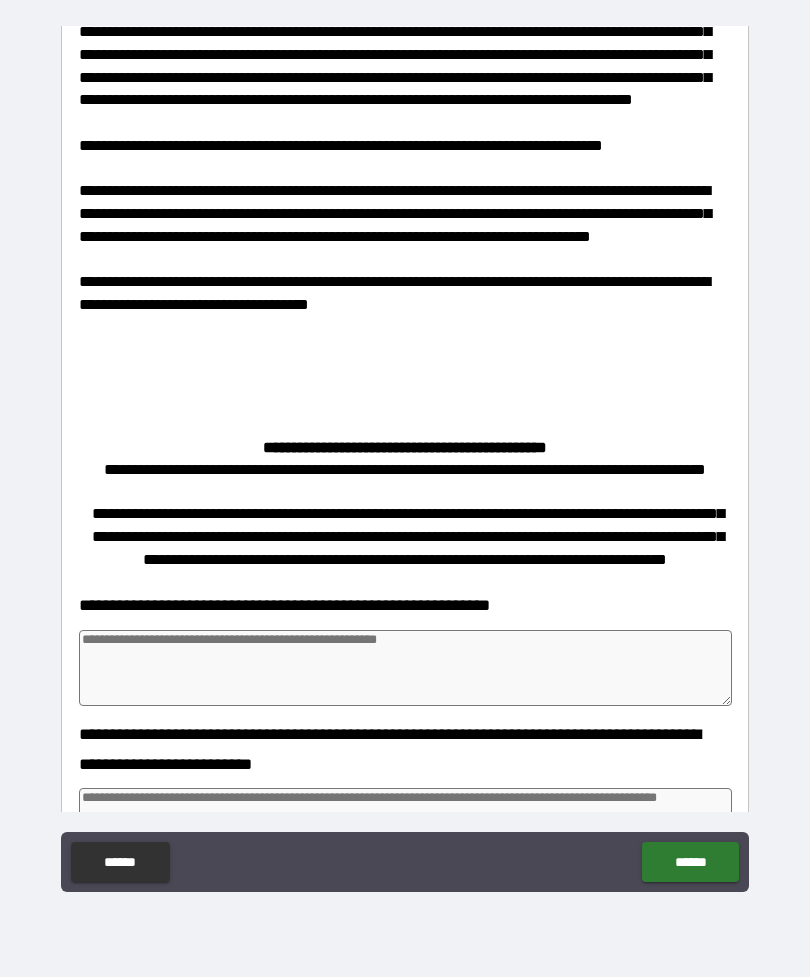 click at bounding box center [405, 668] 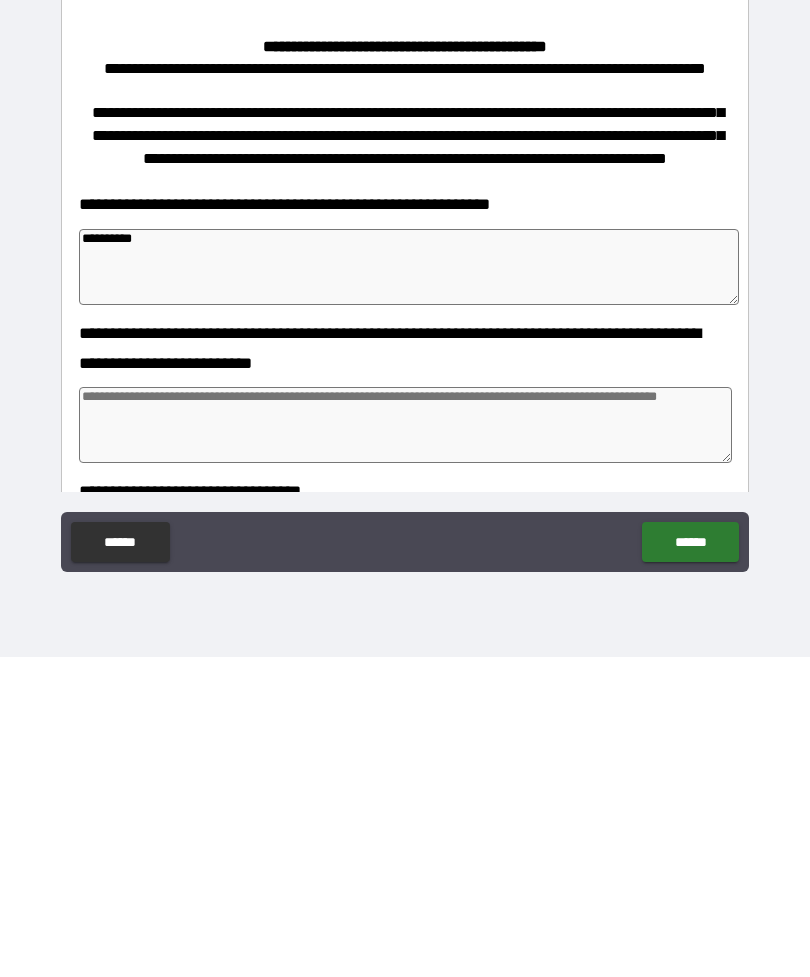 scroll, scrollTop: 742, scrollLeft: 0, axis: vertical 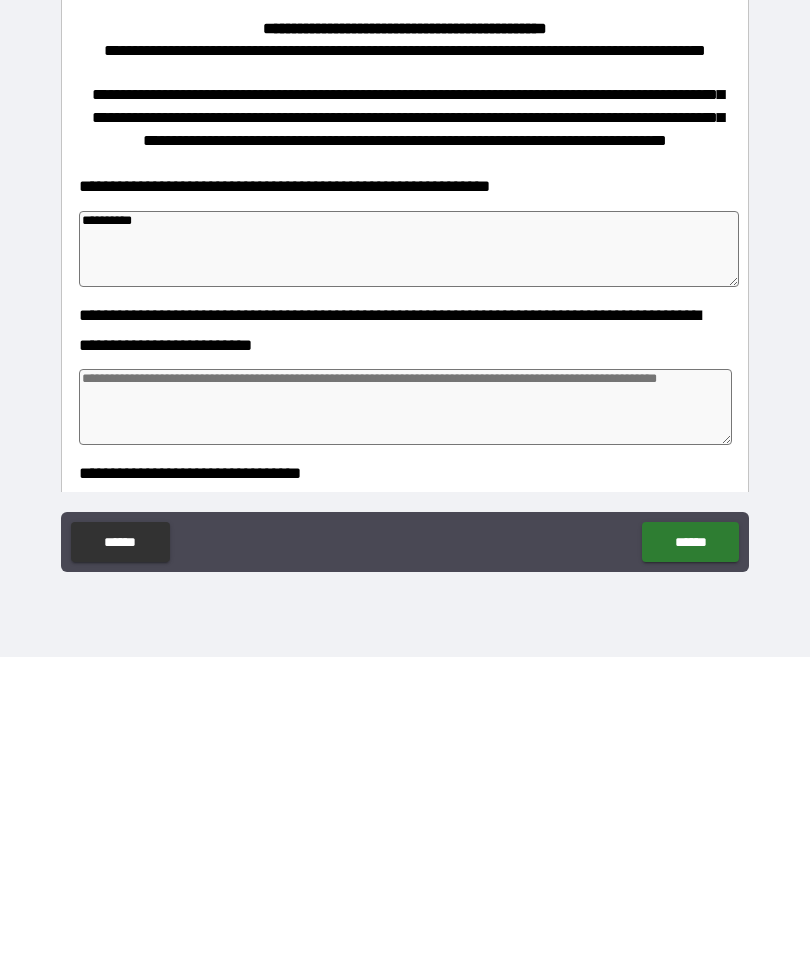 click at bounding box center (405, 727) 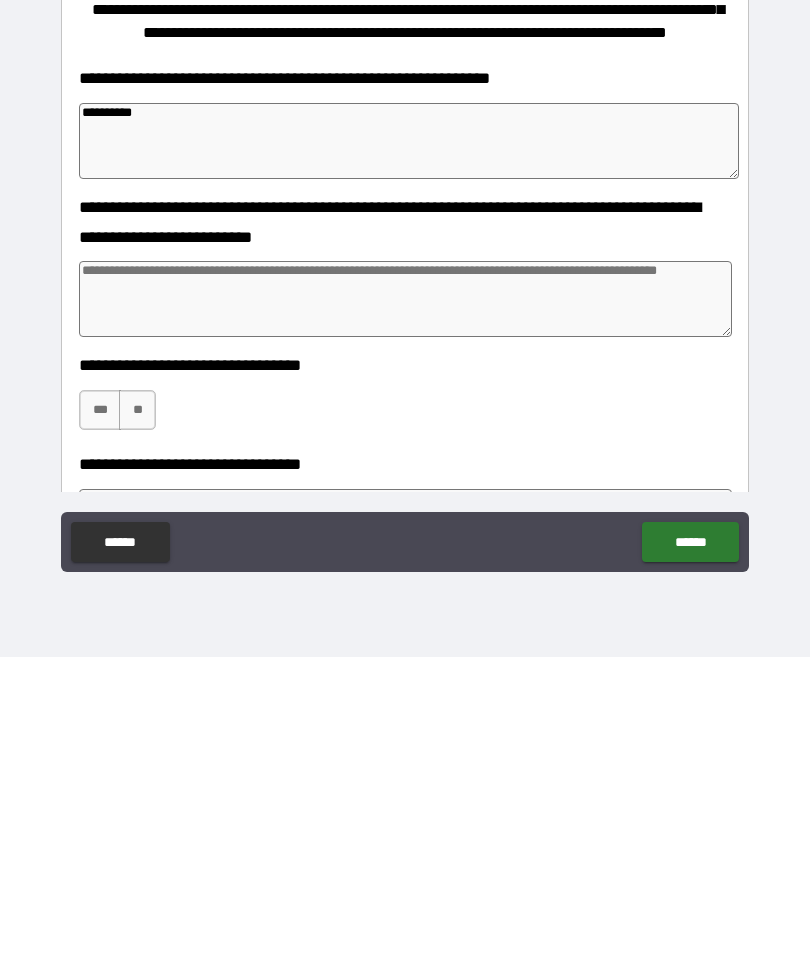 scroll, scrollTop: 853, scrollLeft: 0, axis: vertical 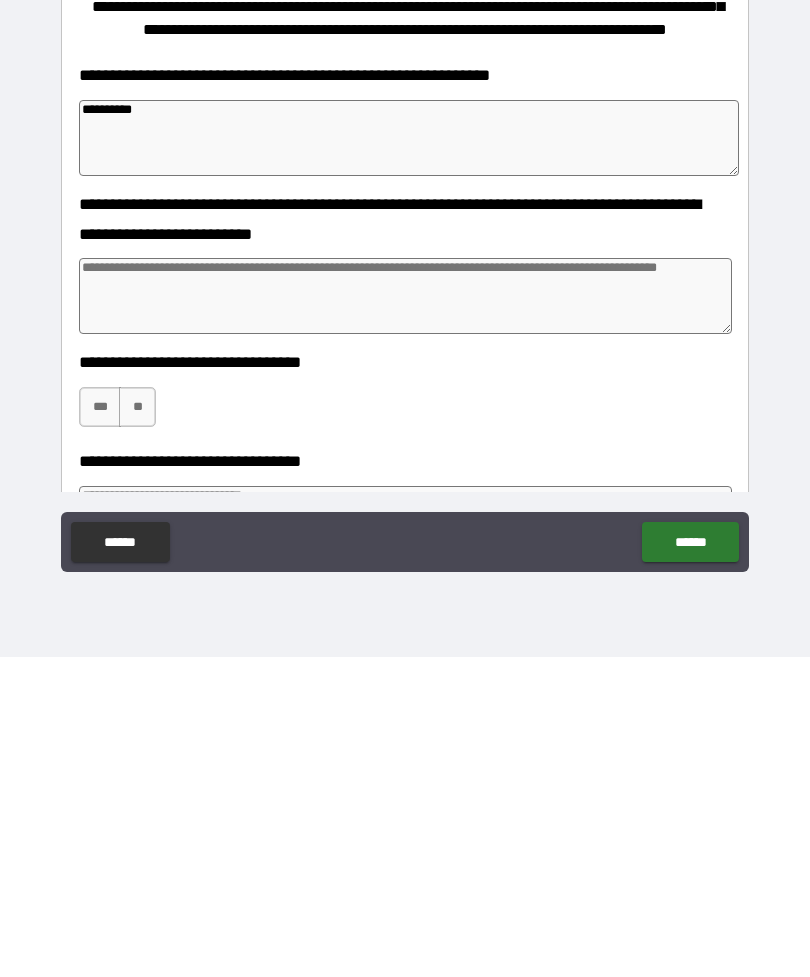 click on "***" at bounding box center [100, 727] 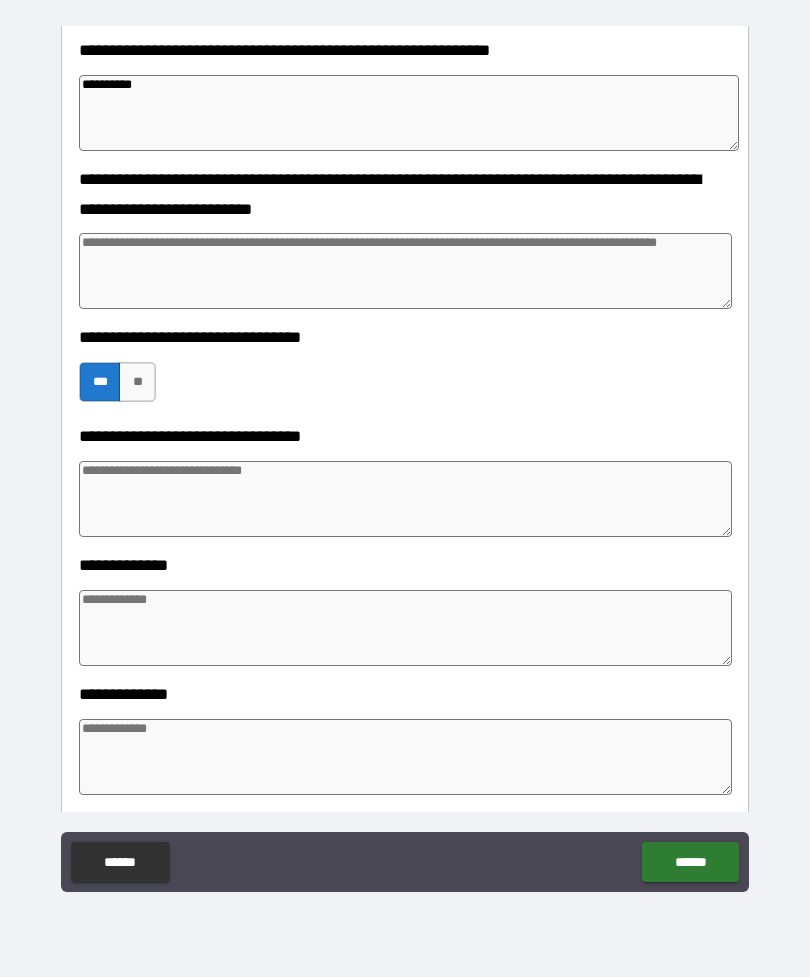 scroll, scrollTop: 1199, scrollLeft: 0, axis: vertical 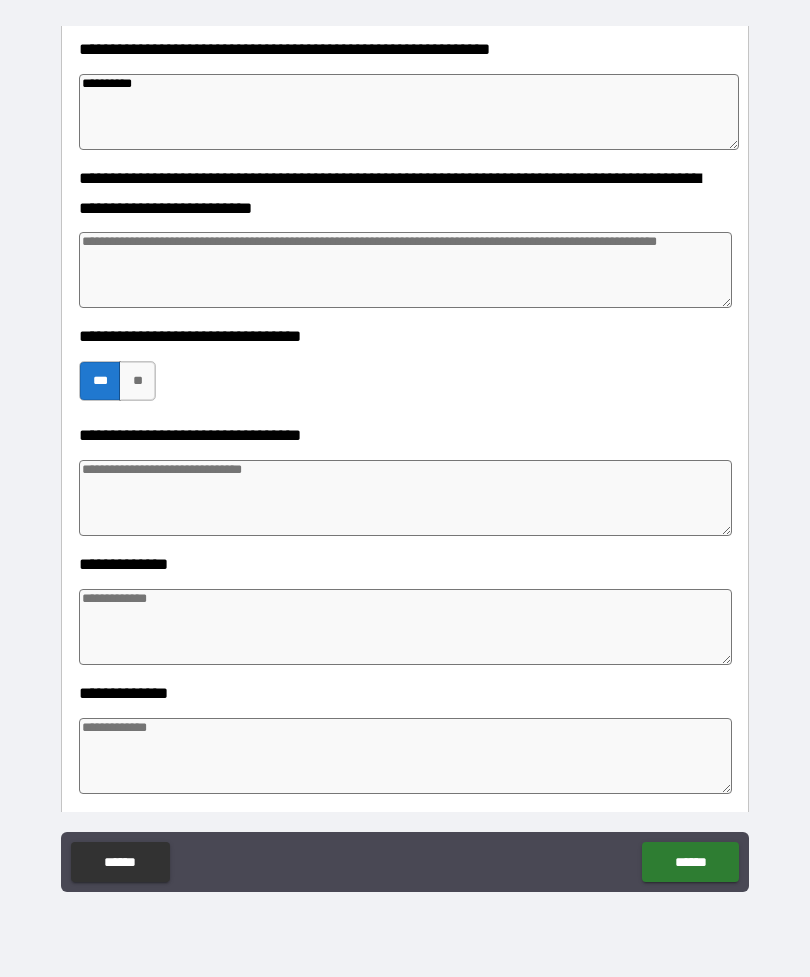 click at bounding box center [405, 498] 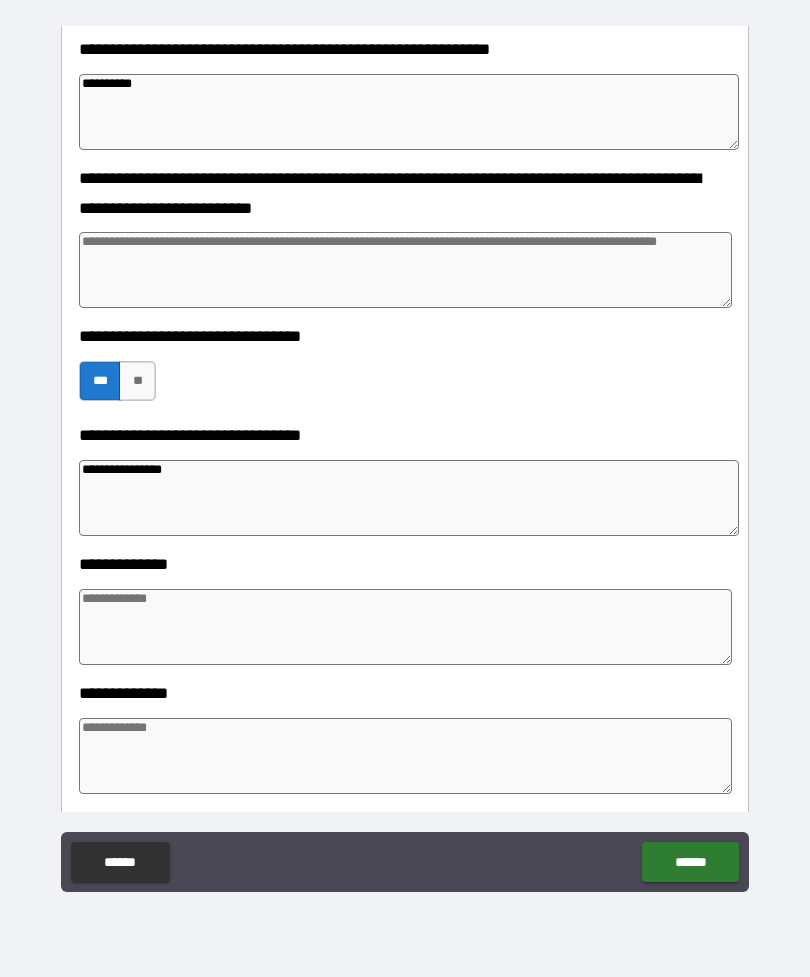 click at bounding box center (405, 627) 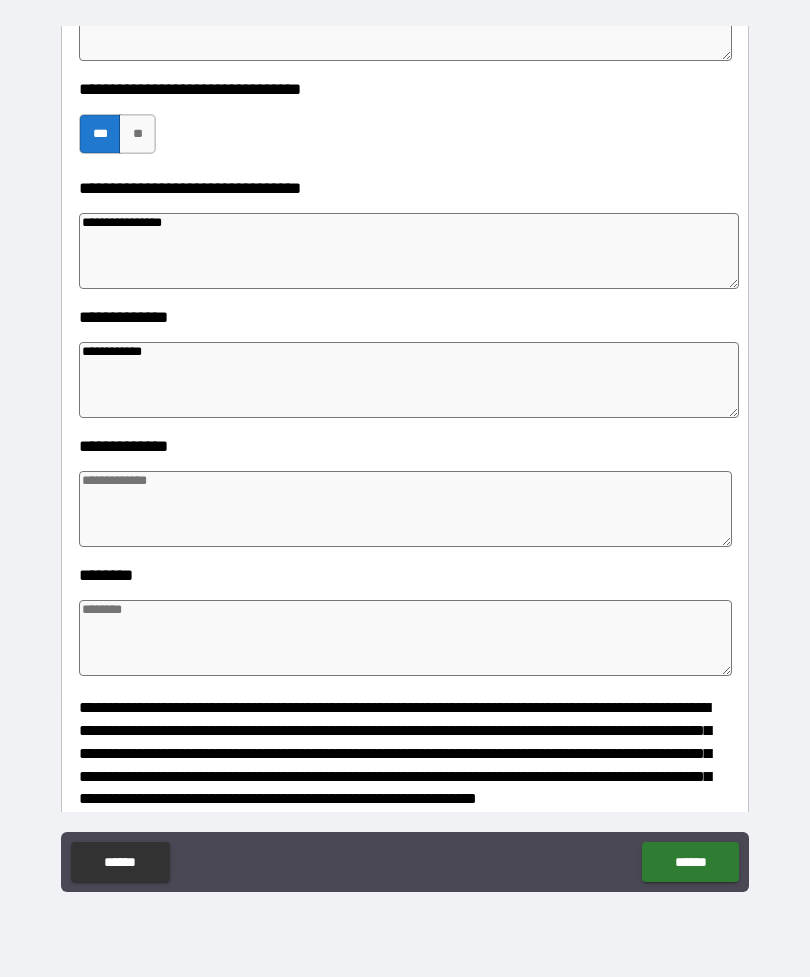 scroll, scrollTop: 1445, scrollLeft: 0, axis: vertical 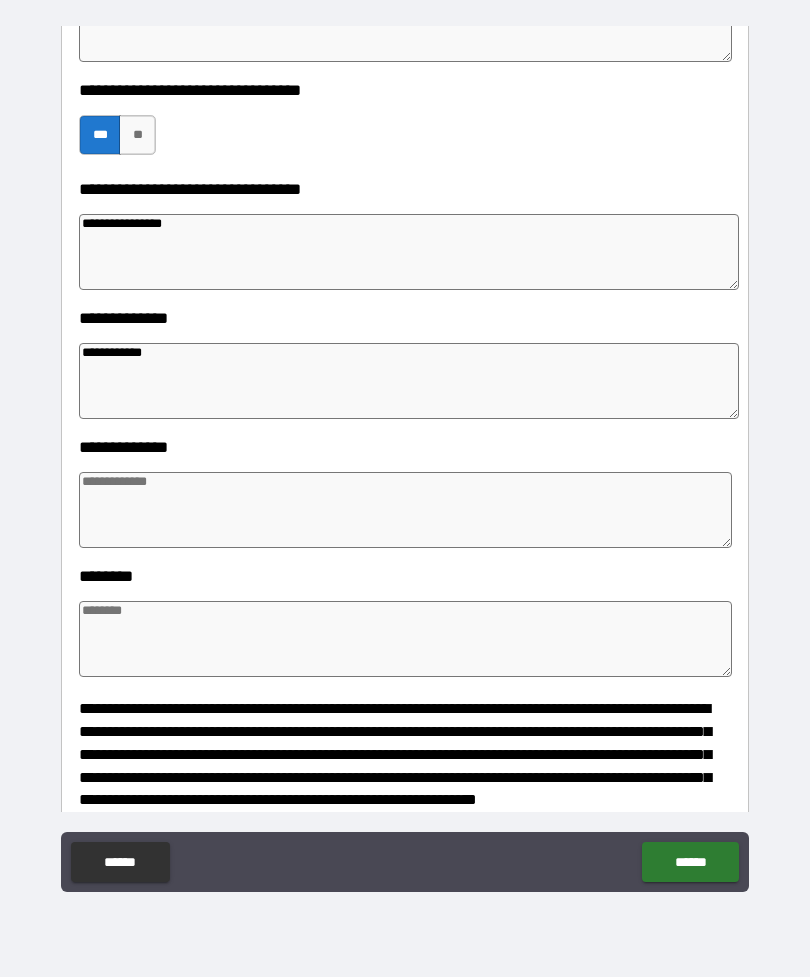 click at bounding box center [405, 510] 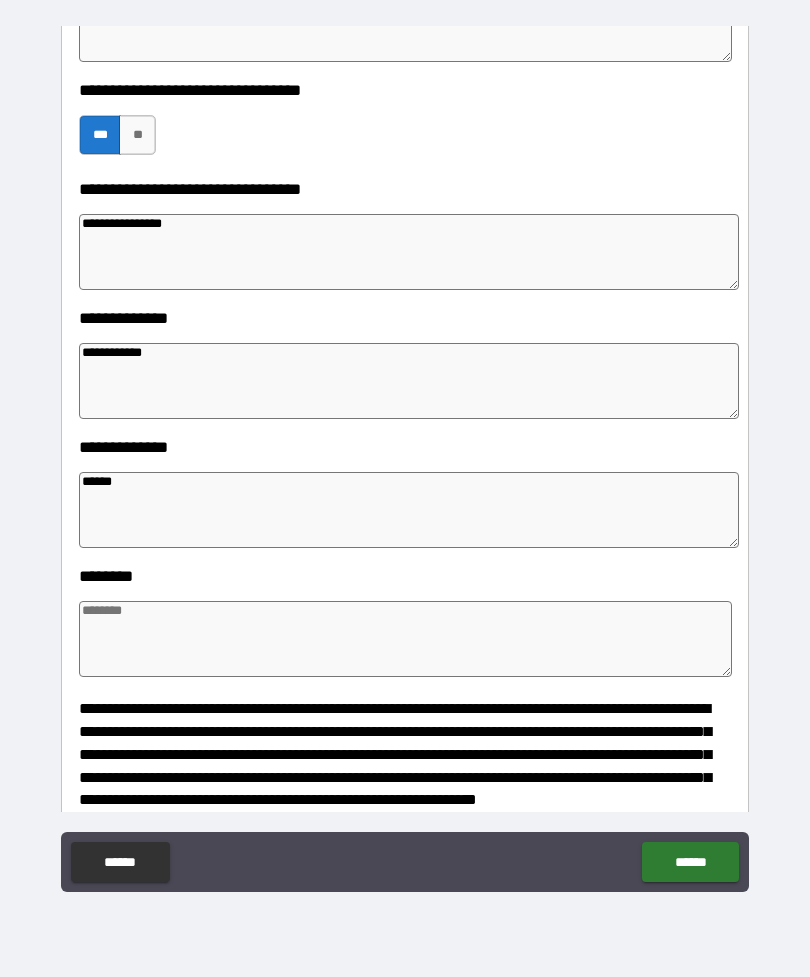click at bounding box center (405, 639) 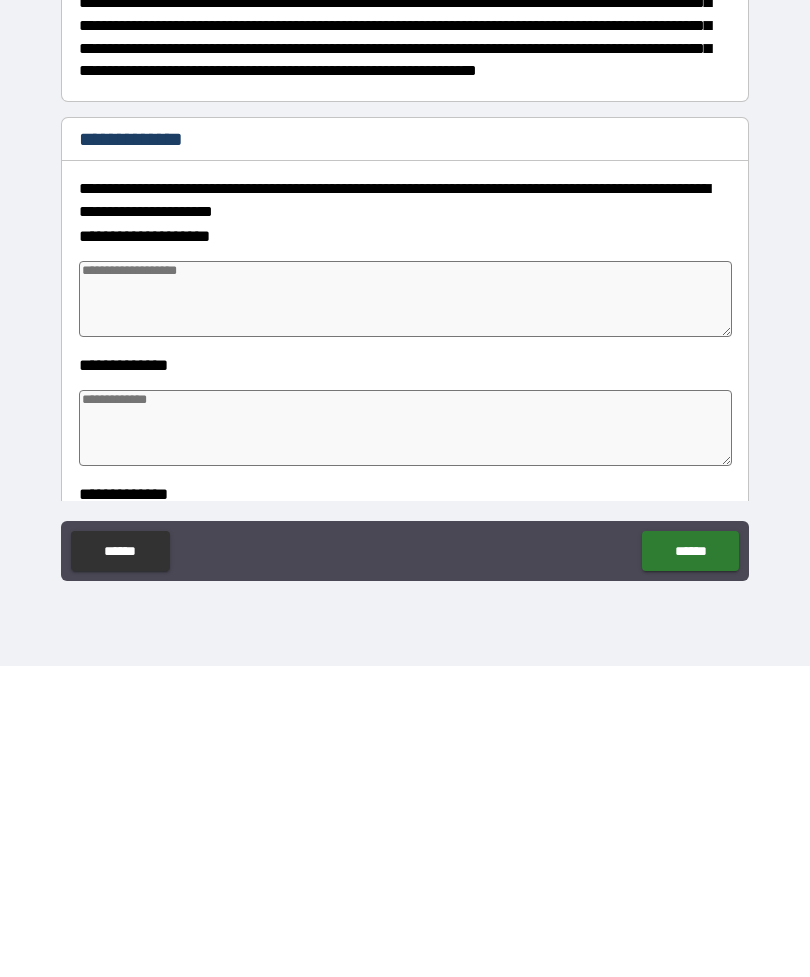 scroll, scrollTop: 1865, scrollLeft: 0, axis: vertical 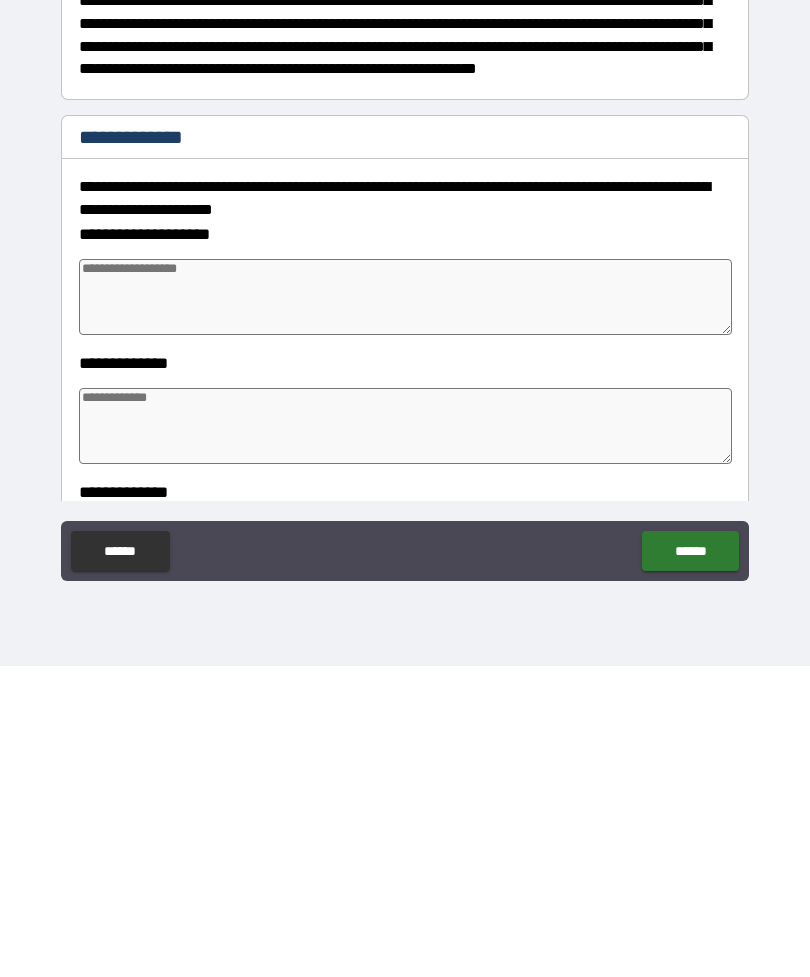 click at bounding box center (405, 608) 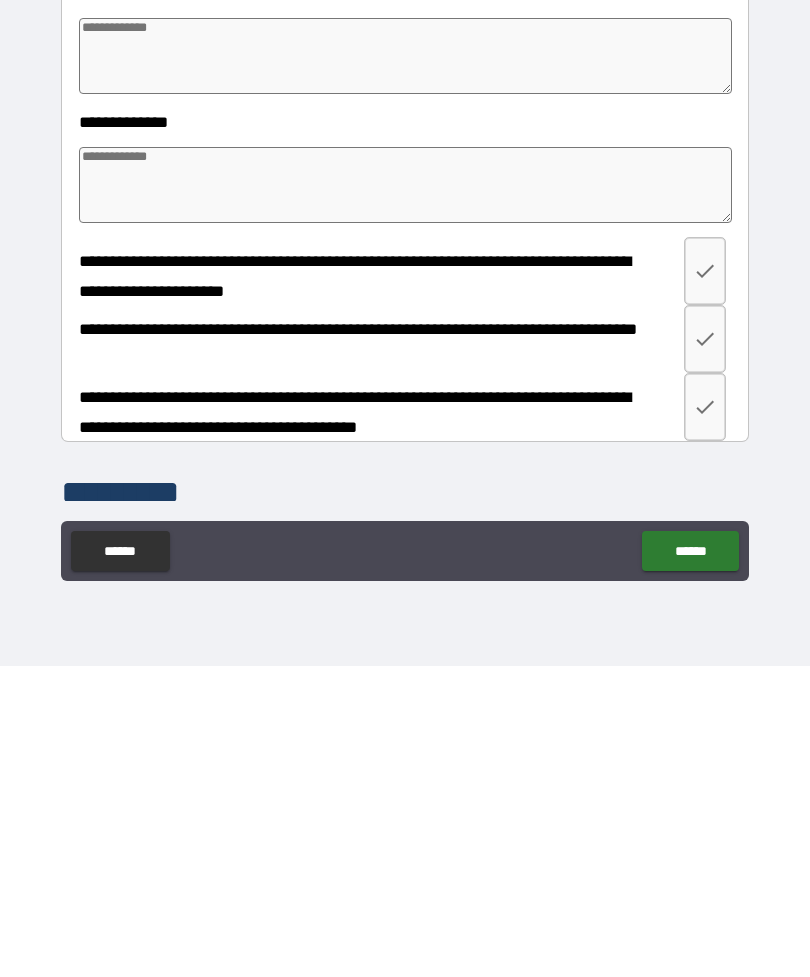 scroll, scrollTop: 2239, scrollLeft: 0, axis: vertical 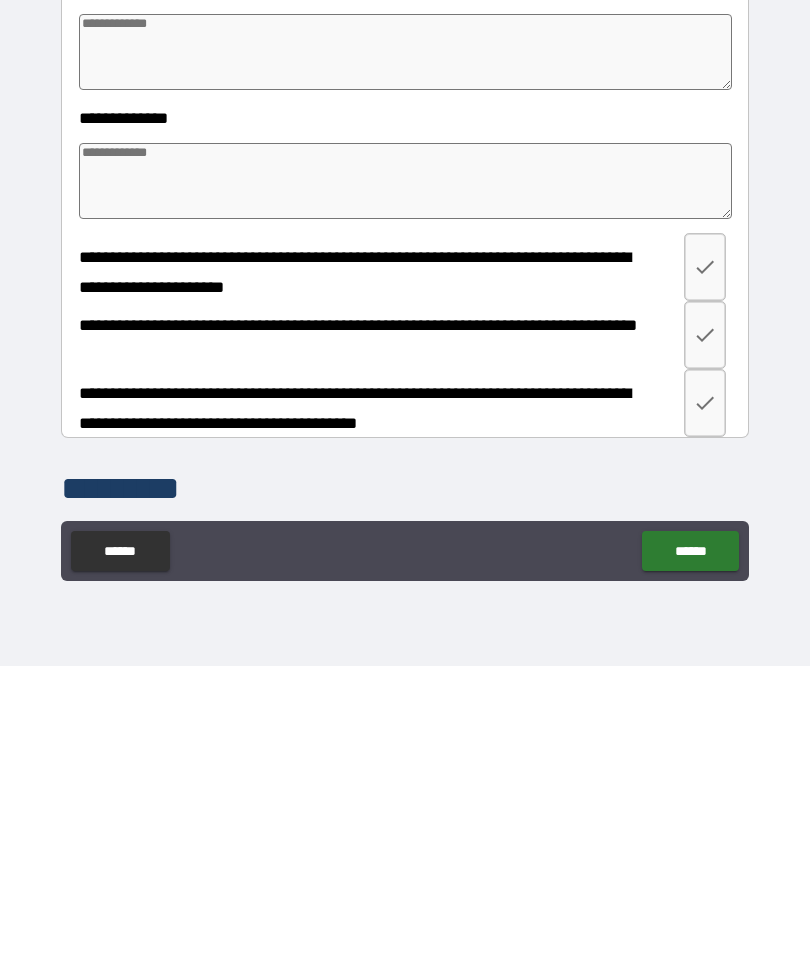 click 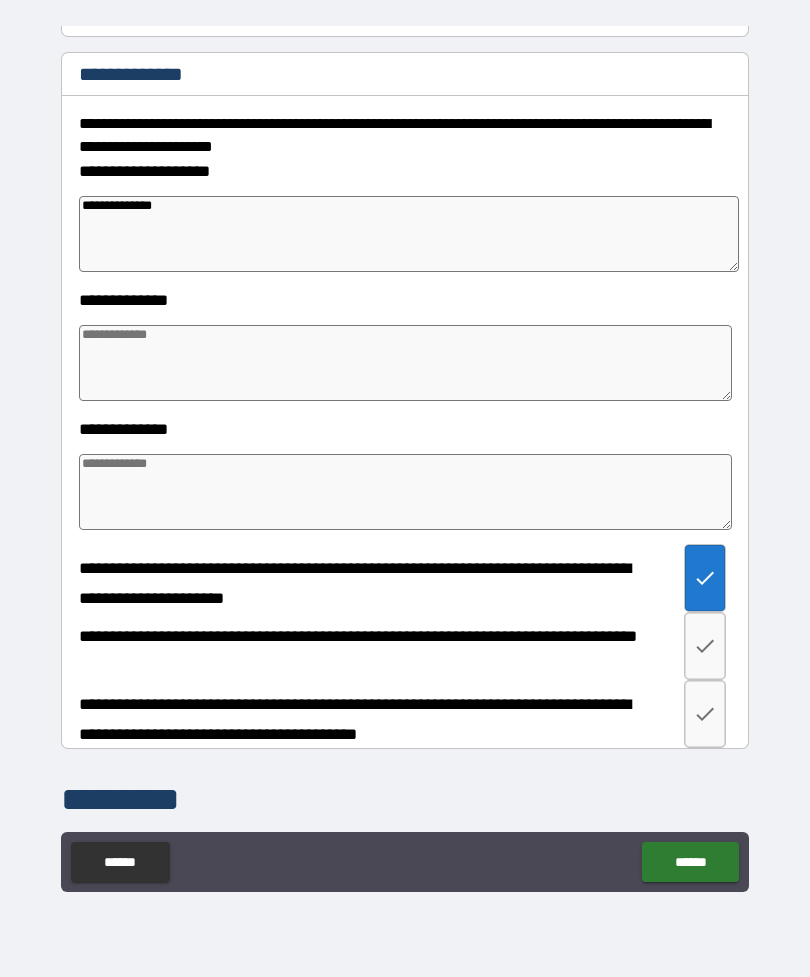 click 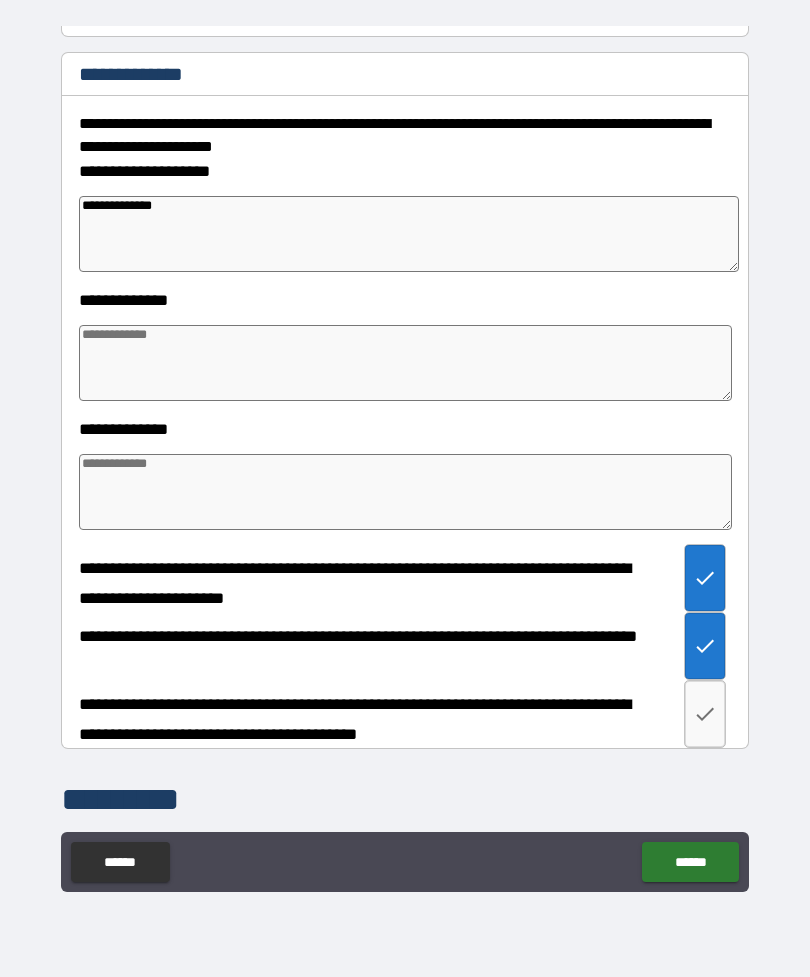 click 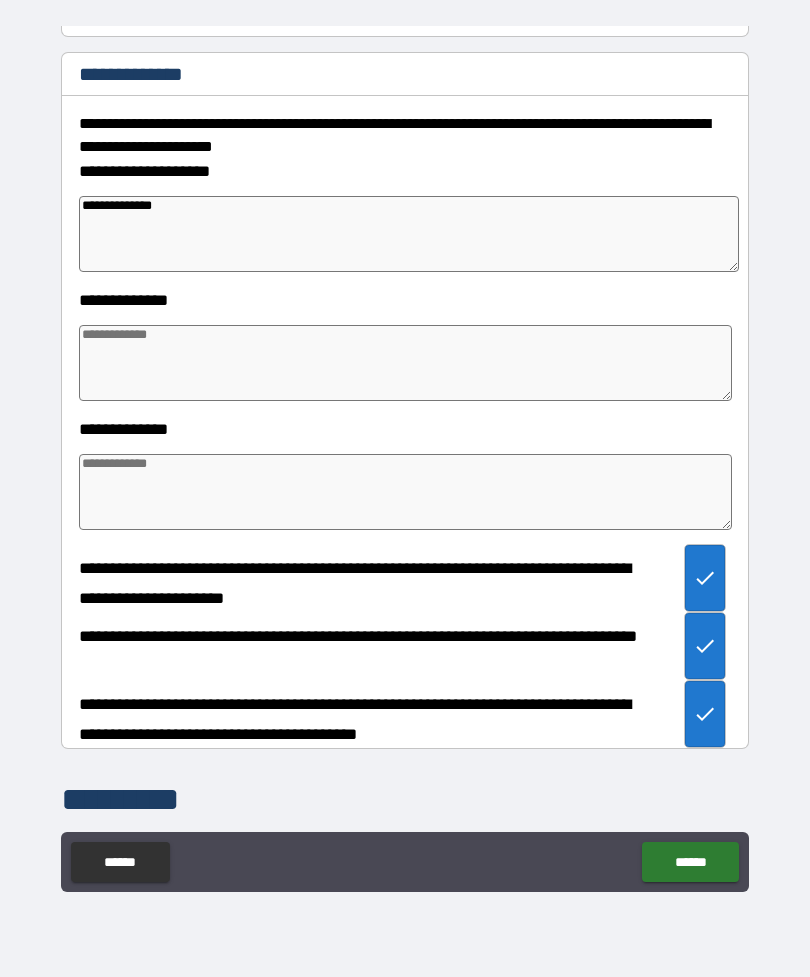 click at bounding box center [405, 363] 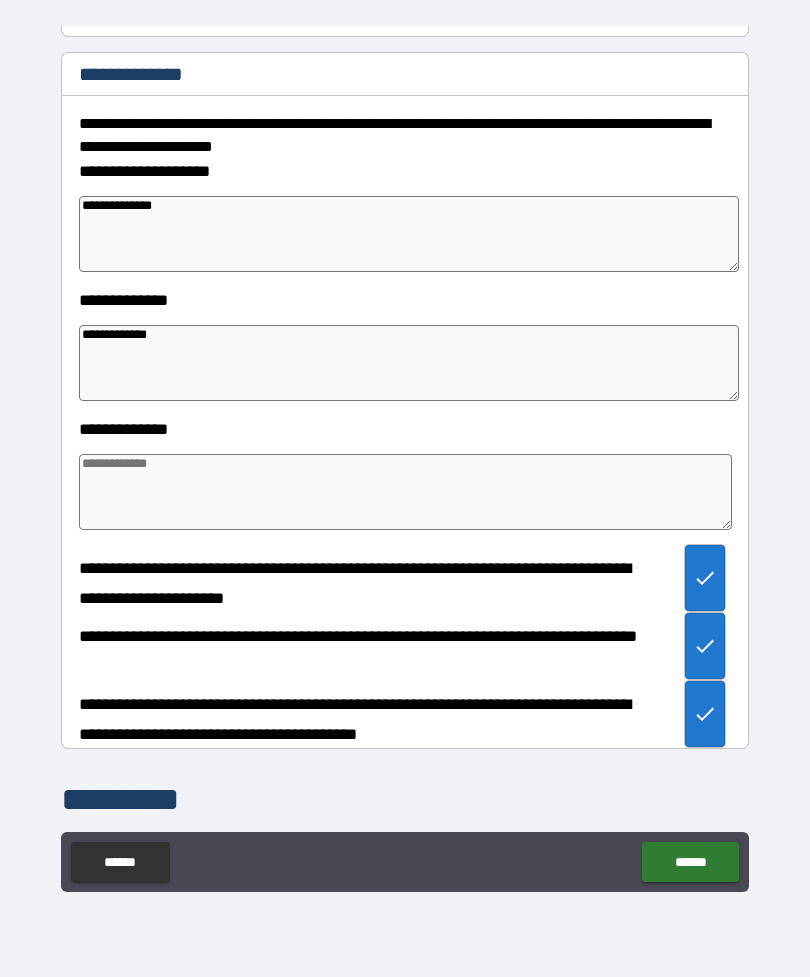 click at bounding box center [405, 492] 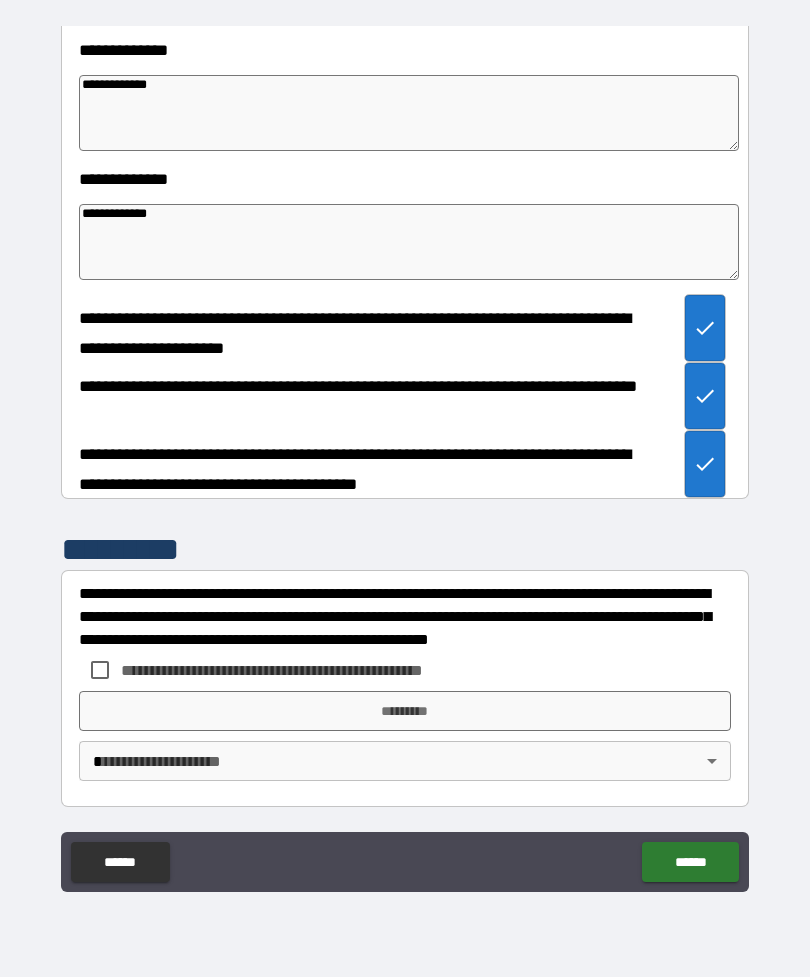 scroll, scrollTop: 2488, scrollLeft: 0, axis: vertical 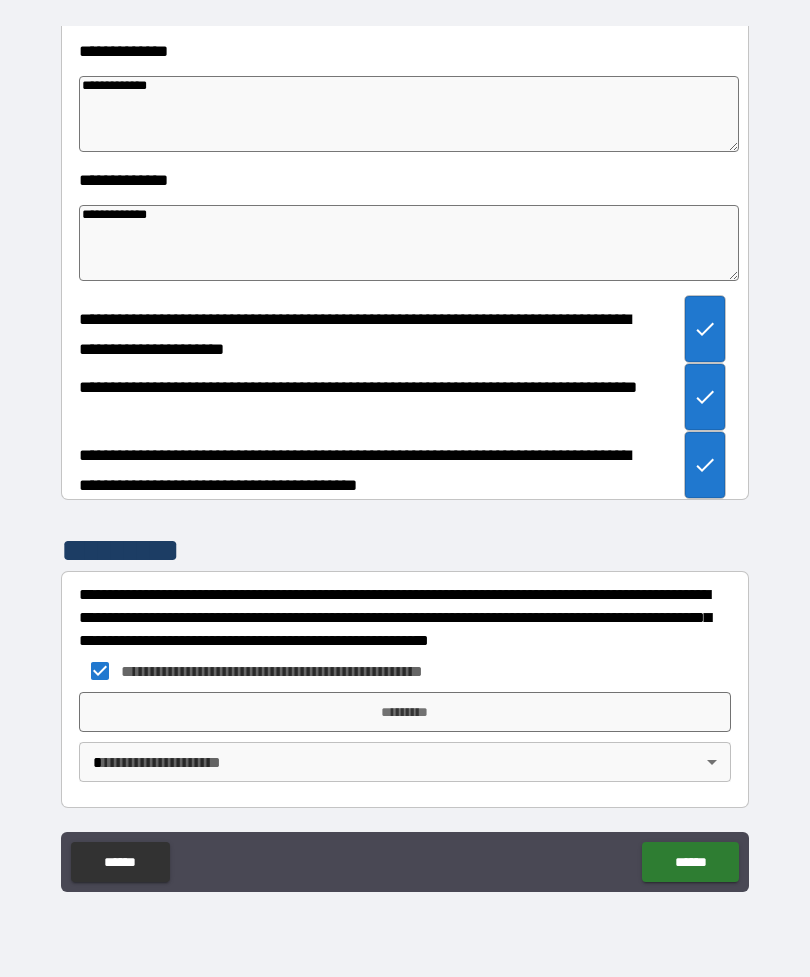 click on "**********" at bounding box center [405, 456] 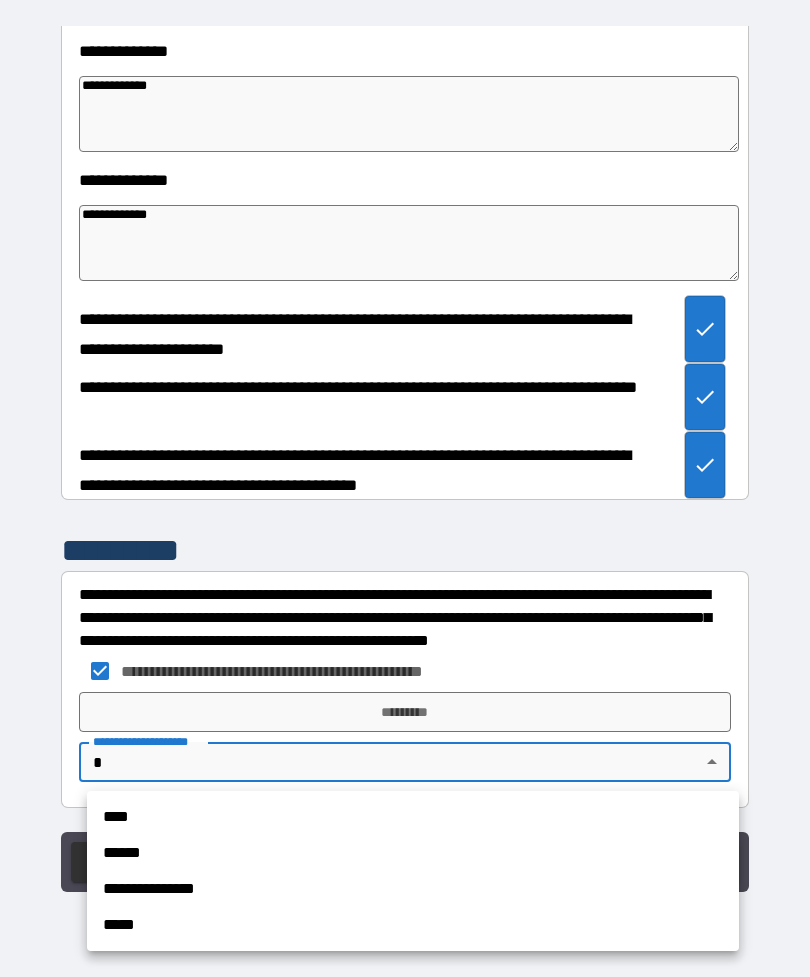 click on "****" at bounding box center [413, 817] 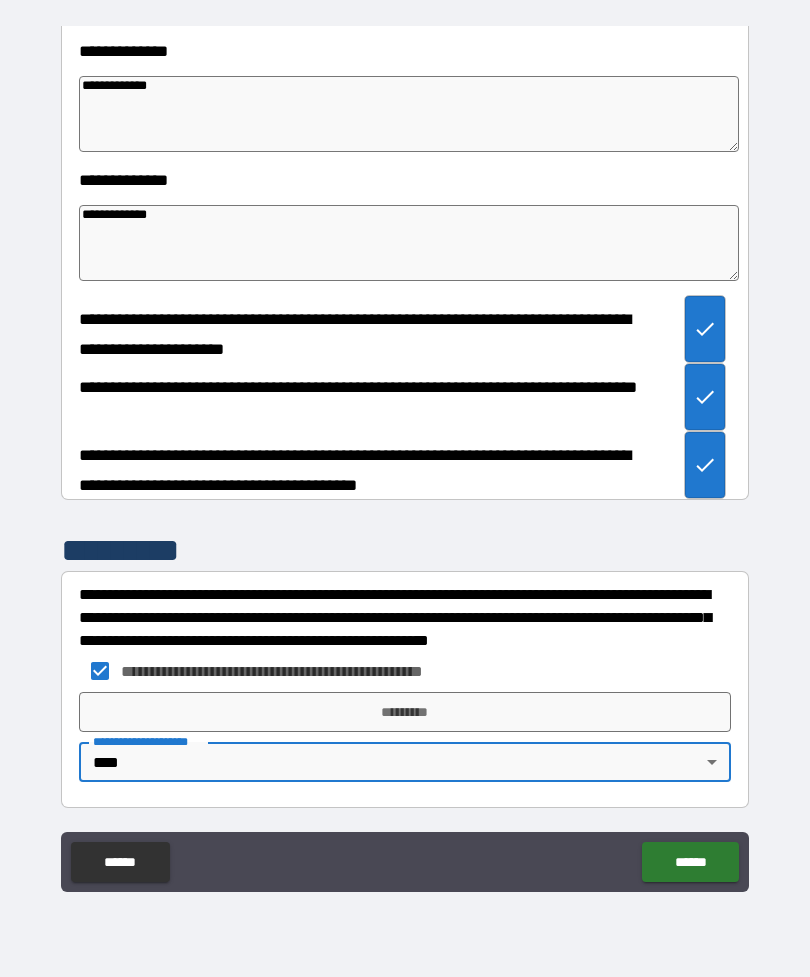 click on "*********" at bounding box center [405, 712] 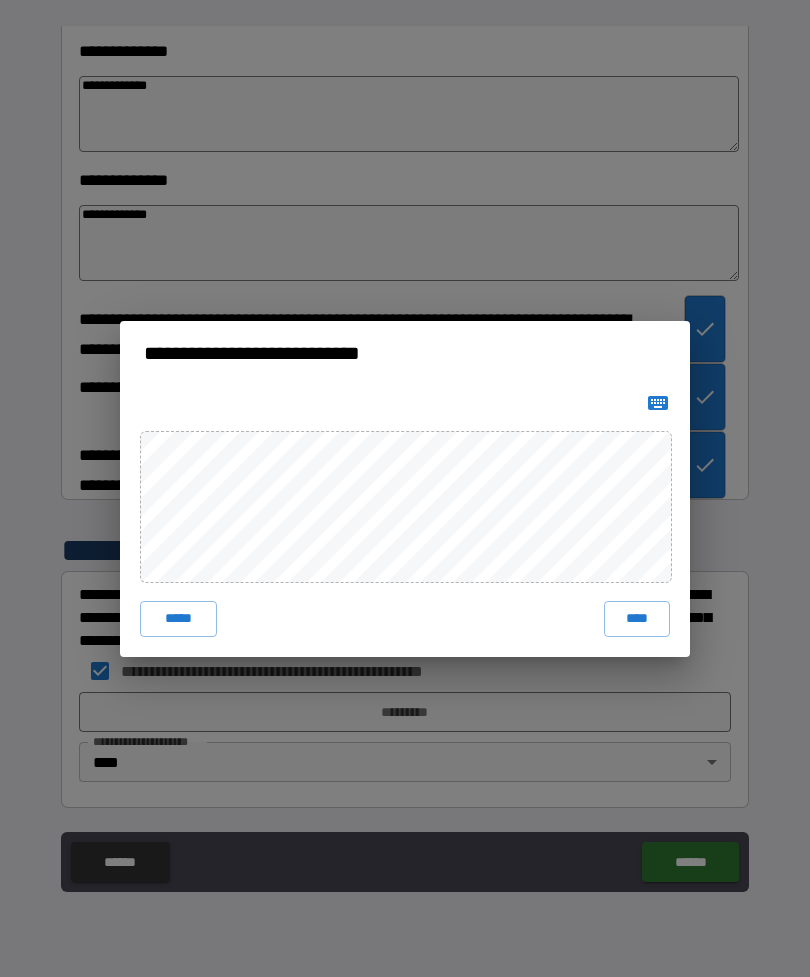 click on "*****" at bounding box center [178, 619] 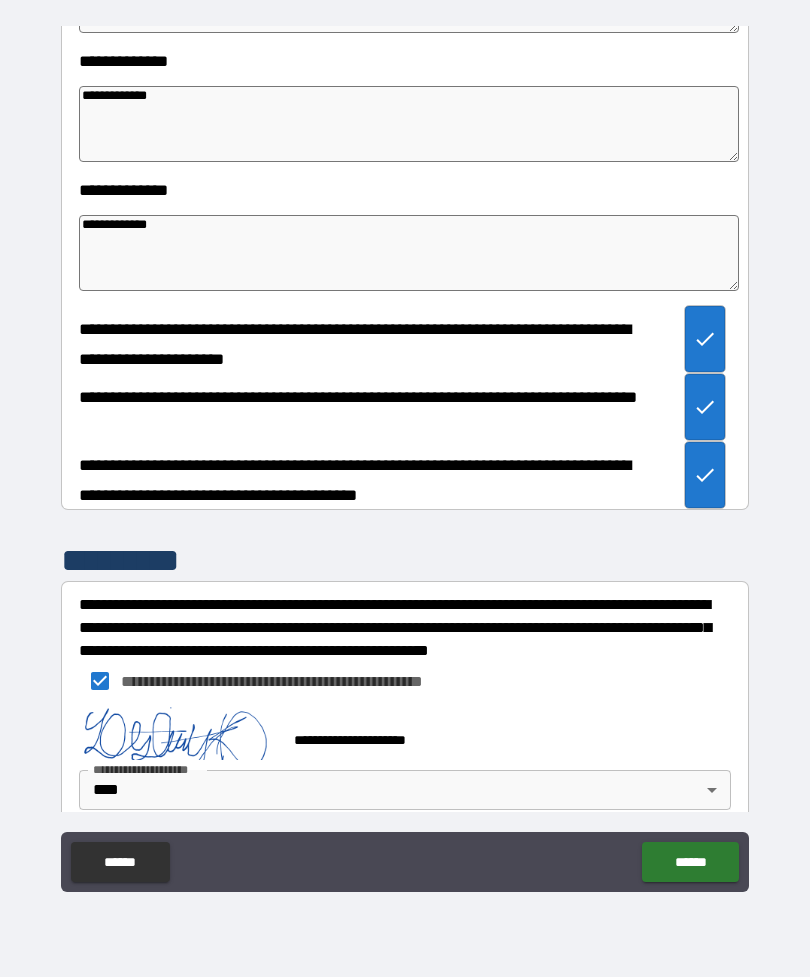 click on "******" at bounding box center (690, 862) 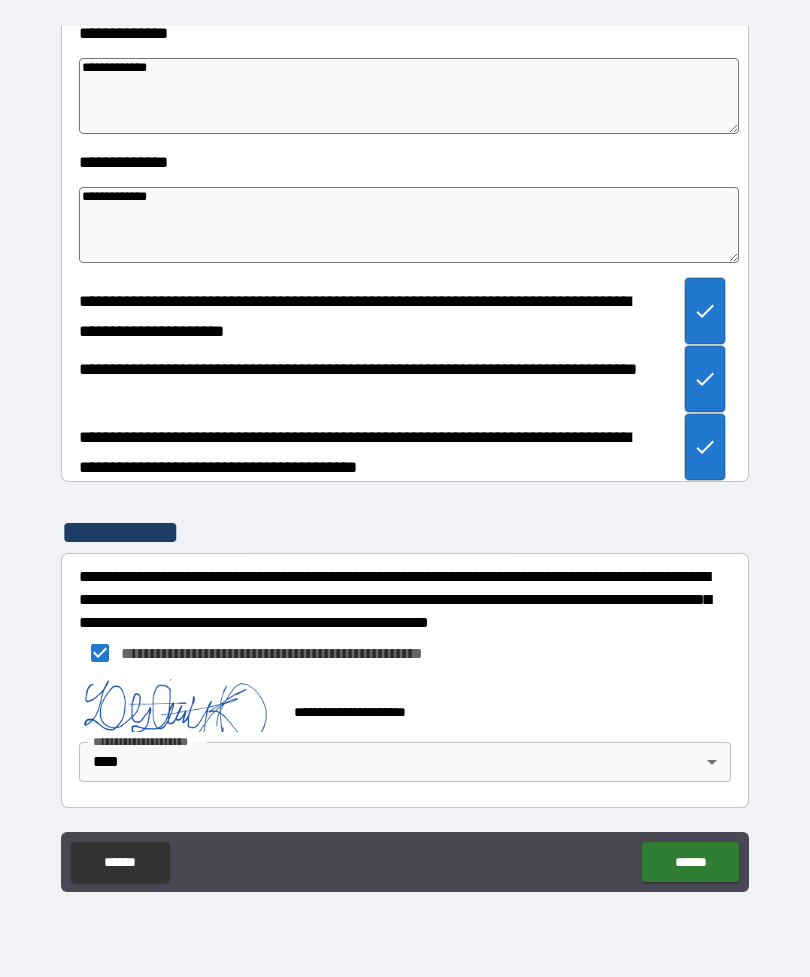 scroll, scrollTop: 2505, scrollLeft: 0, axis: vertical 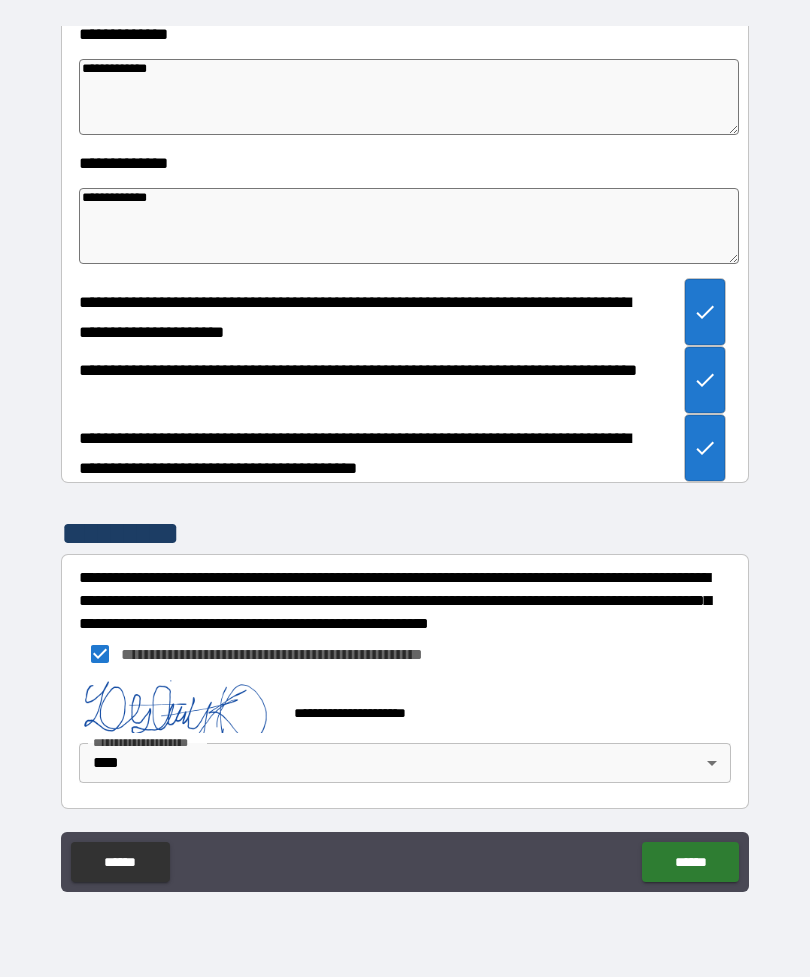 click on "******" at bounding box center (690, 862) 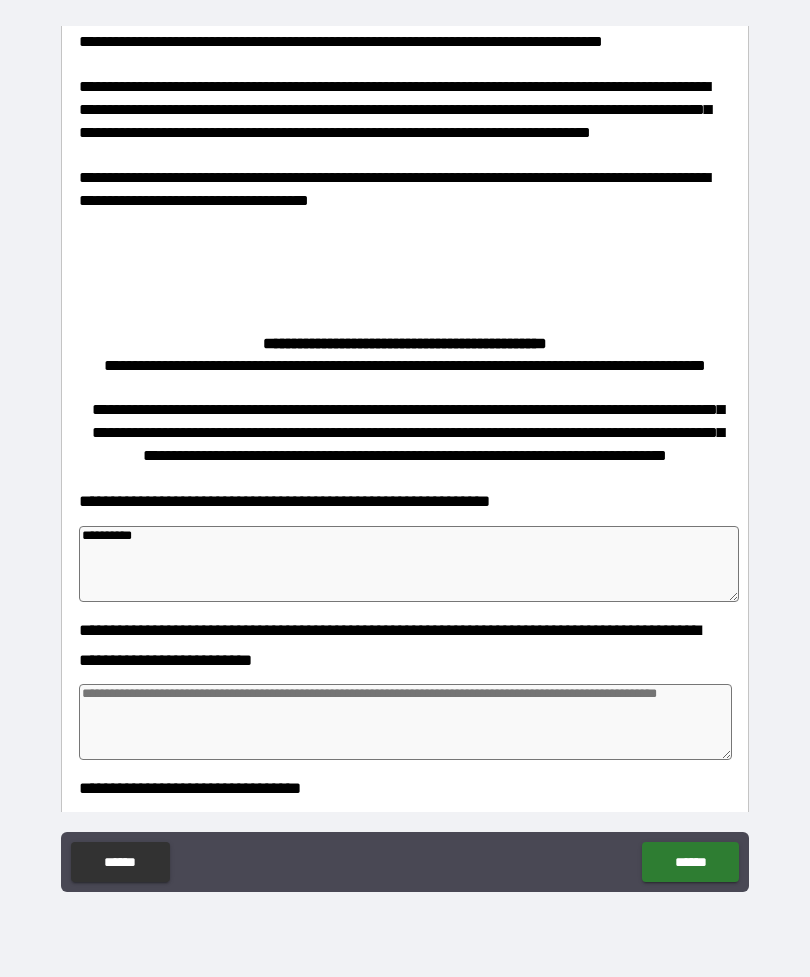 scroll, scrollTop: 749, scrollLeft: 0, axis: vertical 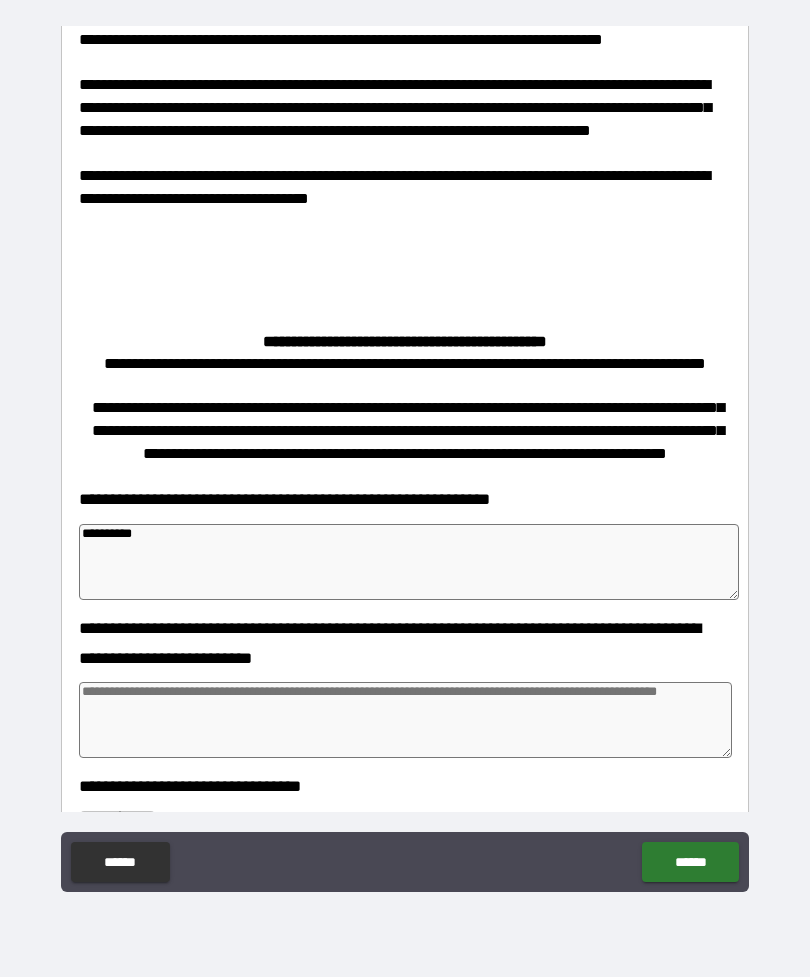 click at bounding box center [405, 720] 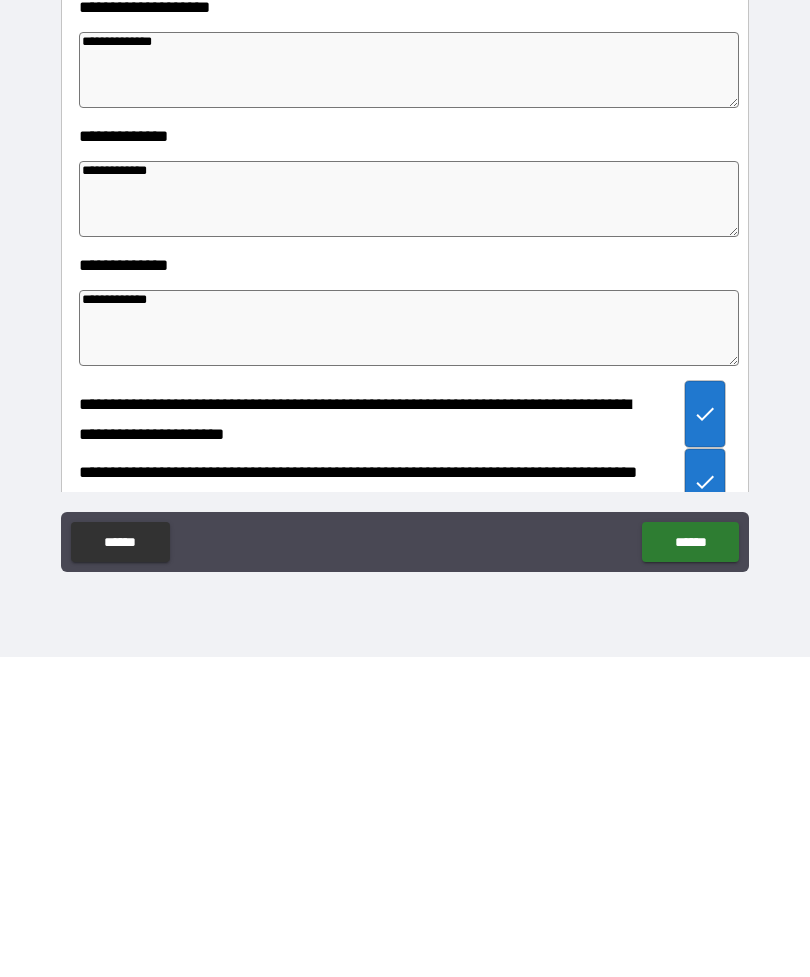 click on "******" at bounding box center (690, 862) 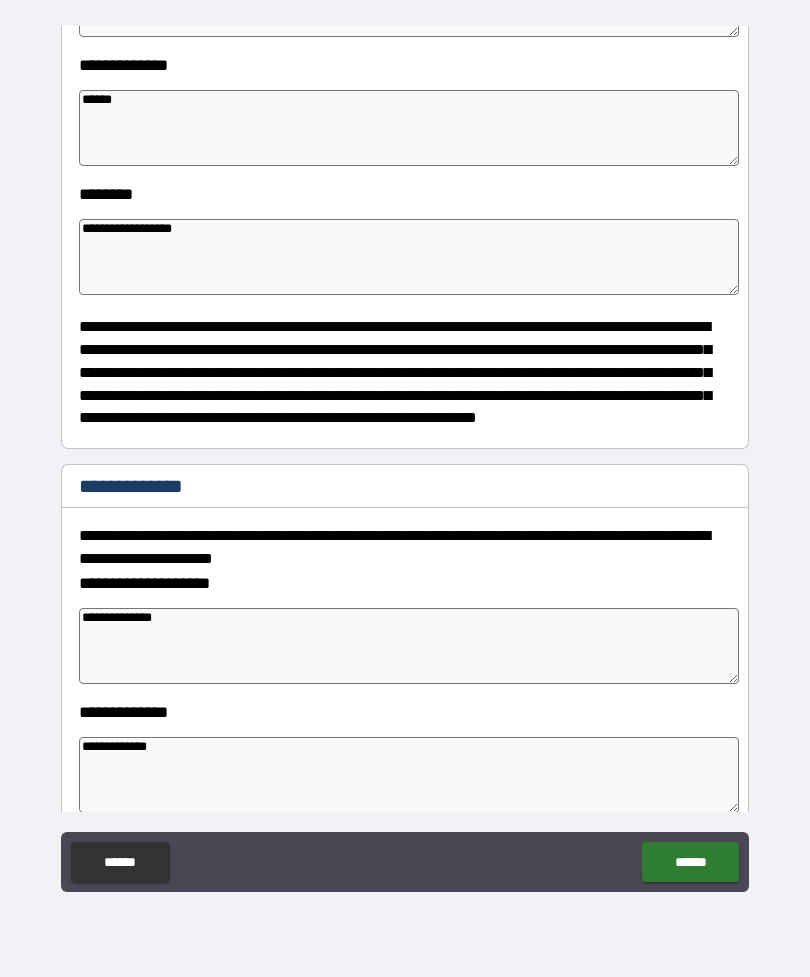 scroll, scrollTop: 1830, scrollLeft: 0, axis: vertical 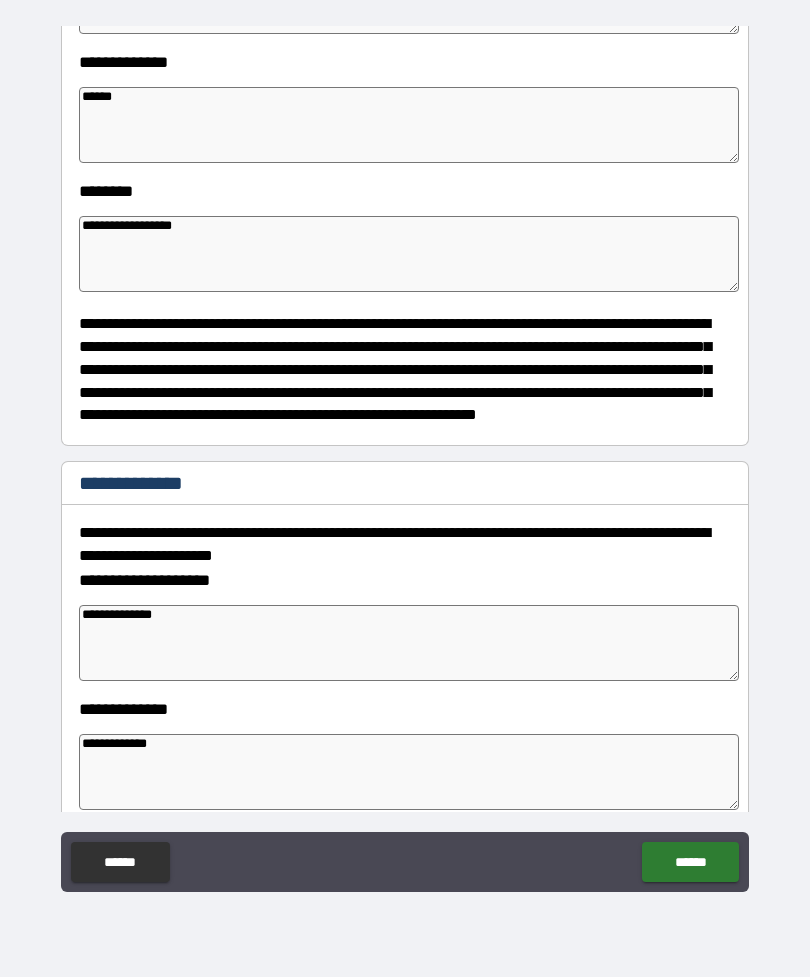 click on "**********" at bounding box center (409, 643) 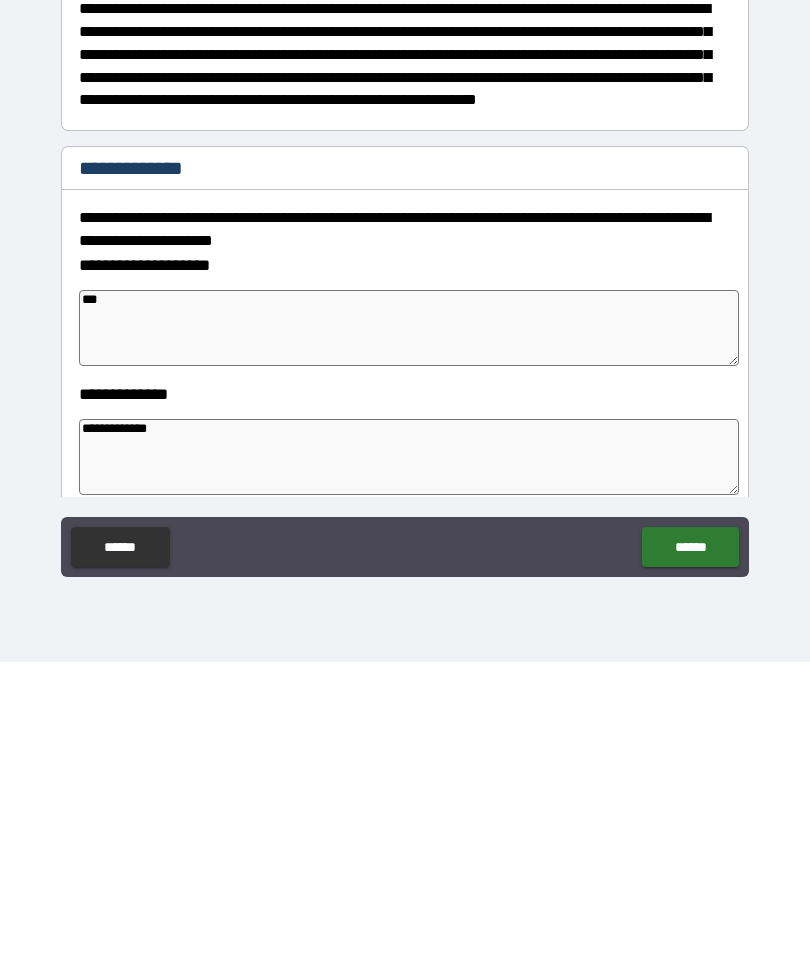 click on "**********" at bounding box center (409, 772) 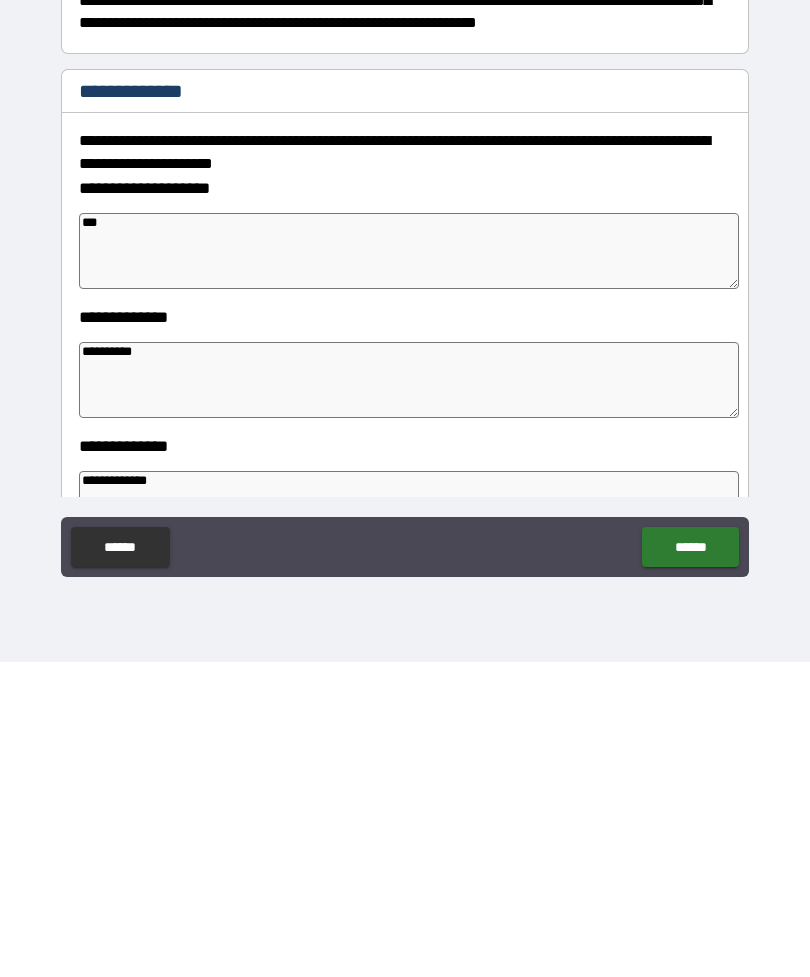 scroll, scrollTop: 2025, scrollLeft: 0, axis: vertical 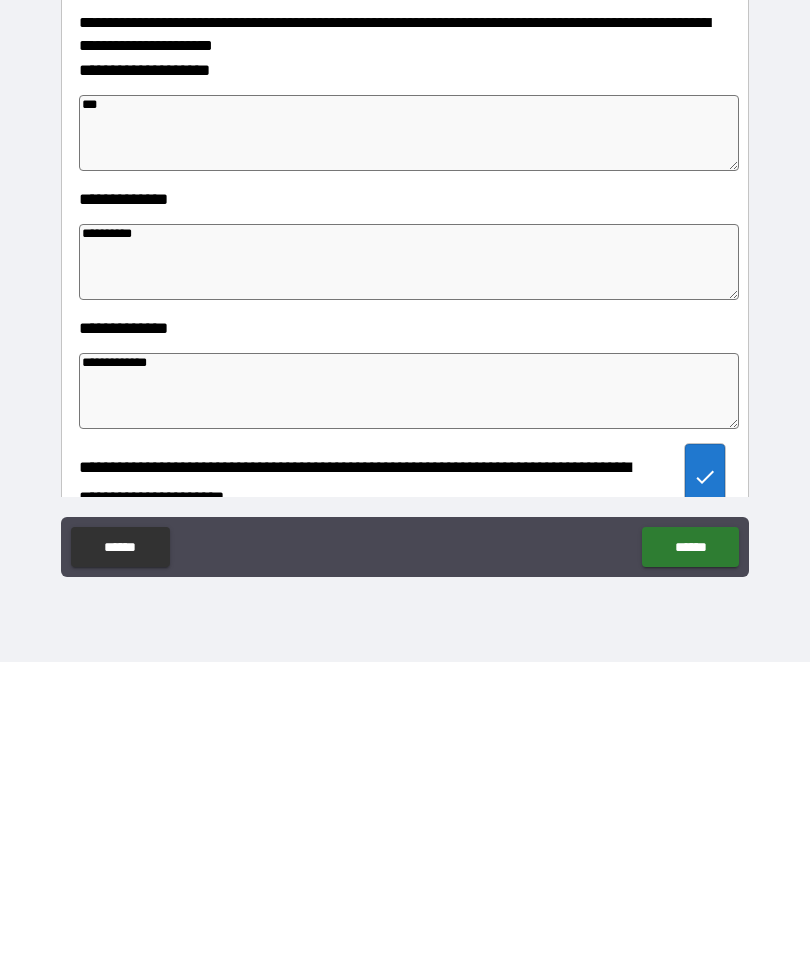 click on "**********" at bounding box center [409, 706] 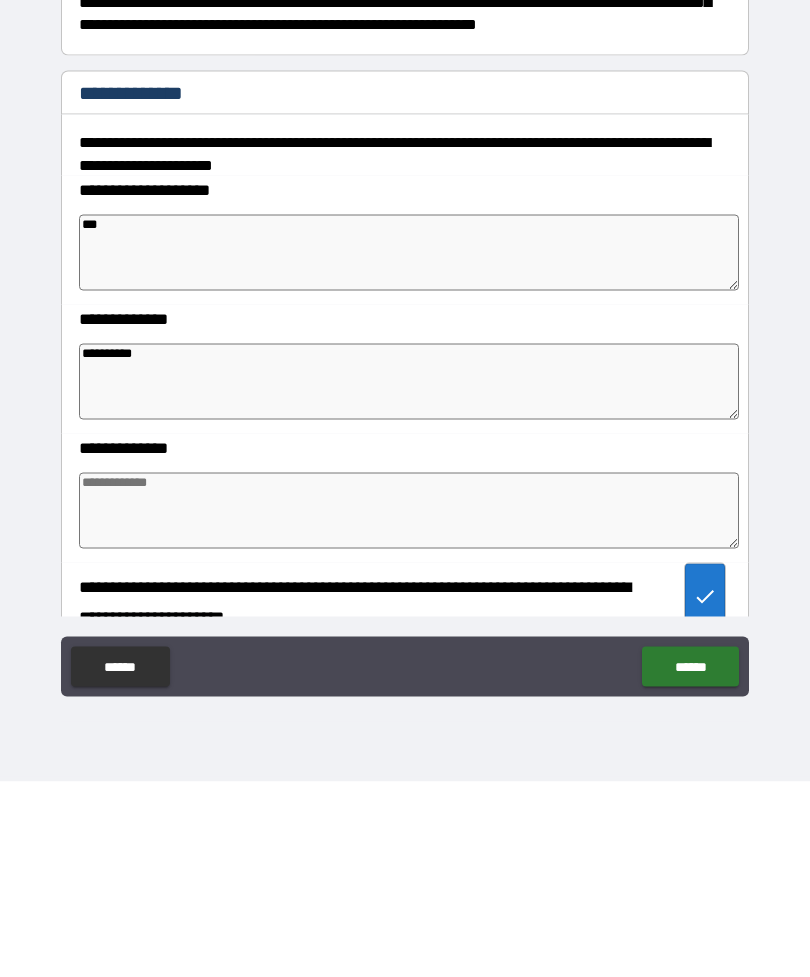 click on "***" at bounding box center [409, 448] 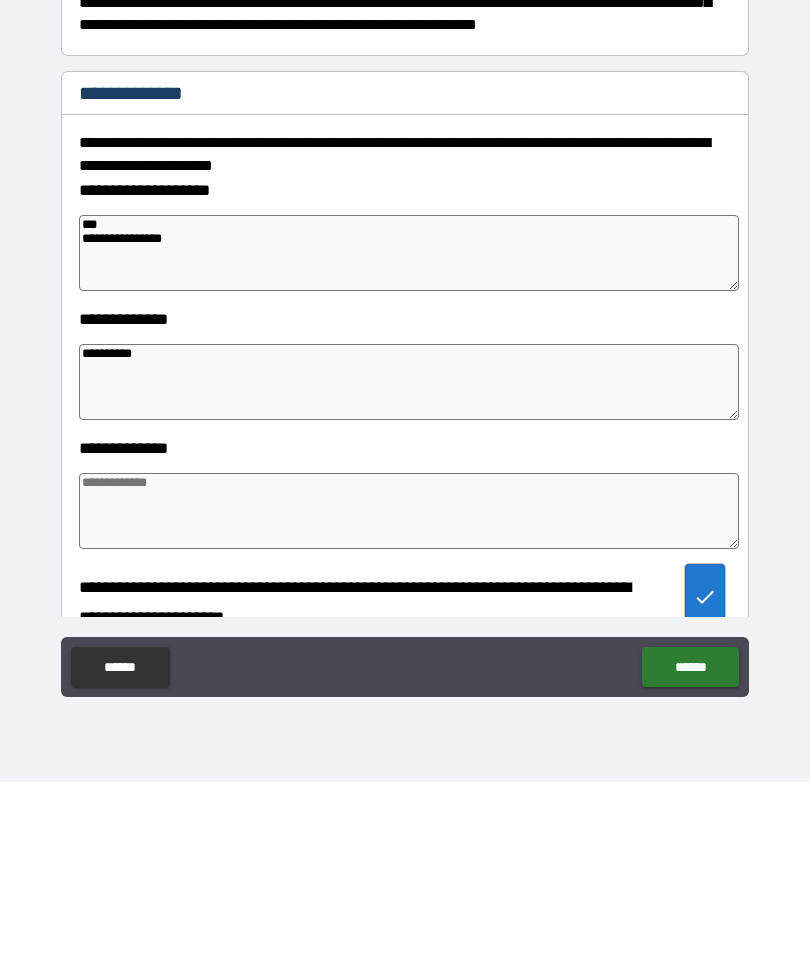 click on "**********" at bounding box center [409, 577] 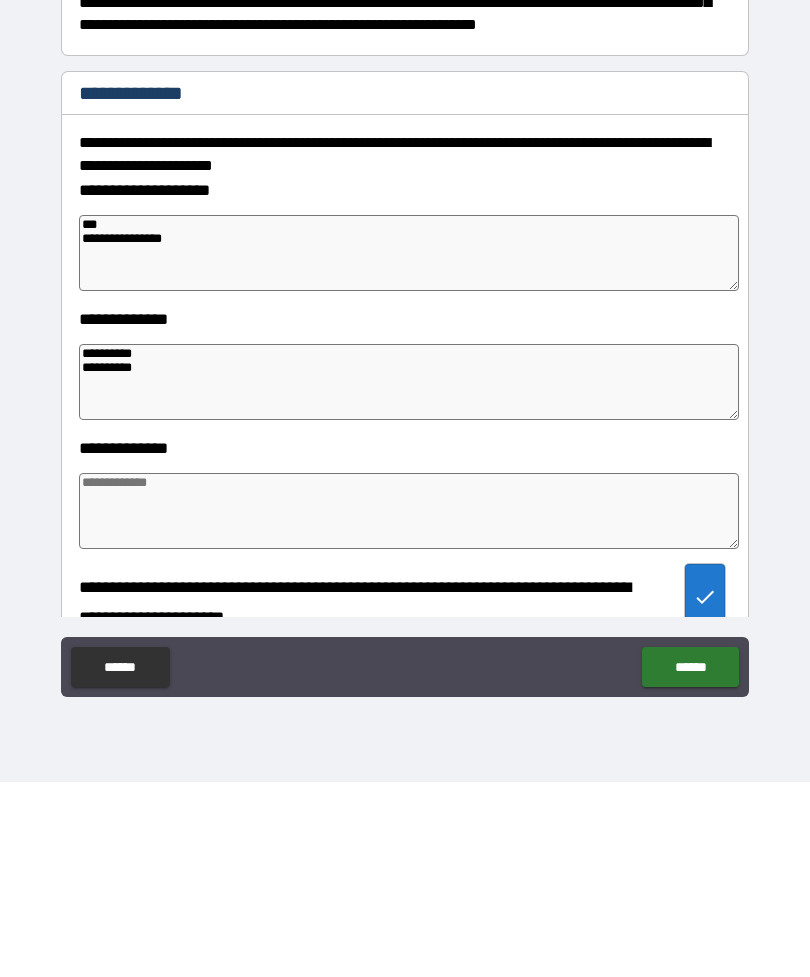 click at bounding box center (409, 706) 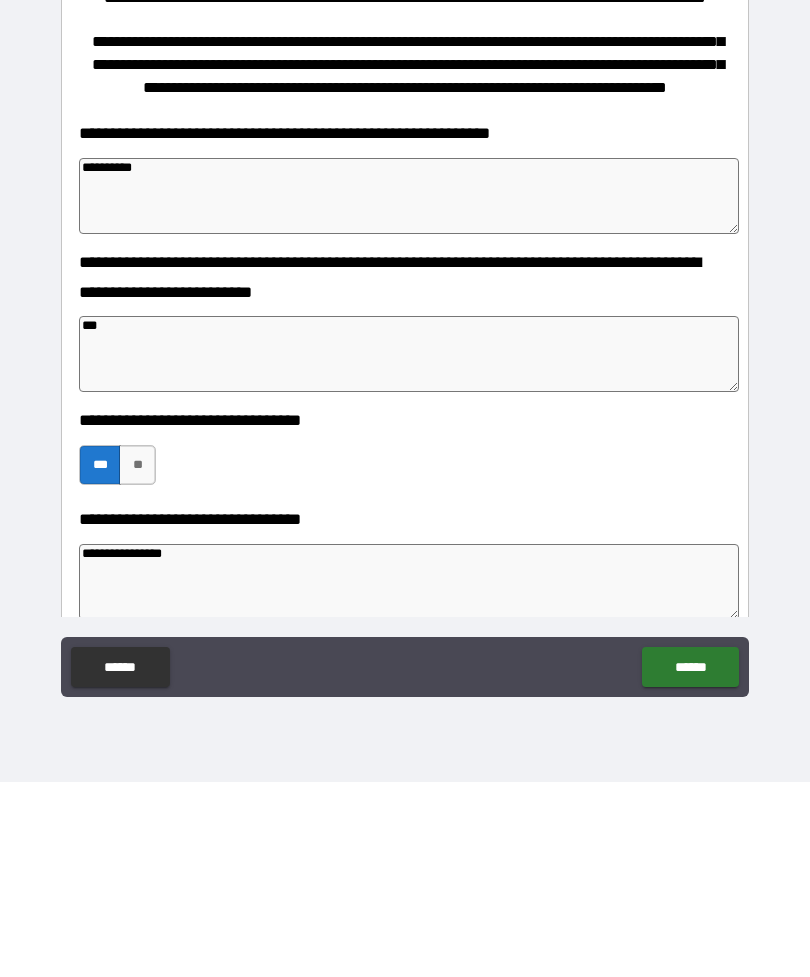 scroll, scrollTop: 917, scrollLeft: 0, axis: vertical 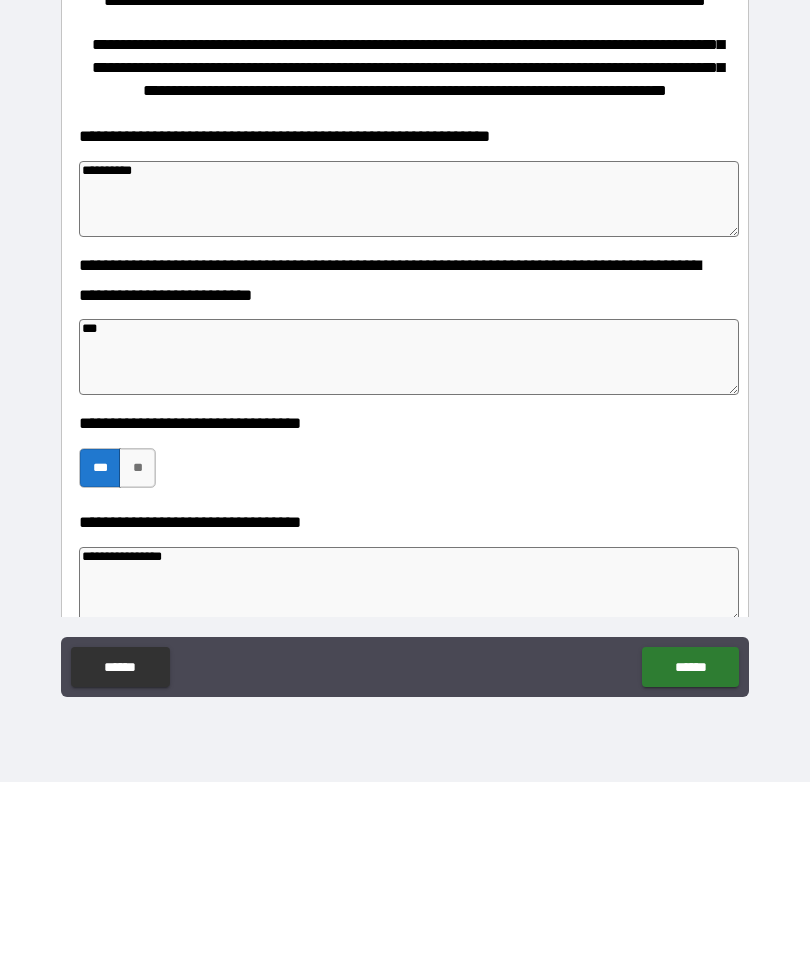 click on "***" at bounding box center (409, 552) 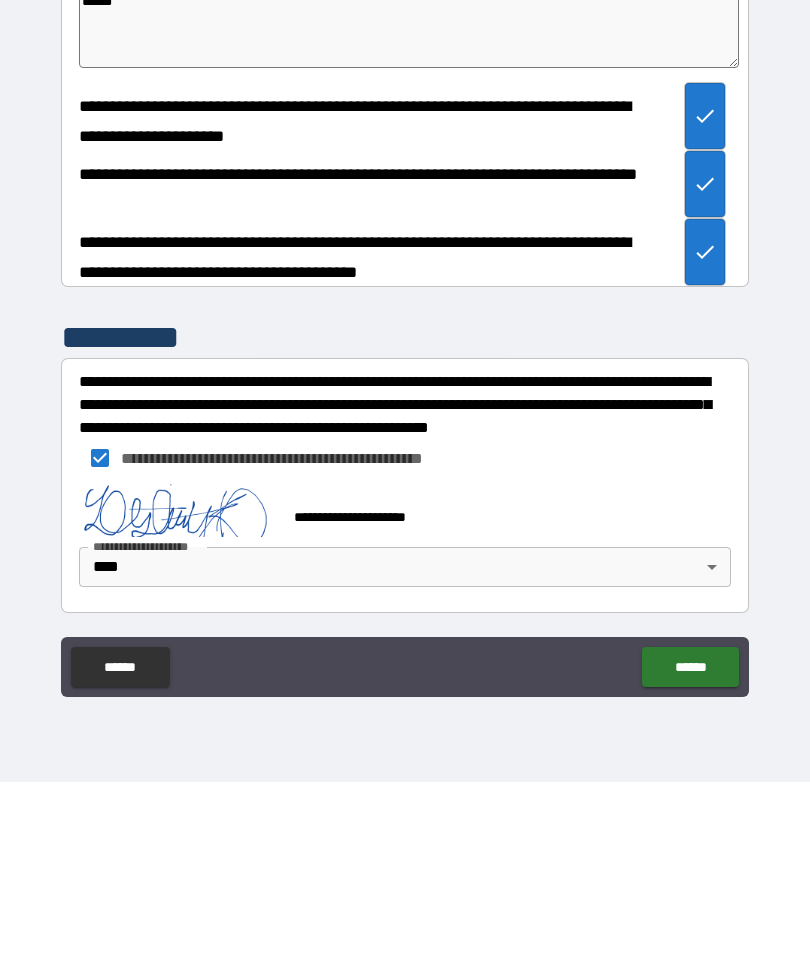 scroll, scrollTop: 2505, scrollLeft: 0, axis: vertical 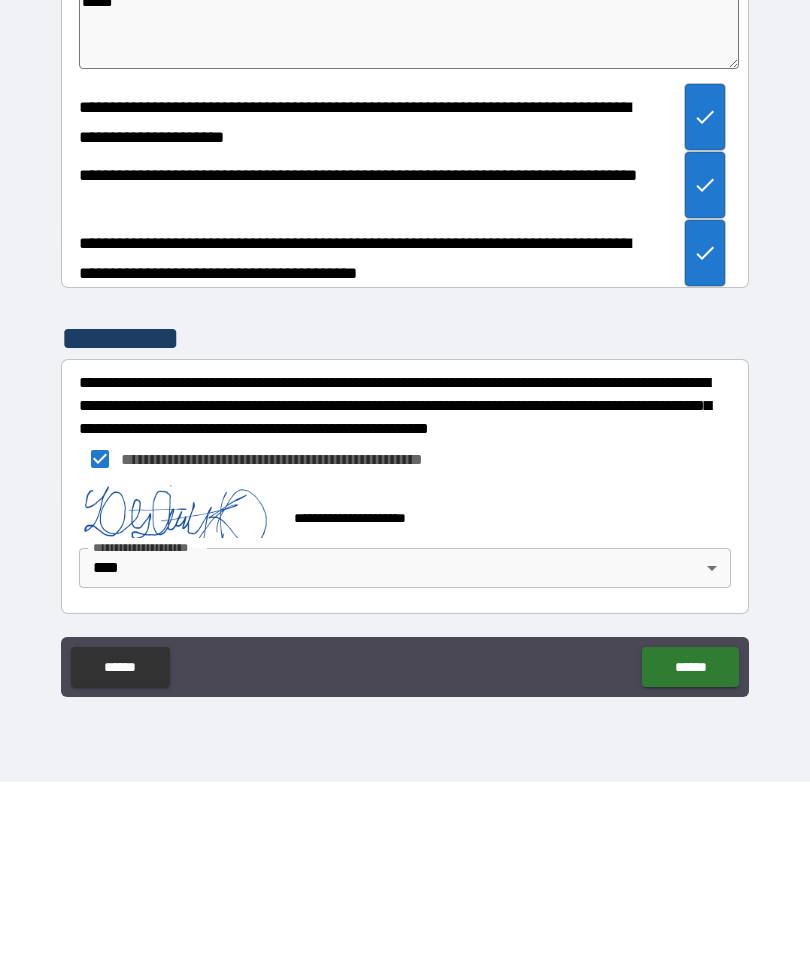 click on "**********" at bounding box center [405, 459] 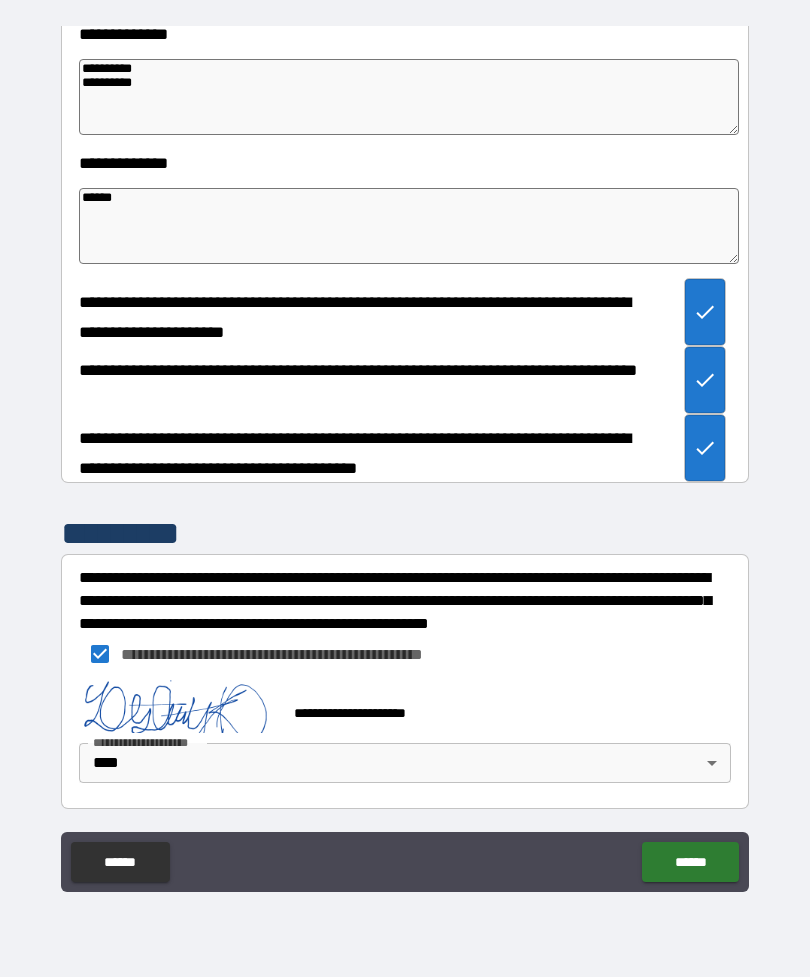 click on "******" at bounding box center [690, 862] 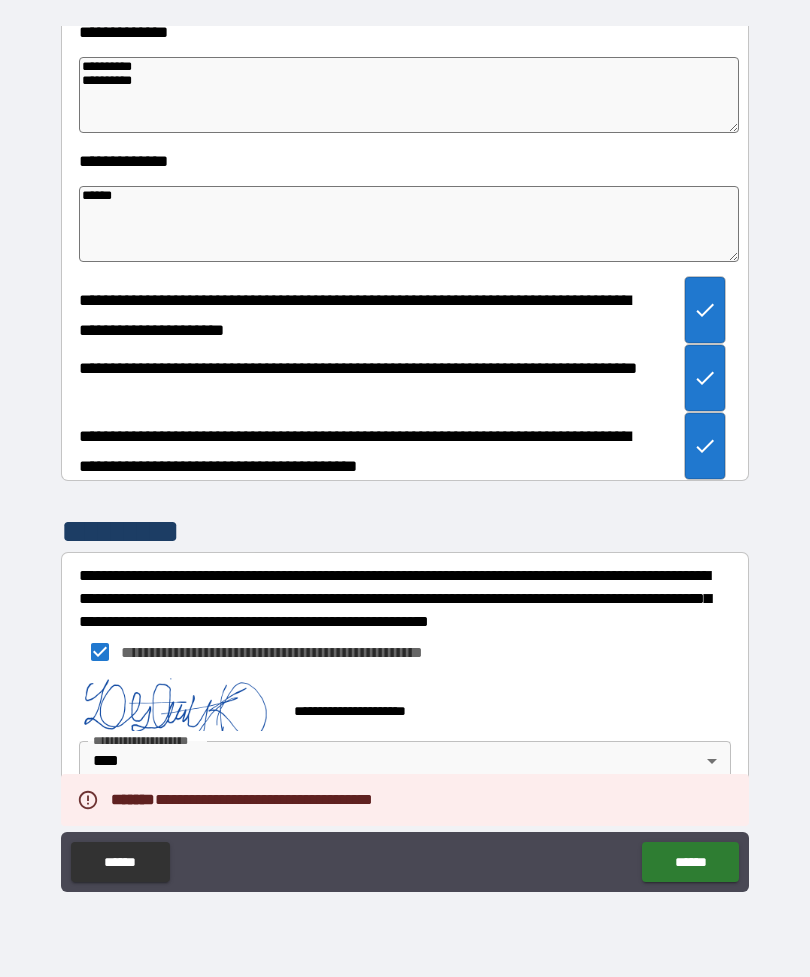 scroll, scrollTop: 2505, scrollLeft: 0, axis: vertical 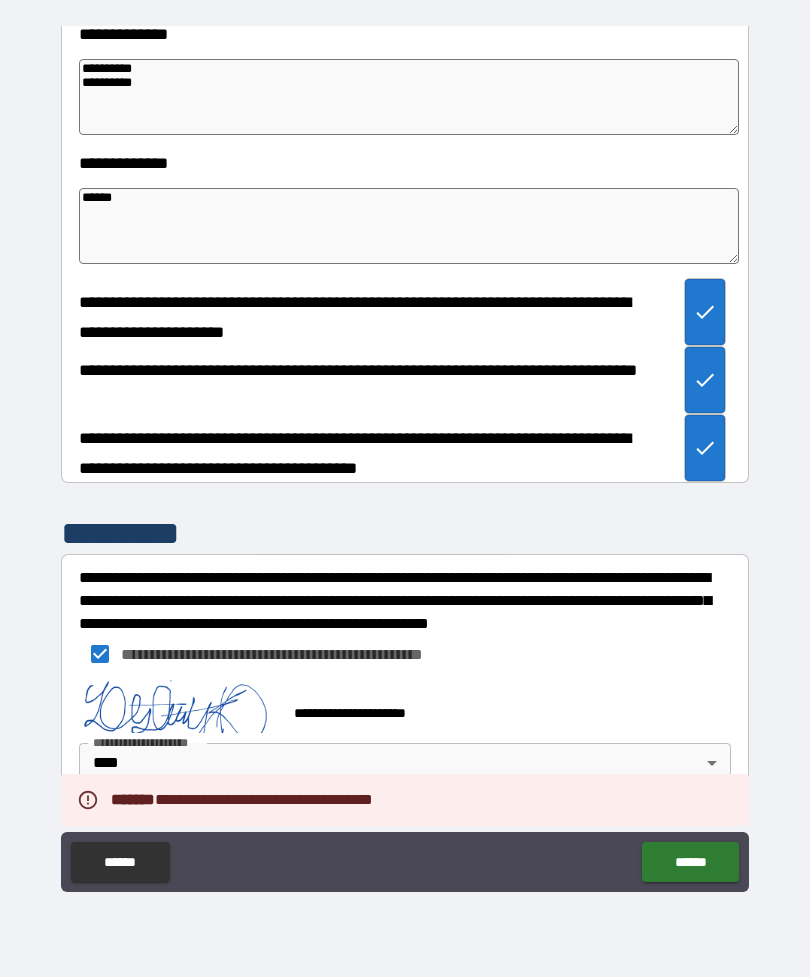 click on "**********" at bounding box center (405, 456) 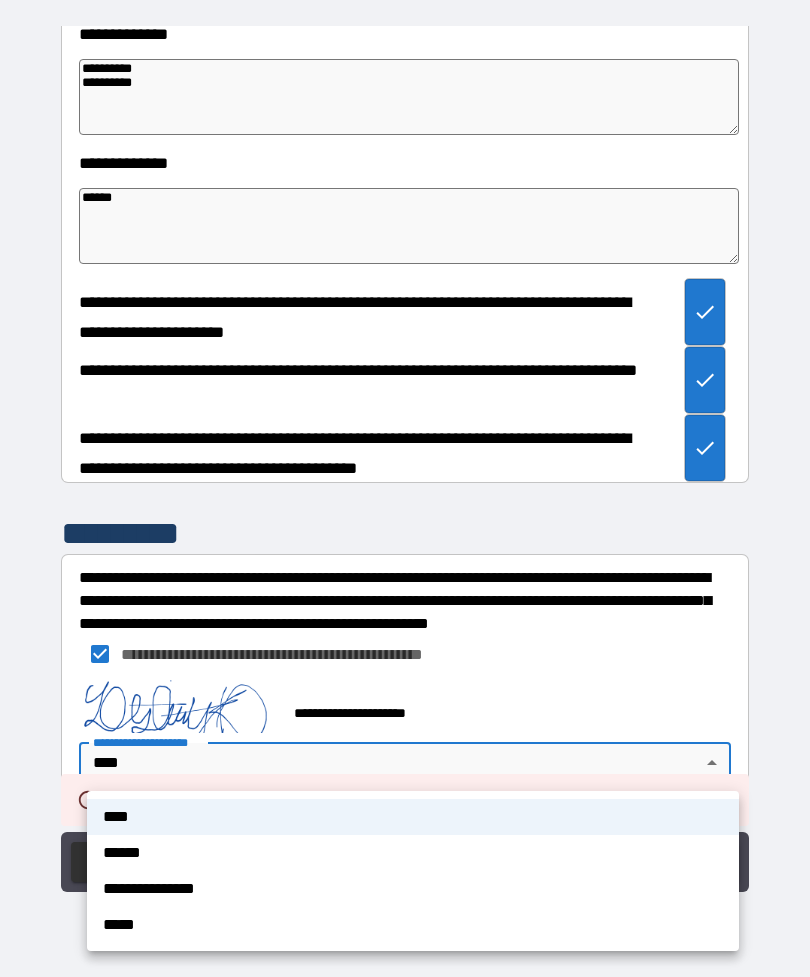 click on "****" at bounding box center (413, 817) 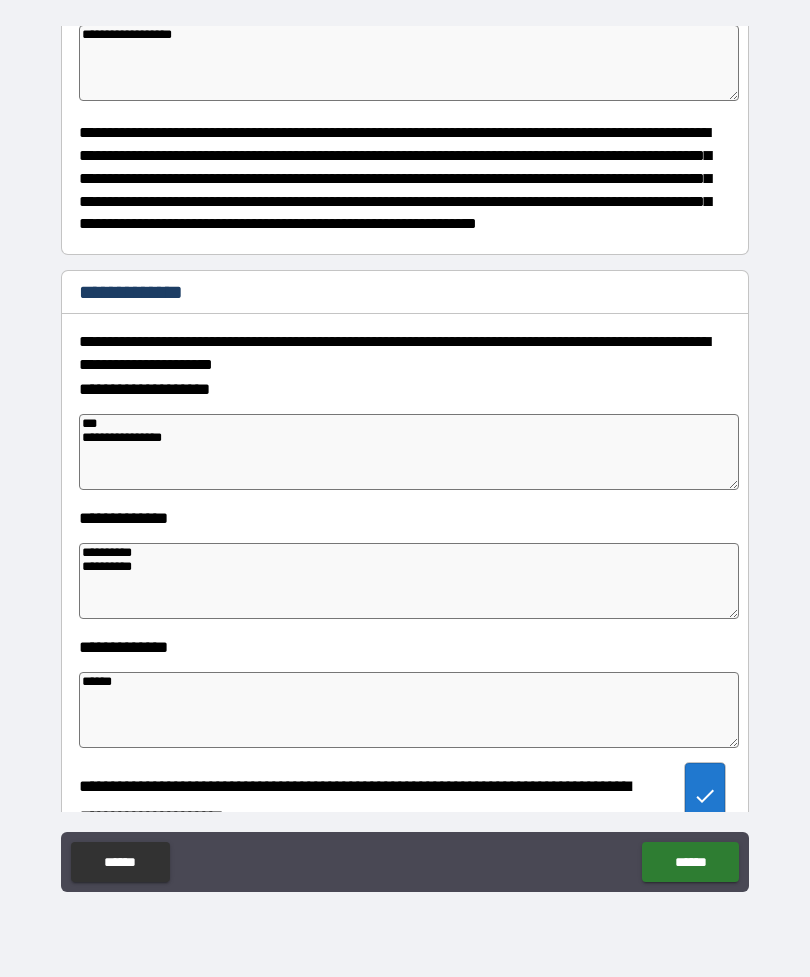 scroll, scrollTop: 2022, scrollLeft: 0, axis: vertical 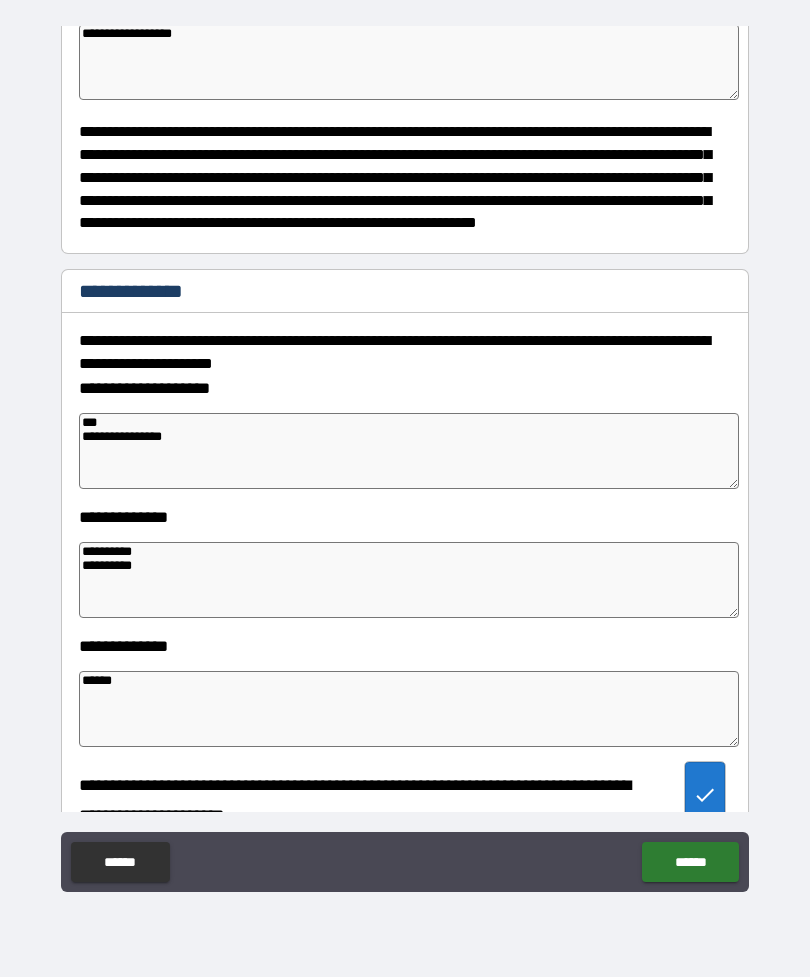 click on "**********" at bounding box center (409, 451) 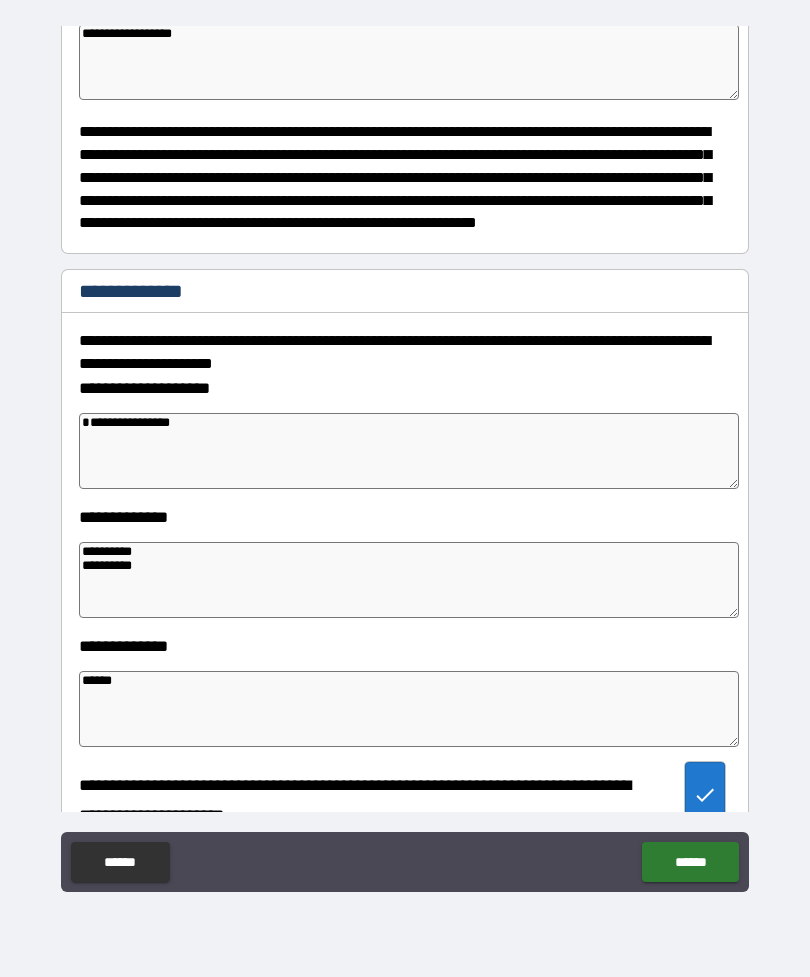 click on "**********" at bounding box center [409, 451] 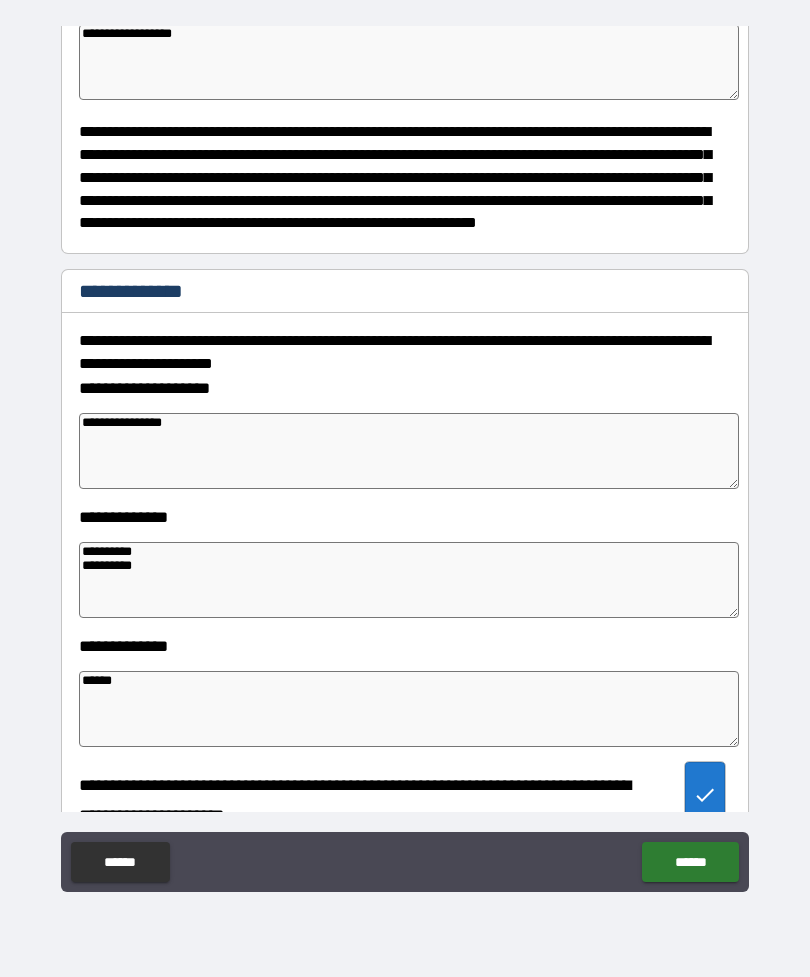 click on "**********" at bounding box center (409, 580) 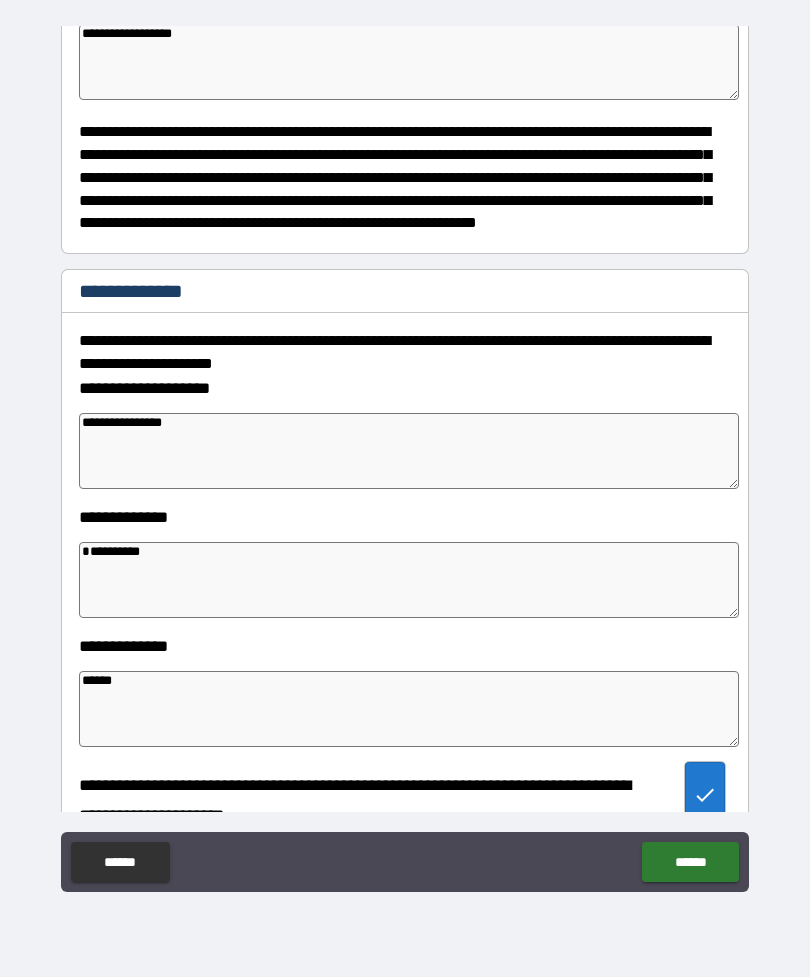 click on "**********" at bounding box center [409, 580] 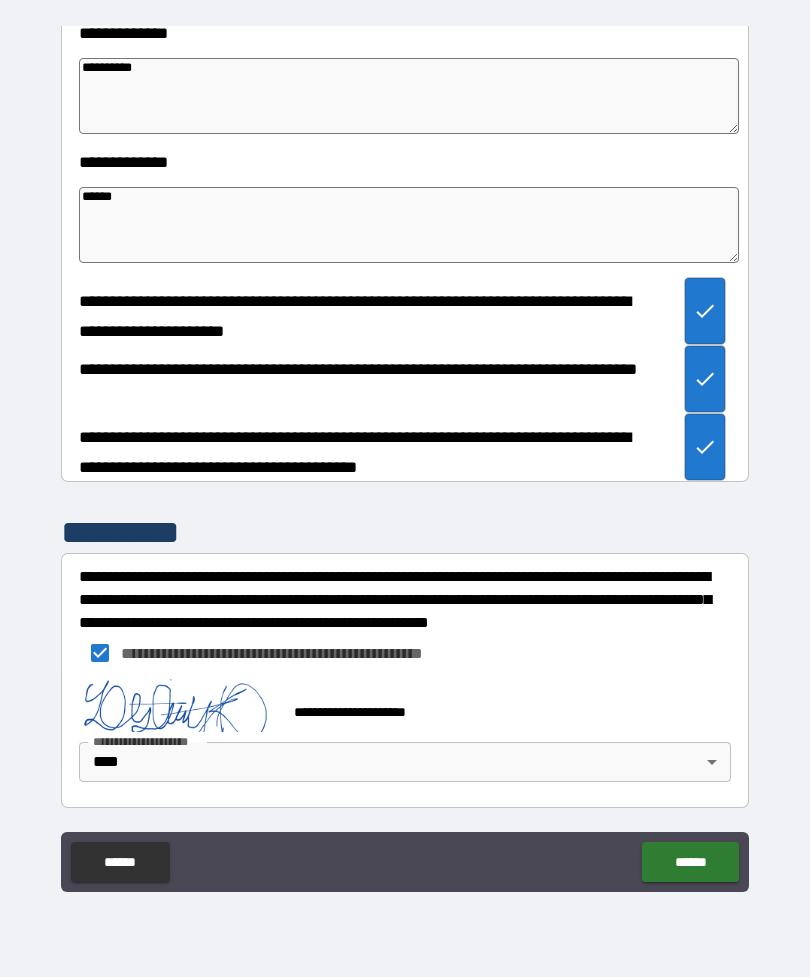 scroll, scrollTop: 2505, scrollLeft: 0, axis: vertical 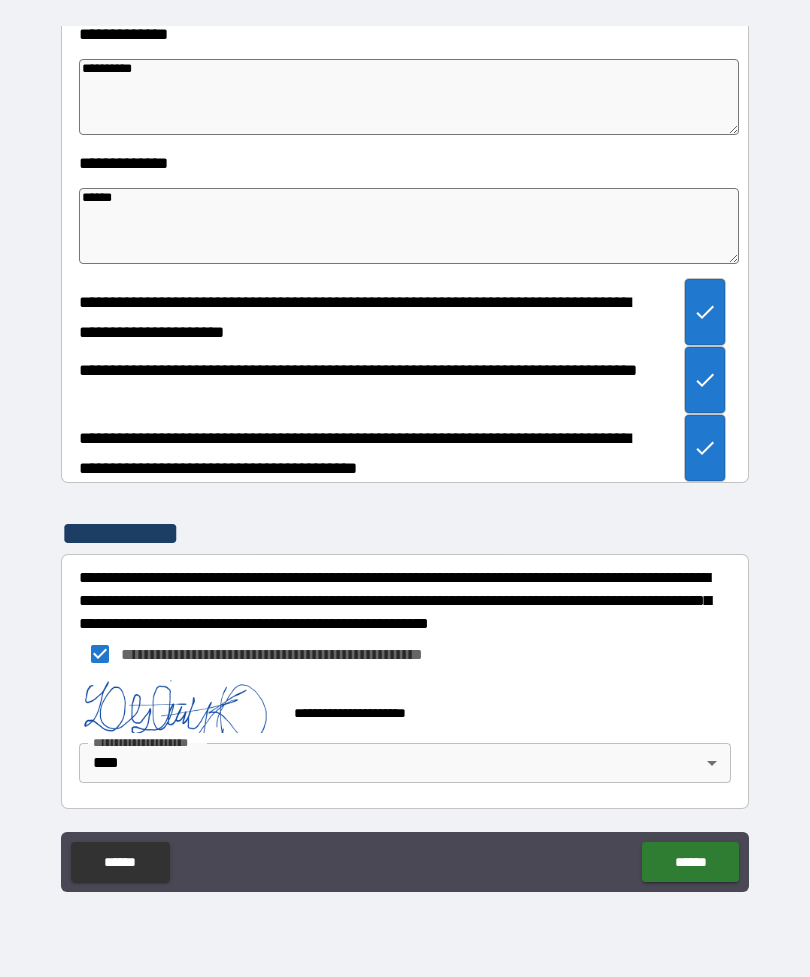 click on "******" at bounding box center [690, 862] 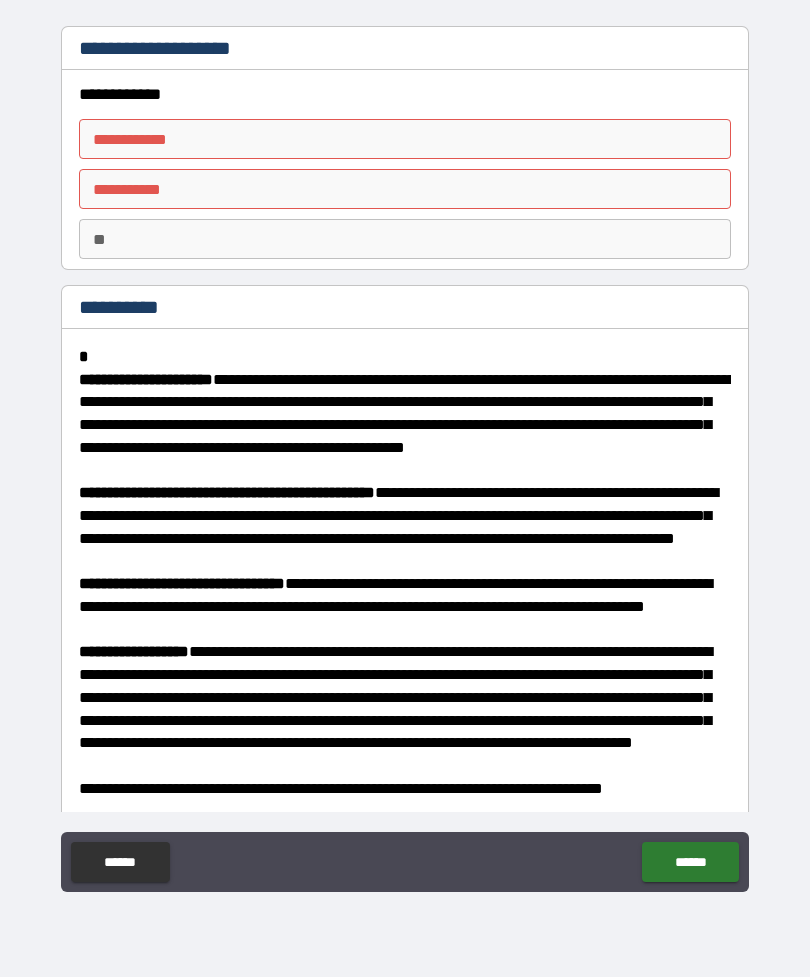 scroll, scrollTop: 0, scrollLeft: 0, axis: both 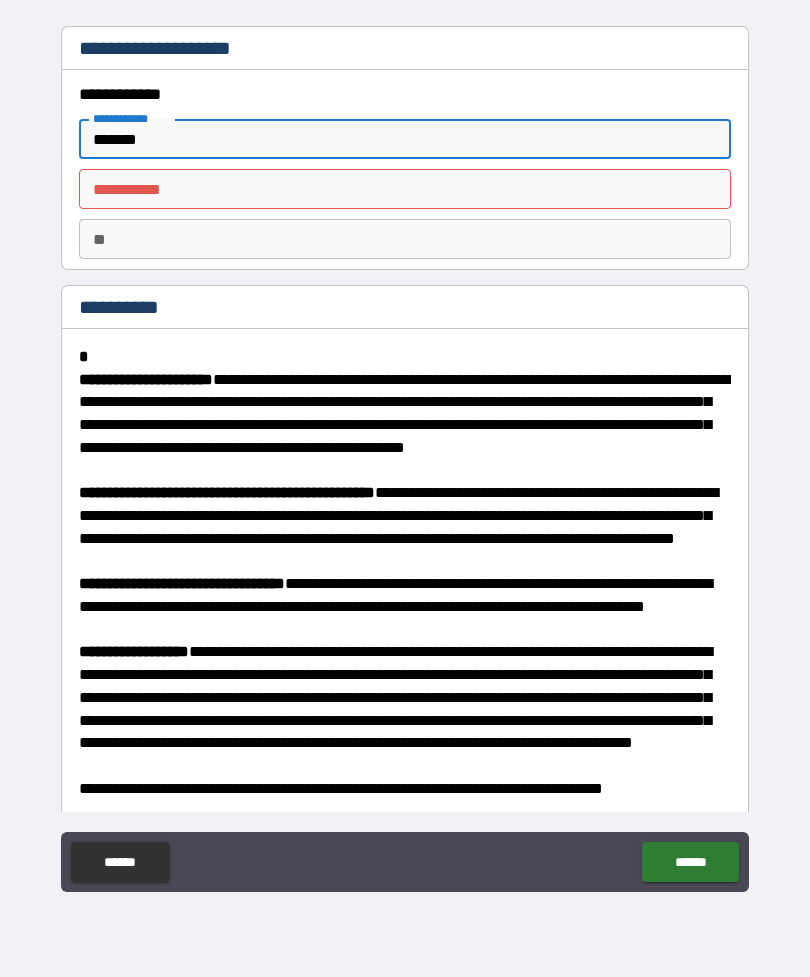 click on "**" at bounding box center (405, 239) 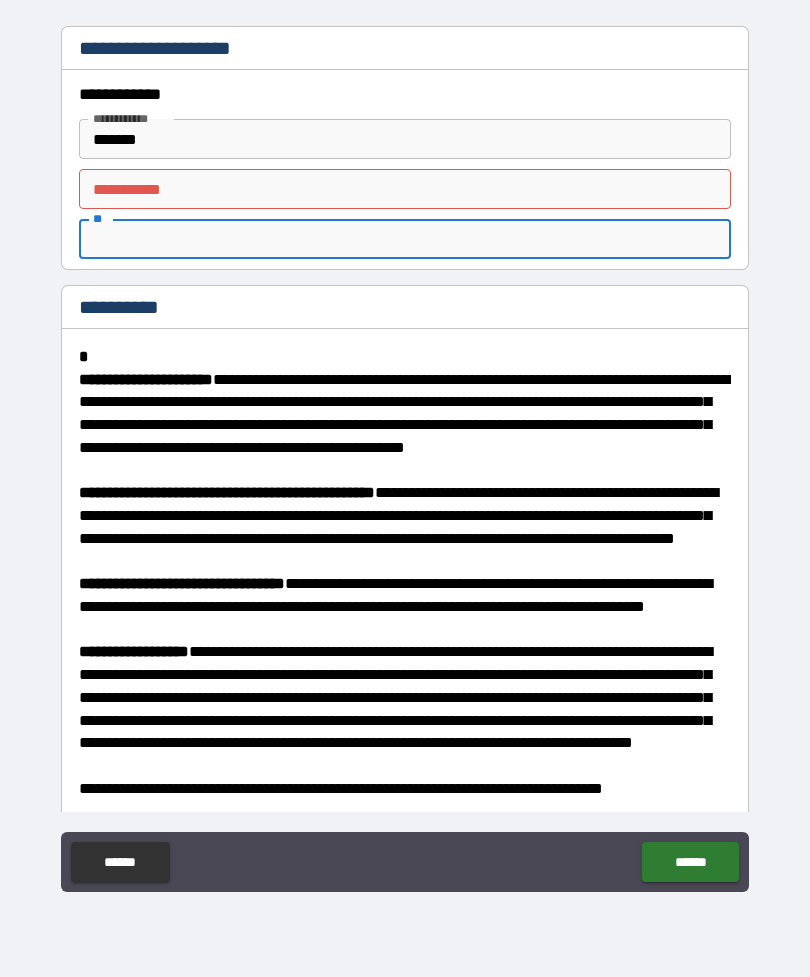 click on "*********   *" at bounding box center [405, 189] 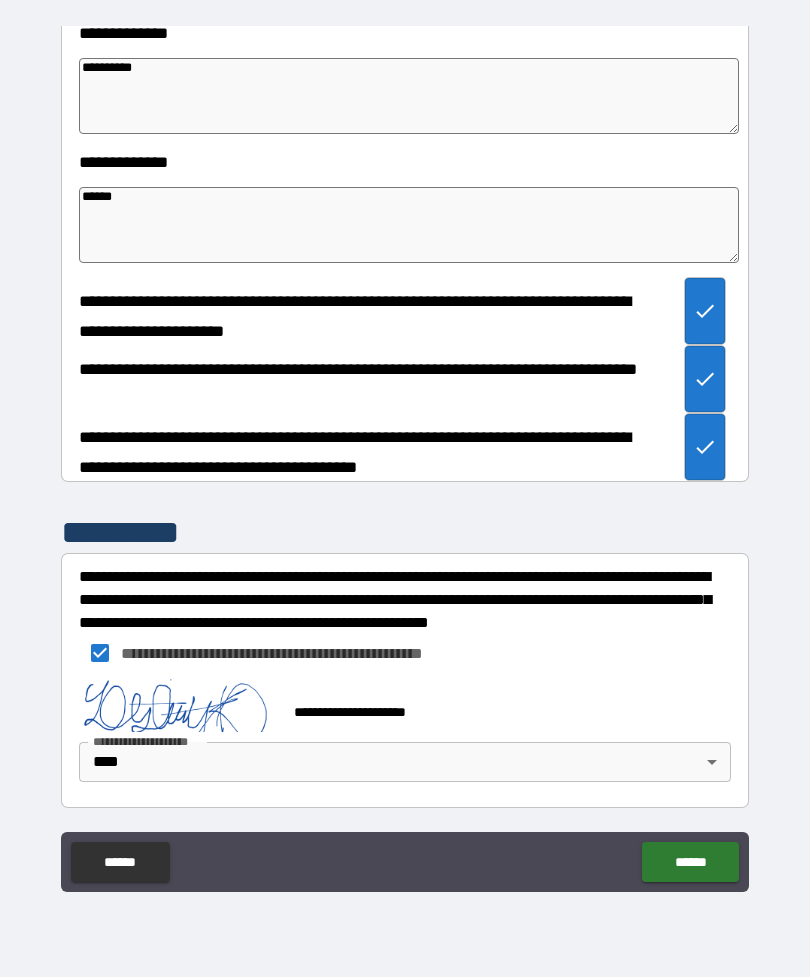 scroll, scrollTop: 2505, scrollLeft: 0, axis: vertical 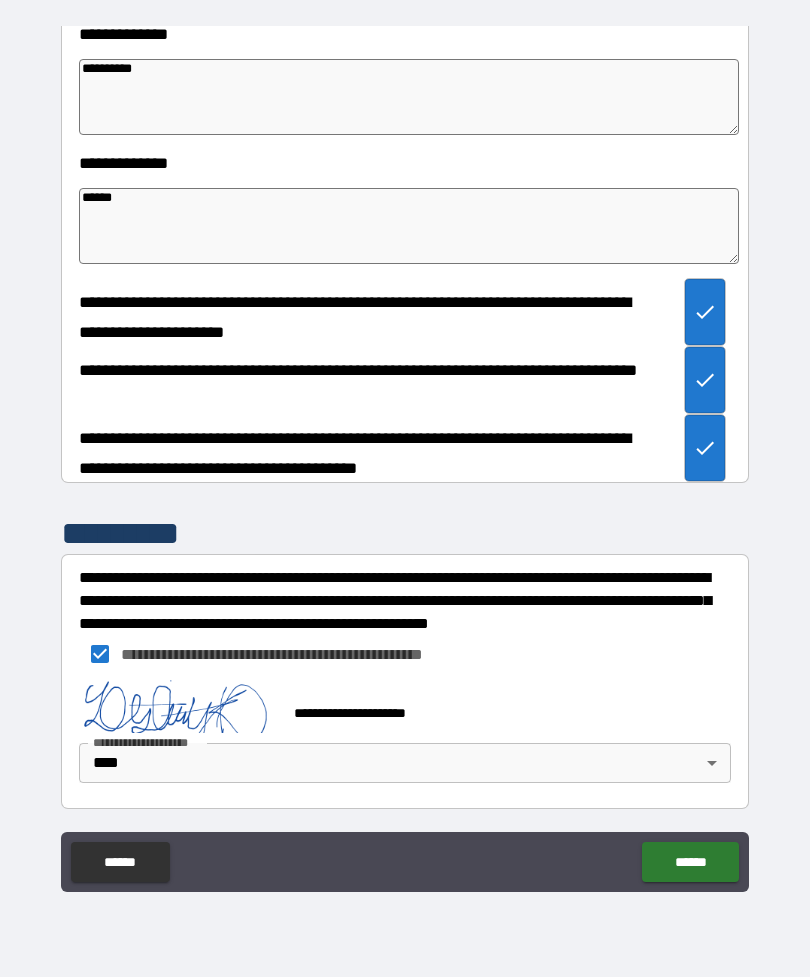click on "**********" at bounding box center (405, 459) 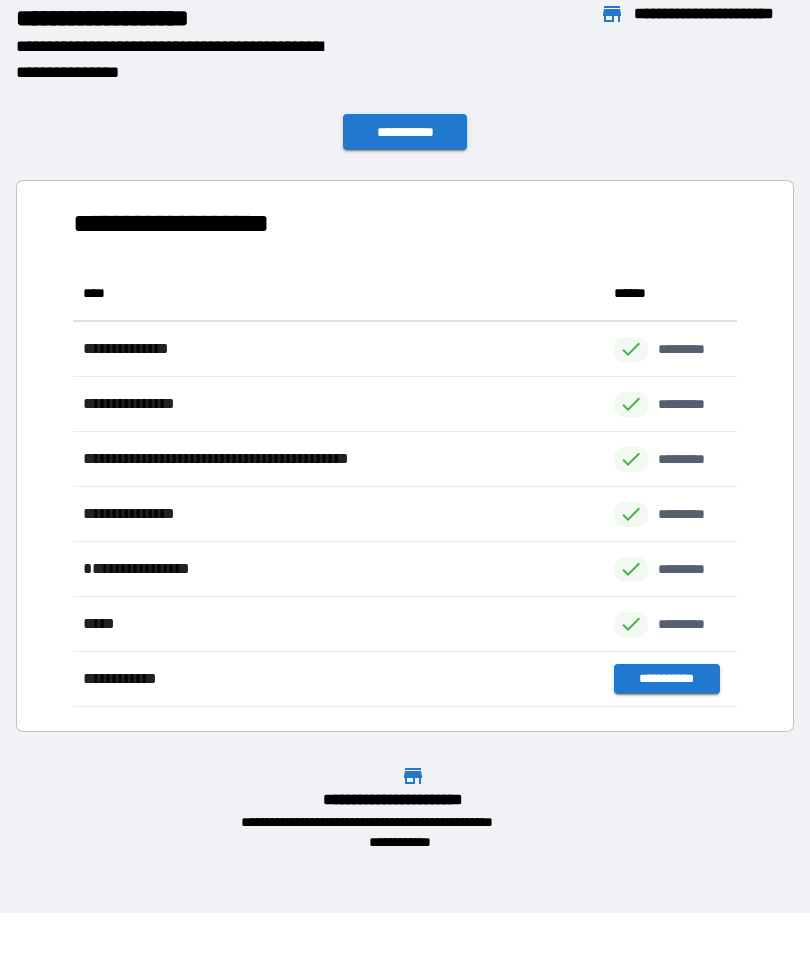 scroll, scrollTop: 1, scrollLeft: 1, axis: both 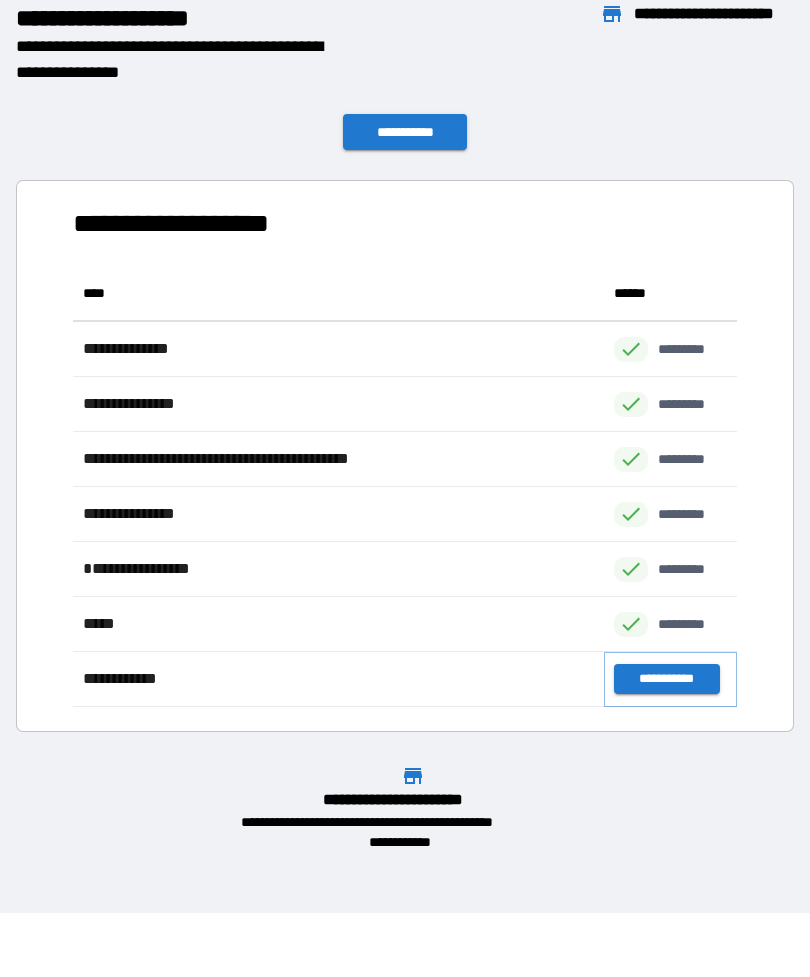 click on "**********" at bounding box center (666, 679) 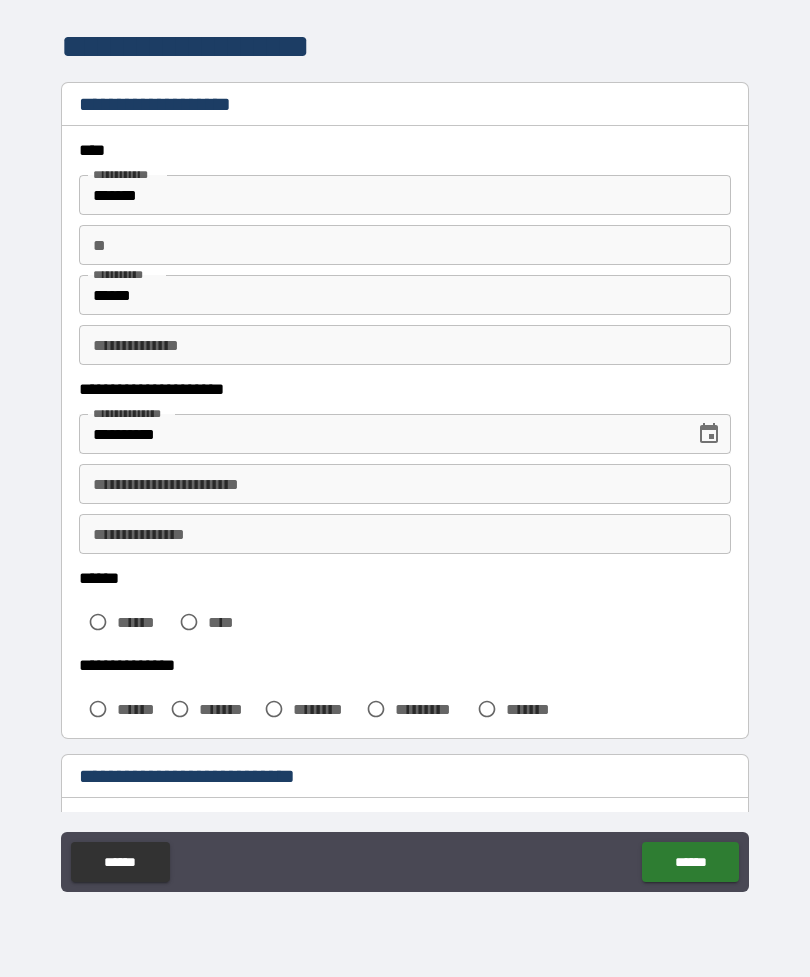 click on "**********" at bounding box center [405, 484] 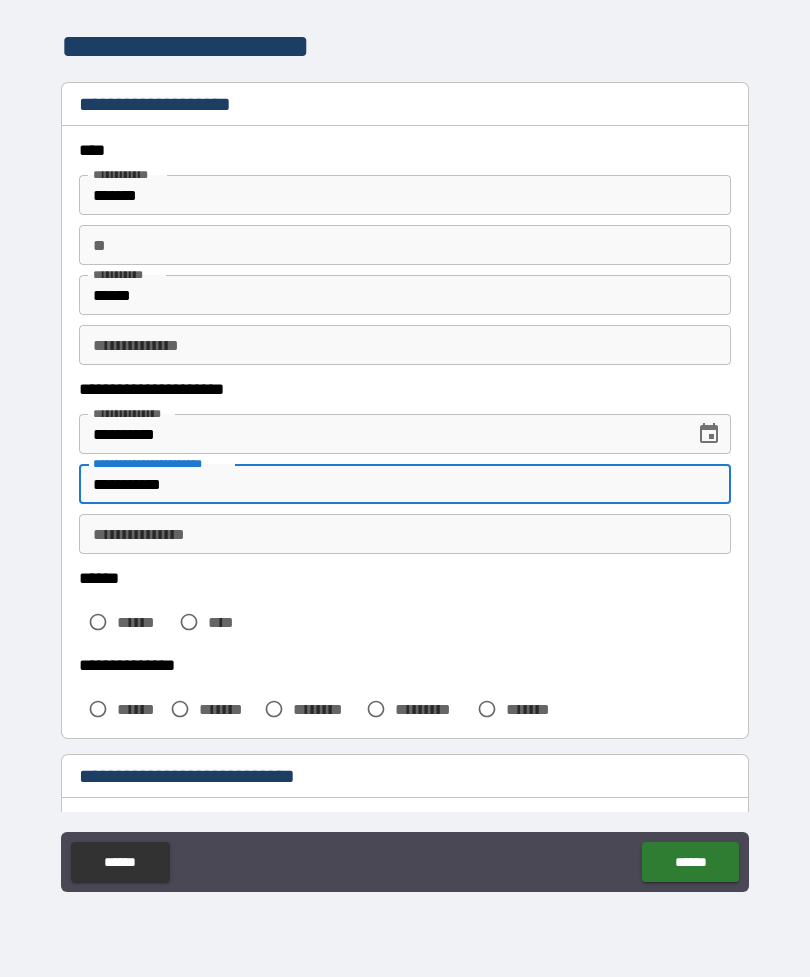 click on "**********" at bounding box center [405, 534] 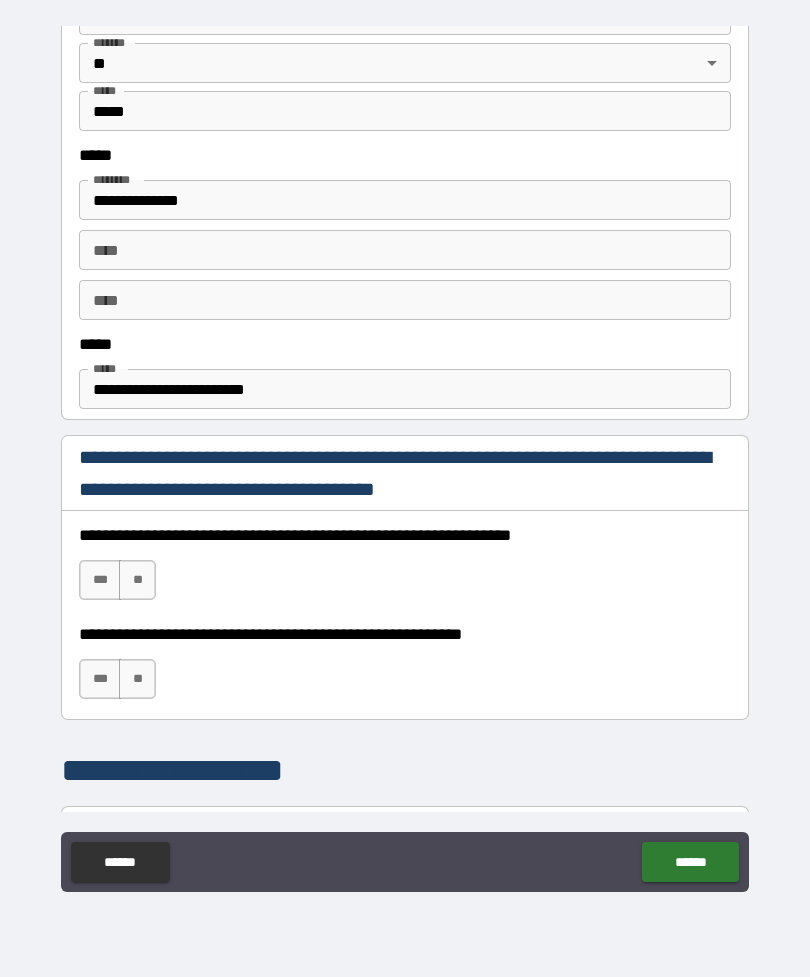 scroll, scrollTop: 950, scrollLeft: 0, axis: vertical 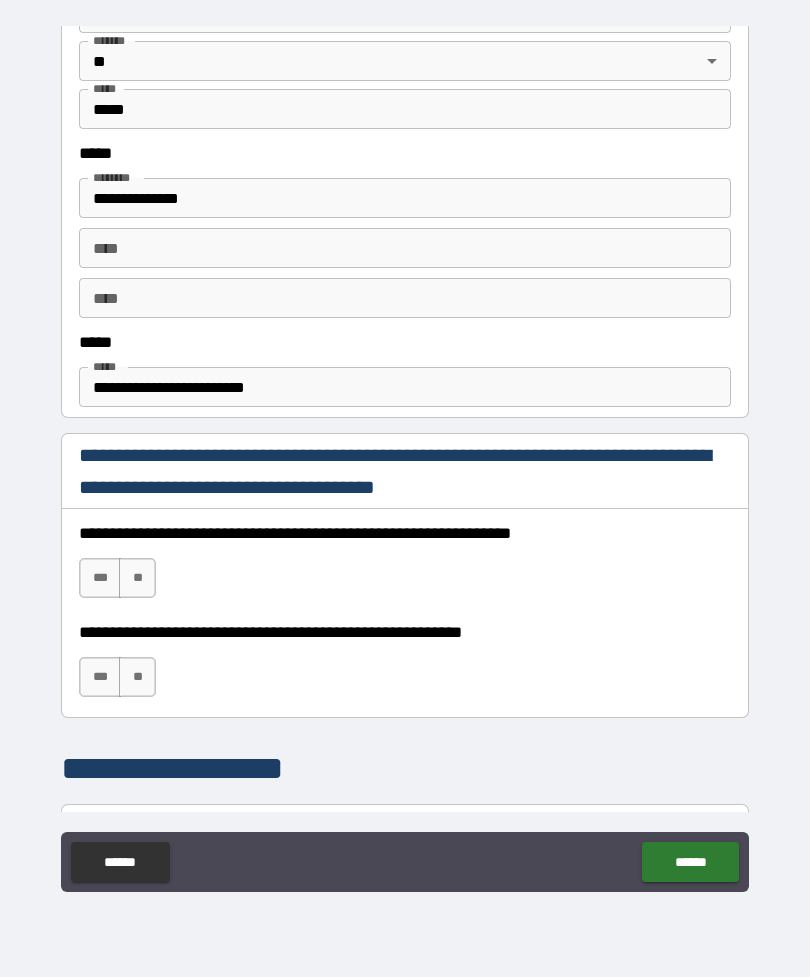 click on "***" at bounding box center (100, 578) 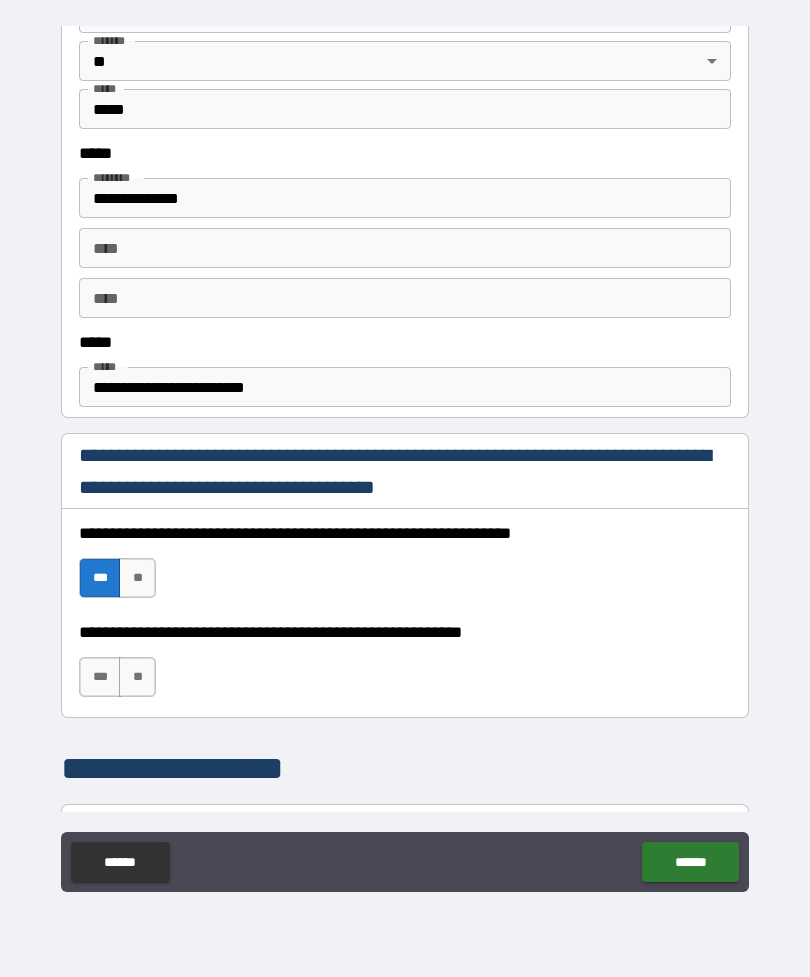 click on "***" at bounding box center [100, 677] 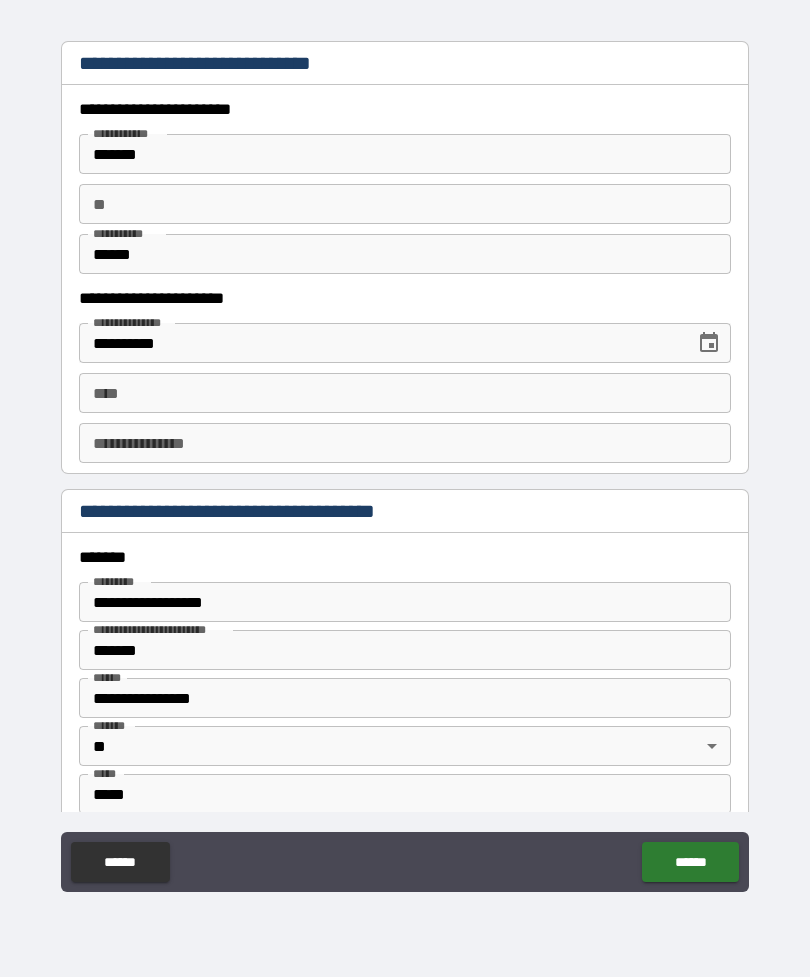 scroll, scrollTop: 1906, scrollLeft: 0, axis: vertical 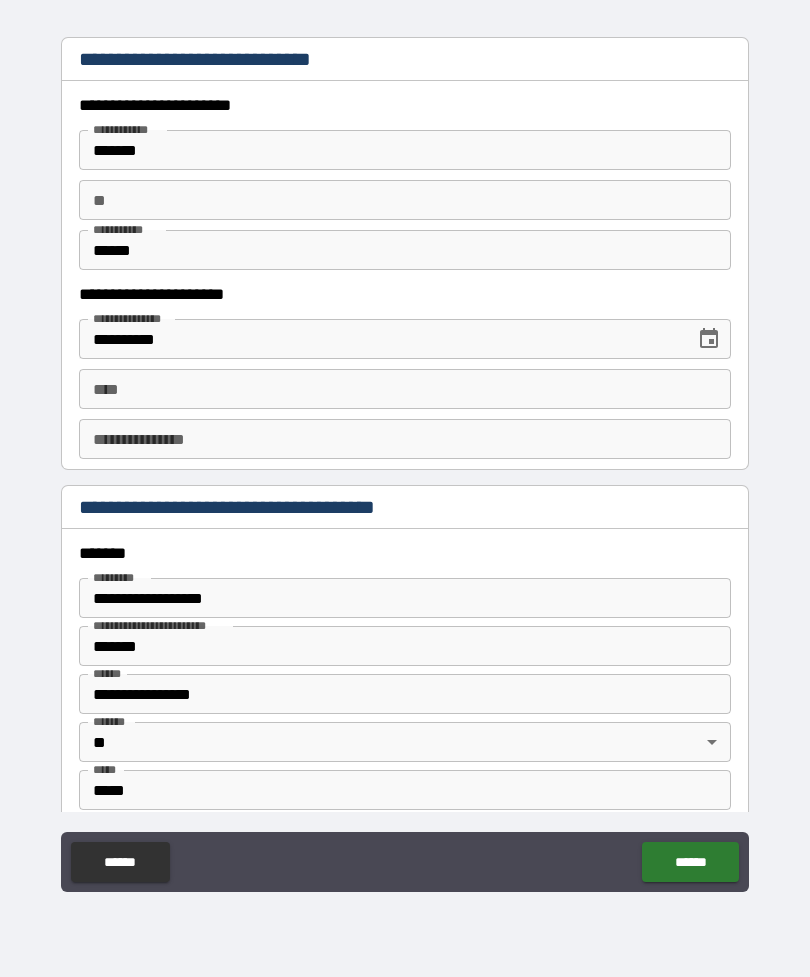 click on "****" at bounding box center [405, 389] 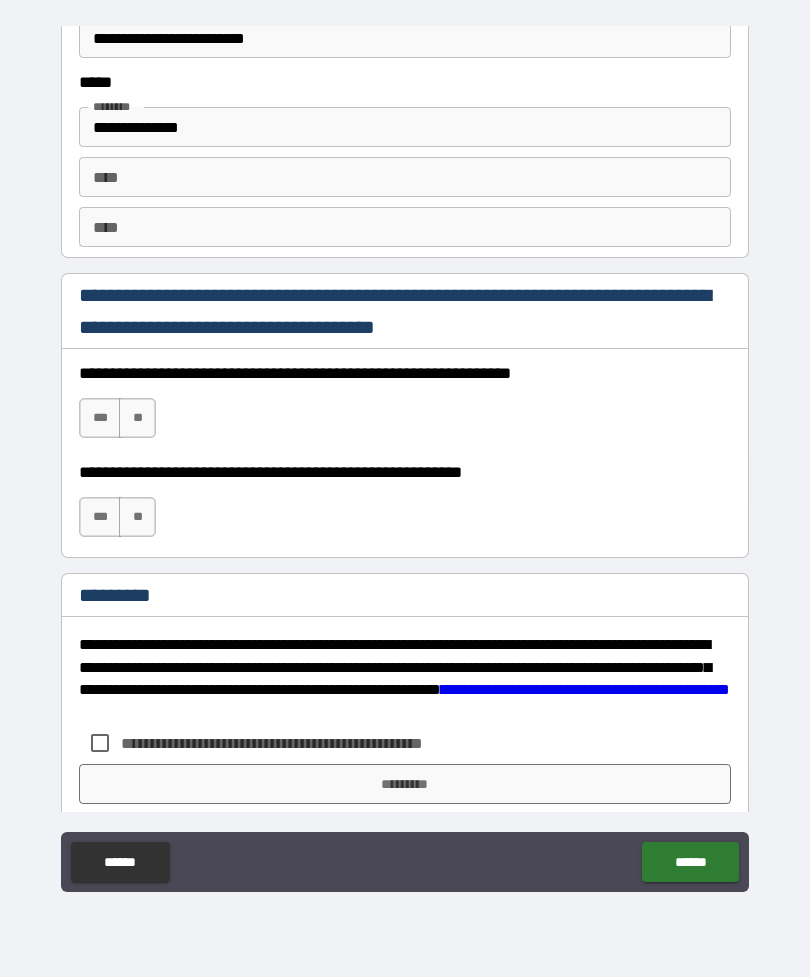 scroll, scrollTop: 2754, scrollLeft: 0, axis: vertical 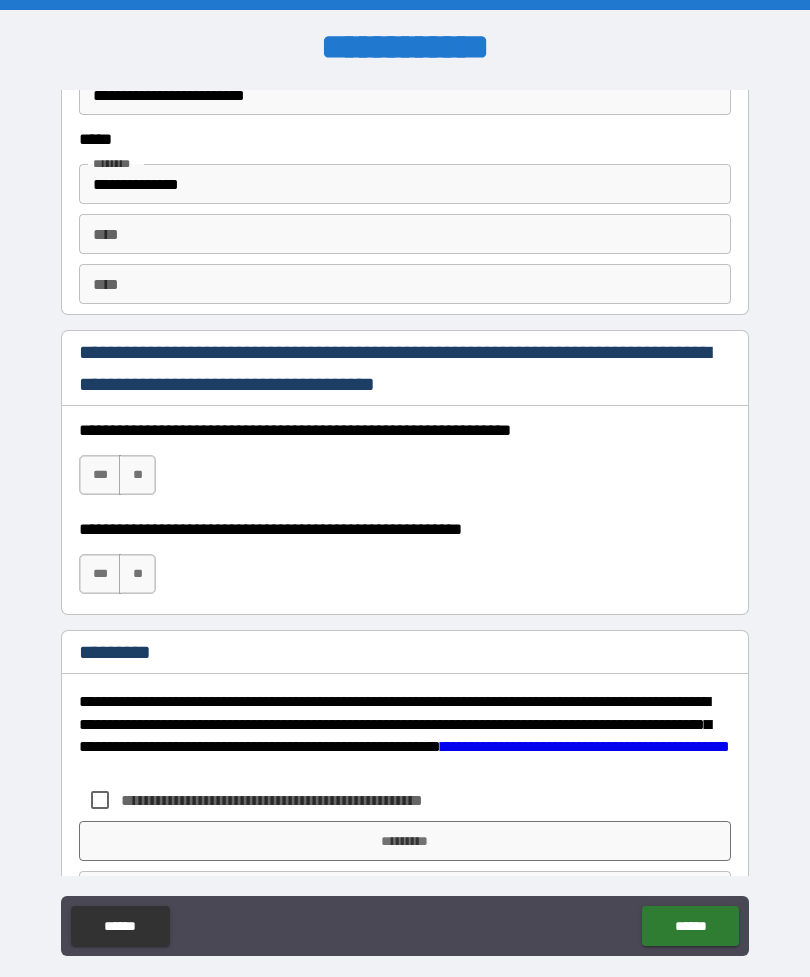 click on "***" at bounding box center [100, 475] 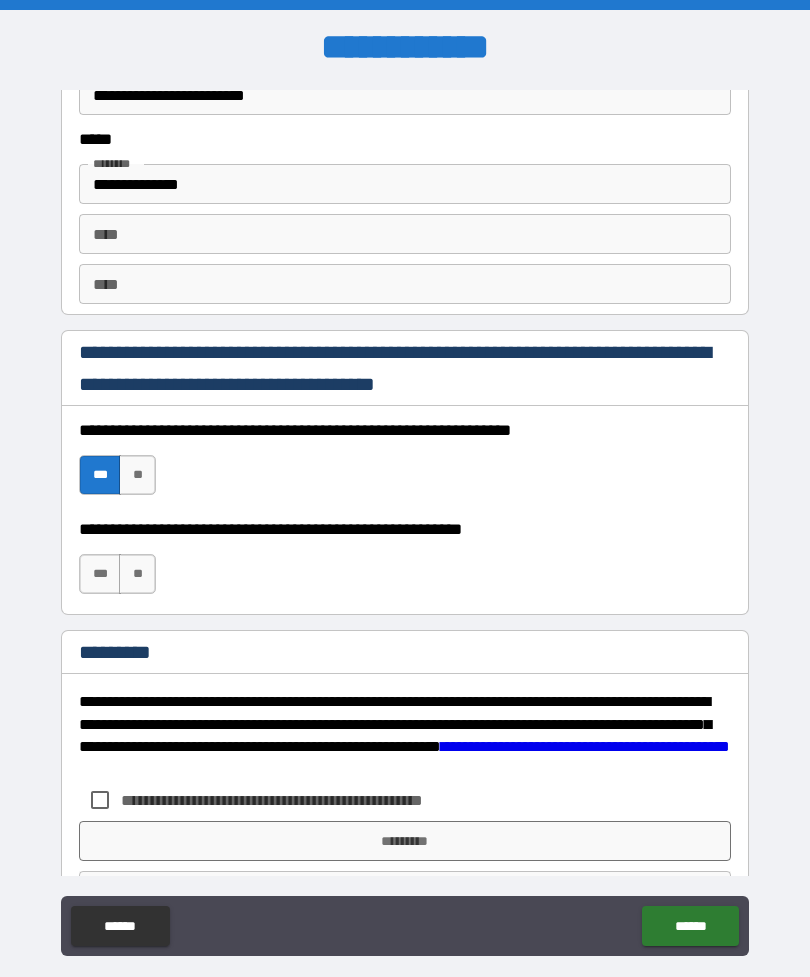 click on "***" at bounding box center [100, 574] 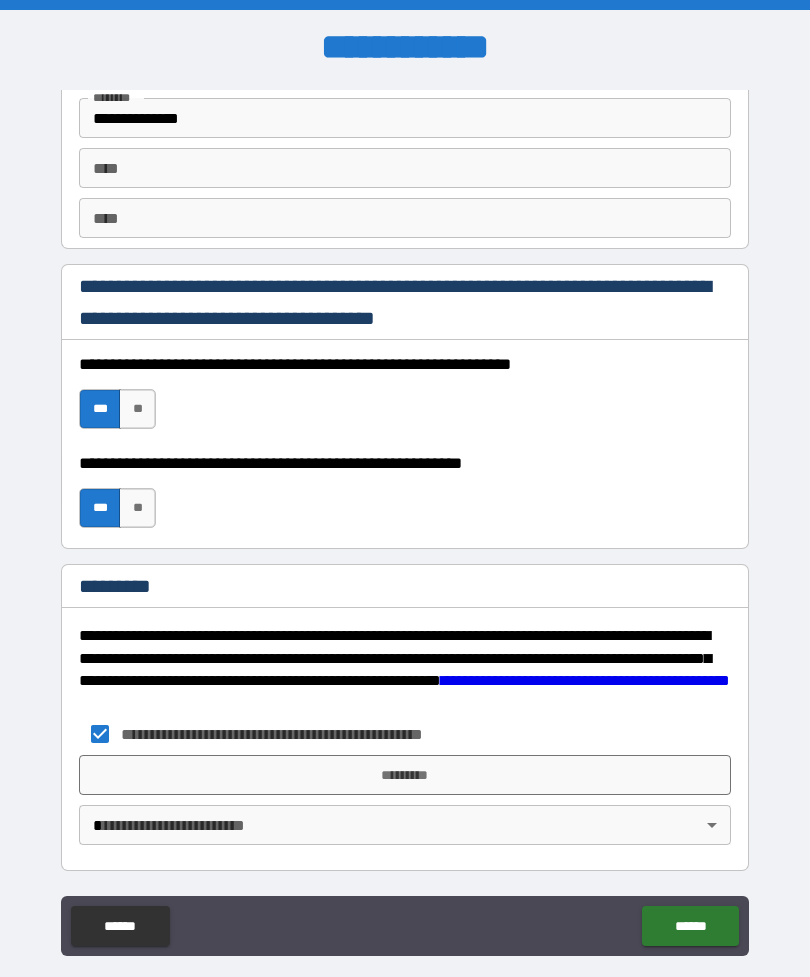 scroll, scrollTop: 2820, scrollLeft: 0, axis: vertical 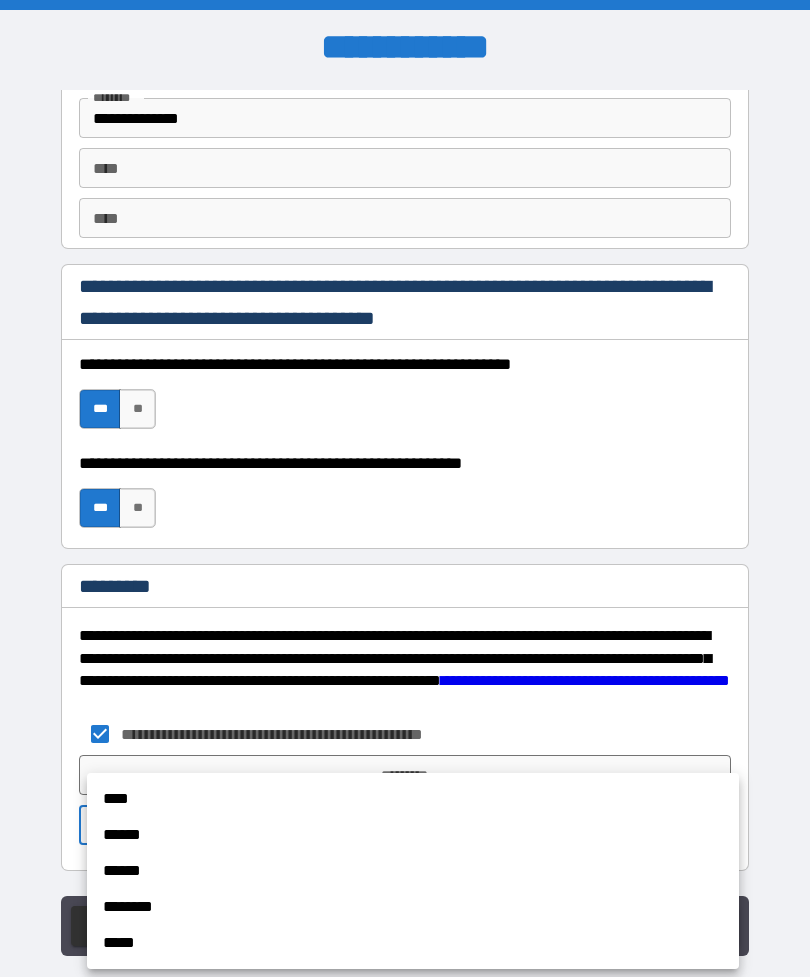 click on "****" at bounding box center [413, 799] 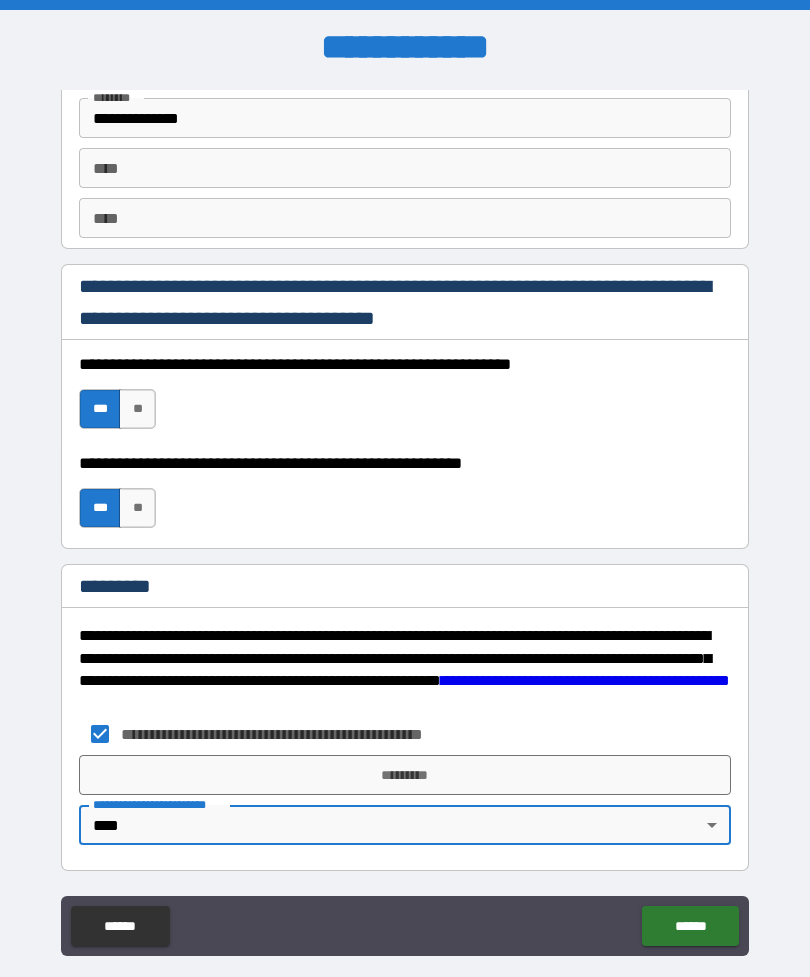 click on "*********" at bounding box center [405, 775] 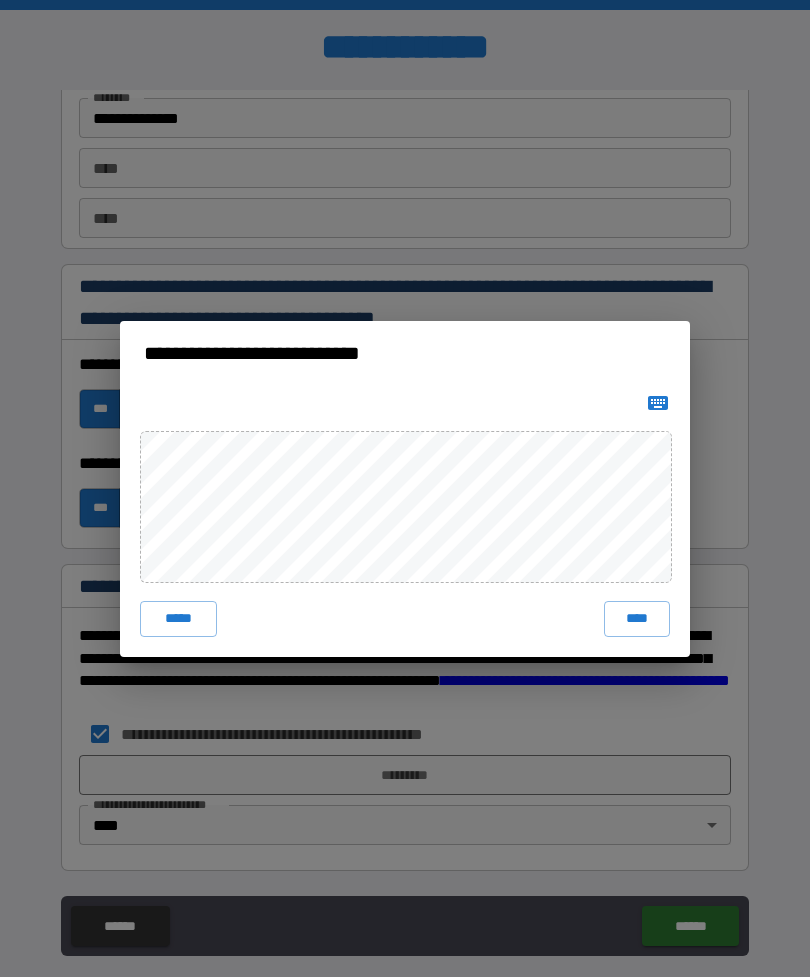 click on "*****" at bounding box center (178, 619) 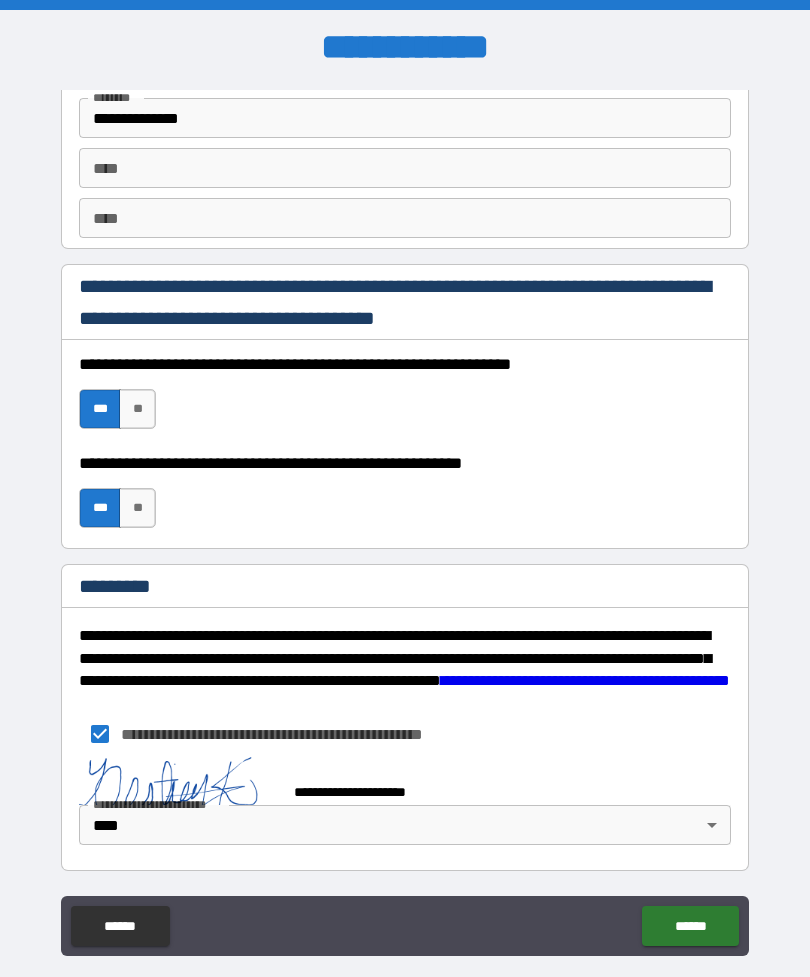 scroll, scrollTop: 2810, scrollLeft: 0, axis: vertical 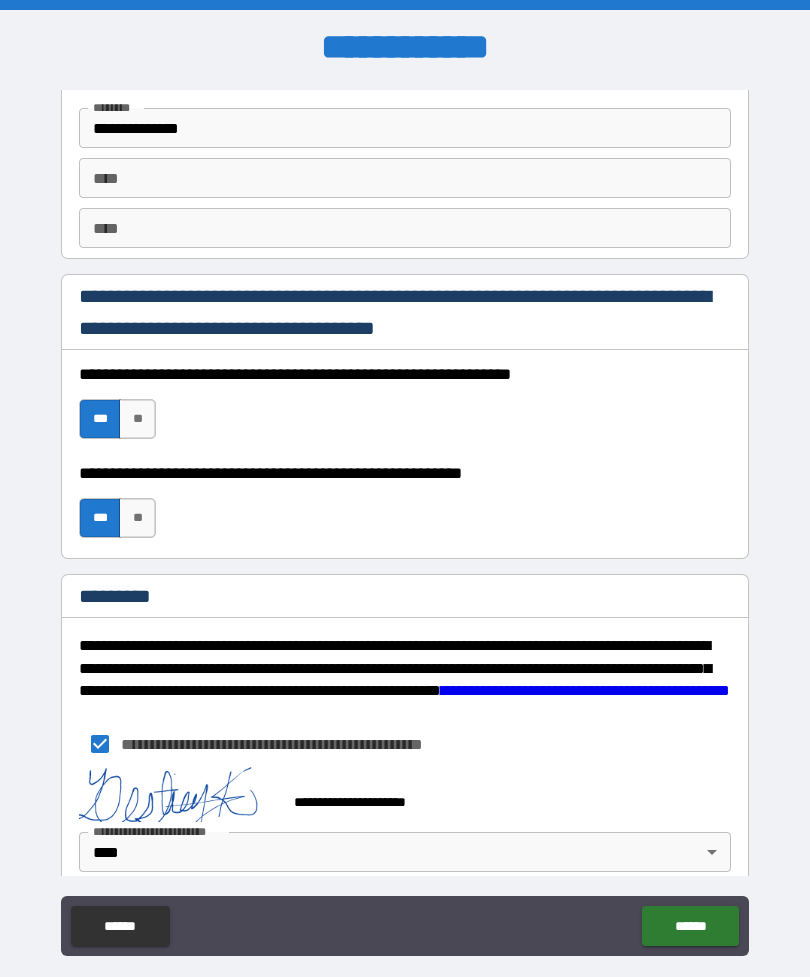 click on "******" at bounding box center [690, 926] 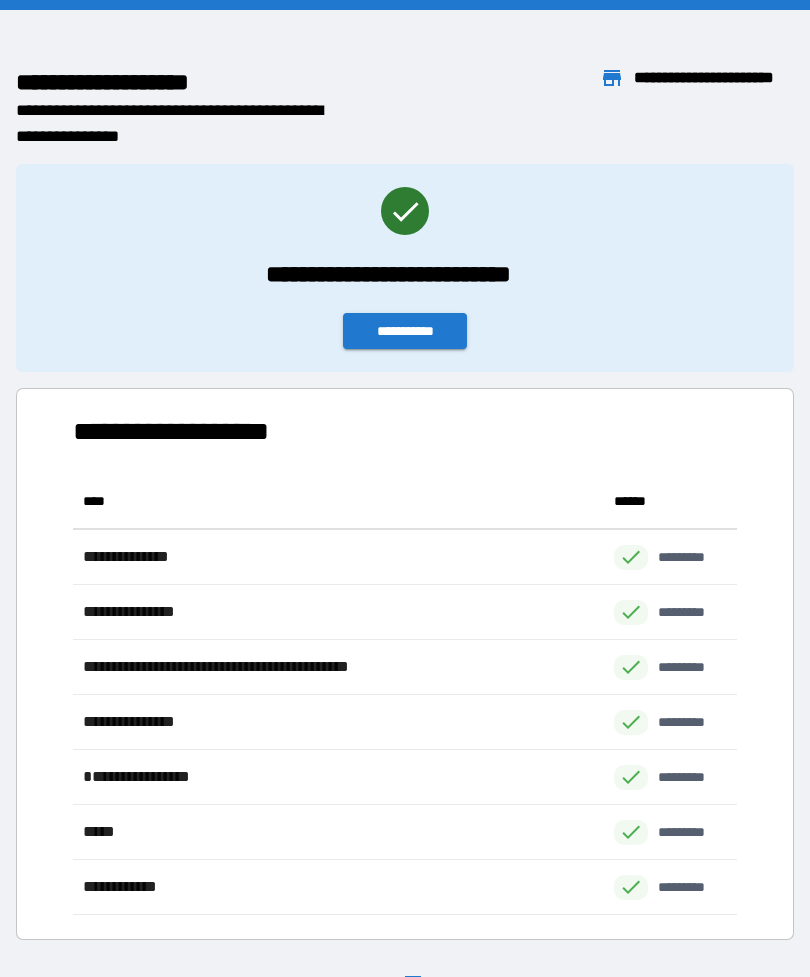 scroll, scrollTop: 1, scrollLeft: 1, axis: both 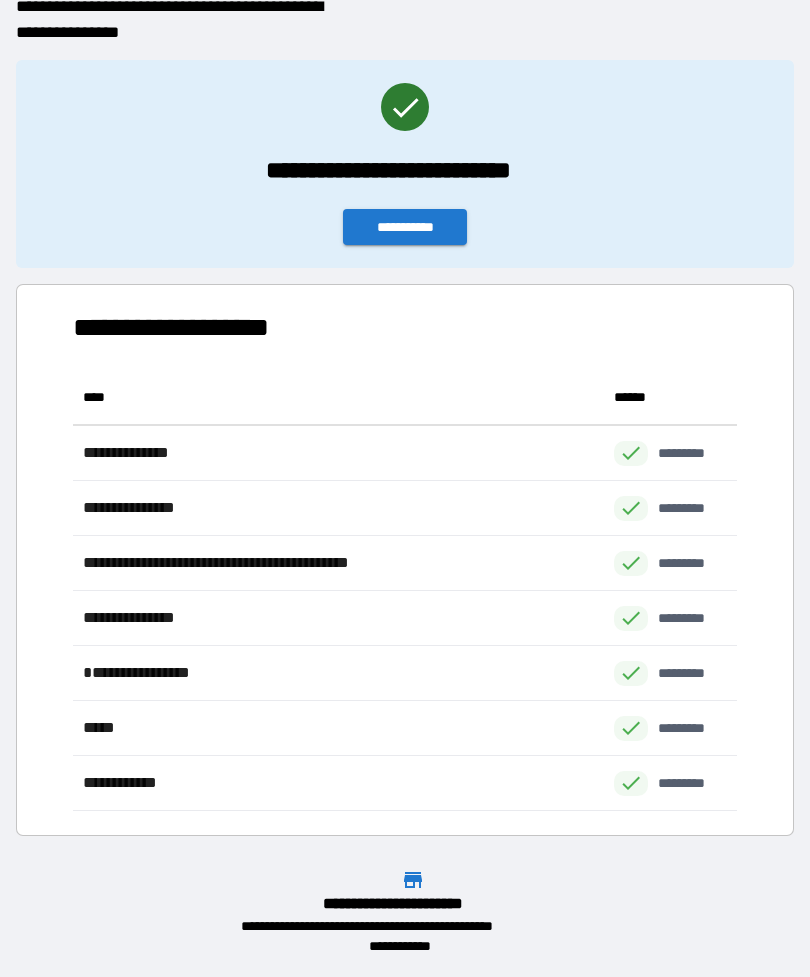 click on "**********" at bounding box center (405, 227) 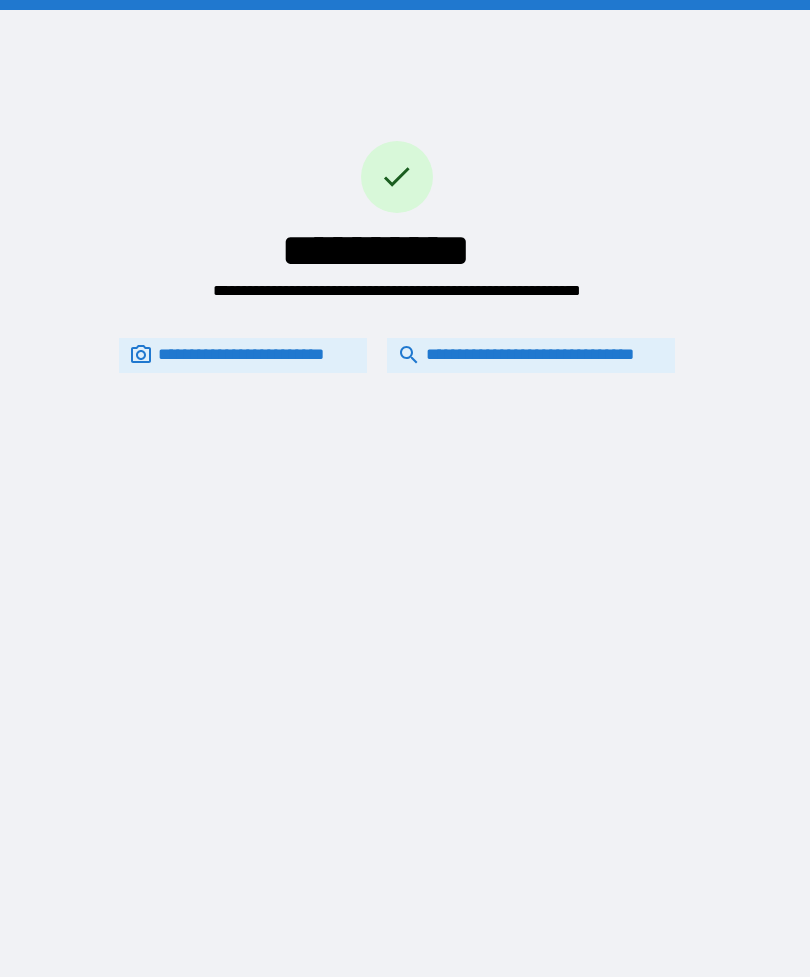 scroll, scrollTop: 0, scrollLeft: 0, axis: both 